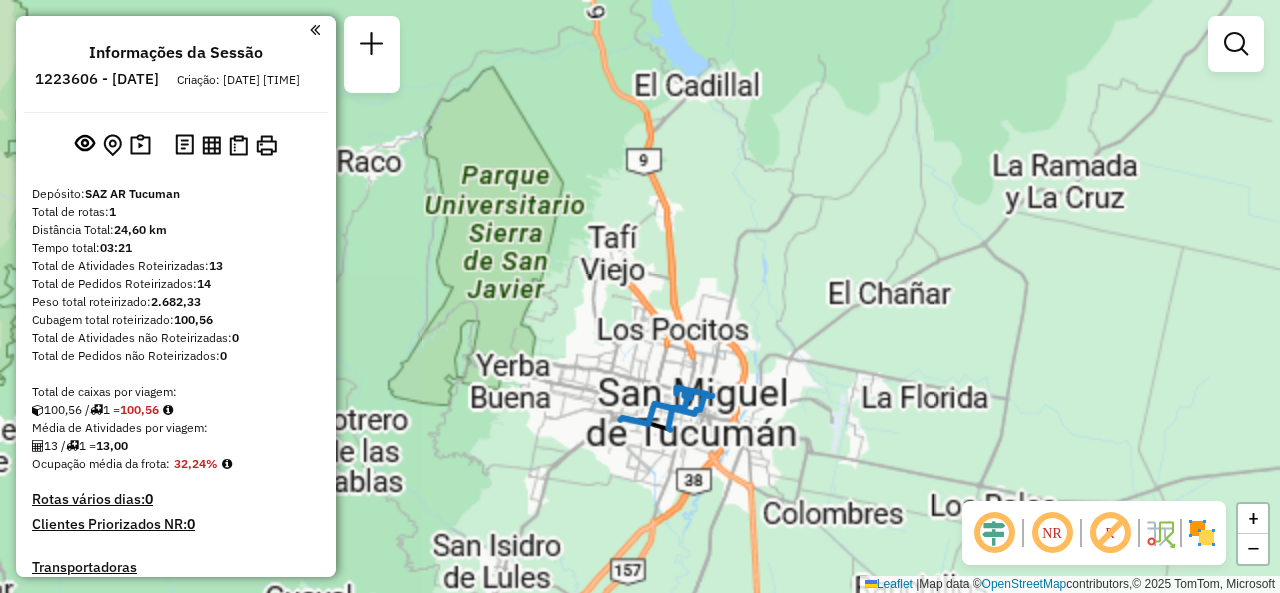 scroll, scrollTop: 0, scrollLeft: 0, axis: both 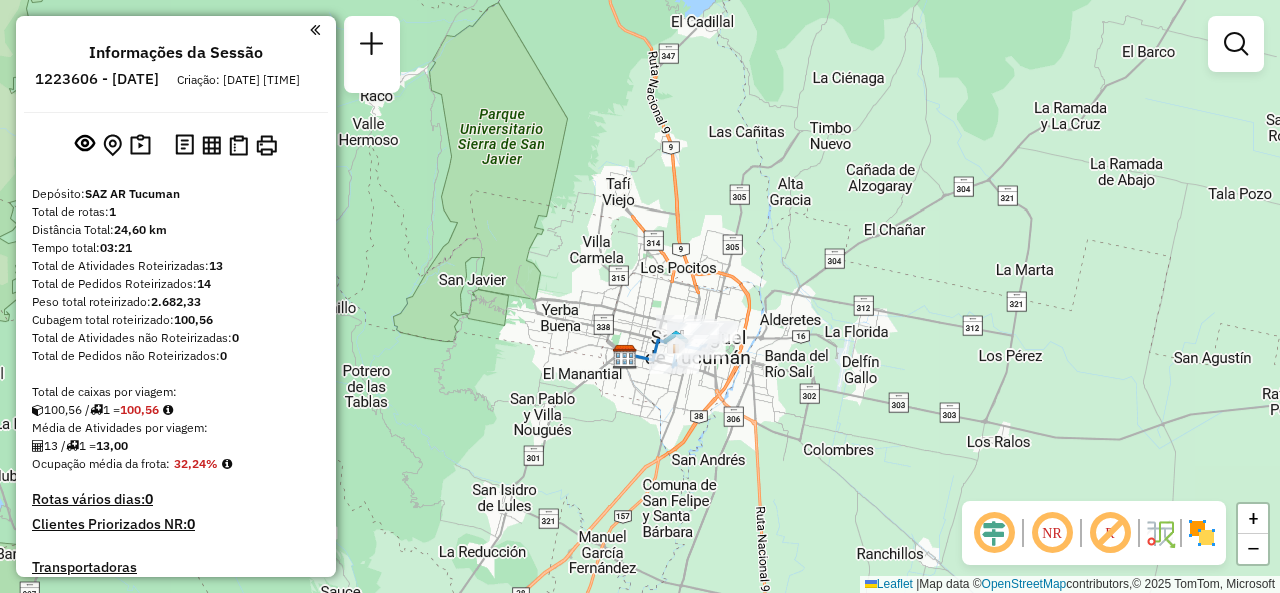 drag, startPoint x: 734, startPoint y: 220, endPoint x: 732, endPoint y: 178, distance: 42.047592 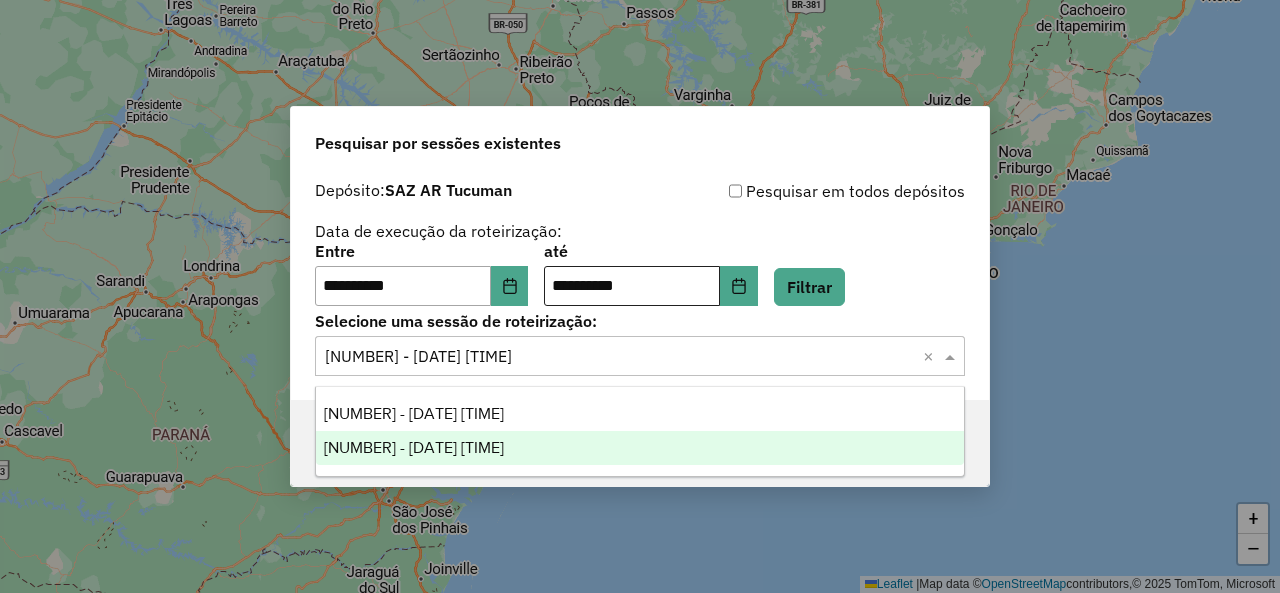 scroll, scrollTop: 0, scrollLeft: 0, axis: both 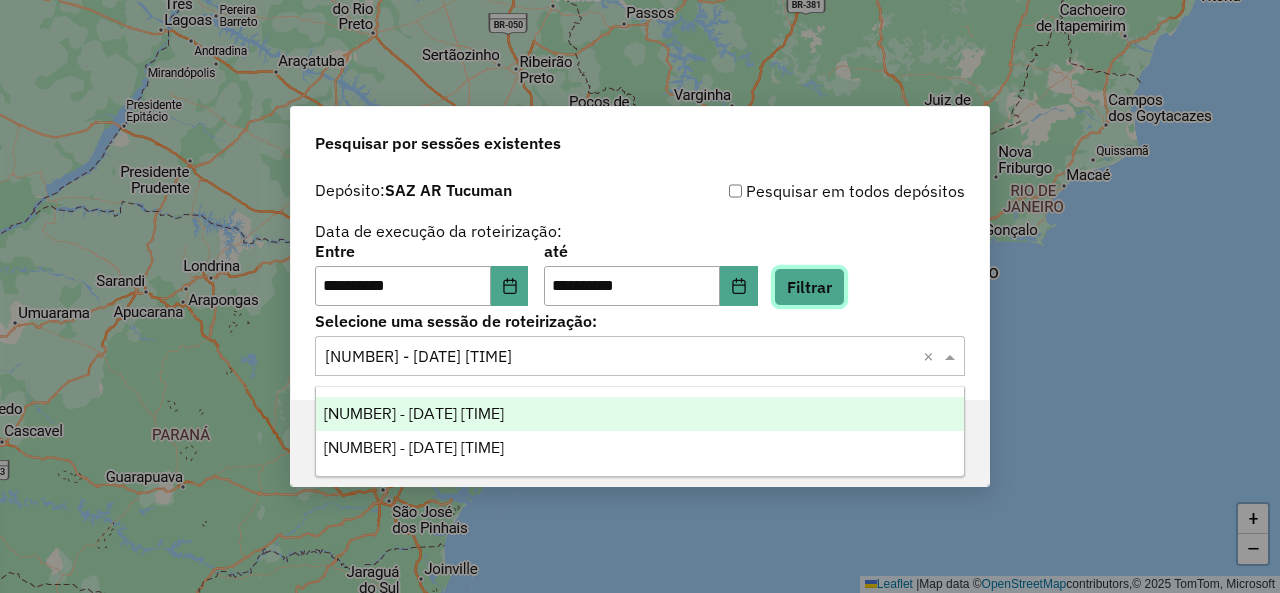 click on "Filtrar" 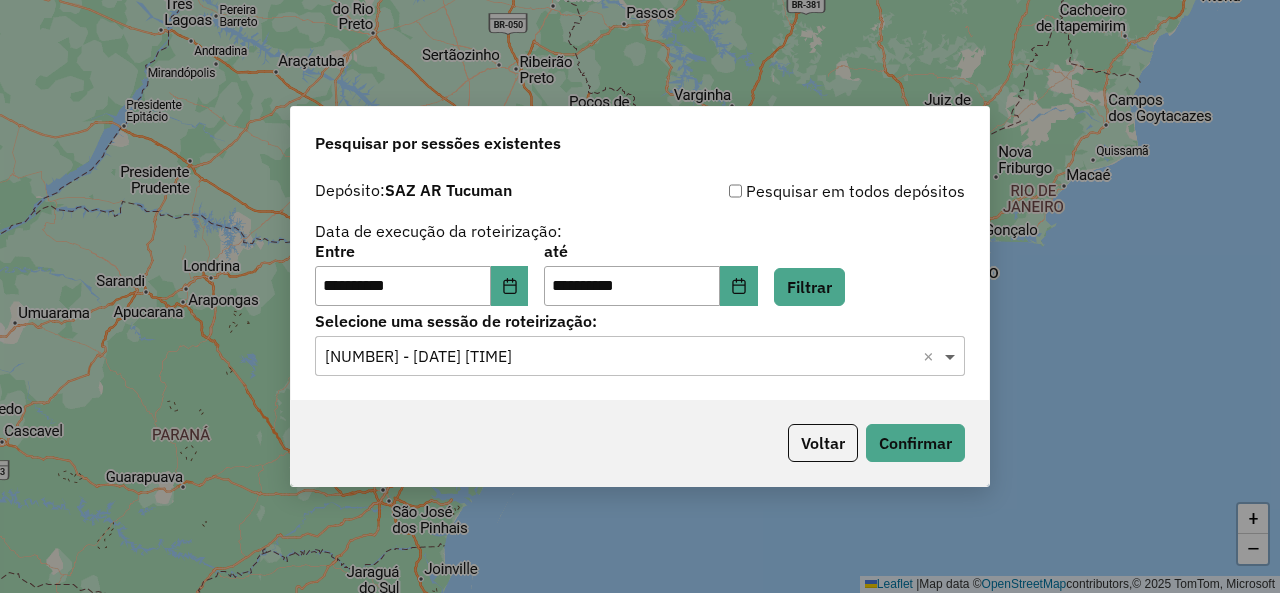 click 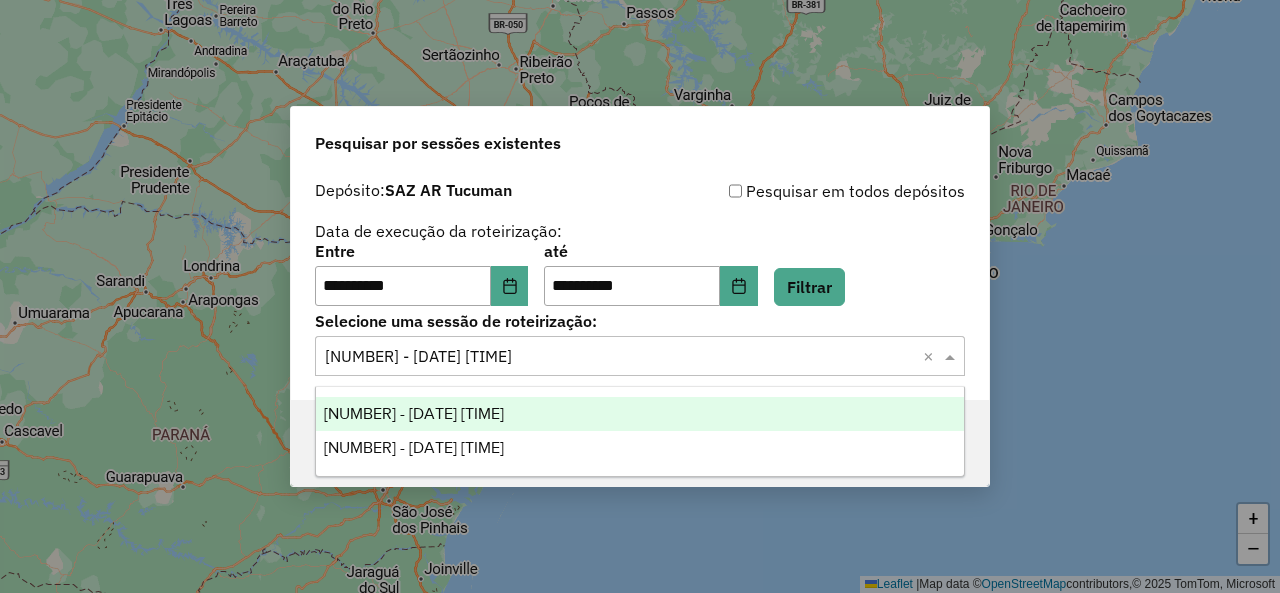 click 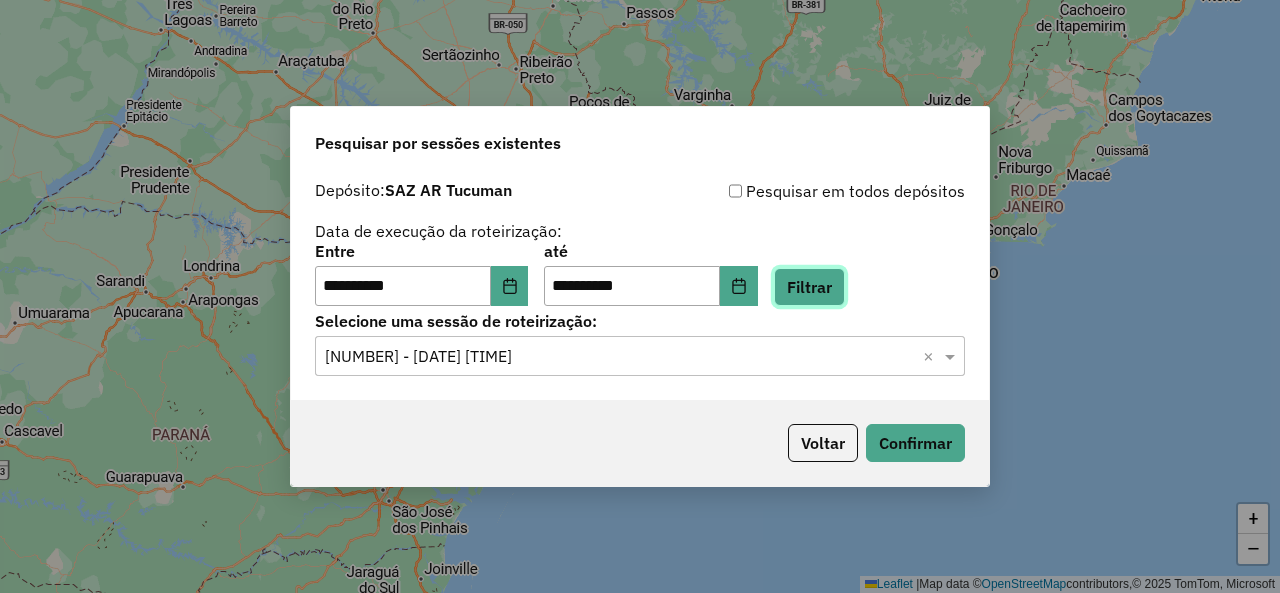 click on "Filtrar" 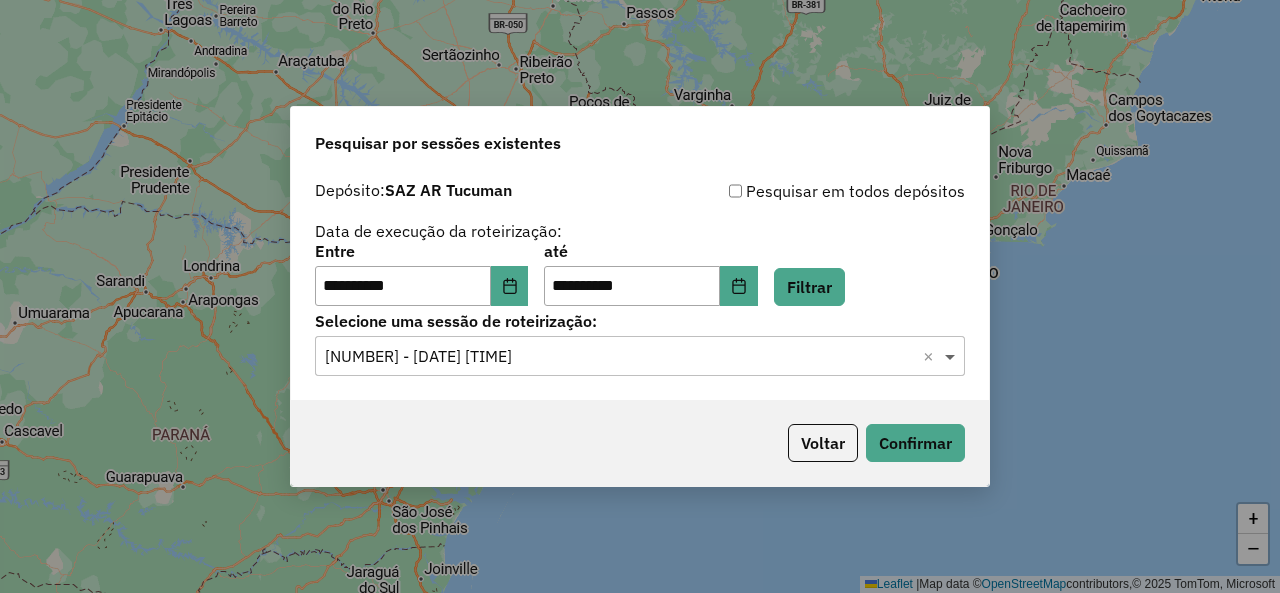 click 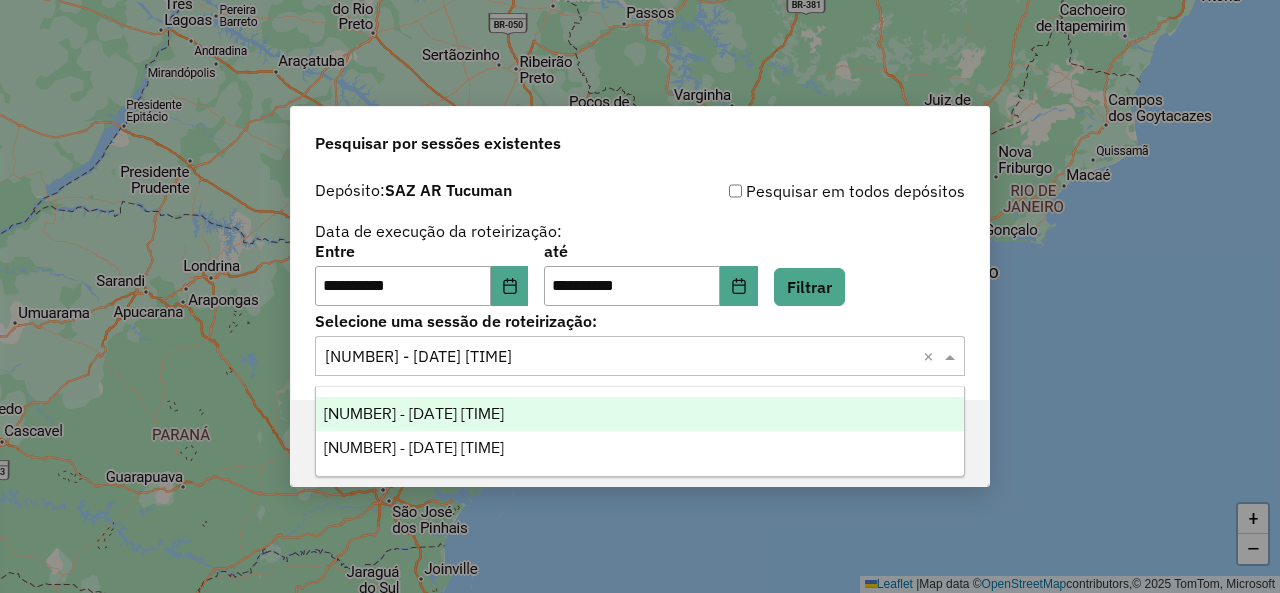 click 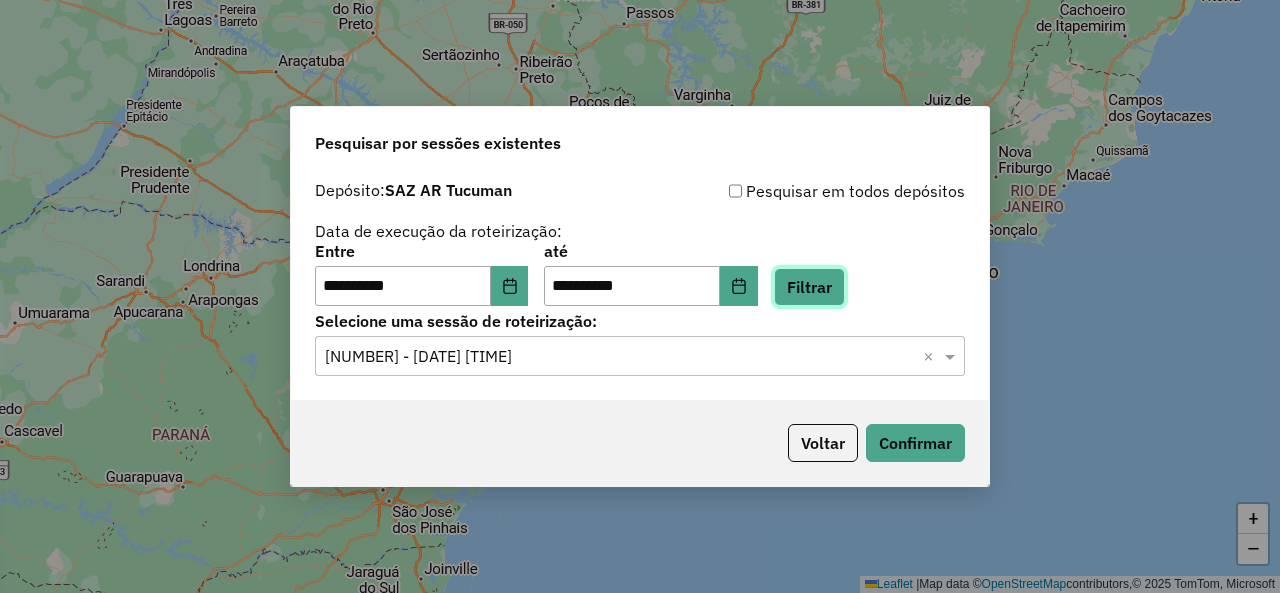 click on "Filtrar" 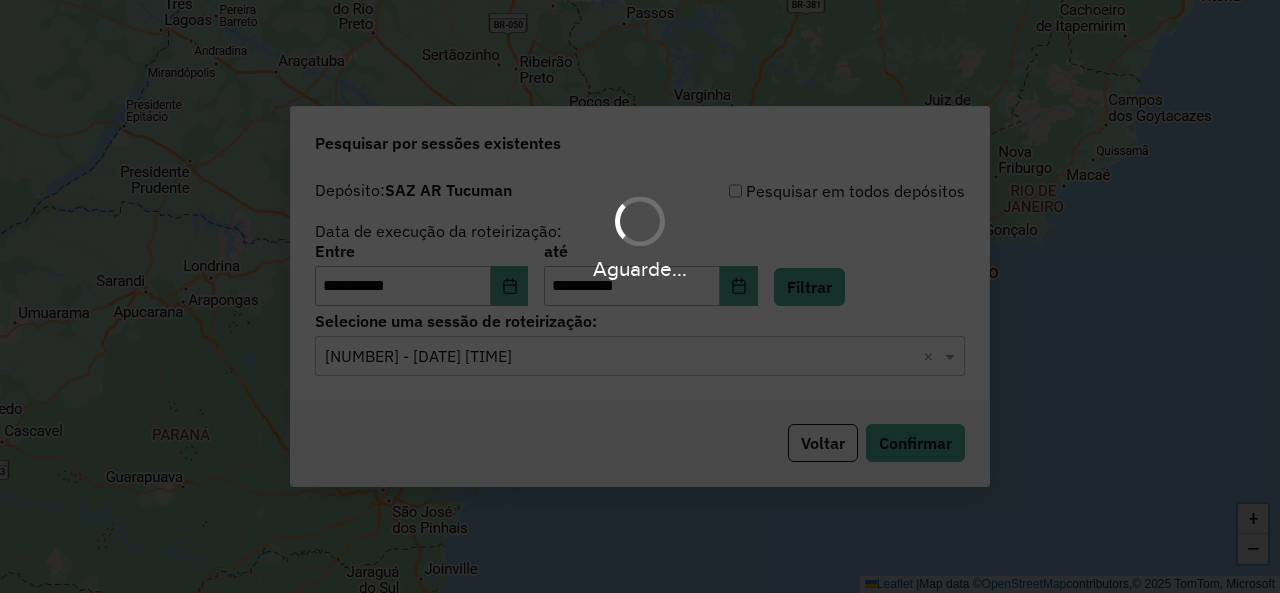 click on "Aguarde..." at bounding box center [640, 296] 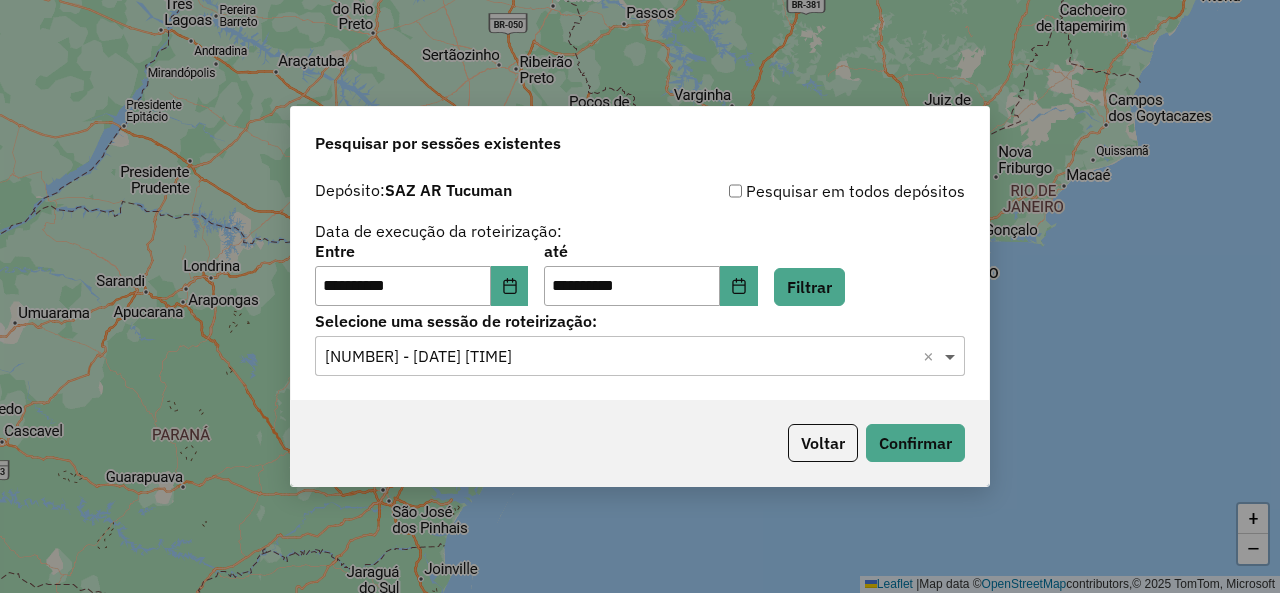 click 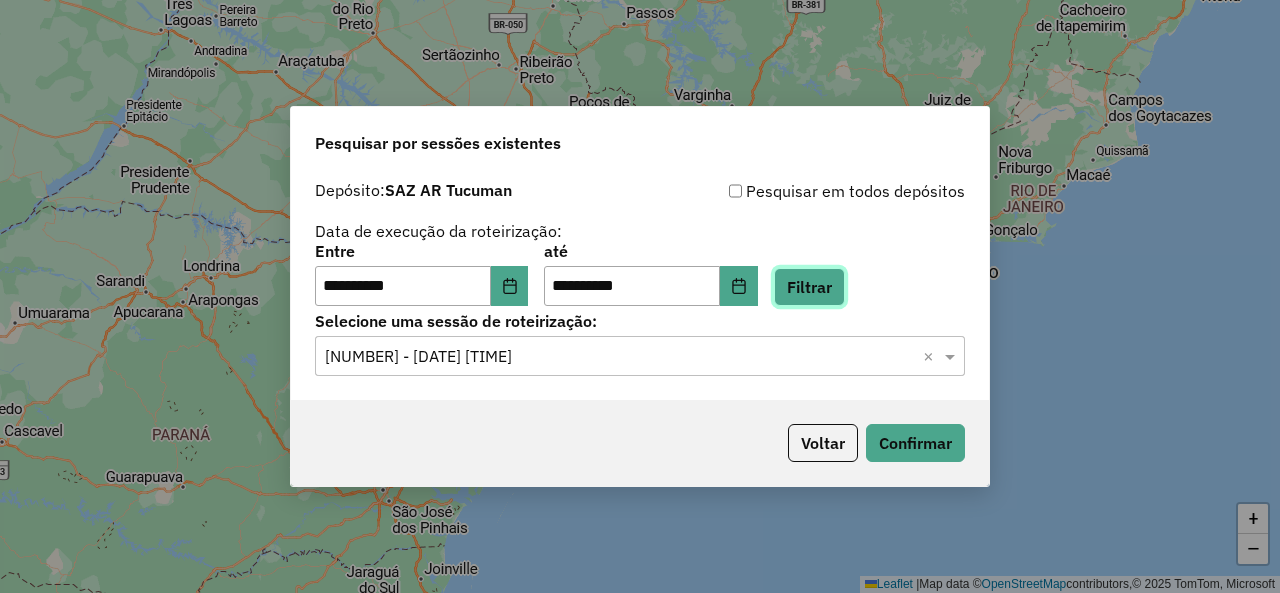 click on "Filtrar" 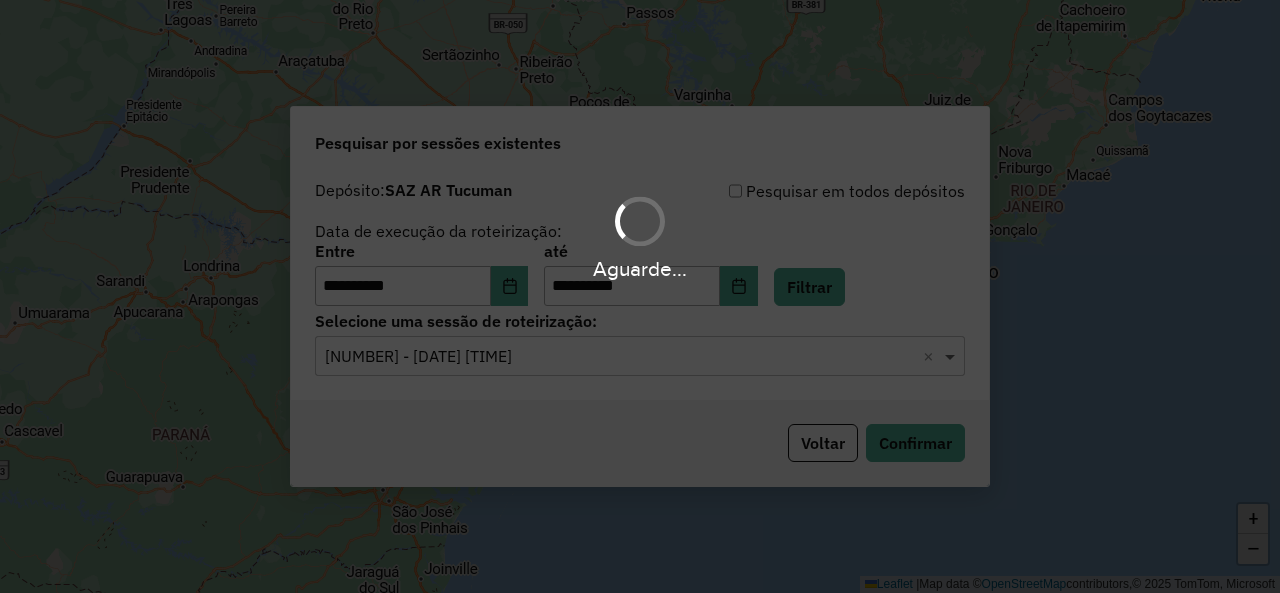 click 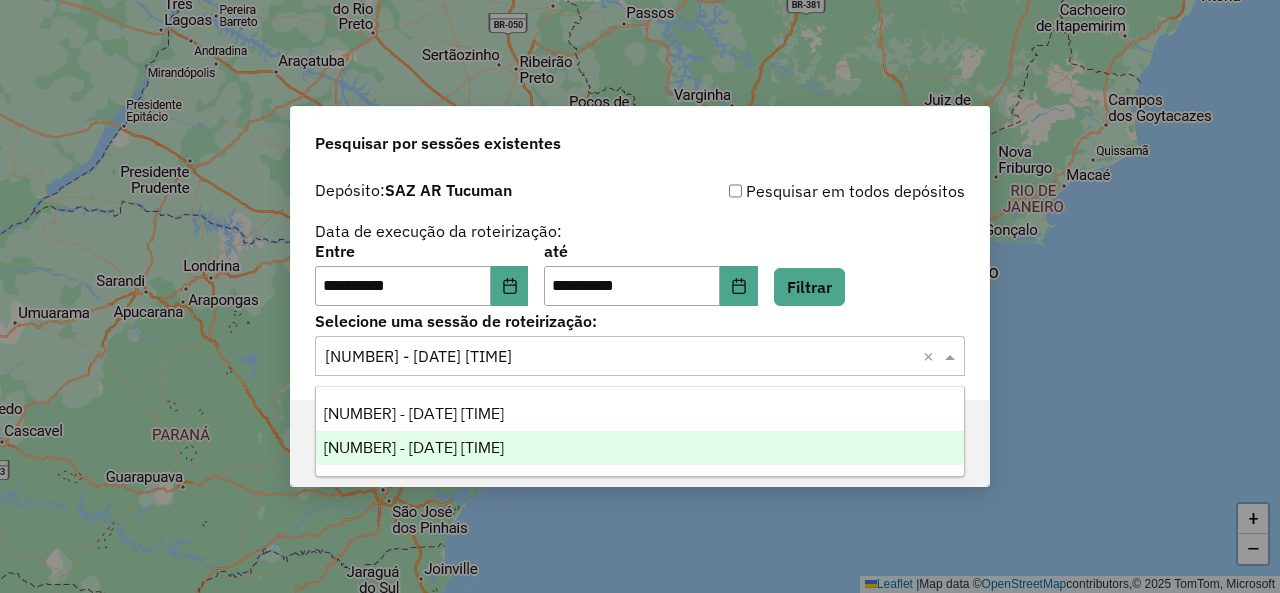 click 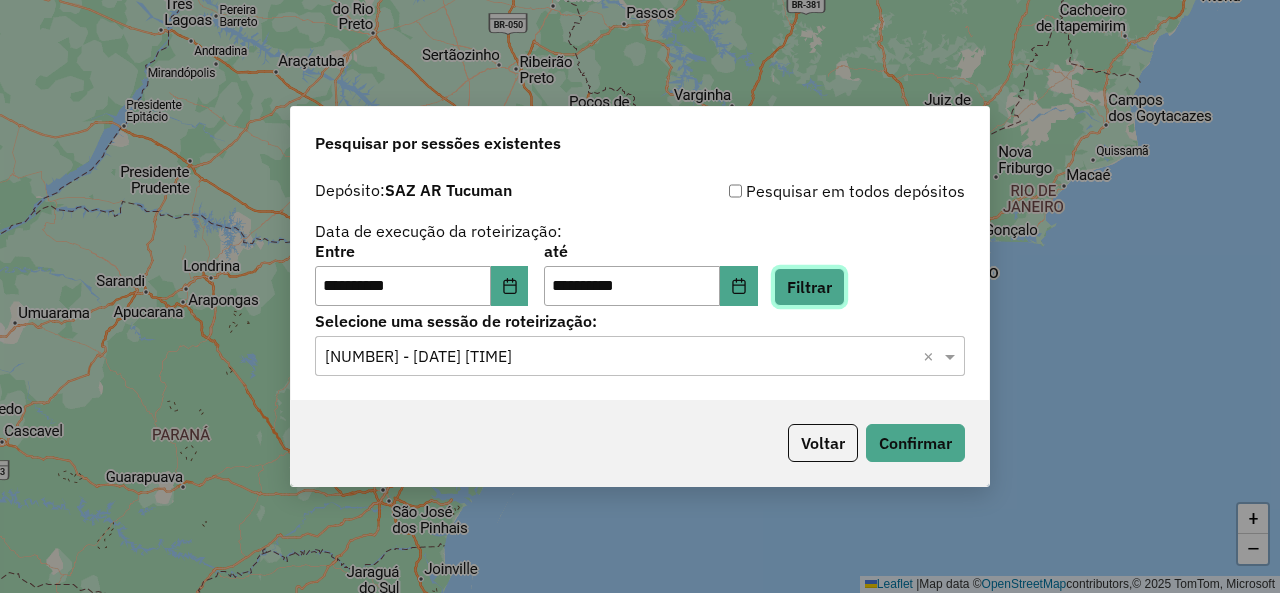 click on "Filtrar" 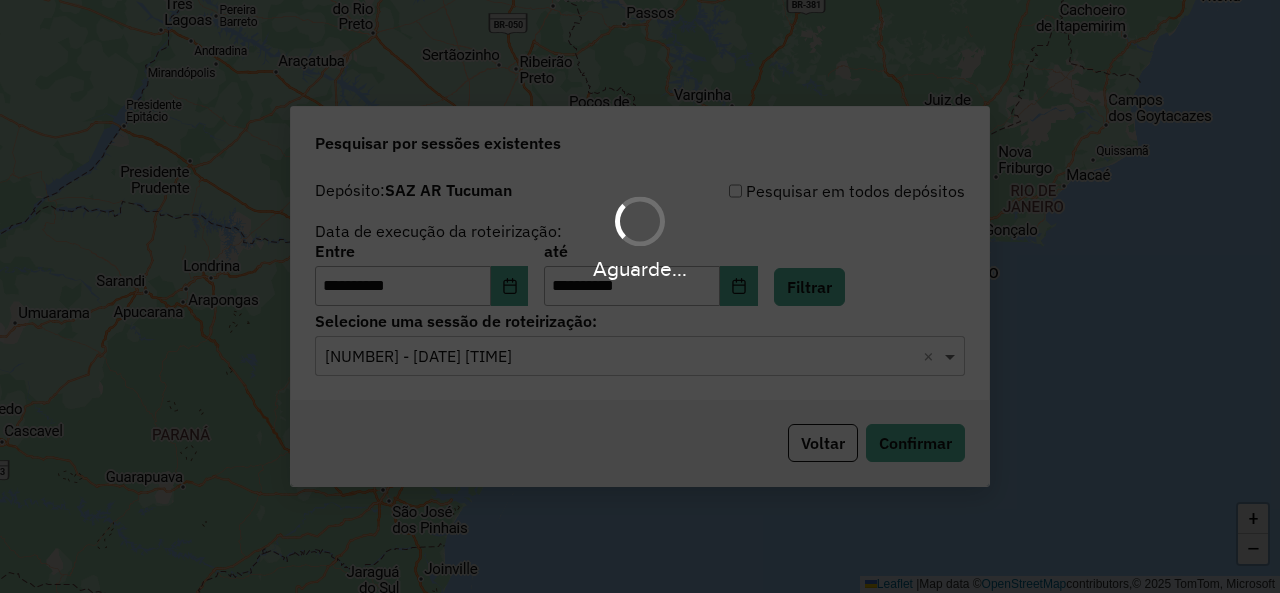 click on "**********" at bounding box center [640, 296] 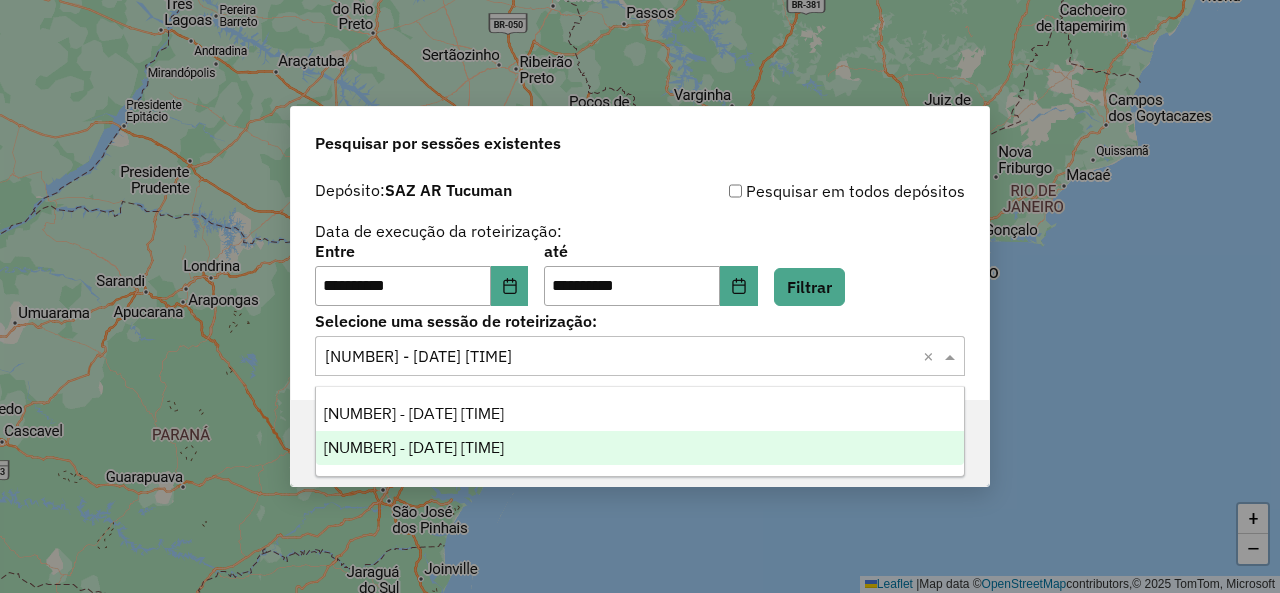 click 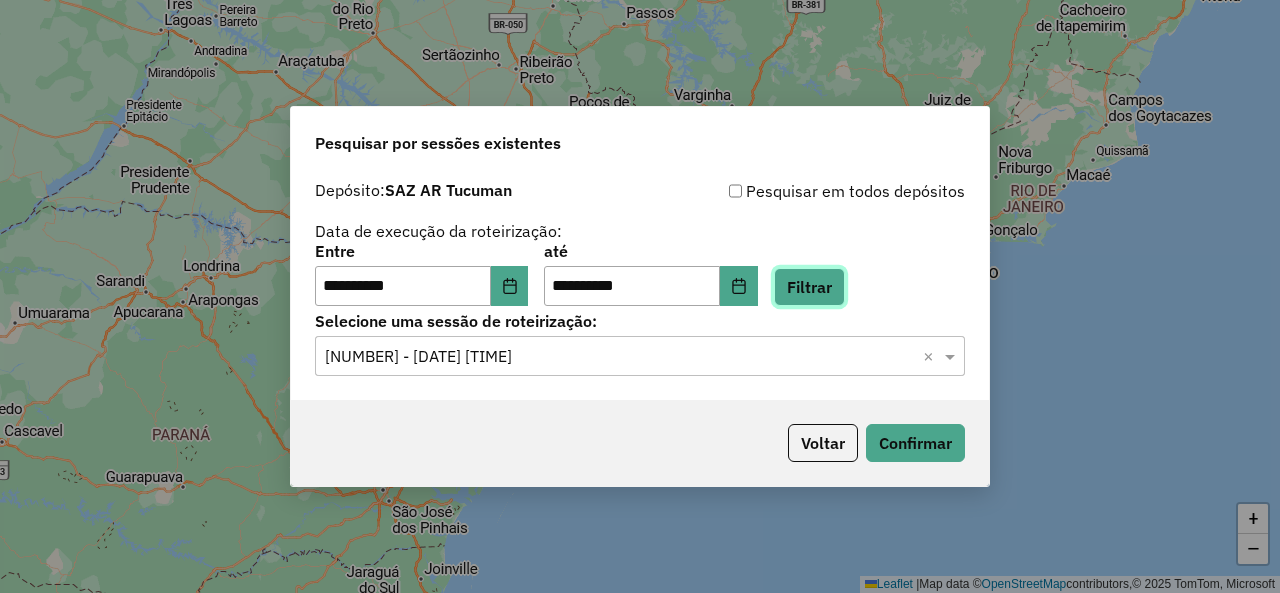 click on "Filtrar" 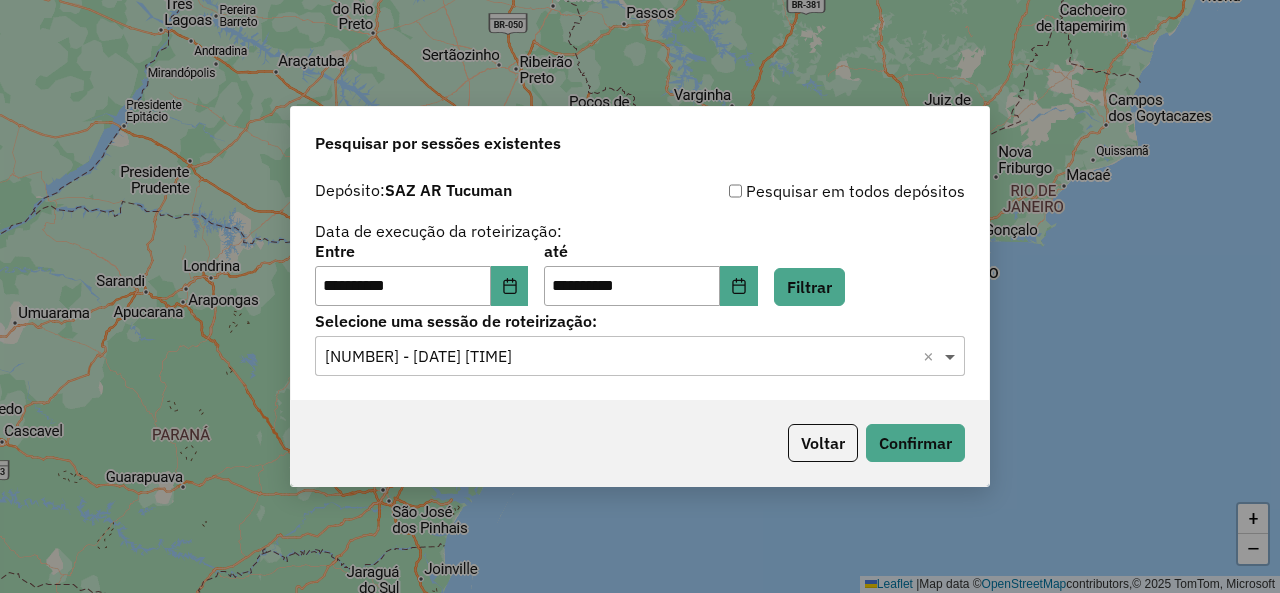 click 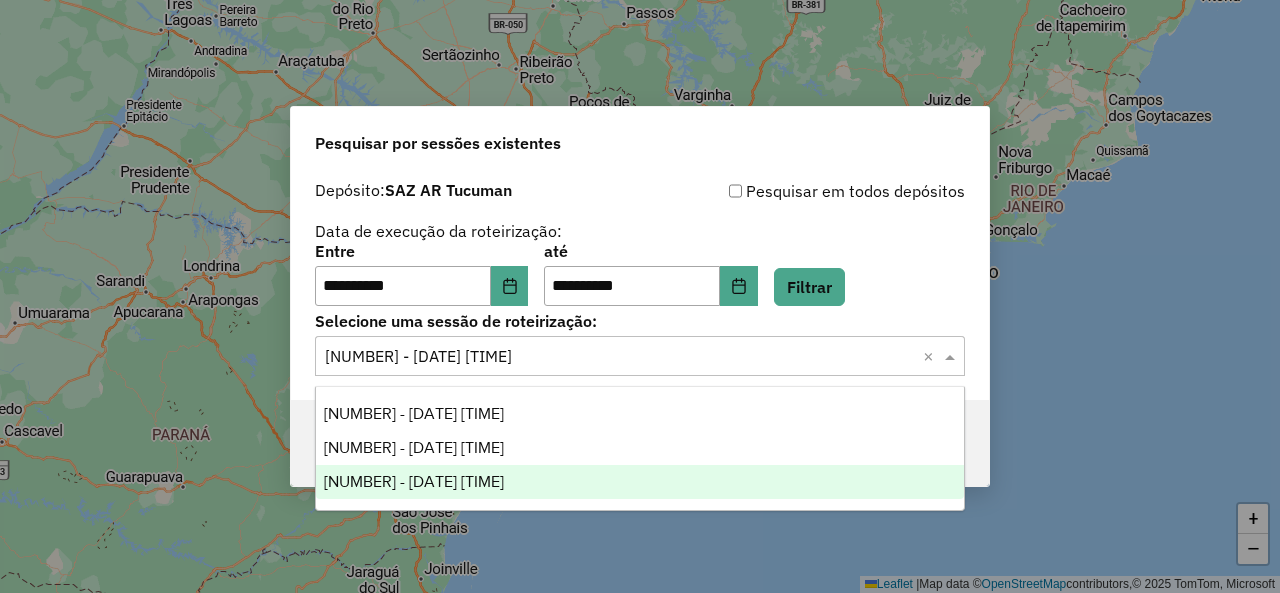 click on "1223878 - 05/08/2025 18:33" at bounding box center [639, 482] 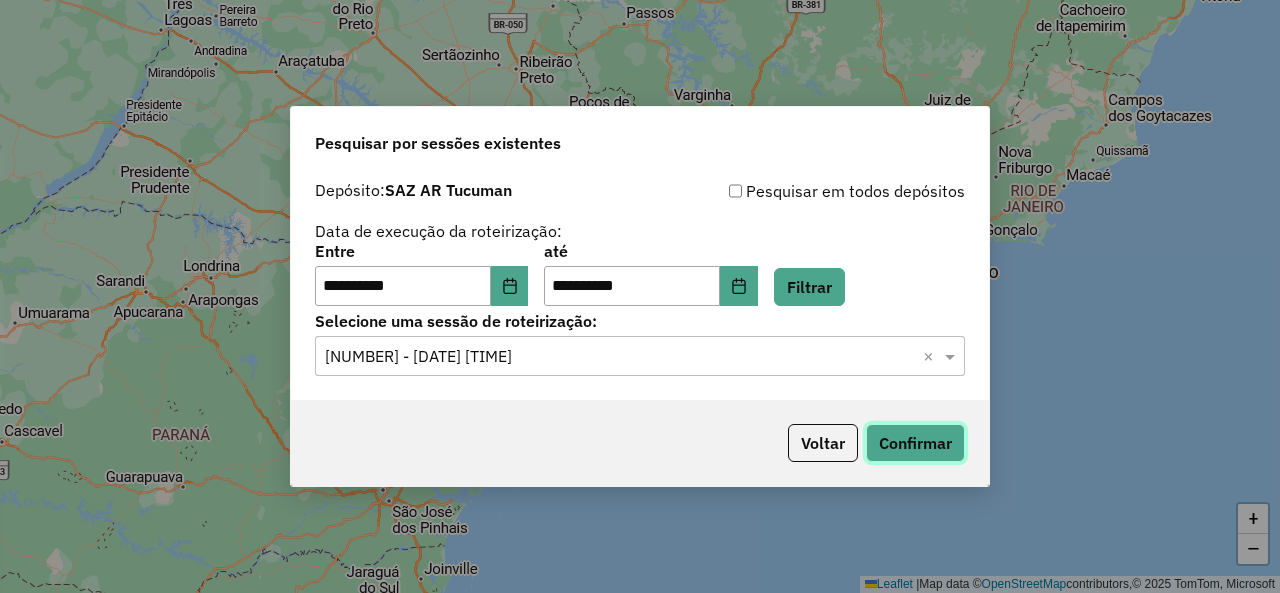 click on "Confirmar" 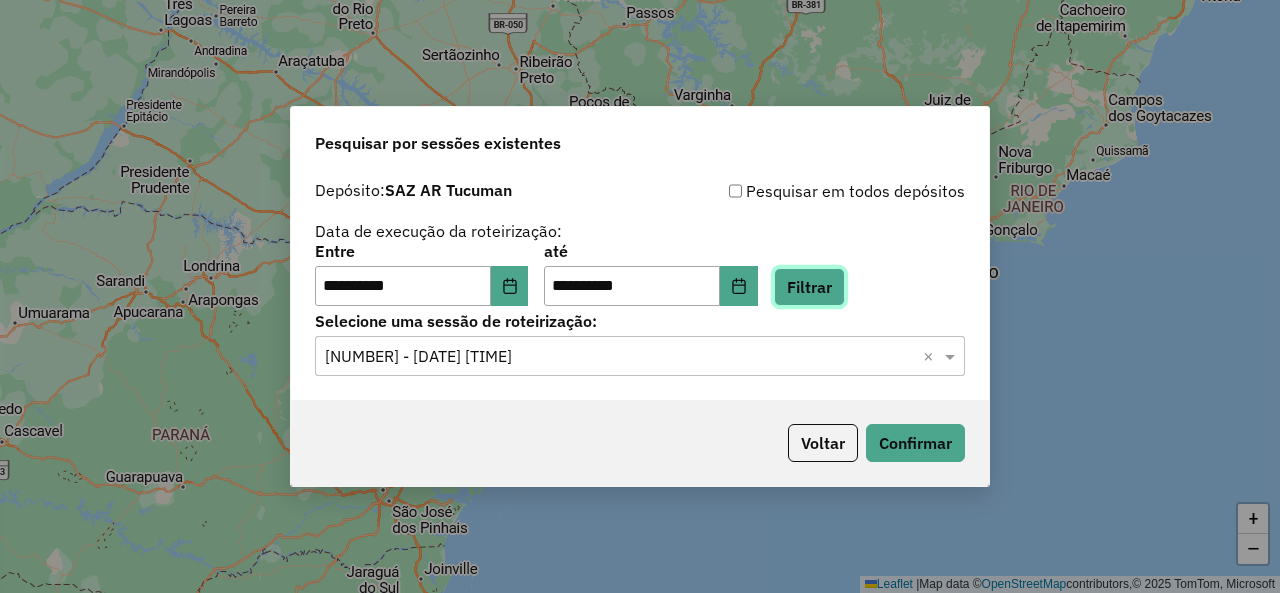 click on "Filtrar" 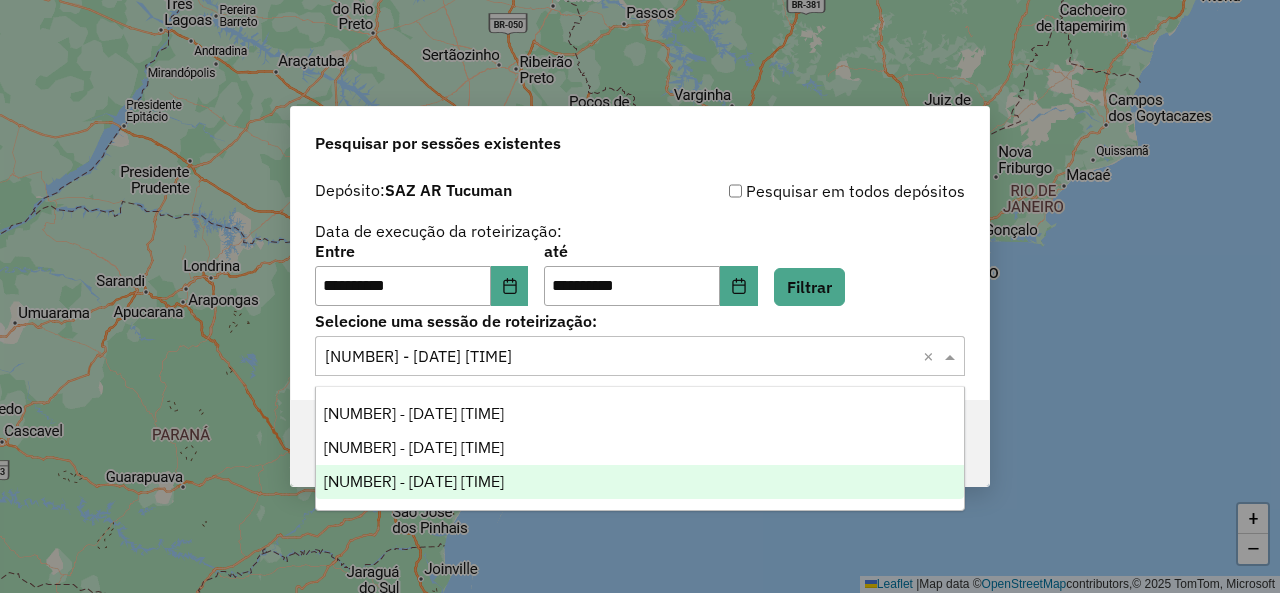 click 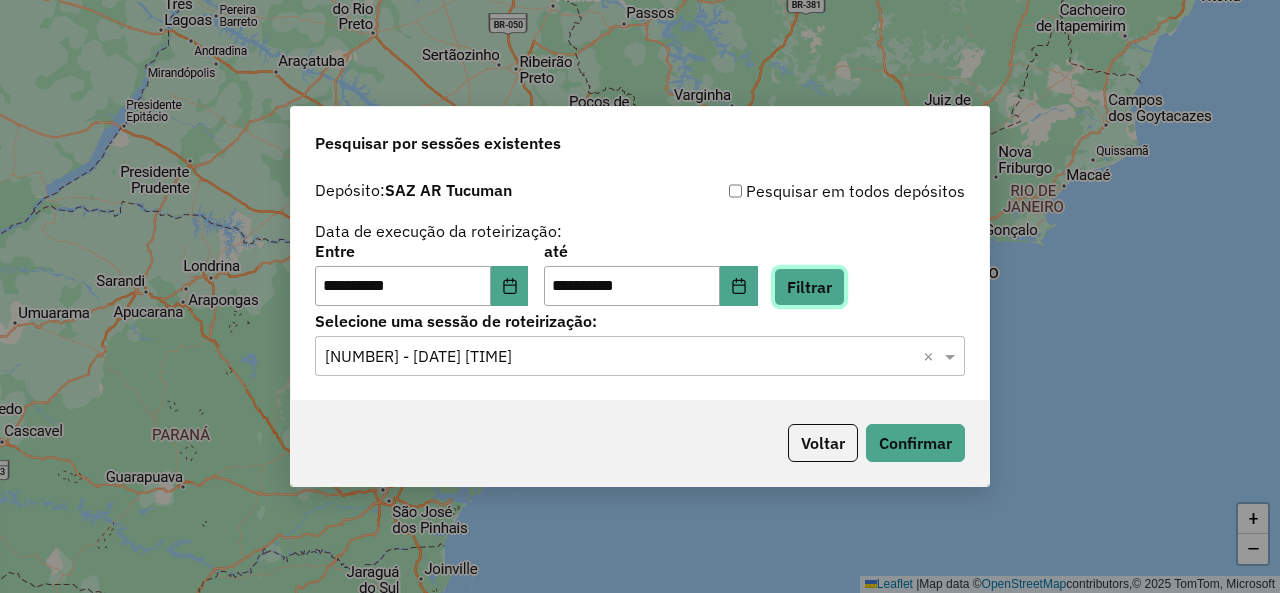 click on "Filtrar" 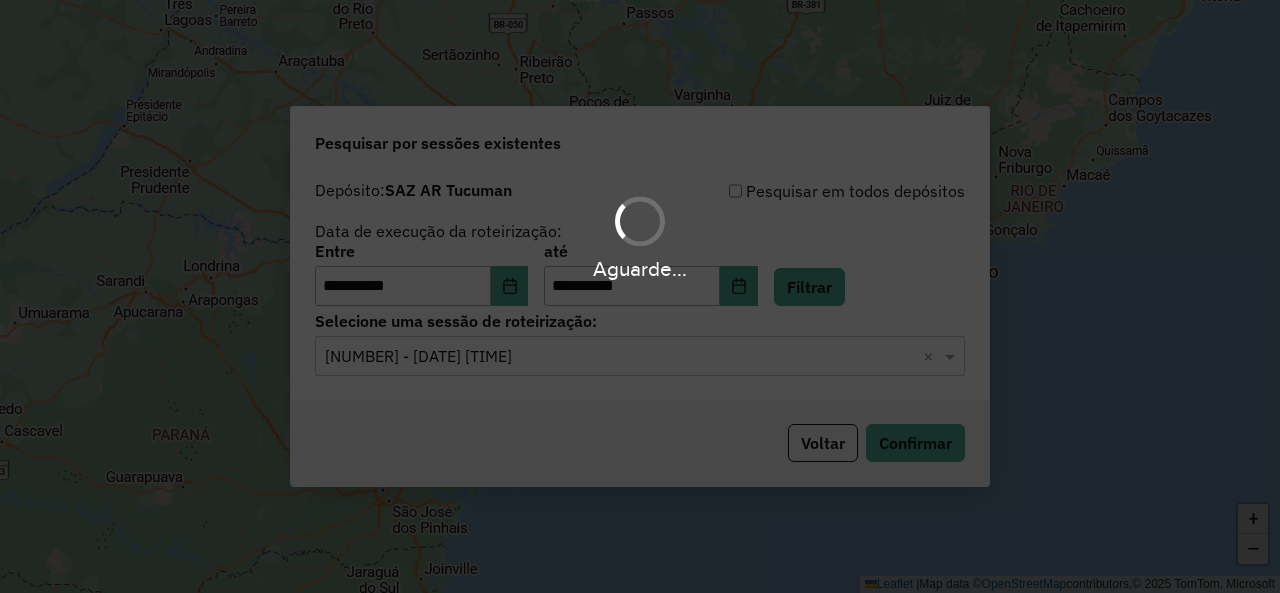 click 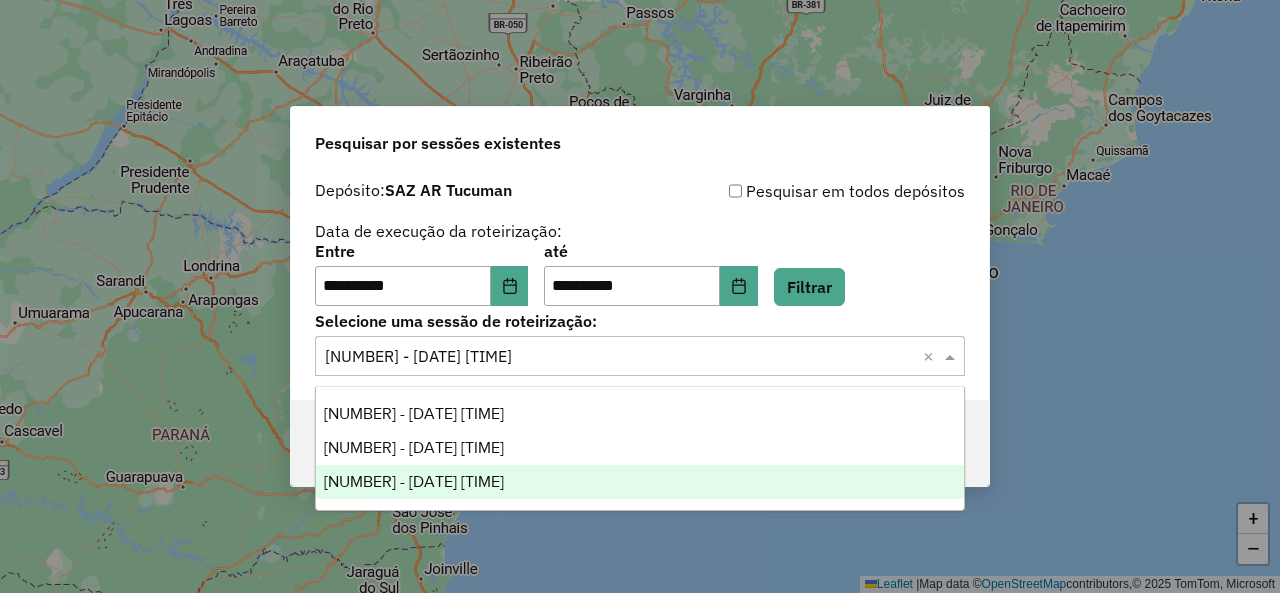 click 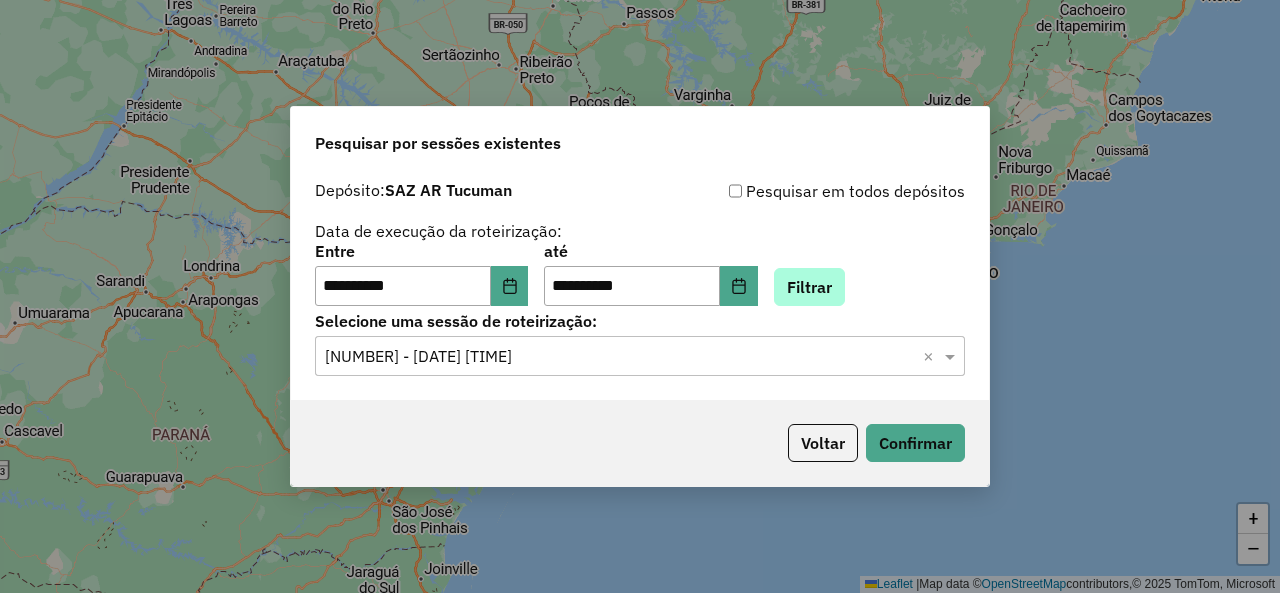 click on "**********" 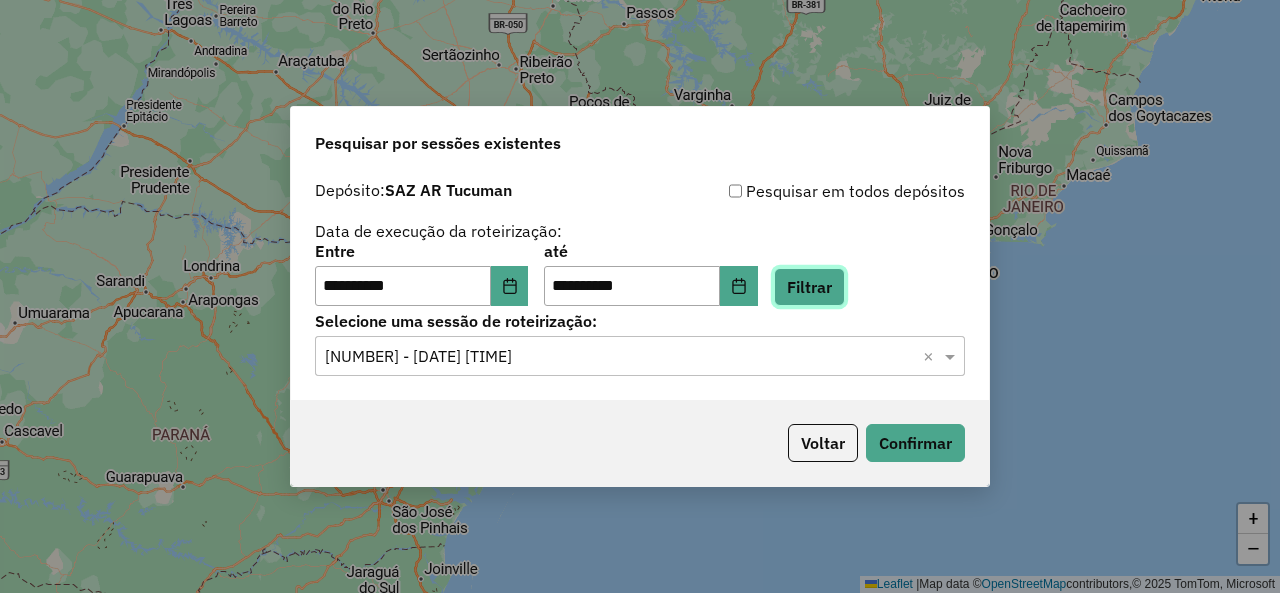 click on "Filtrar" 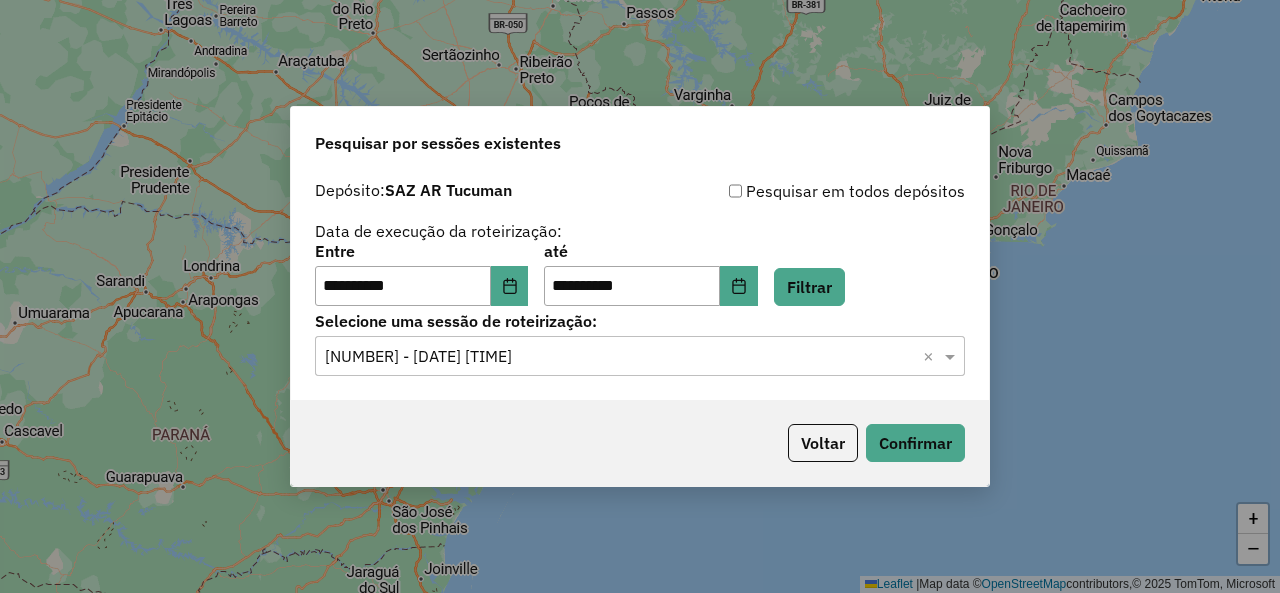 click 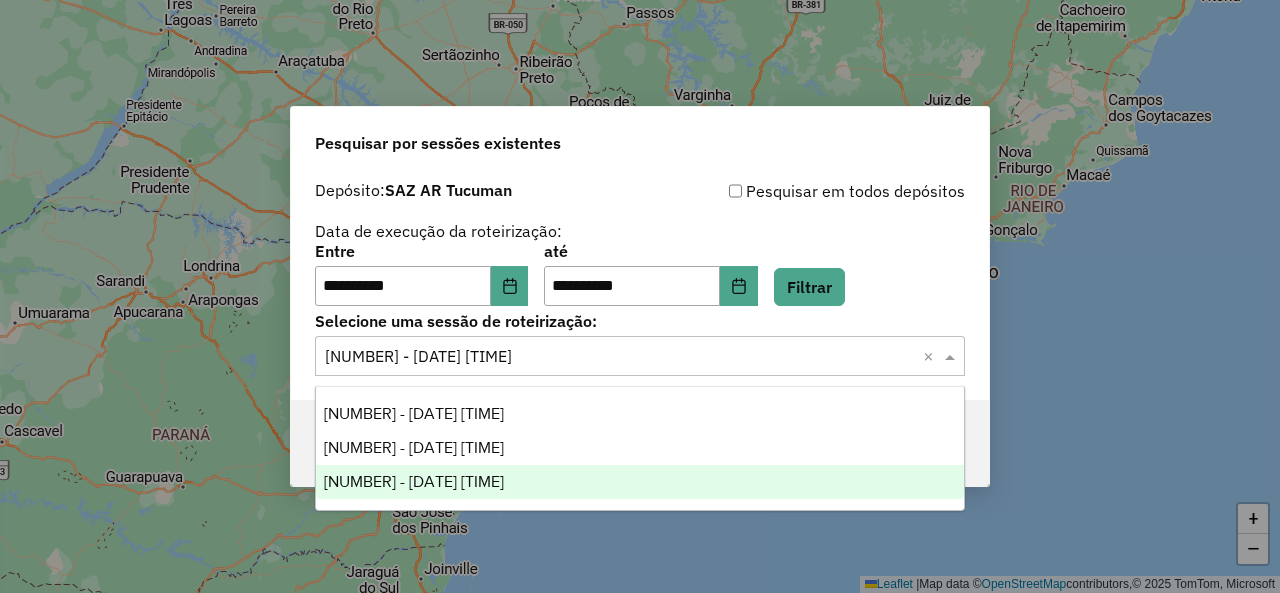 click 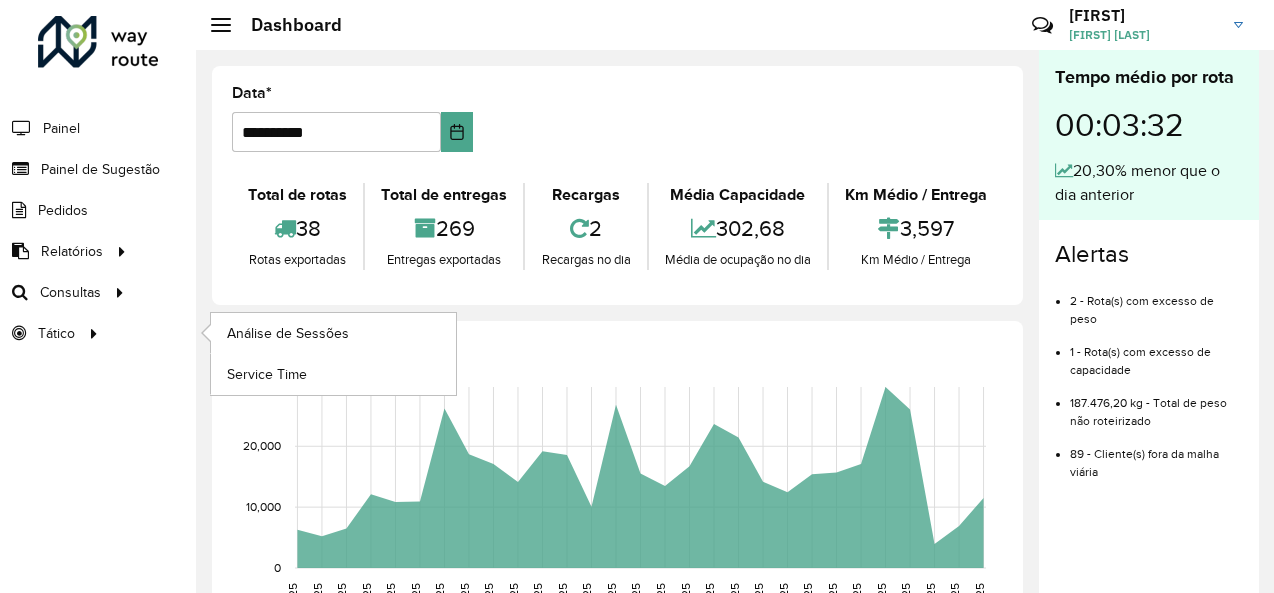 scroll, scrollTop: 14, scrollLeft: 0, axis: vertical 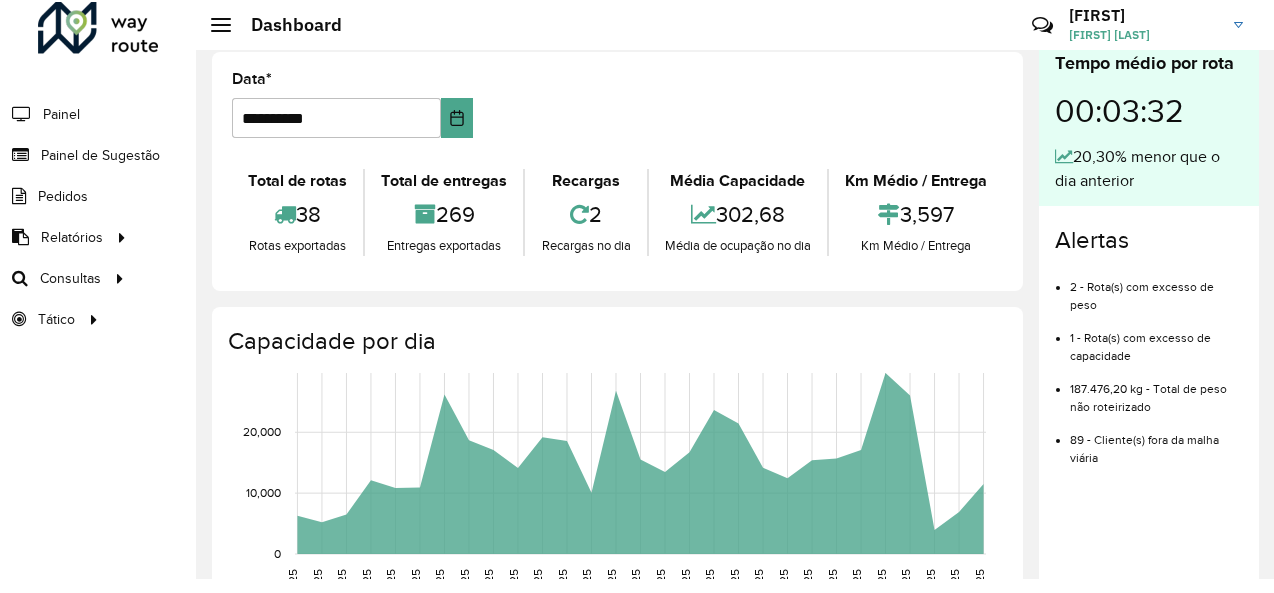 click on "Roteirizador AmbevTech Painel Painel de Sugestão Pedidos Relatórios Clientes Clientes fora malha Edição tempo atendimento Indicadores roteirização Pedidos agrupados Pedidos não Roteirizados Romaneio Roteirização Setor Veículos Consultas Roteirização Setores Tático Análise de Sessões Service Time" 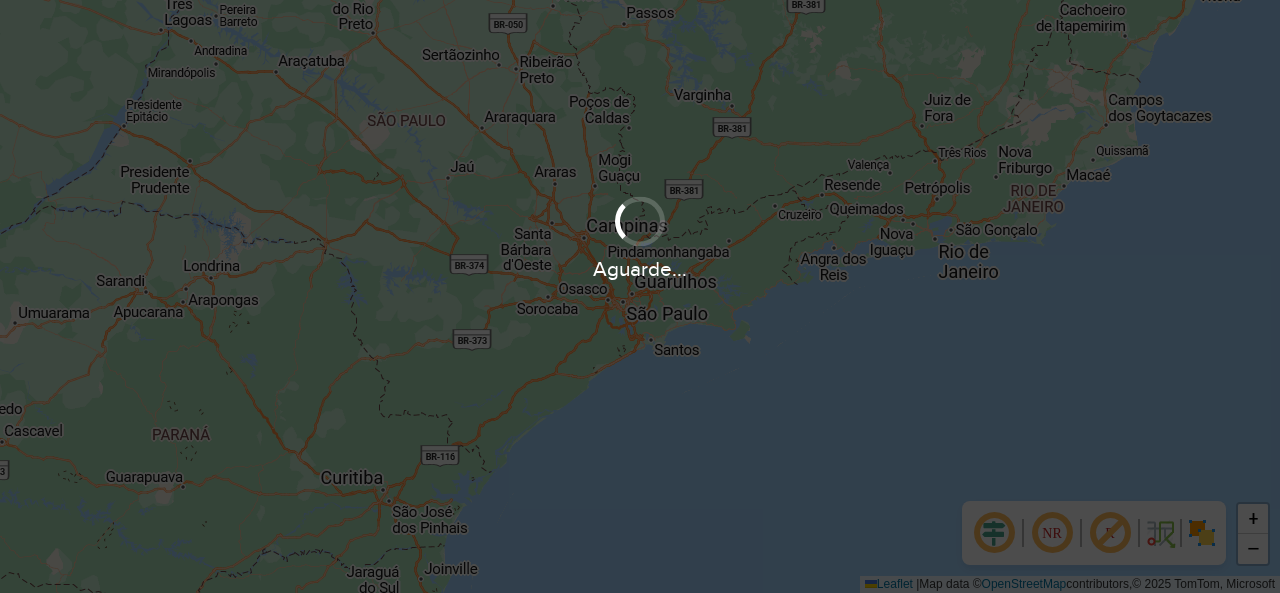scroll, scrollTop: 0, scrollLeft: 0, axis: both 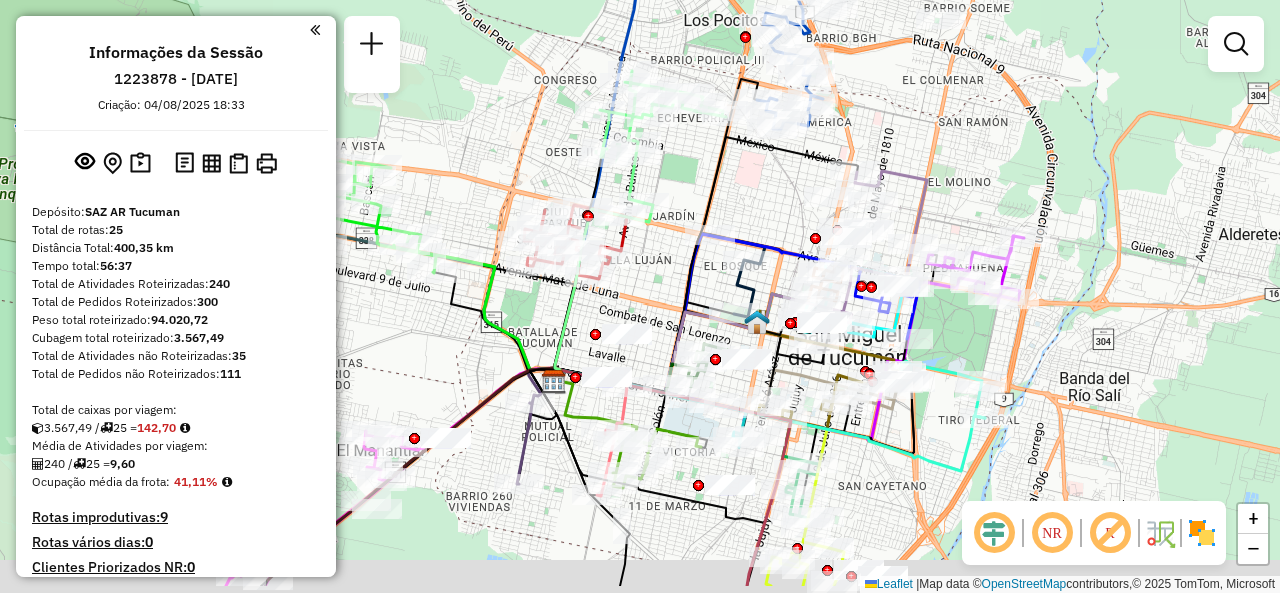 drag, startPoint x: 509, startPoint y: 217, endPoint x: 472, endPoint y: 151, distance: 75.66373 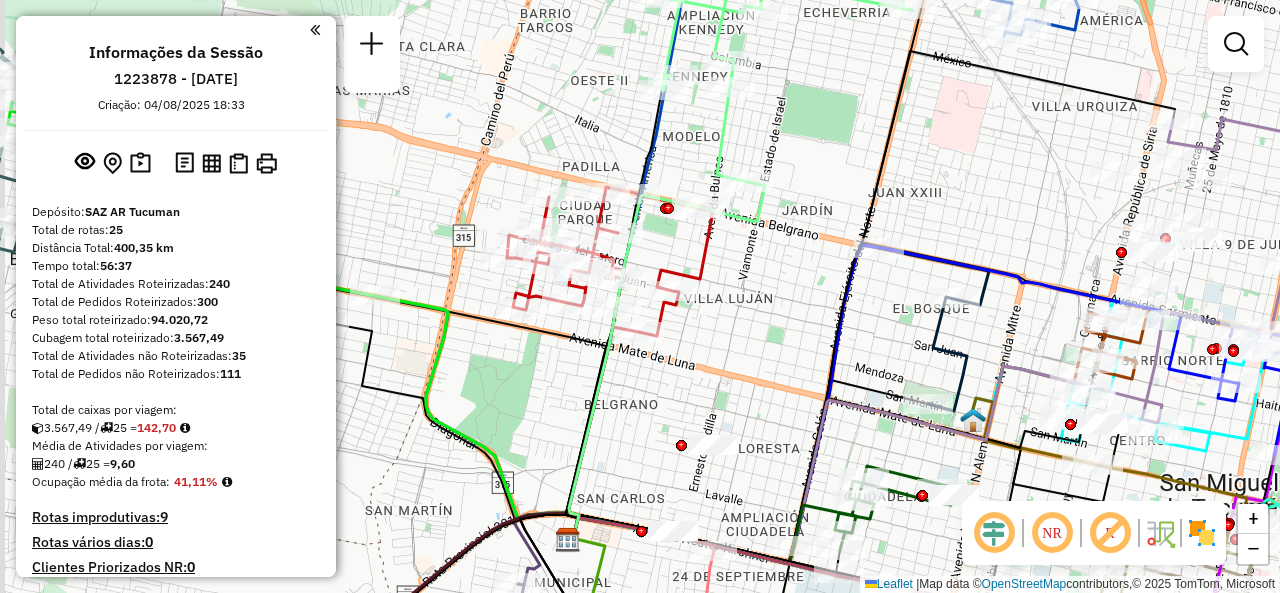 drag, startPoint x: 544, startPoint y: 133, endPoint x: 558, endPoint y: 132, distance: 14.035668 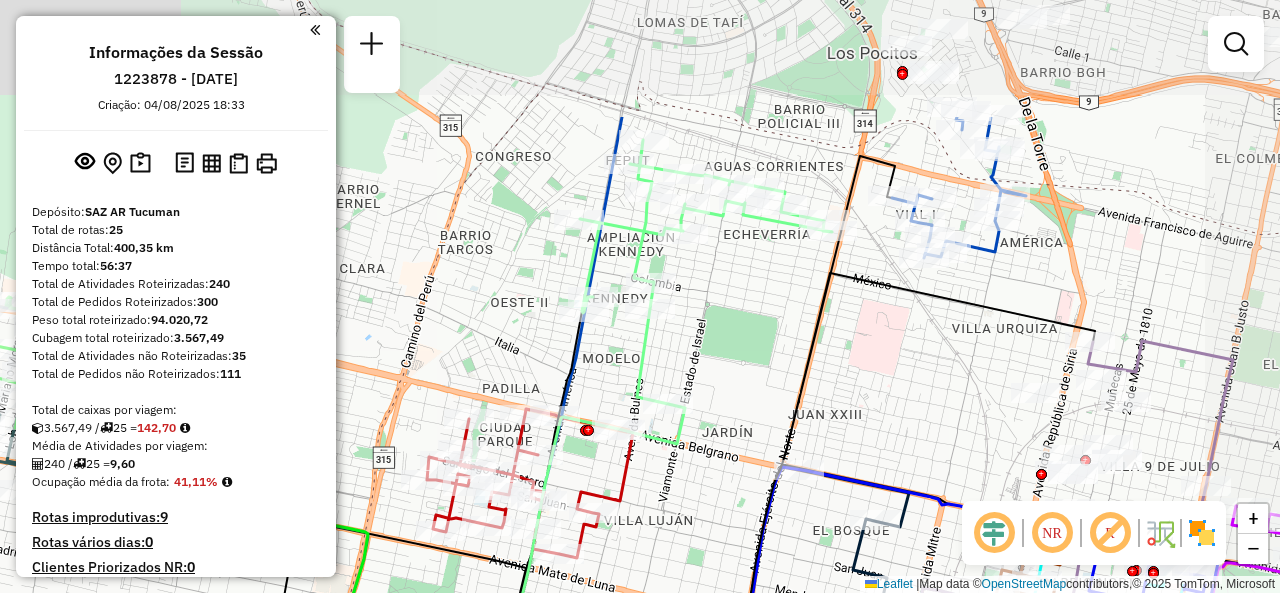 drag, startPoint x: 805, startPoint y: 137, endPoint x: 716, endPoint y: 313, distance: 197.22322 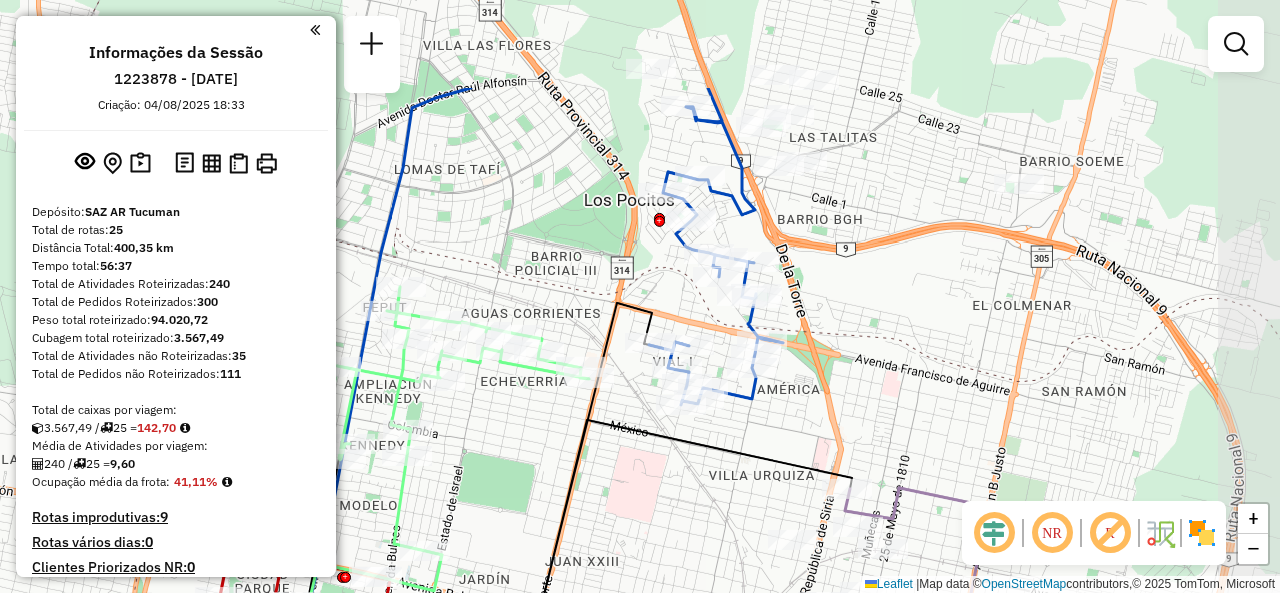 drag, startPoint x: 904, startPoint y: 355, endPoint x: 732, endPoint y: 437, distance: 190.54659 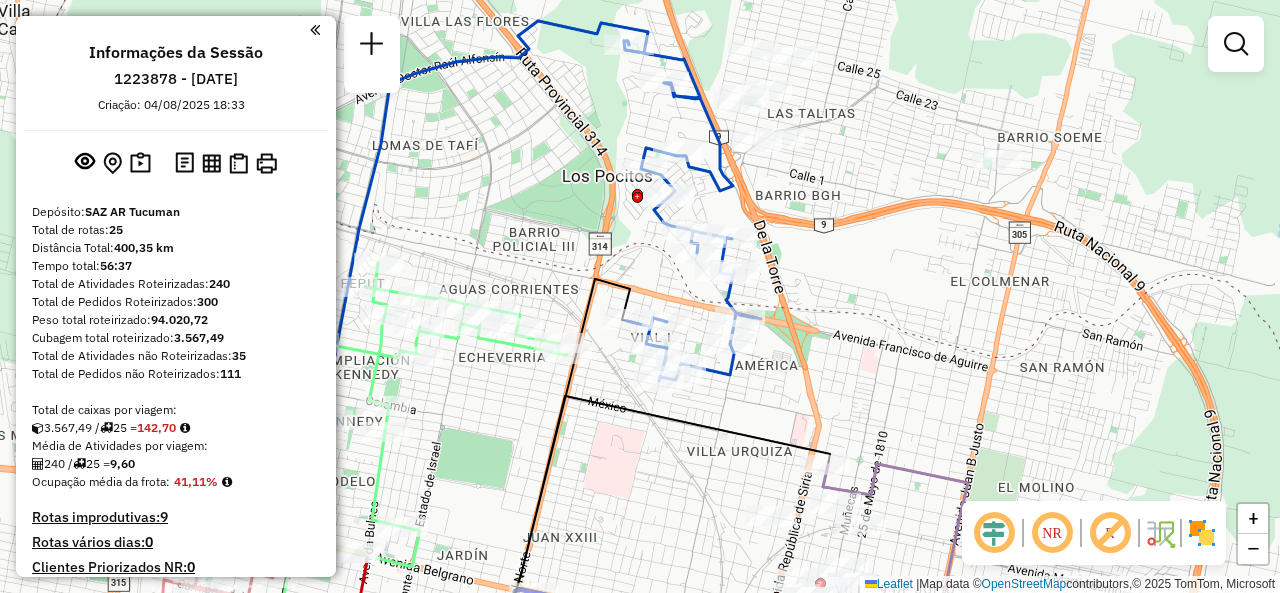 drag, startPoint x: 713, startPoint y: 481, endPoint x: 559, endPoint y: 281, distance: 252.42029 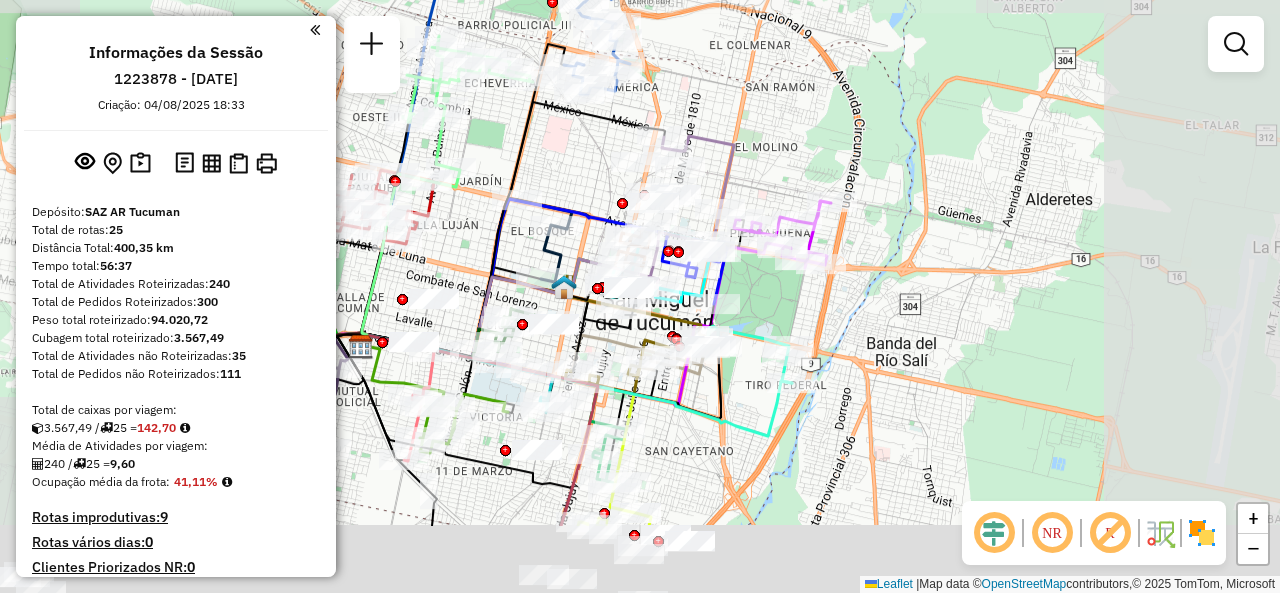 drag, startPoint x: 744, startPoint y: 206, endPoint x: 740, endPoint y: 65, distance: 141.05673 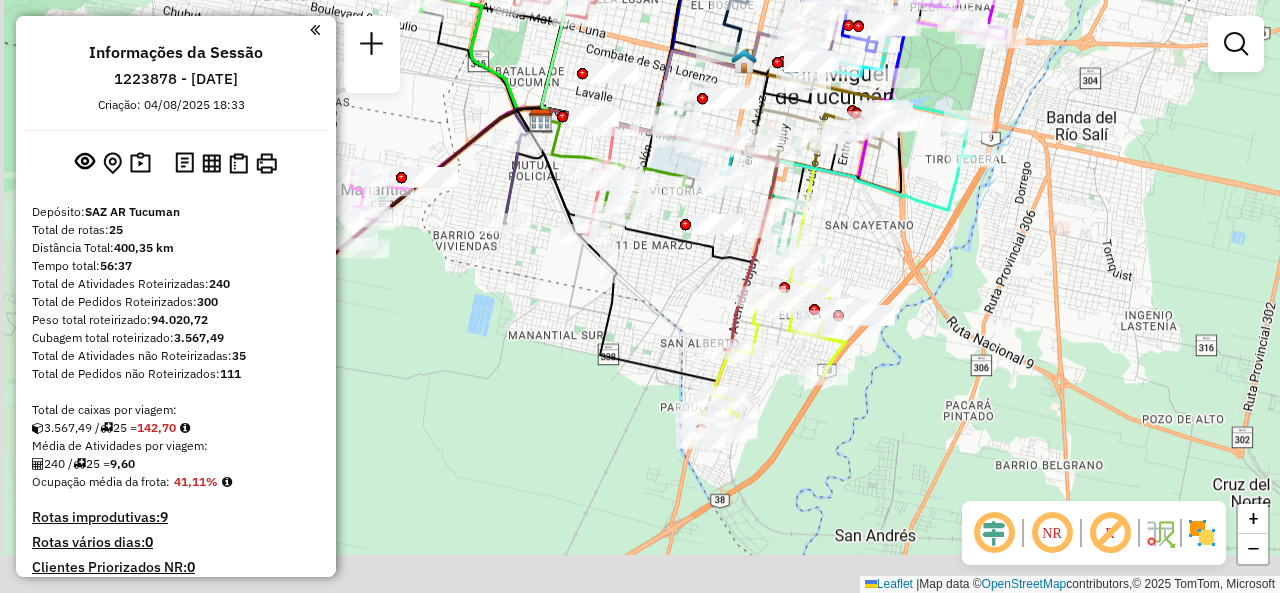 drag, startPoint x: 742, startPoint y: 448, endPoint x: 970, endPoint y: 190, distance: 344.308 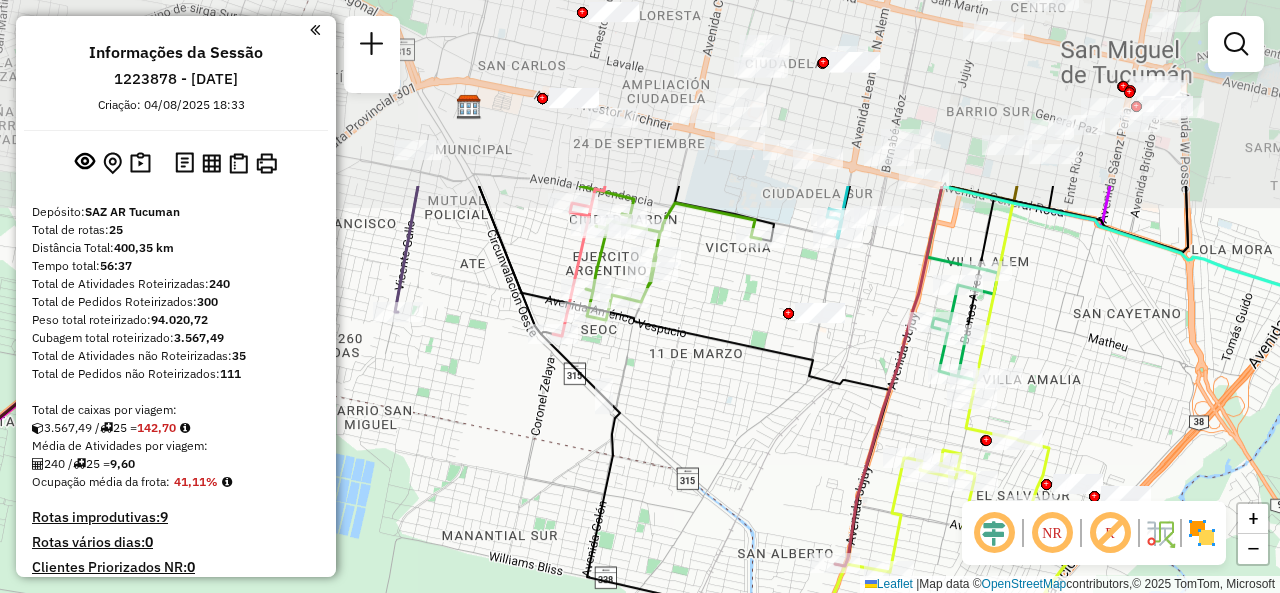 drag, startPoint x: 673, startPoint y: 232, endPoint x: 746, endPoint y: 416, distance: 197.95201 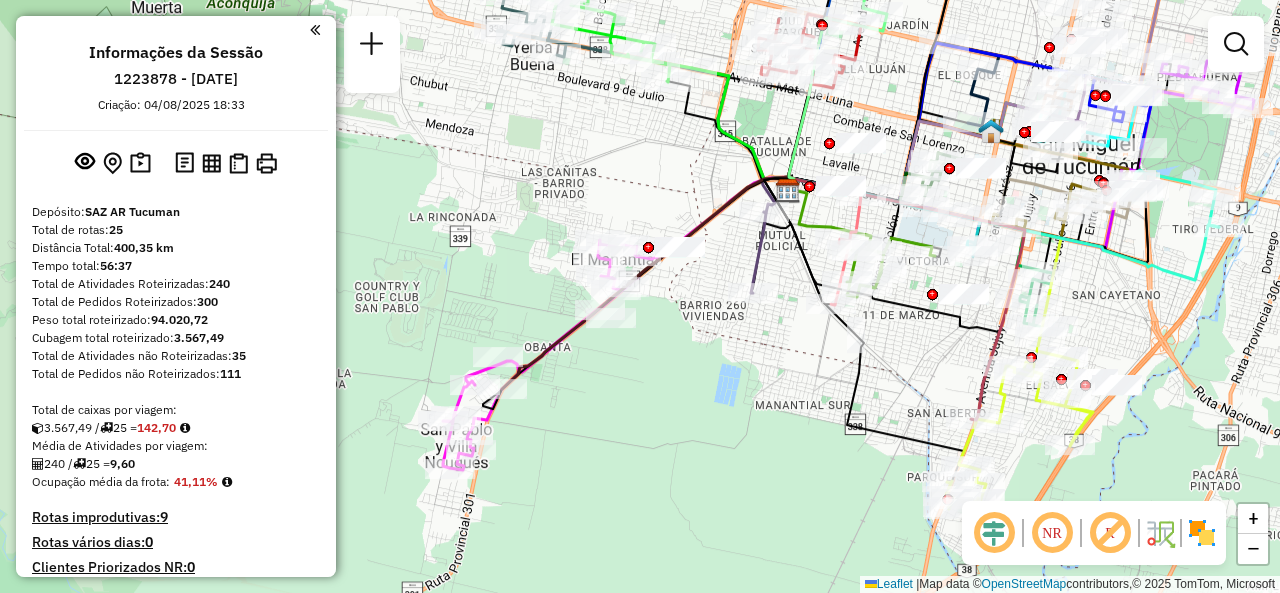 drag, startPoint x: 728, startPoint y: 399, endPoint x: 964, endPoint y: 357, distance: 239.70816 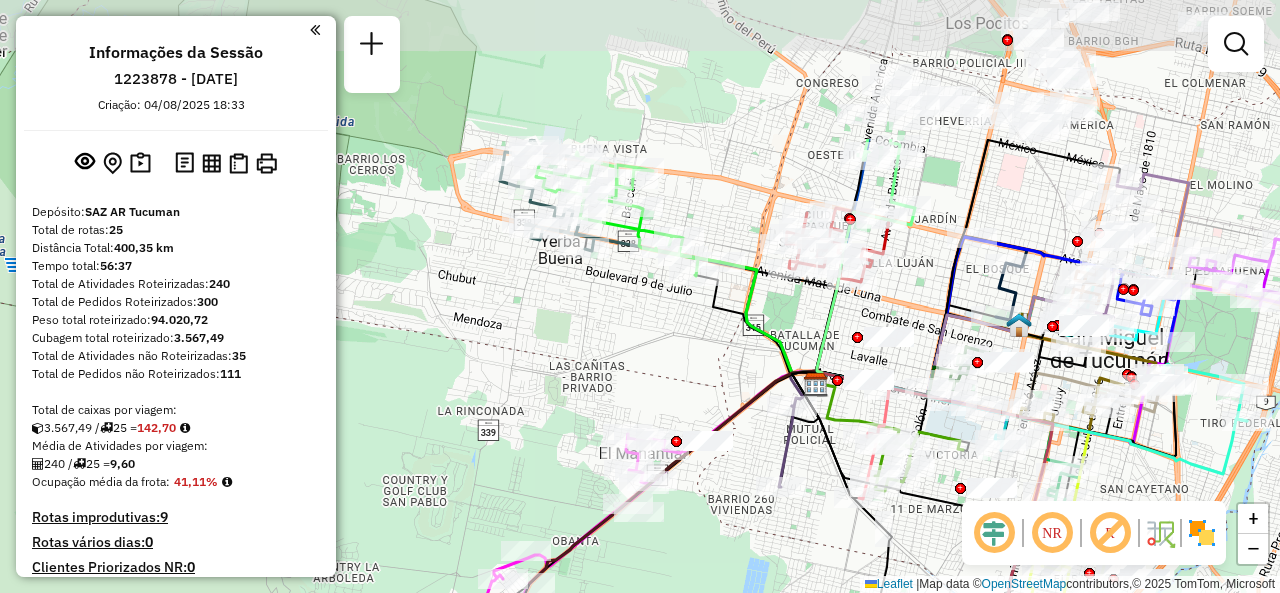 drag, startPoint x: 556, startPoint y: 211, endPoint x: 546, endPoint y: 409, distance: 198.25237 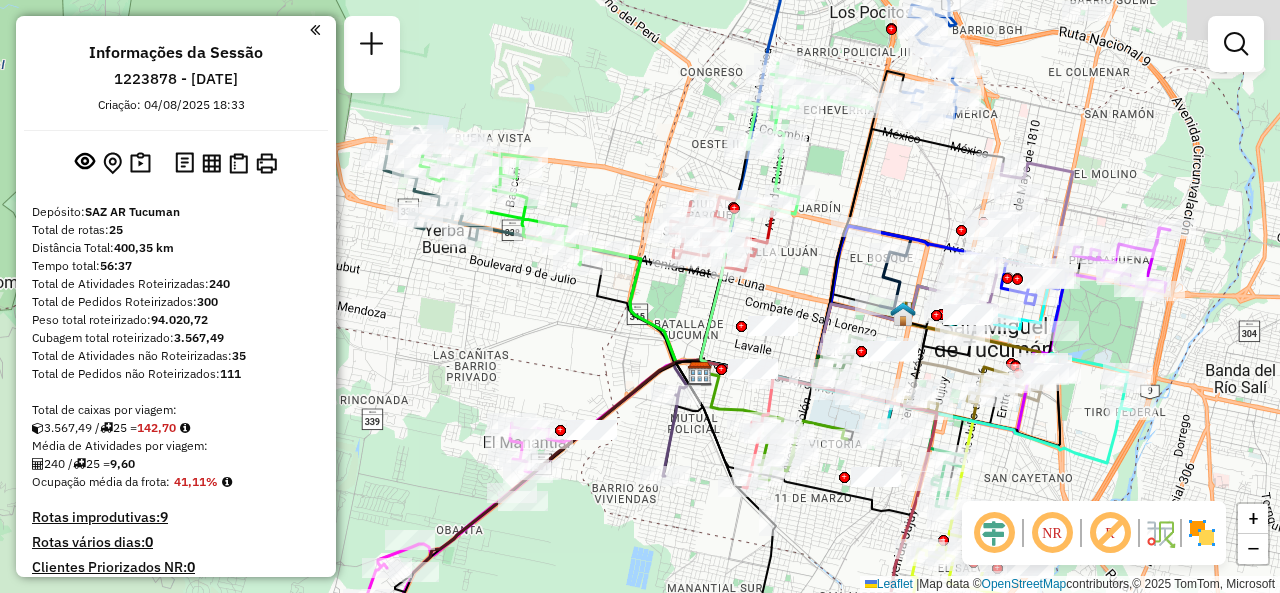 drag, startPoint x: 985, startPoint y: 214, endPoint x: 788, endPoint y: 195, distance: 197.91412 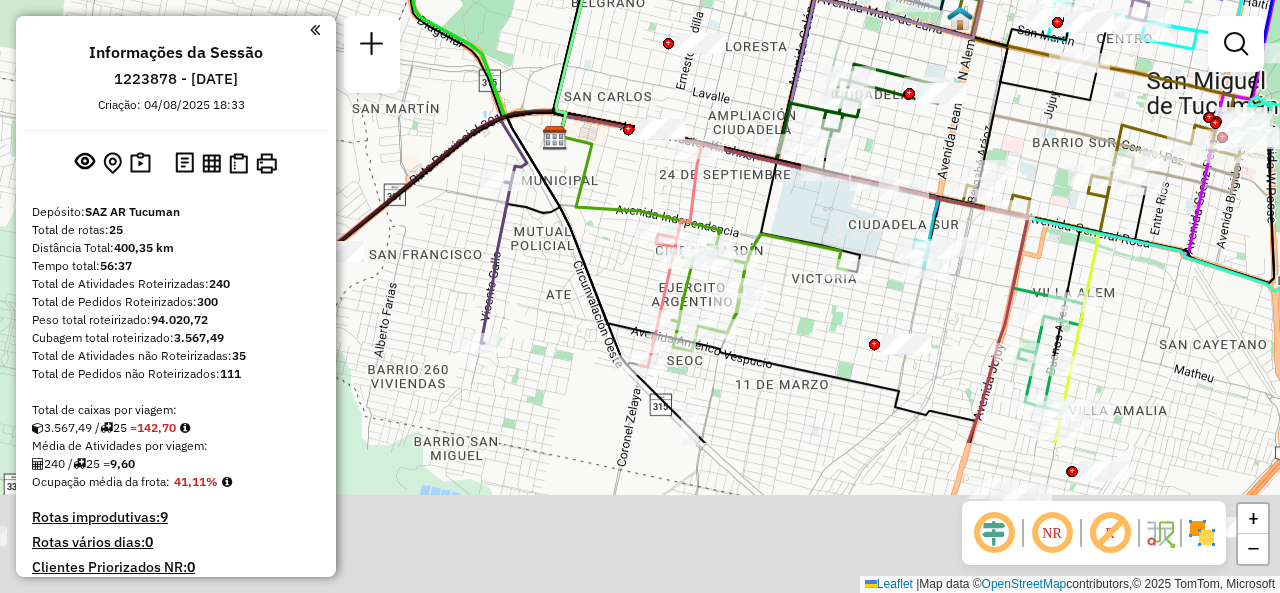 drag, startPoint x: 720, startPoint y: 295, endPoint x: 750, endPoint y: 71, distance: 226 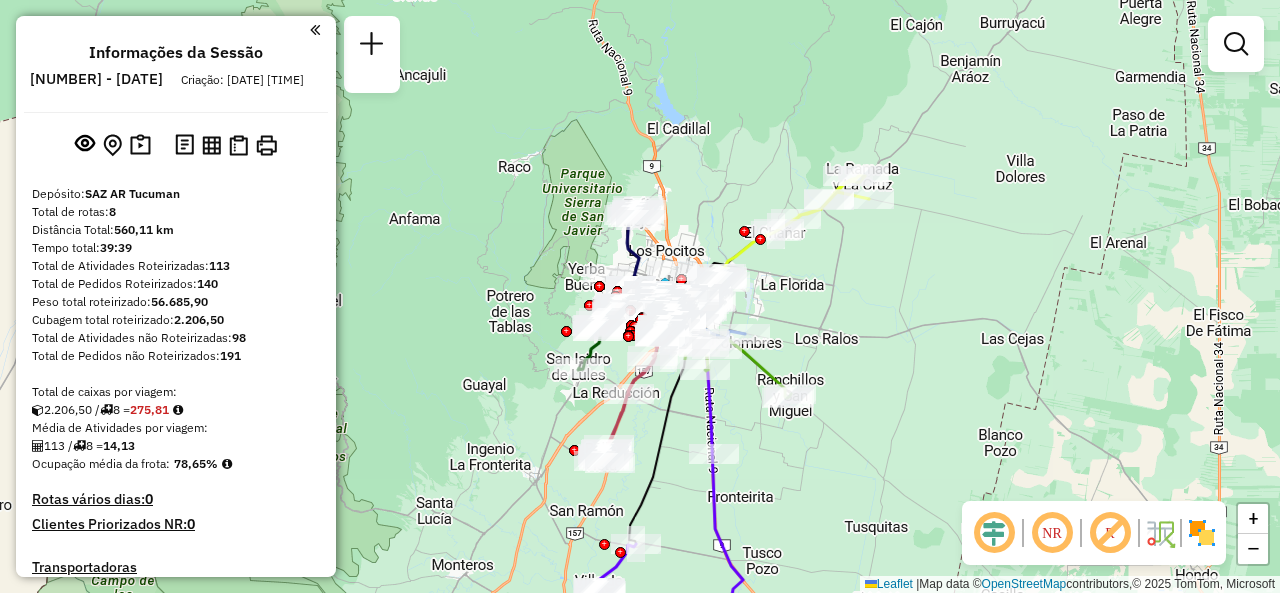 scroll, scrollTop: 0, scrollLeft: 0, axis: both 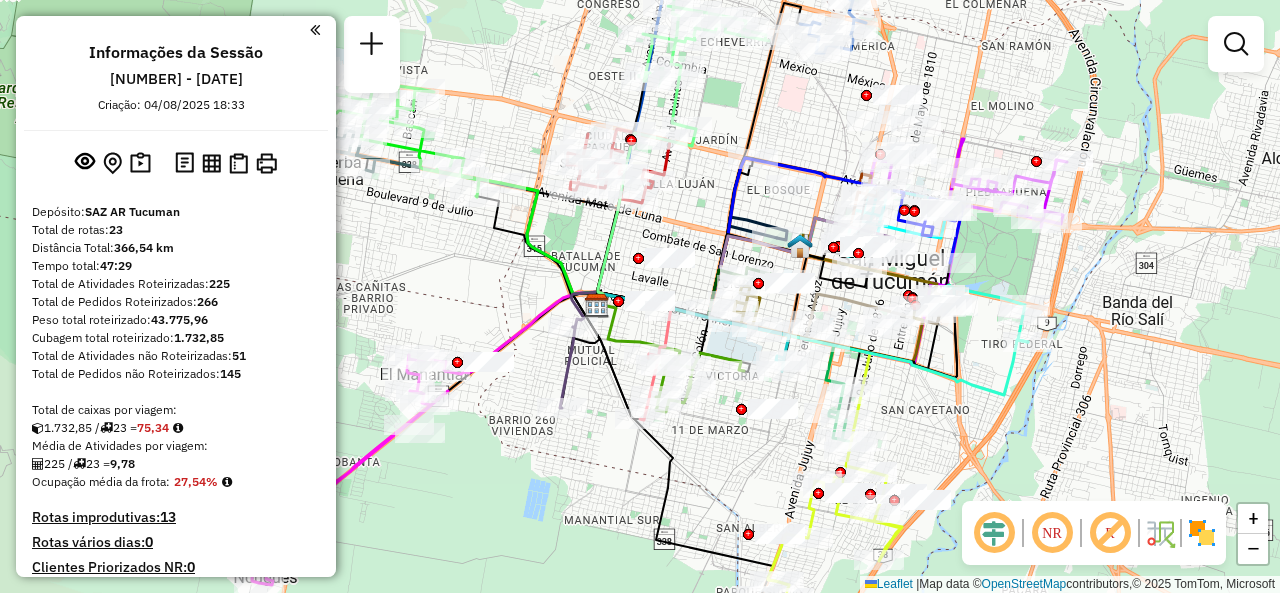 drag, startPoint x: 768, startPoint y: 76, endPoint x: 850, endPoint y: 197, distance: 146.16771 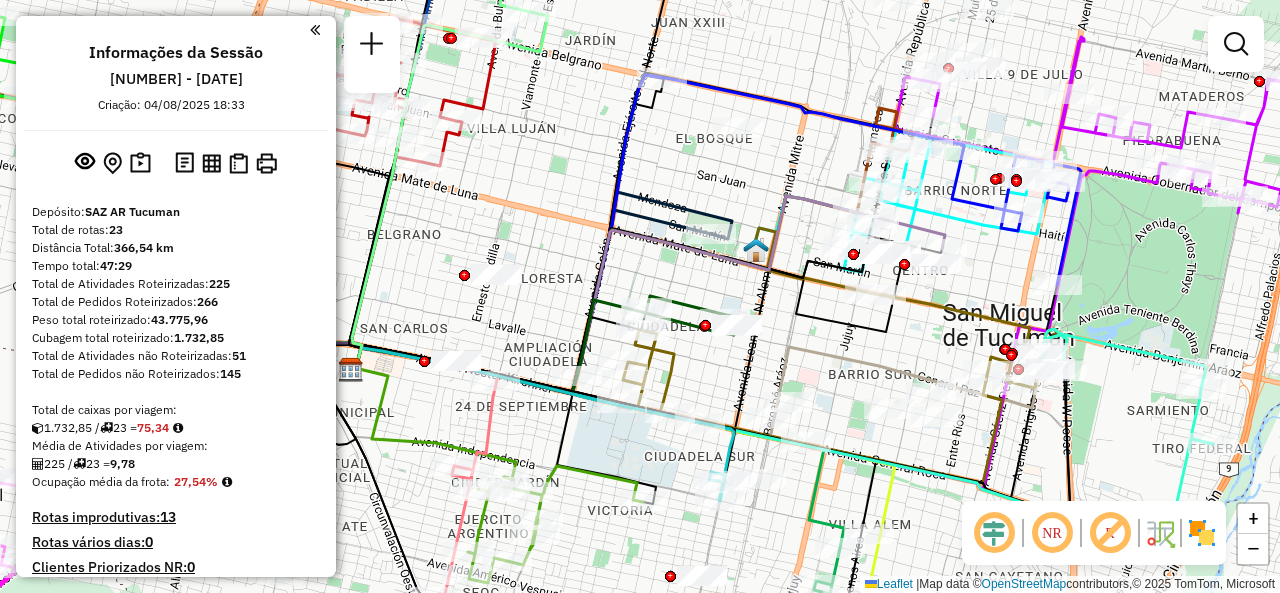 drag, startPoint x: 798, startPoint y: 209, endPoint x: 705, endPoint y: 173, distance: 99.724625 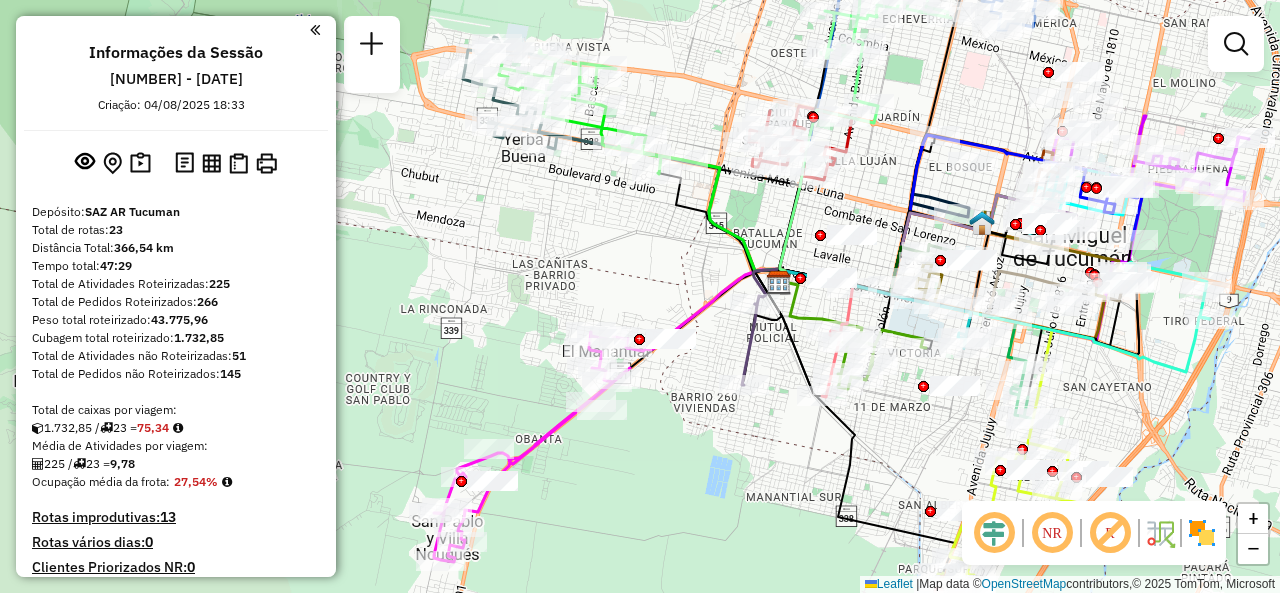drag, startPoint x: 729, startPoint y: 502, endPoint x: 865, endPoint y: 432, distance: 152.9575 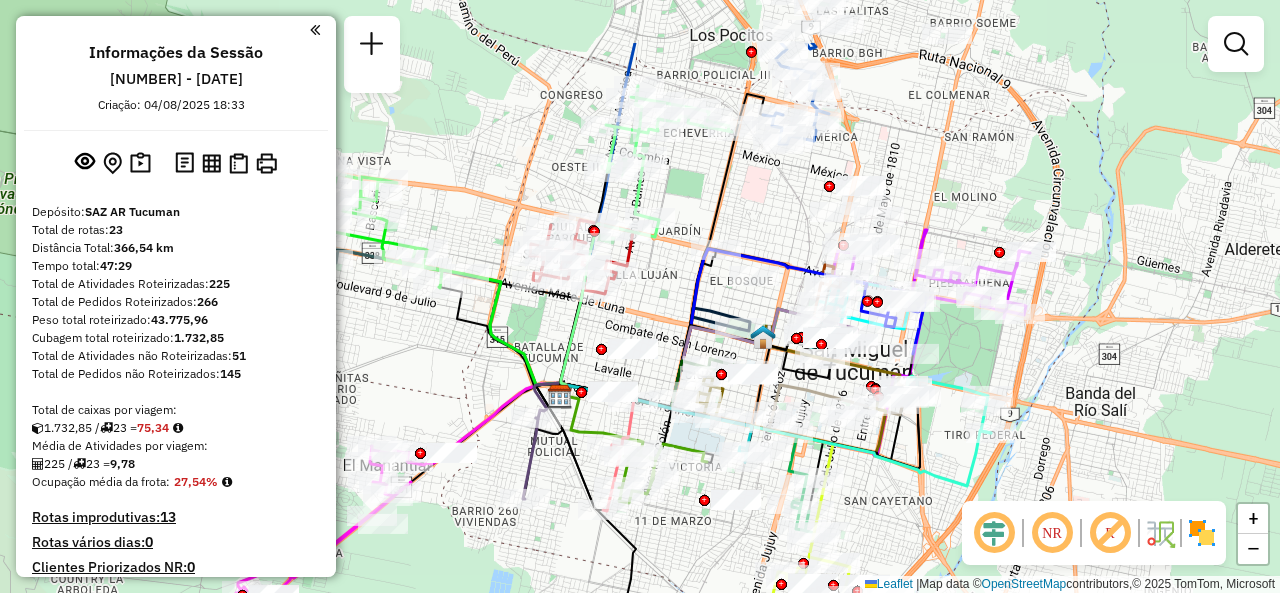drag, startPoint x: 962, startPoint y: 93, endPoint x: 750, endPoint y: 195, distance: 235.26155 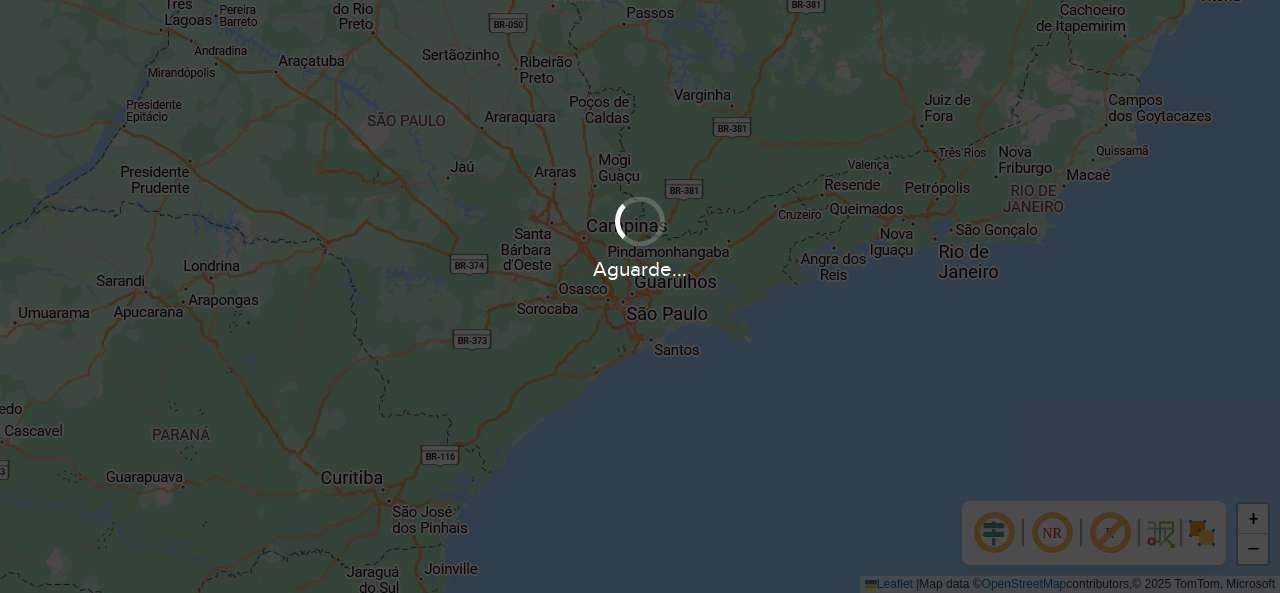 scroll, scrollTop: 0, scrollLeft: 0, axis: both 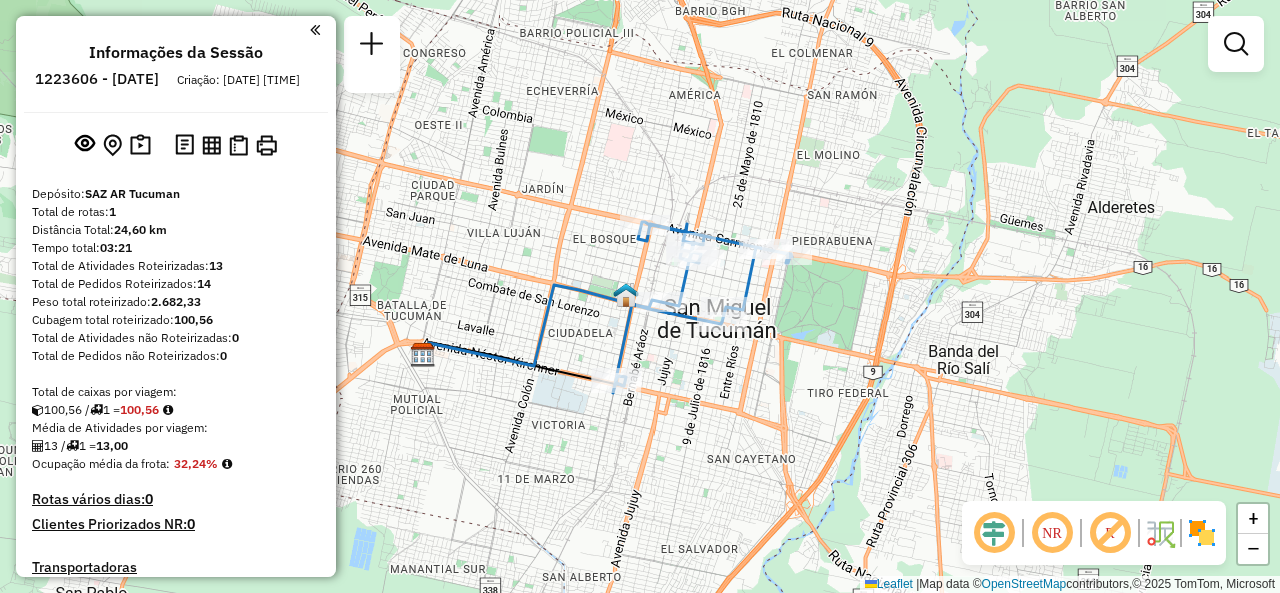 drag, startPoint x: 650, startPoint y: 311, endPoint x: 692, endPoint y: 360, distance: 64.53681 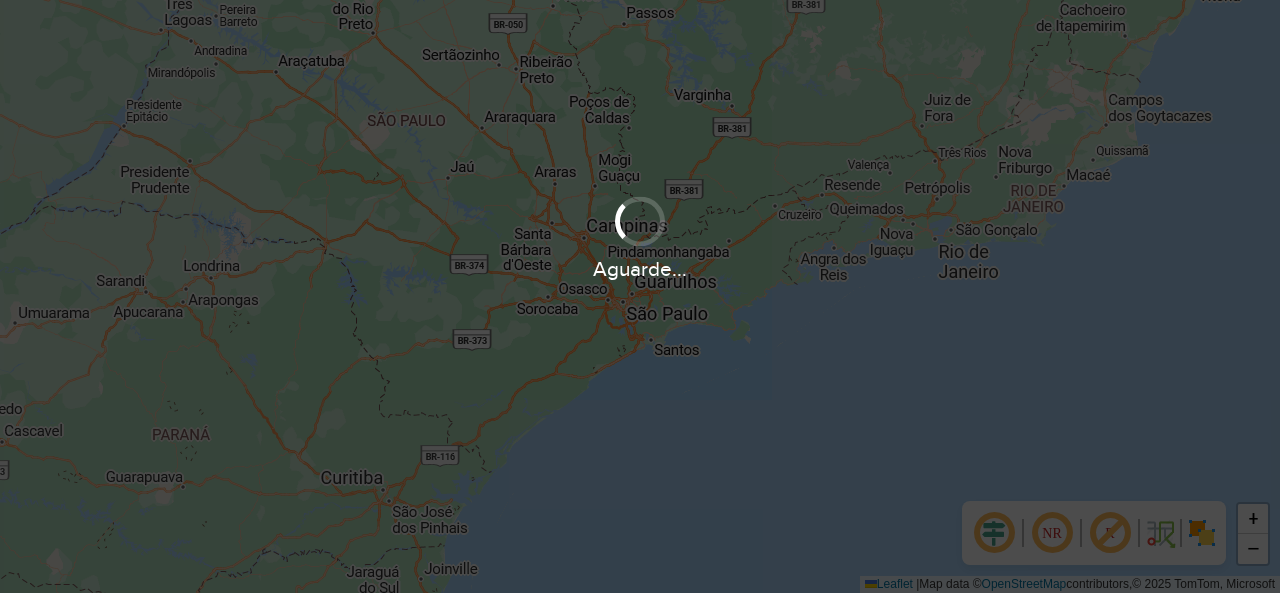 scroll, scrollTop: 0, scrollLeft: 0, axis: both 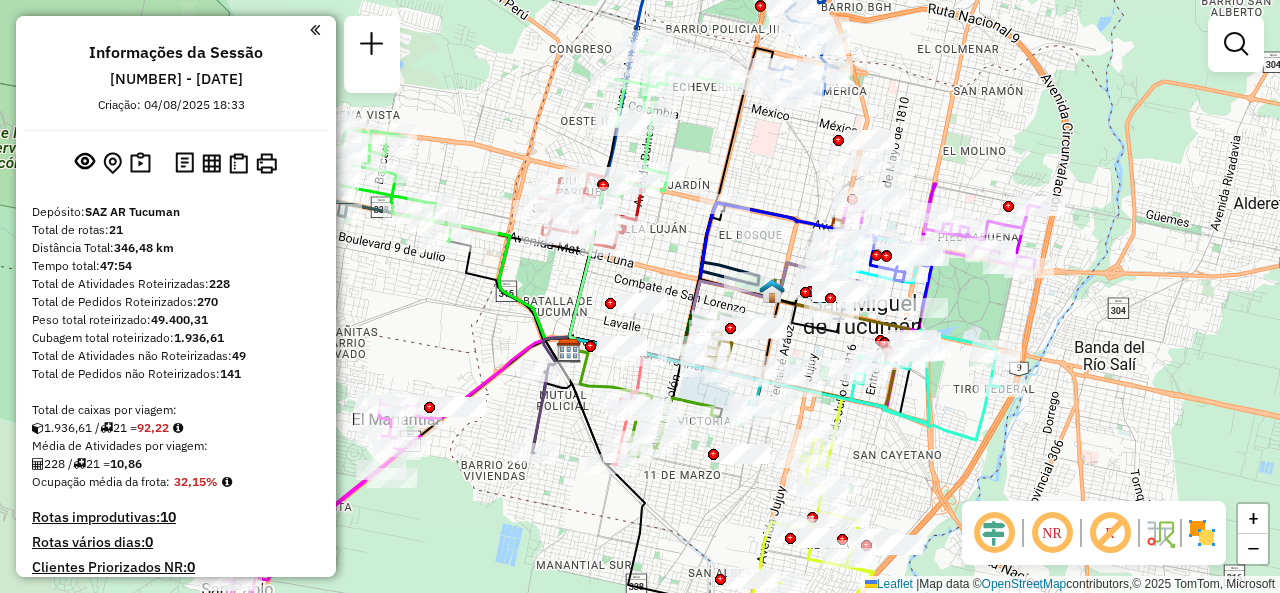 drag, startPoint x: 783, startPoint y: 133, endPoint x: 767, endPoint y: 159, distance: 30.528675 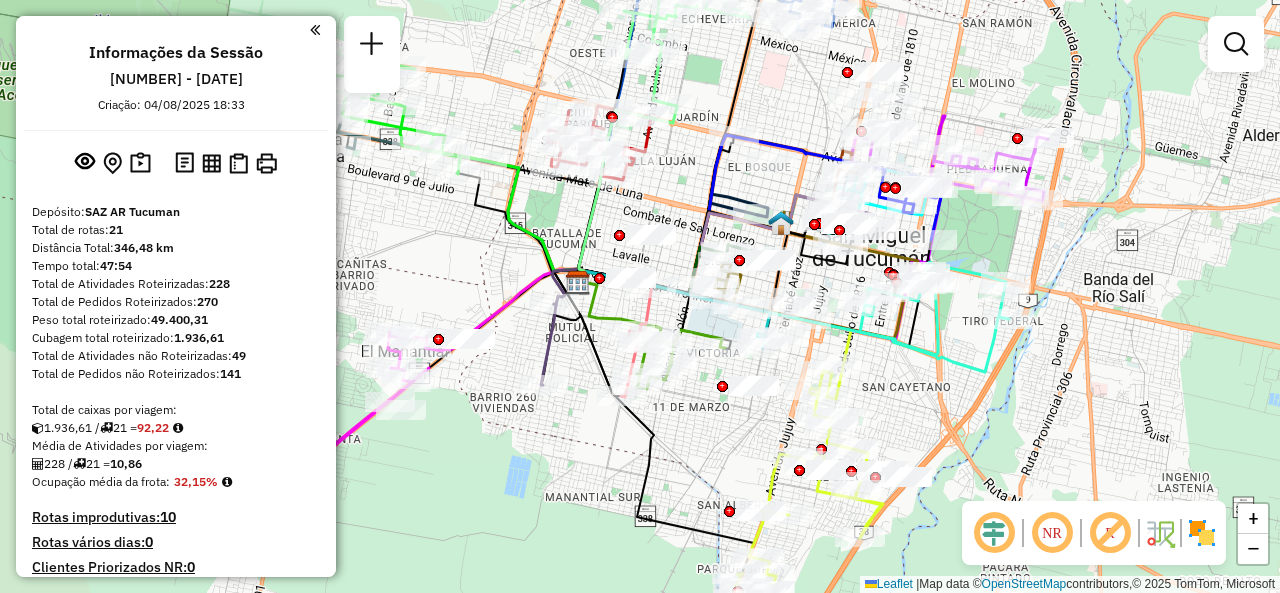 drag, startPoint x: 561, startPoint y: 289, endPoint x: 569, endPoint y: 222, distance: 67.47592 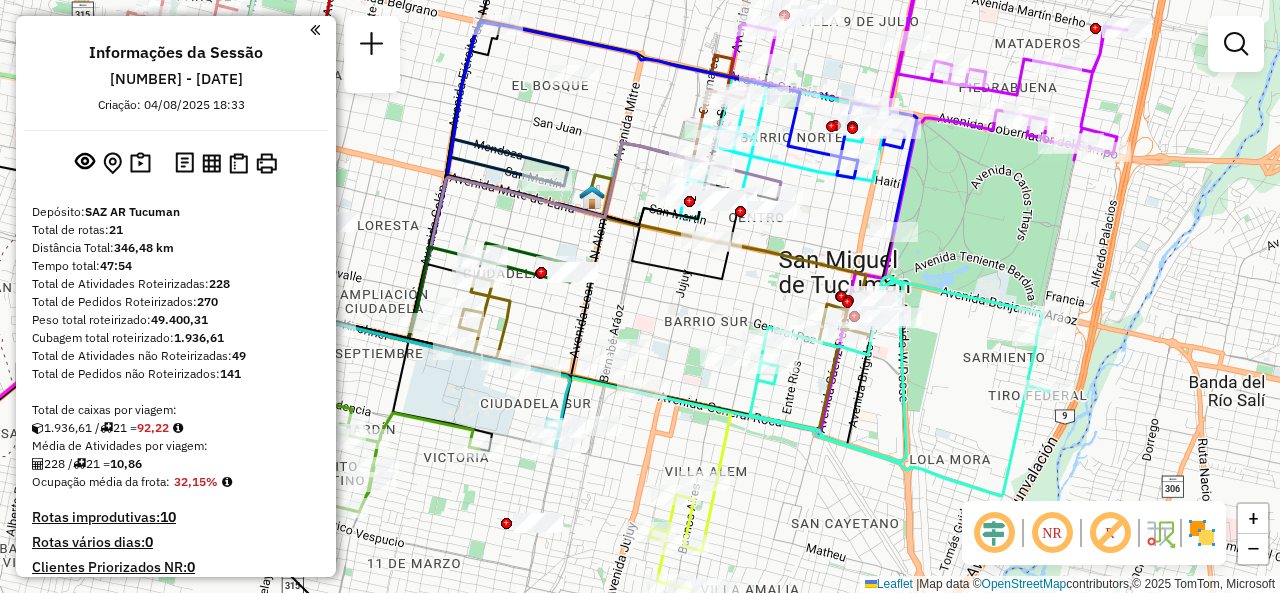 drag, startPoint x: 958, startPoint y: 244, endPoint x: 1090, endPoint y: 47, distance: 237.13498 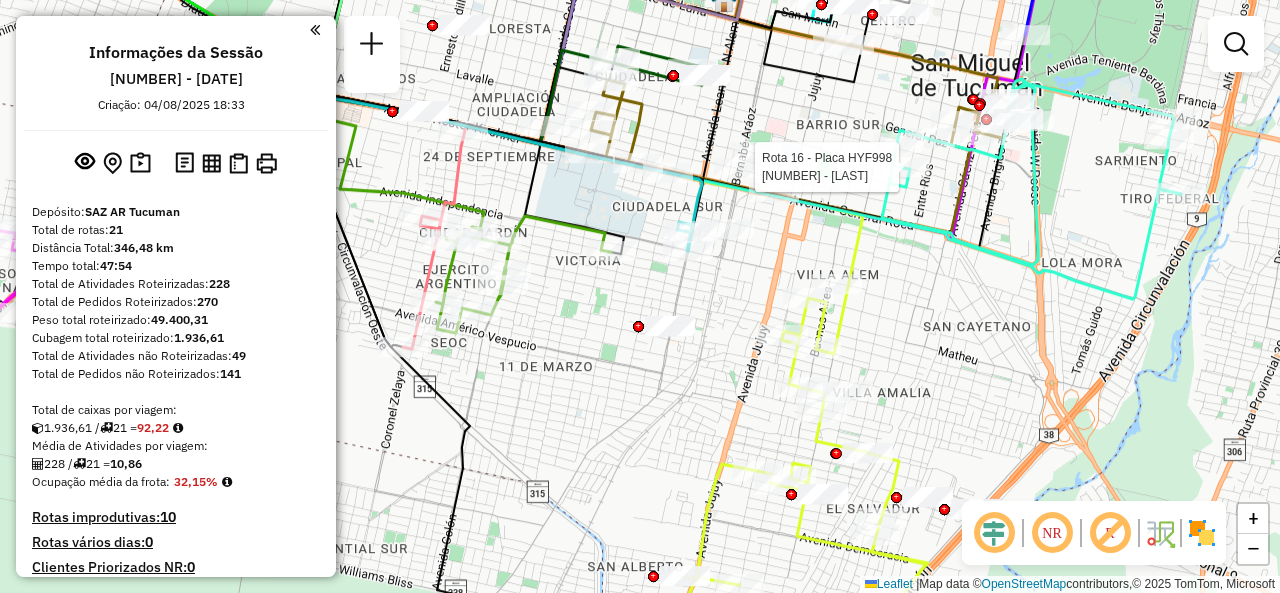 select on "**********" 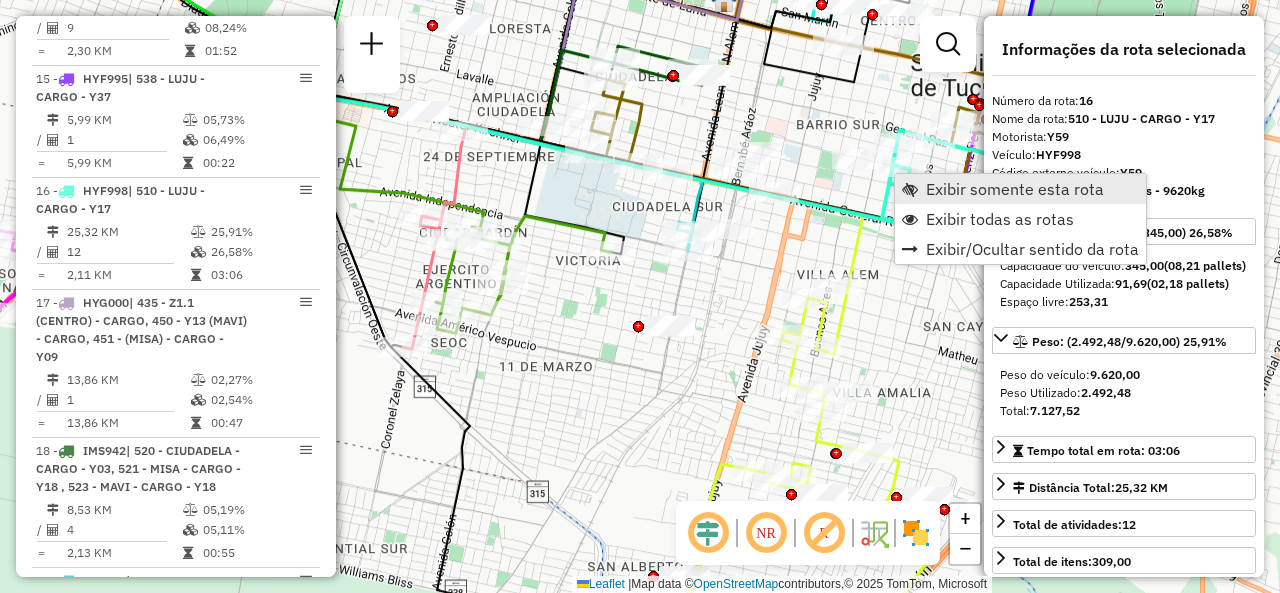 scroll, scrollTop: 2757, scrollLeft: 0, axis: vertical 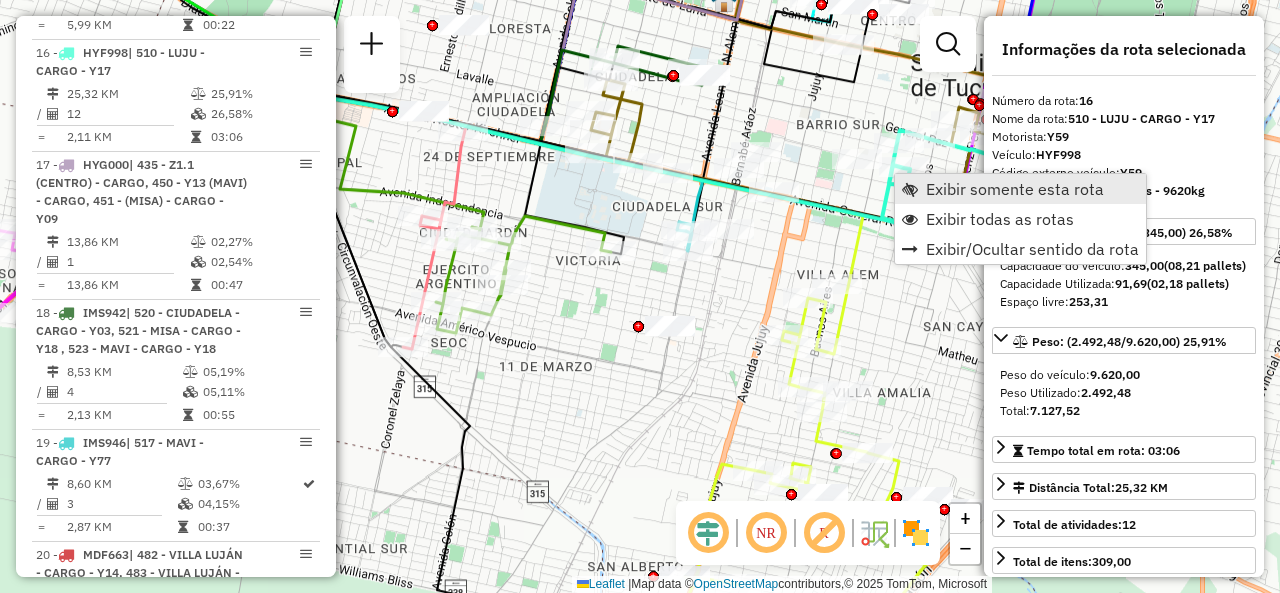 click at bounding box center (910, 189) 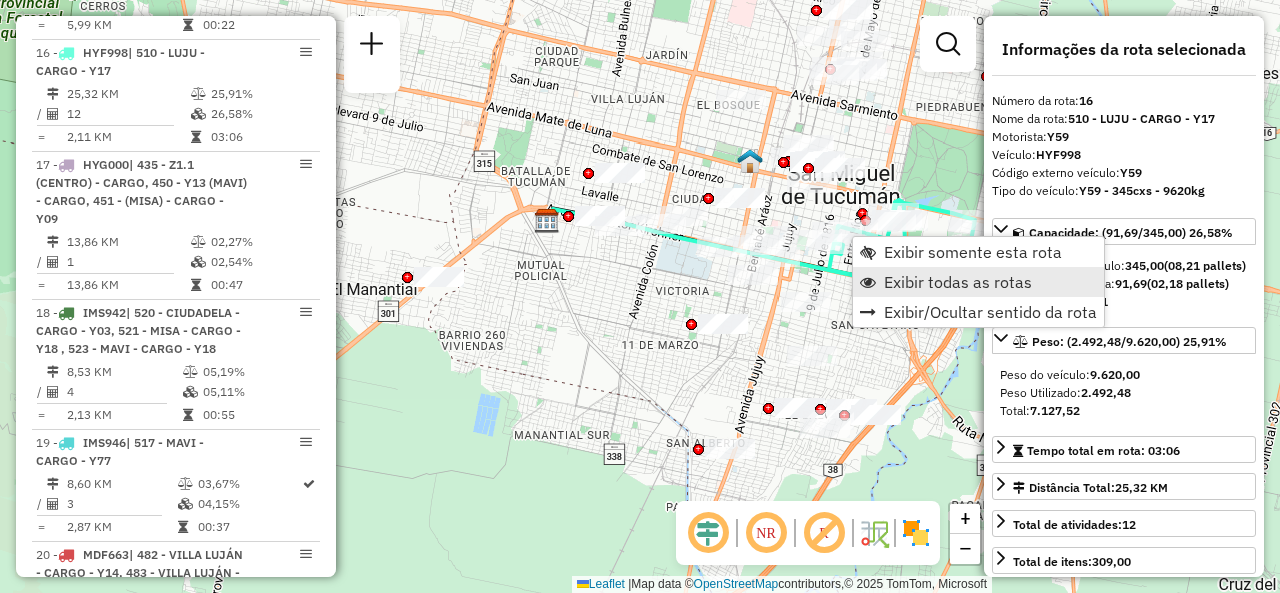 click on "Exibir todas as rotas" at bounding box center [958, 282] 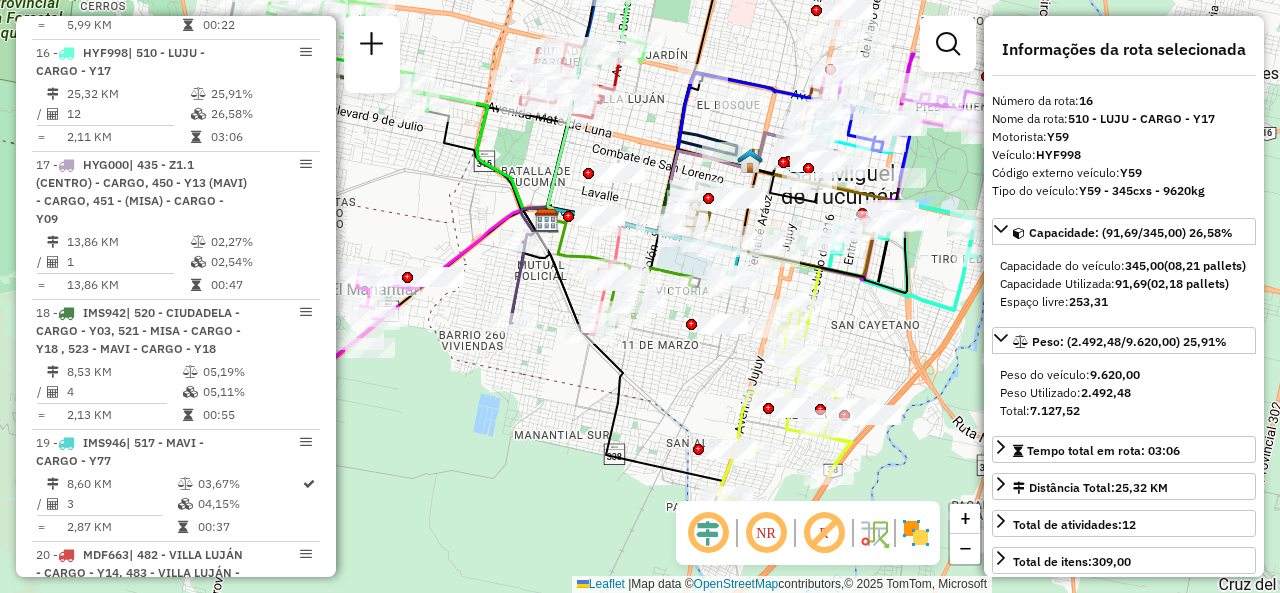 click on "Rota 11 - Placa AG870SB  0000449720 - GIMENEZ SUSANA Janela de atendimento Grade de atendimento Capacidade Transportadoras Veículos Cliente Pedidos  Rotas Selecione os dias de semana para filtrar as janelas de atendimento  Seg   Ter   Qua   Qui   Sex   Sáb   Dom  Informe o período da janela de atendimento: De: Até:  Filtrar exatamente a janela do cliente  Considerar janela de atendimento padrão  Selecione os dias de semana para filtrar as grades de atendimento  Seg   Ter   Qua   Qui   Sex   Sáb   Dom   Considerar clientes sem dia de atendimento cadastrado  Clientes fora do dia de atendimento selecionado Filtrar as atividades entre os valores definidos abaixo:  Peso mínimo:   Peso máximo:   Cubagem mínima:   Cubagem máxima:   De:   Até:  Filtrar as atividades entre o tempo de atendimento definido abaixo:  De:   Até:   Considerar capacidade total dos clientes não roteirizados Transportadora: Selecione um ou mais itens Tipo de veículo: Selecione um ou mais itens Veículo: Selecione um ou mais itens" 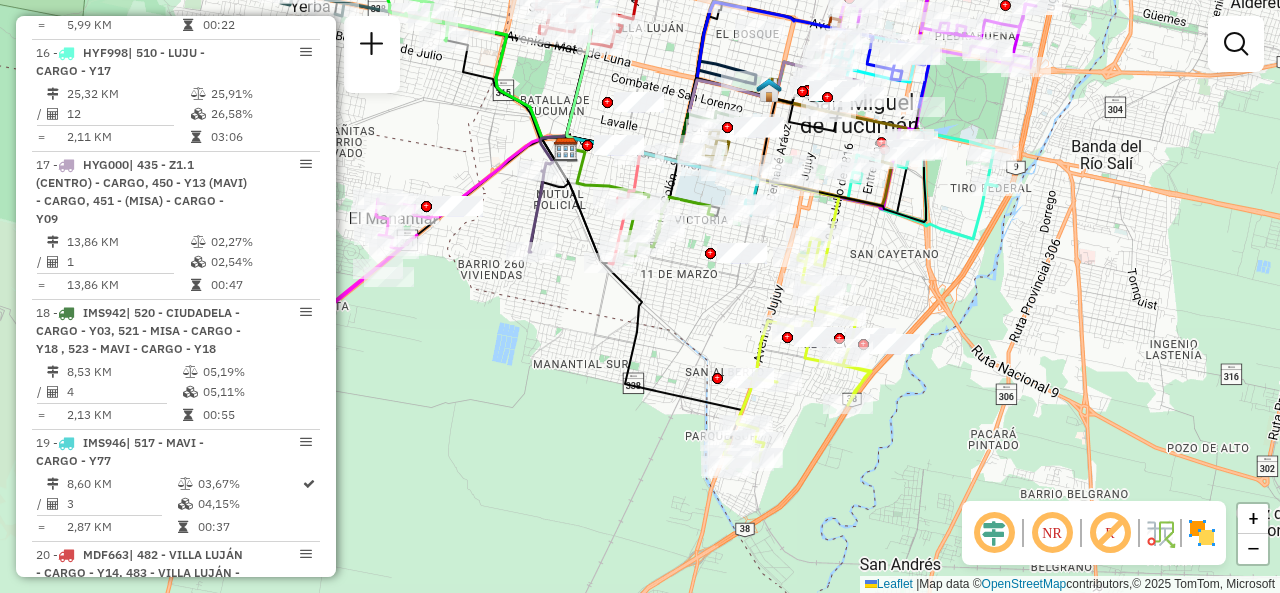 drag, startPoint x: 866, startPoint y: 344, endPoint x: 888, endPoint y: 274, distance: 73.37575 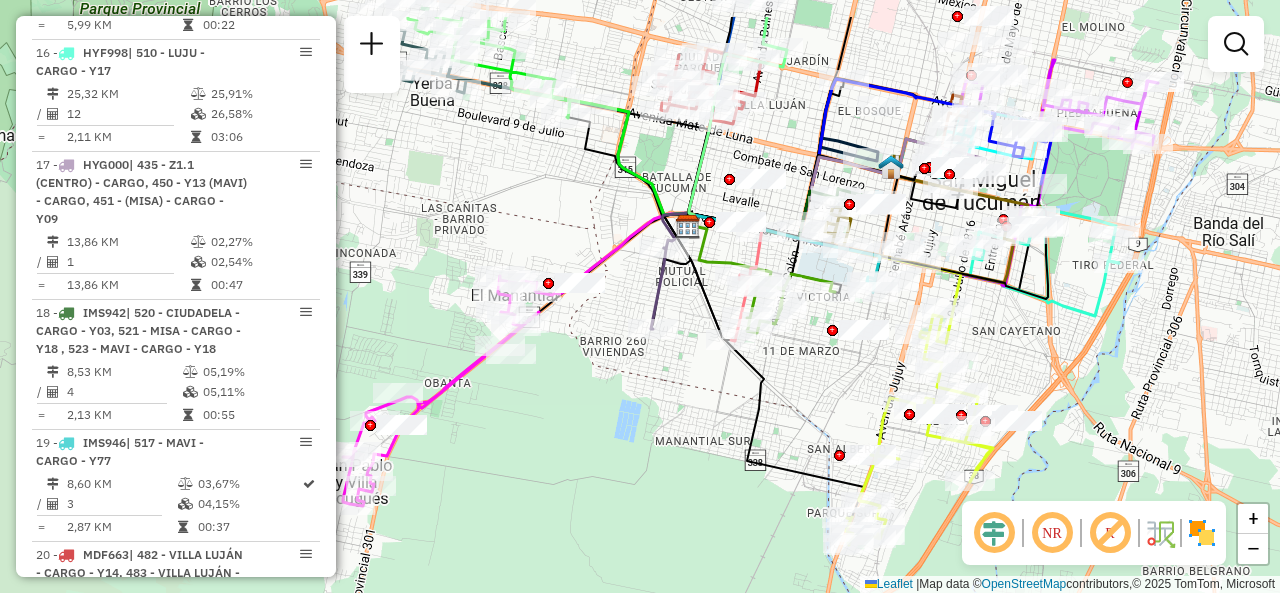 drag, startPoint x: 906, startPoint y: 216, endPoint x: 1023, endPoint y: 301, distance: 144.61673 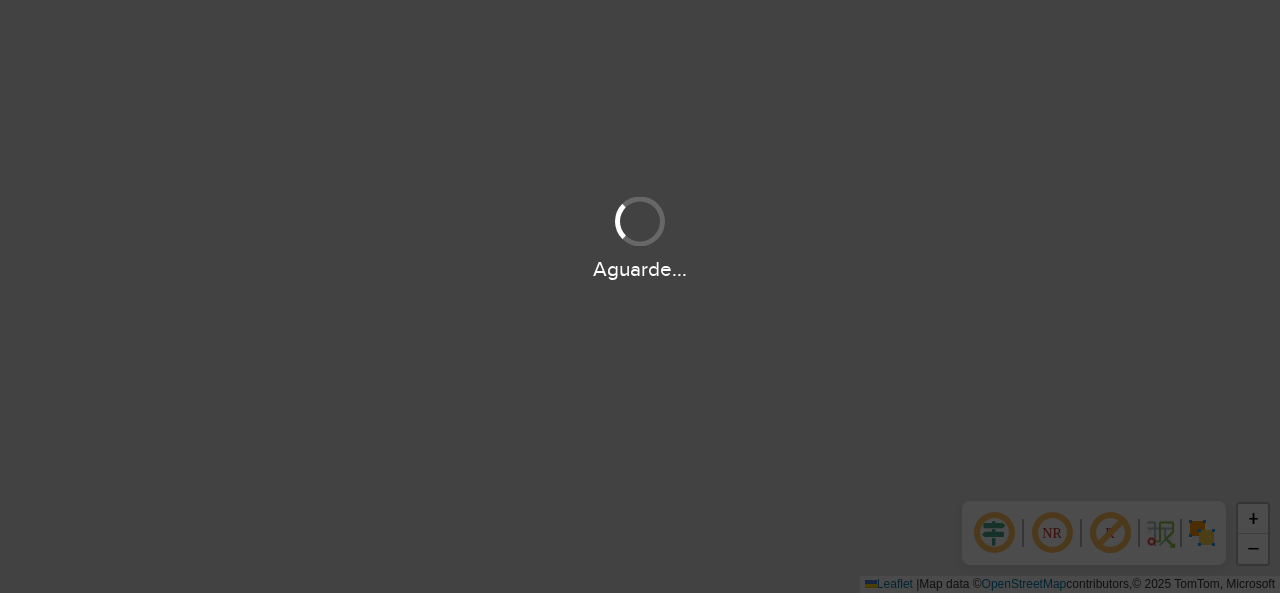 scroll, scrollTop: 0, scrollLeft: 0, axis: both 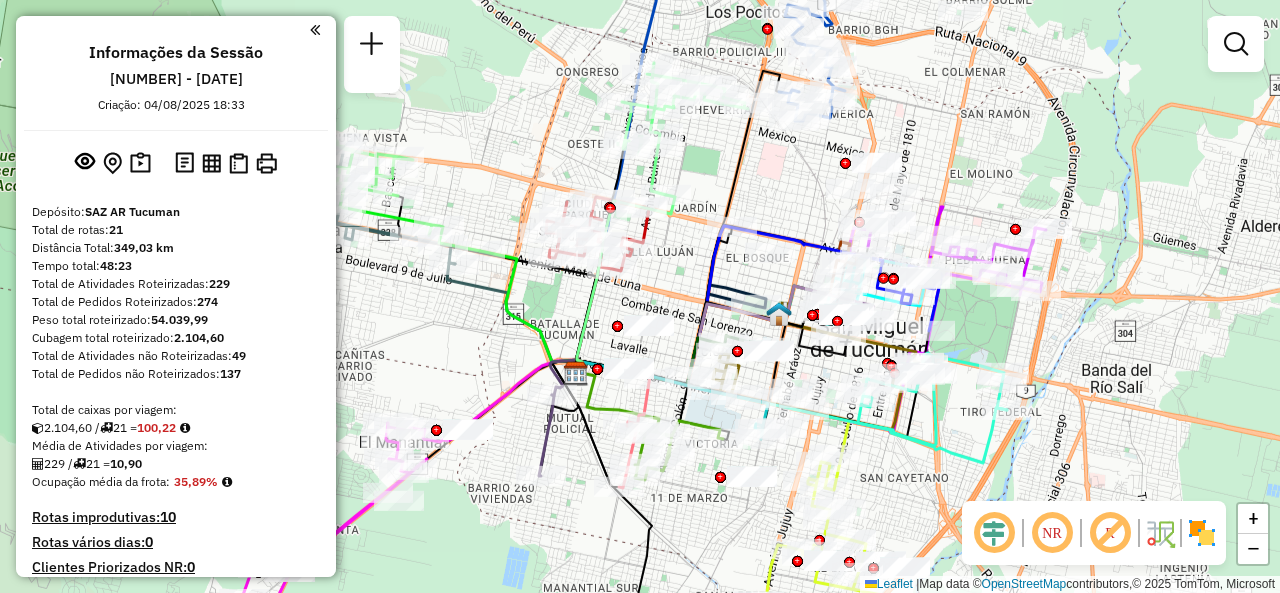 click on "Rota [NUMBER] - Placa [PLATE] [NUMBER] - [LAST] [LAST] [LAST] Janela de atendimento Grade de atendimento Capacidade Transportadoras Veículos Cliente Pedidos Rotas Selecione os dias de semana para filtrar as janelas de atendimento Seg Ter Qua Qui Sex Sáb Dom Informe o período da janela de atendimento: De: Até: Filtrar exatamente a janela do cliente Considerar janela de atendimento padrão Selecione os dias de semana para filtrar as grades de atendimento Seg Ter Qua Qui Sex Sáb Dom Considerar clientes sem dia de atendimento cadastrado Clientes fora do dia de atendimento selecionado Filtrar as atividades entre os valores definidos abaixo: Peso mínimo: Peso máximo: Cubagem mínima: Cubagem máxima: De: Até: Filtrar as atividades entre o tempo de atendimento definido abaixo: De: Até: Considerar capacidade total dos clientes não roteirizados Transportadora: Selecione um ou mais itens Veículo: Nome: [NAME]" 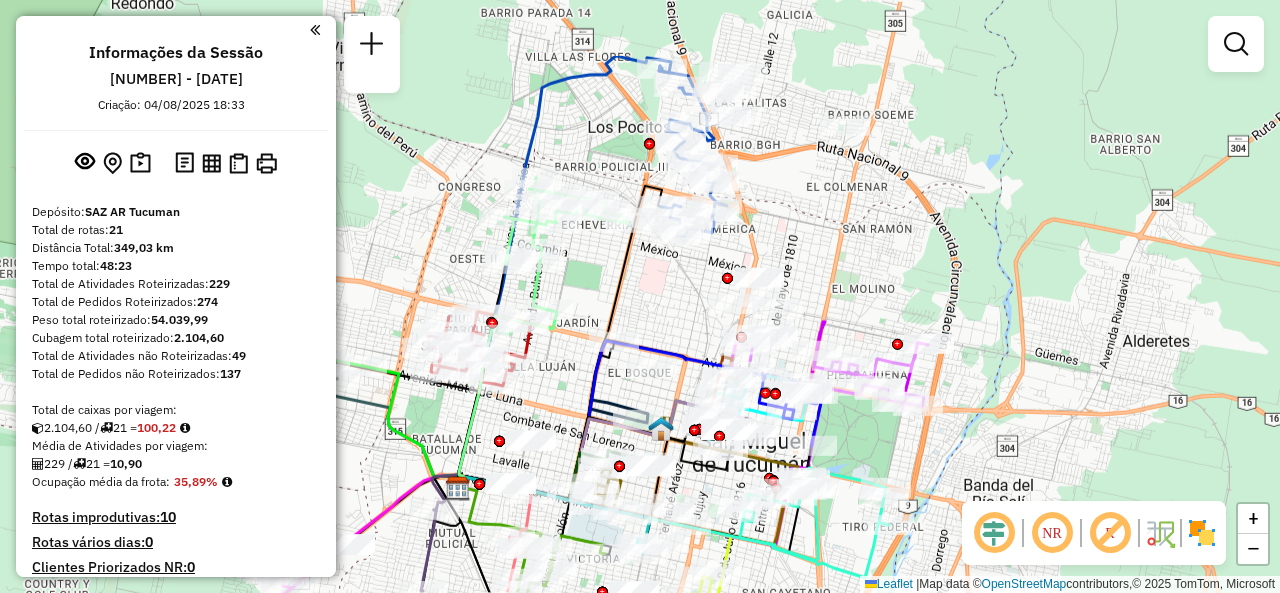 drag, startPoint x: 798, startPoint y: 164, endPoint x: 704, endPoint y: 168, distance: 94.08507 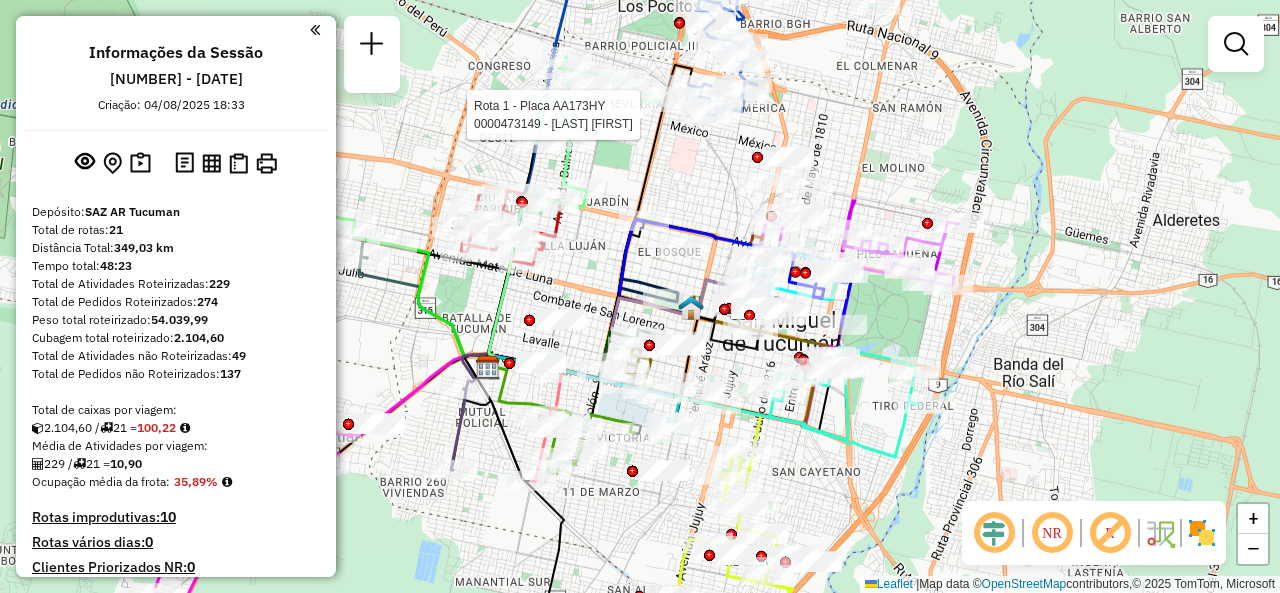 drag, startPoint x: 900, startPoint y: 328, endPoint x: 985, endPoint y: 185, distance: 166.35504 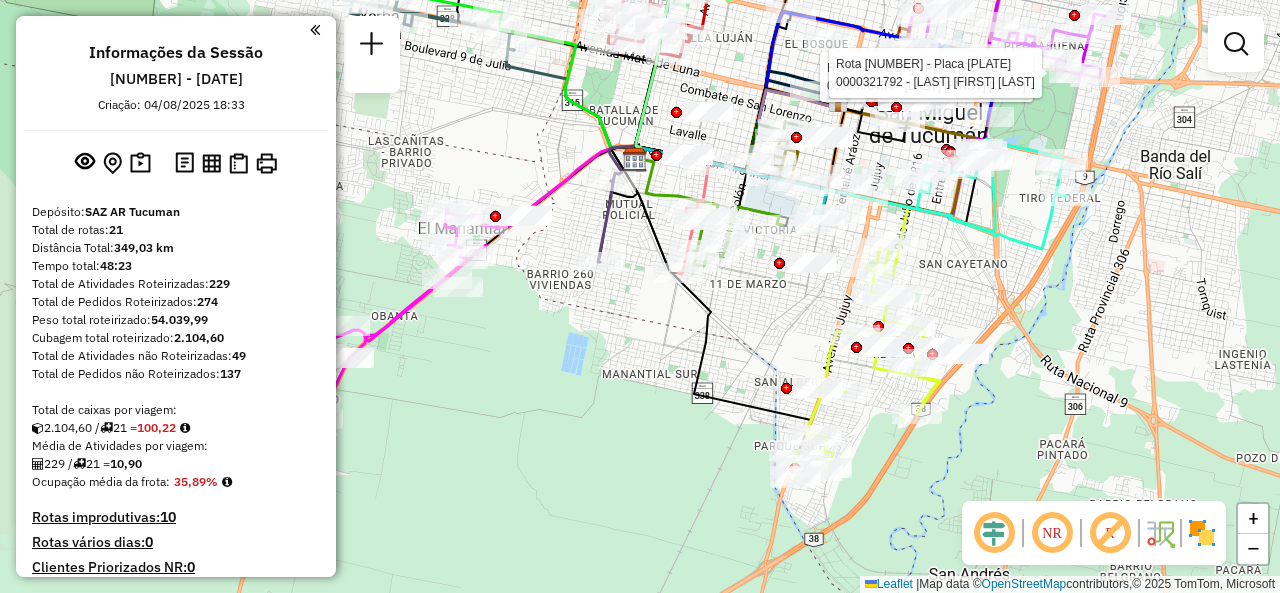 drag, startPoint x: 879, startPoint y: 368, endPoint x: 946, endPoint y: 292, distance: 101.31634 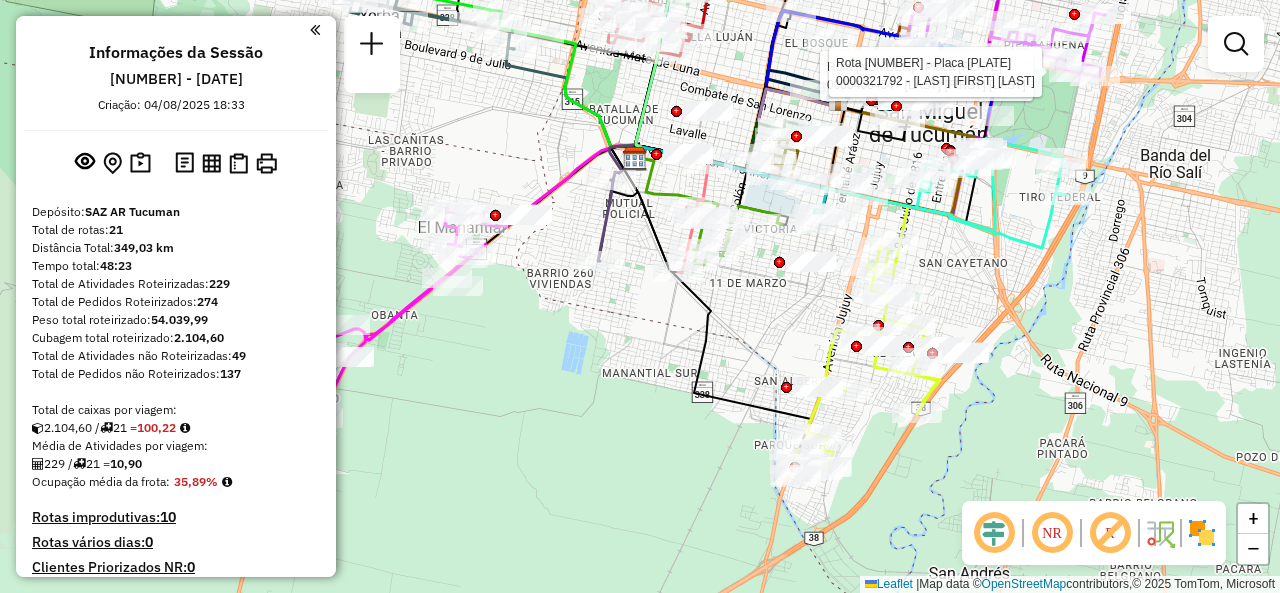 click on "Rota 1 - Placa AA173HY  0000473149 - GRANEROS FRANCISCO Rota 3 - Placa AA173HZ  0000406454 - MERCADO HECTOR ROLANDO Rota 3 - Placa AA173HZ  0000321792 - FIGUEROA OLGA PATRICIA Janela de atendimento Grade de atendimento Capacidade Transportadoras Veículos Cliente Pedidos  Rotas Selecione os dias de semana para filtrar as janelas de atendimento  Seg   Ter   Qua   Qui   Sex   Sáb   Dom  Informe o período da janela de atendimento: De: Até:  Filtrar exatamente a janela do cliente  Considerar janela de atendimento padrão  Selecione os dias de semana para filtrar as grades de atendimento  Seg   Ter   Qua   Qui   Sex   Sáb   Dom   Considerar clientes sem dia de atendimento cadastrado  Clientes fora do dia de atendimento selecionado Filtrar as atividades entre os valores definidos abaixo:  Peso mínimo:   Peso máximo:   Cubagem mínima:   Cubagem máxima:   De:   Até:  Filtrar as atividades entre o tempo de atendimento definido abaixo:  De:   Até:   Considerar capacidade total dos clientes não roteirizados +" 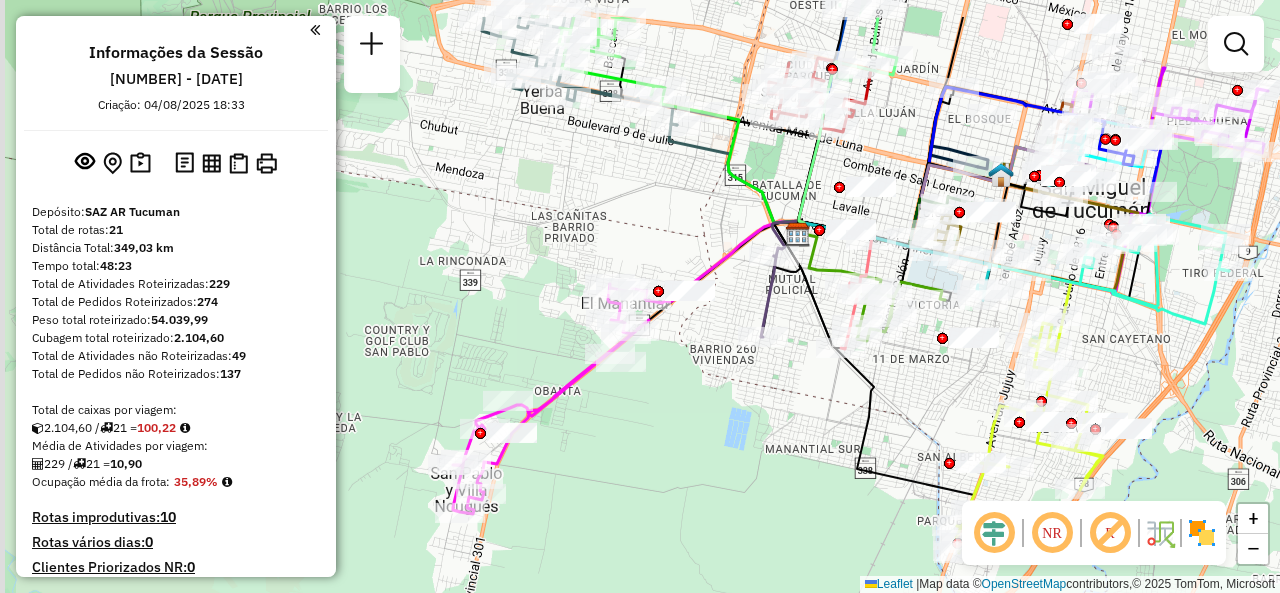 drag, startPoint x: 740, startPoint y: 291, endPoint x: 906, endPoint y: 365, distance: 181.74707 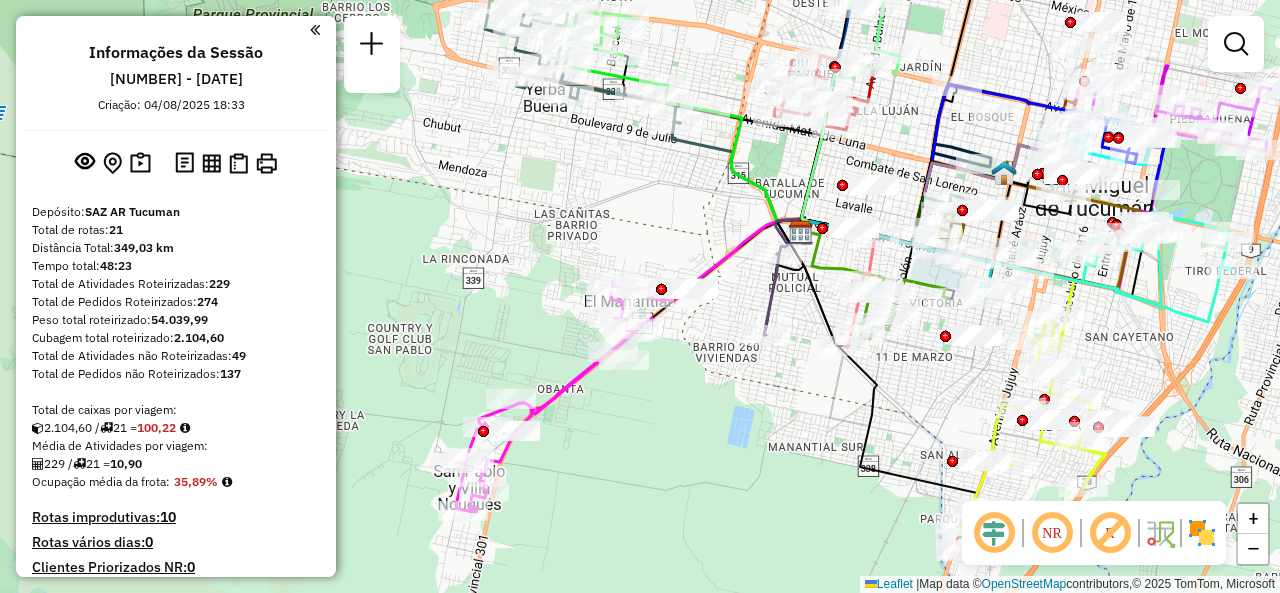 drag, startPoint x: 787, startPoint y: 399, endPoint x: 828, endPoint y: 377, distance: 46.52956 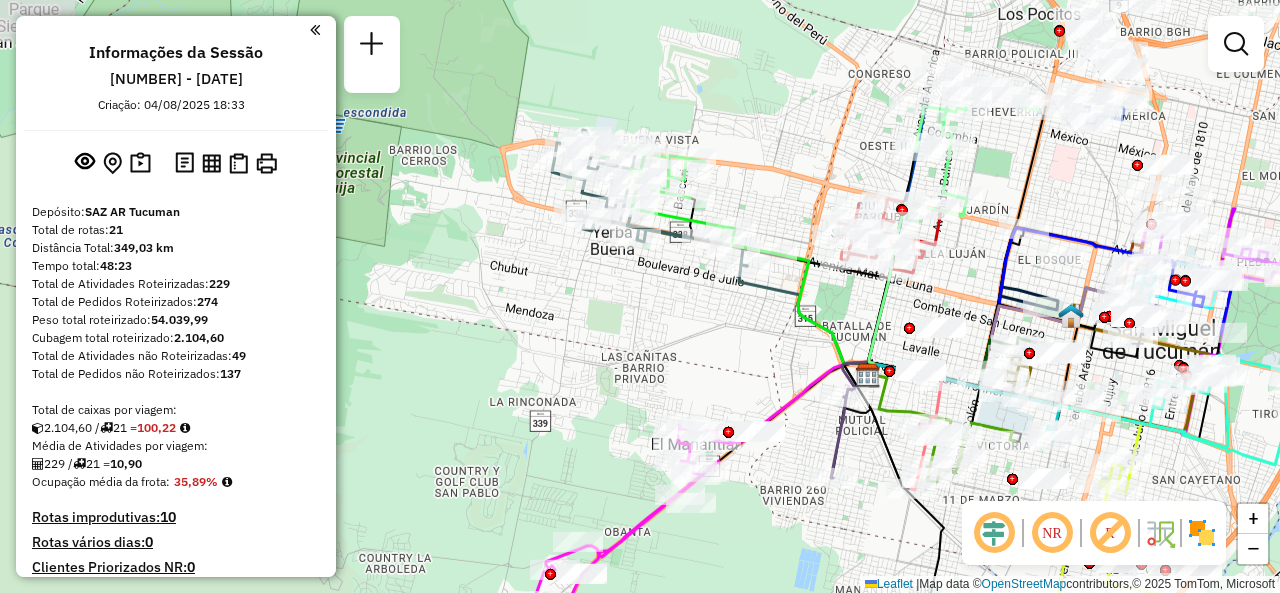drag, startPoint x: 702, startPoint y: 177, endPoint x: 725, endPoint y: 332, distance: 156.69716 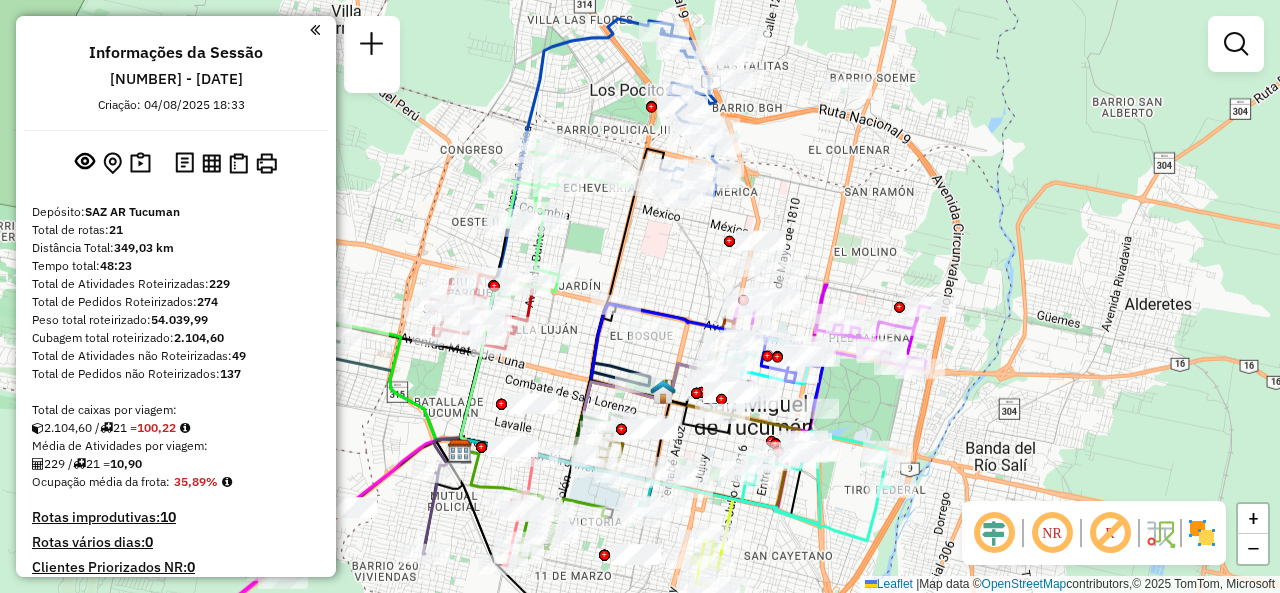 drag, startPoint x: 1094, startPoint y: 182, endPoint x: 686, endPoint y: 257, distance: 414.83612 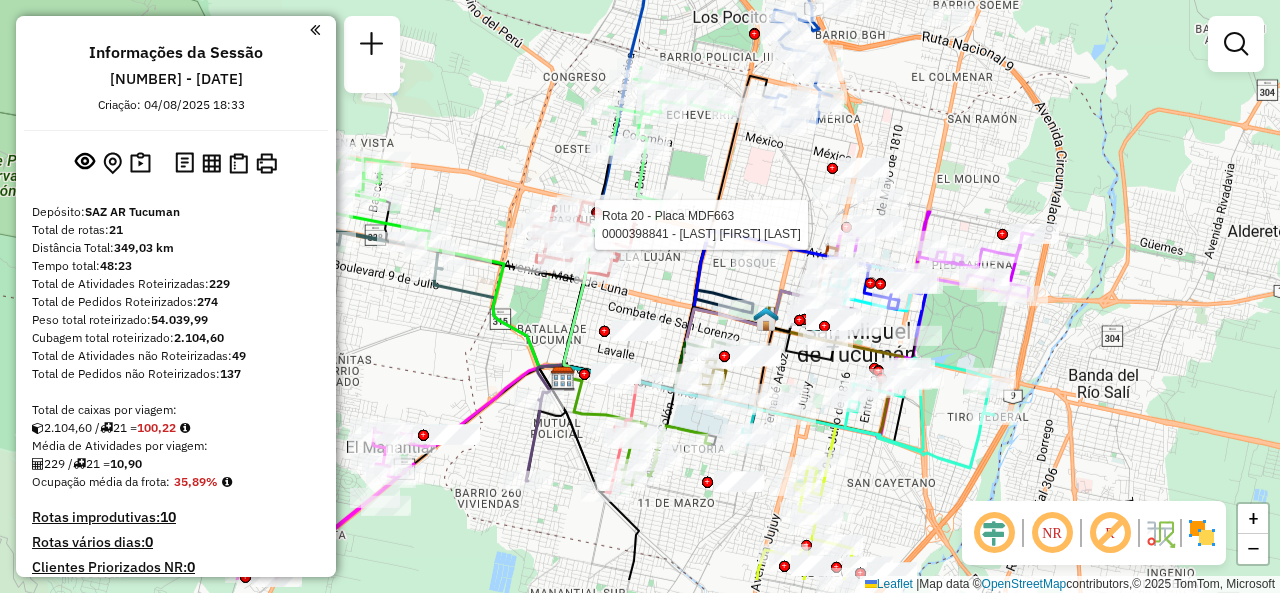 drag, startPoint x: 836, startPoint y: 271, endPoint x: 941, endPoint y: 198, distance: 127.88276 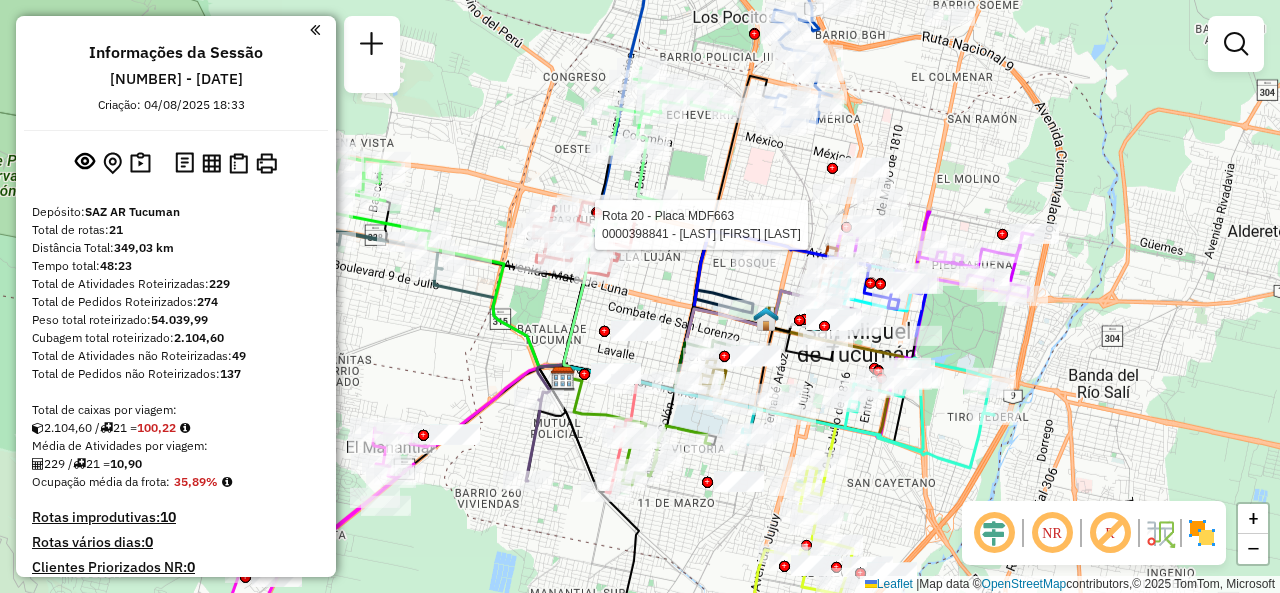 click on "Rota 20 - Placa MDF663  0000398841 - POCCIONI GABRIELA CRISTINA Janela de atendimento Grade de atendimento Capacidade Transportadoras Veículos Cliente Pedidos  Rotas Selecione os dias de semana para filtrar as janelas de atendimento  Seg   Ter   Qua   Qui   Sex   Sáb   Dom  Informe o período da janela de atendimento: De: Até:  Filtrar exatamente a janela do cliente  Considerar janela de atendimento padrão  Selecione os dias de semana para filtrar as grades de atendimento  Seg   Ter   Qua   Qui   Sex   Sáb   Dom   Considerar clientes sem dia de atendimento cadastrado  Clientes fora do dia de atendimento selecionado Filtrar as atividades entre os valores definidos abaixo:  Peso mínimo:   Peso máximo:   Cubagem mínima:   Cubagem máxima:   De:   Até:  Filtrar as atividades entre o tempo de atendimento definido abaixo:  De:   Até:   Considerar capacidade total dos clientes não roteirizados Transportadora: Selecione um ou mais itens Tipo de veículo: Selecione um ou mais itens Veículo: Motorista: De:" 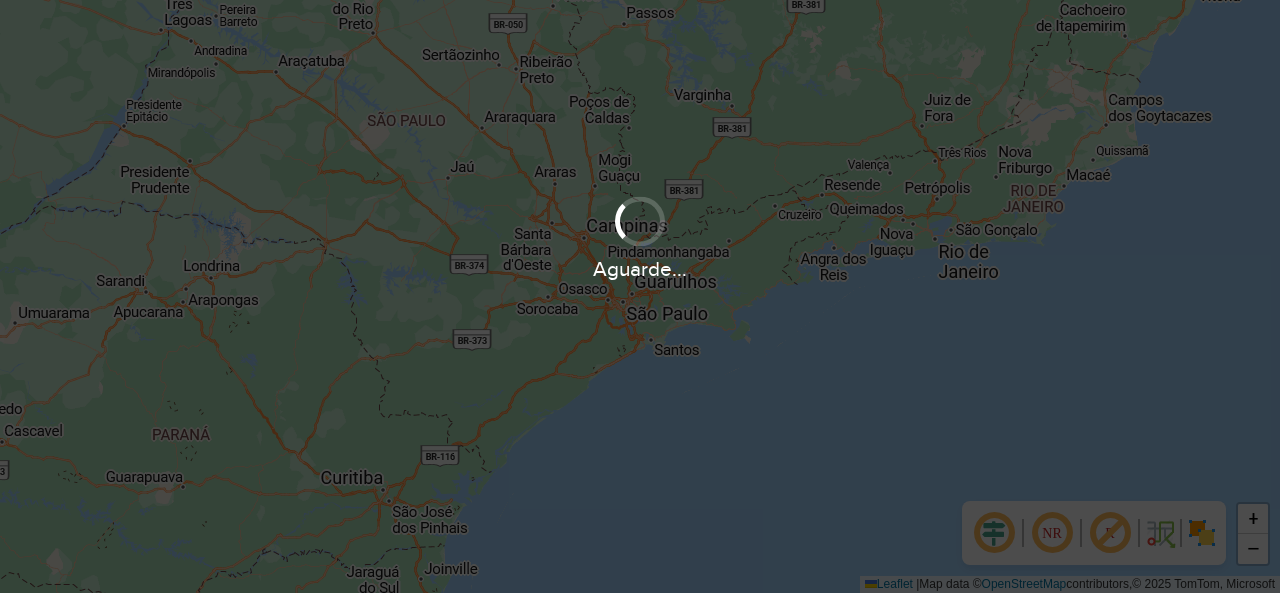 scroll, scrollTop: 0, scrollLeft: 0, axis: both 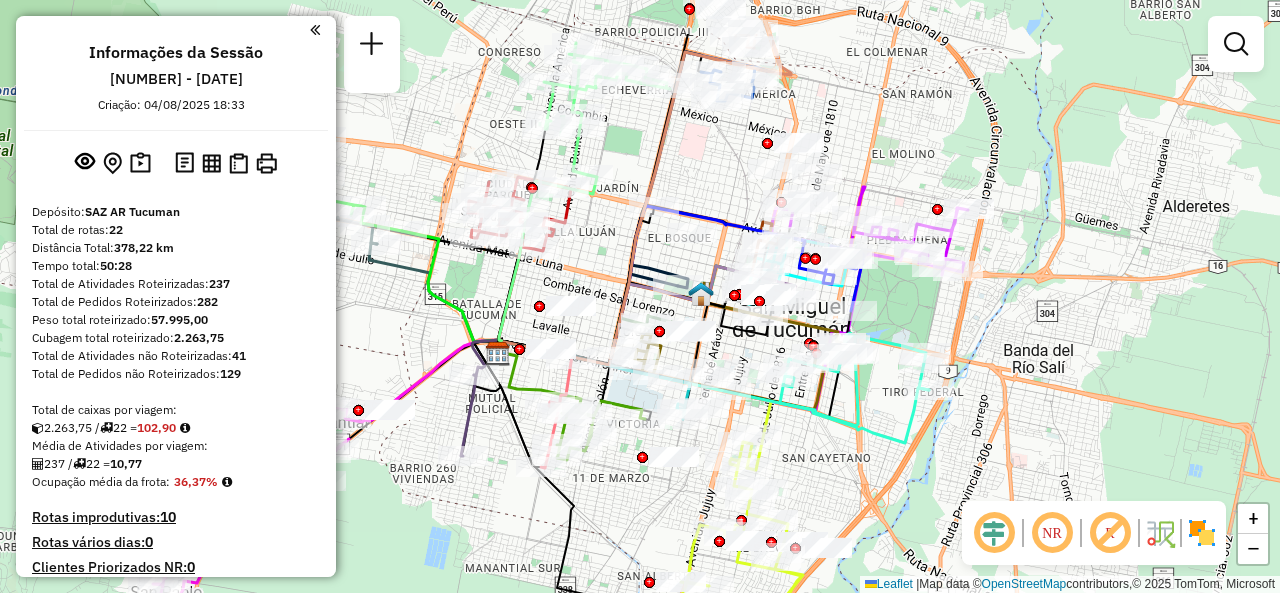 drag, startPoint x: 850, startPoint y: 34, endPoint x: 892, endPoint y: 124, distance: 99.31767 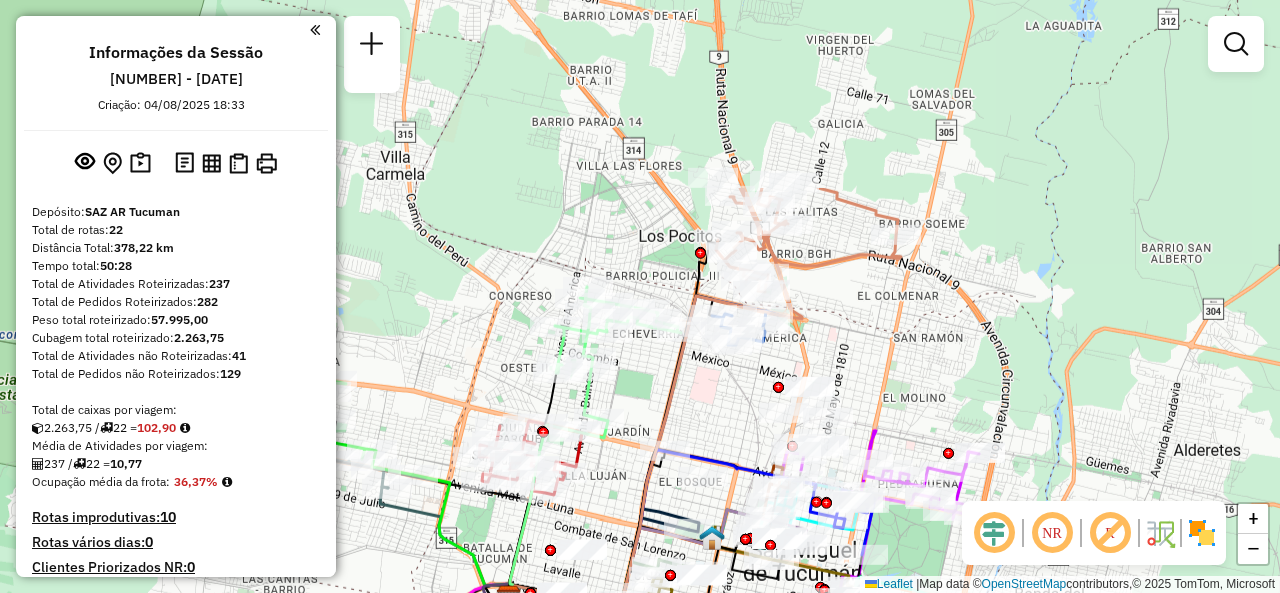 drag, startPoint x: 712, startPoint y: 251, endPoint x: 764, endPoint y: 394, distance: 152.1611 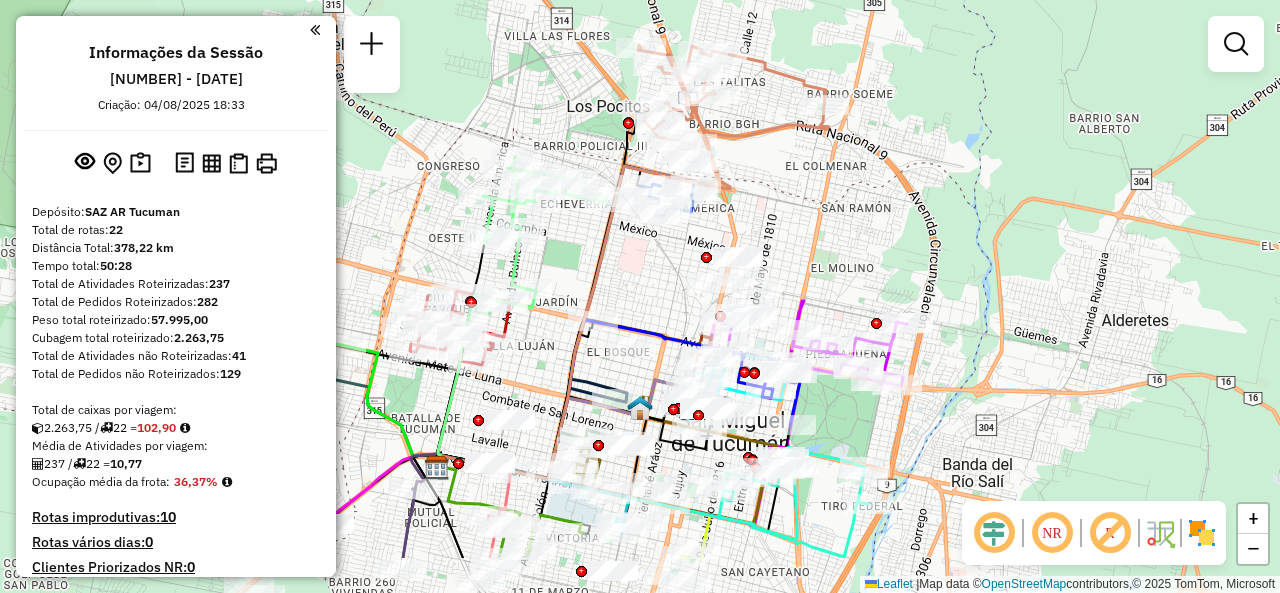 drag, startPoint x: 720, startPoint y: 365, endPoint x: 670, endPoint y: 189, distance: 182.96448 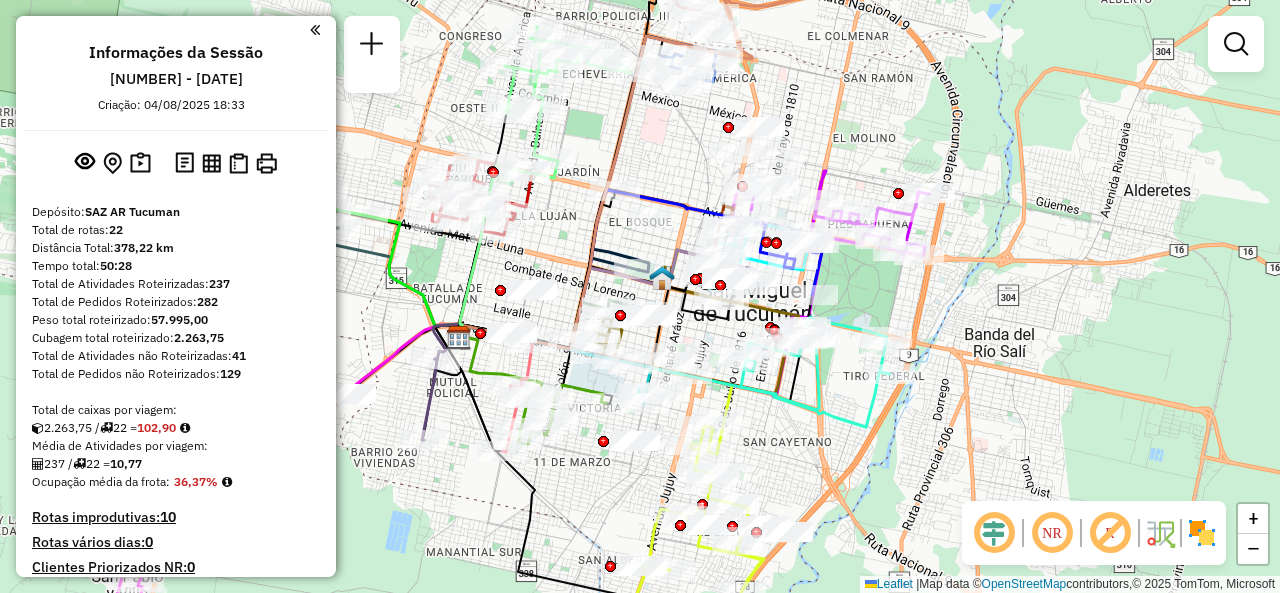 drag, startPoint x: 663, startPoint y: 206, endPoint x: 663, endPoint y: 137, distance: 69 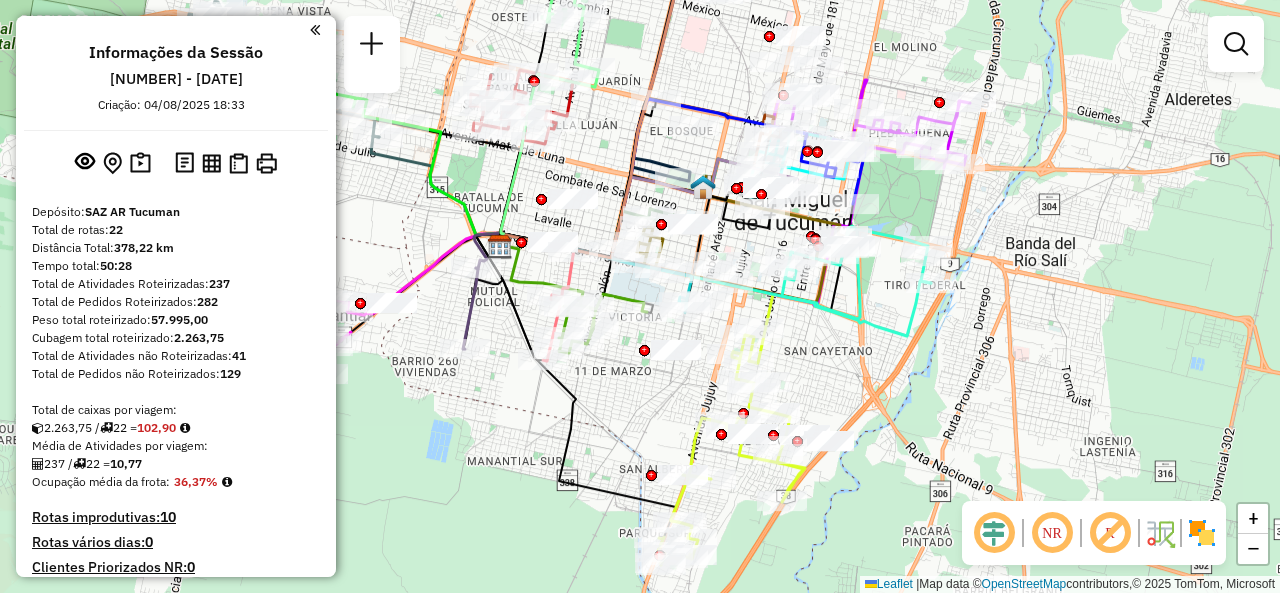 drag, startPoint x: 787, startPoint y: 405, endPoint x: 866, endPoint y: 279, distance: 148.71785 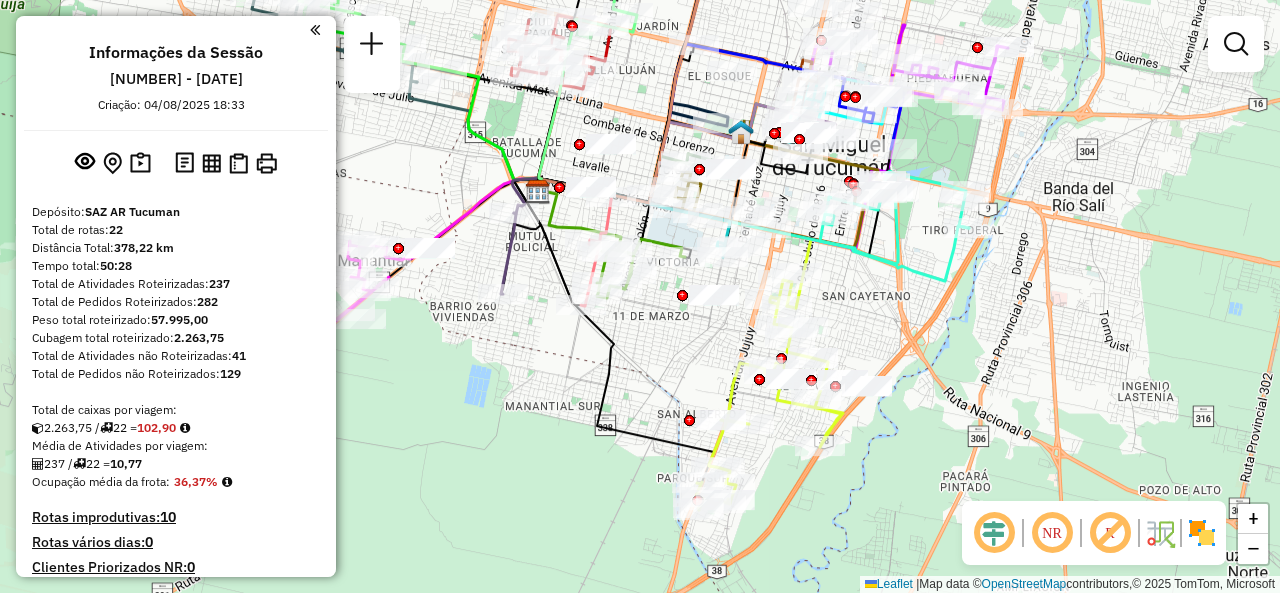 click on "Janela de atendimento Grade de atendimento Capacidade Transportadoras Veículos Cliente Pedidos  Rotas Selecione os dias de semana para filtrar as janelas de atendimento  Seg   Ter   Qua   Qui   Sex   Sáb   Dom  Informe o período da janela de atendimento: De: Até:  Filtrar exatamente a janela do cliente  Considerar janela de atendimento padrão  Selecione os dias de semana para filtrar as grades de atendimento  Seg   Ter   Qua   Qui   Sex   Sáb   Dom   Considerar clientes sem dia de atendimento cadastrado  Clientes fora do dia de atendimento selecionado Filtrar as atividades entre os valores definidos abaixo:  Peso mínimo:   Peso máximo:   Cubagem mínima:   Cubagem máxima:   De:   Até:  Filtrar as atividades entre o tempo de atendimento definido abaixo:  De:   Até:   Considerar capacidade total dos clientes não roteirizados Transportadora: Selecione um ou mais itens Tipo de veículo: Selecione um ou mais itens Veículo: Selecione um ou mais itens Motorista: Selecione um ou mais itens Nome: Rótulo:" 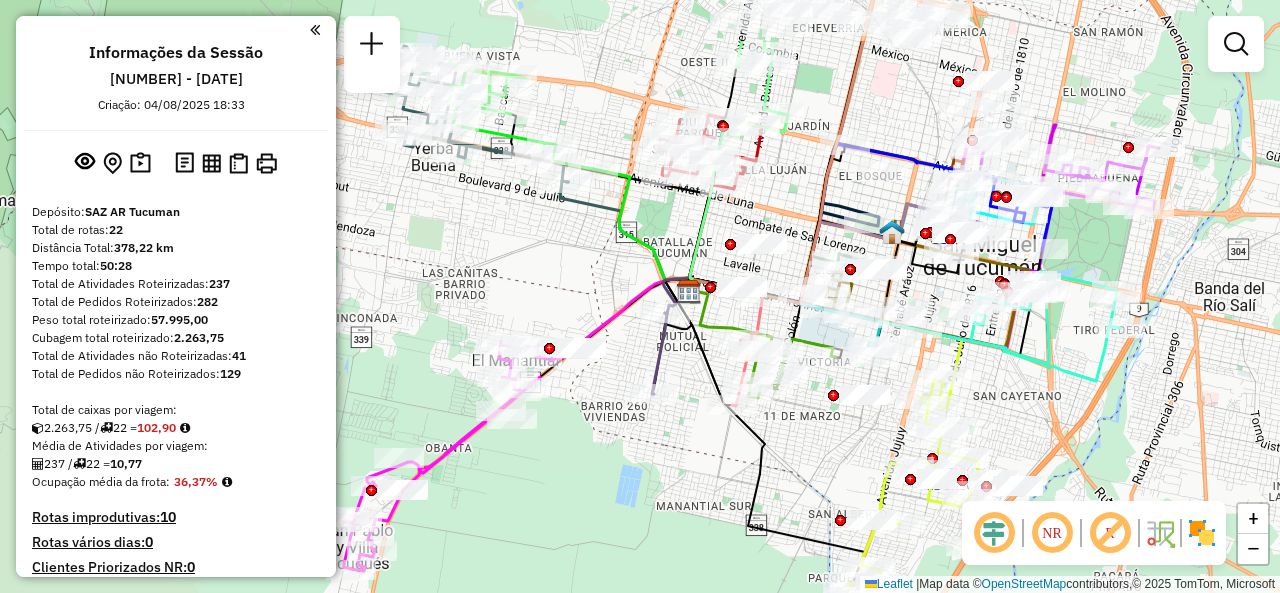 drag, startPoint x: 569, startPoint y: 380, endPoint x: 682, endPoint y: 453, distance: 134.52881 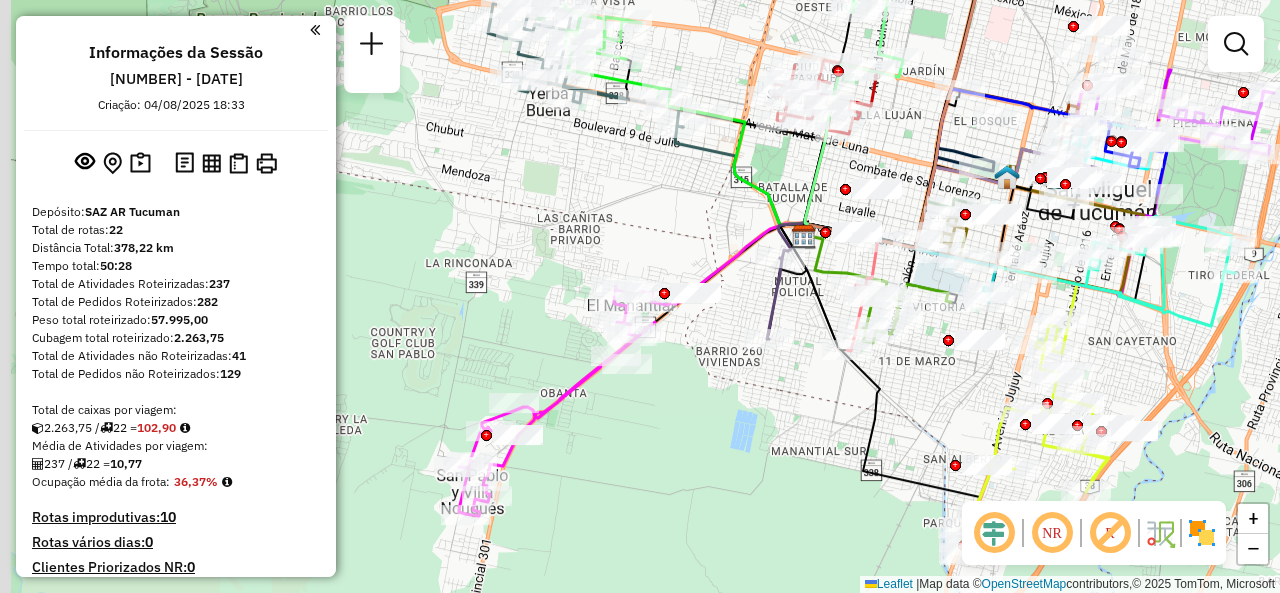 drag, startPoint x: 558, startPoint y: 260, endPoint x: 711, endPoint y: 125, distance: 204.04411 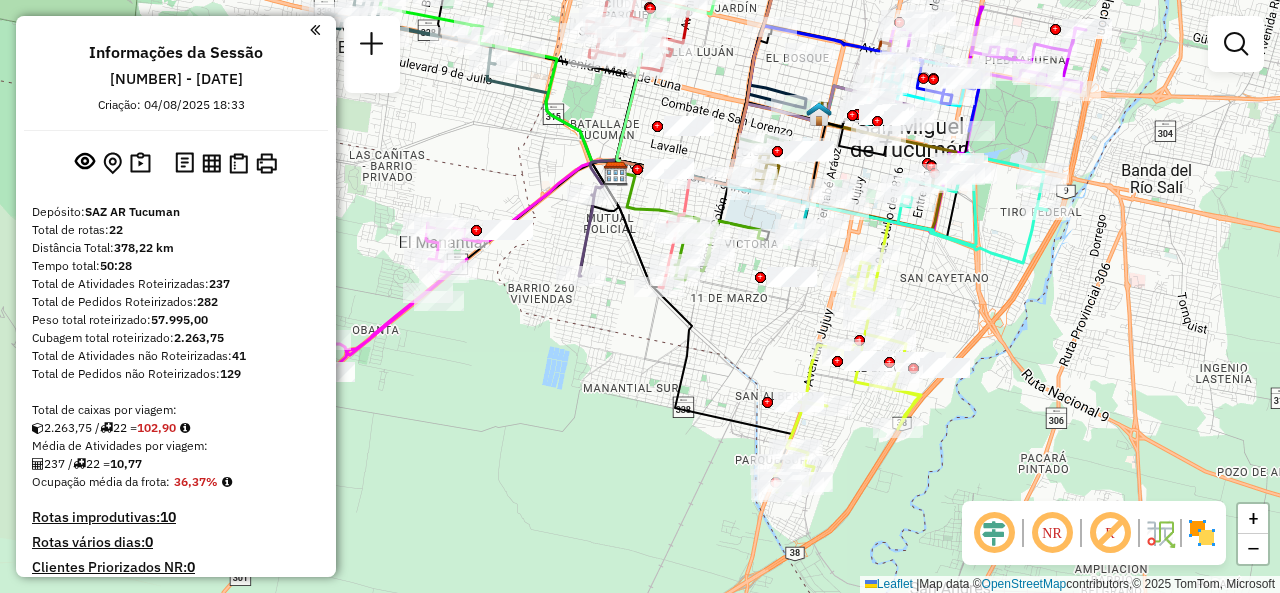 drag, startPoint x: 980, startPoint y: 325, endPoint x: 753, endPoint y: 339, distance: 227.4313 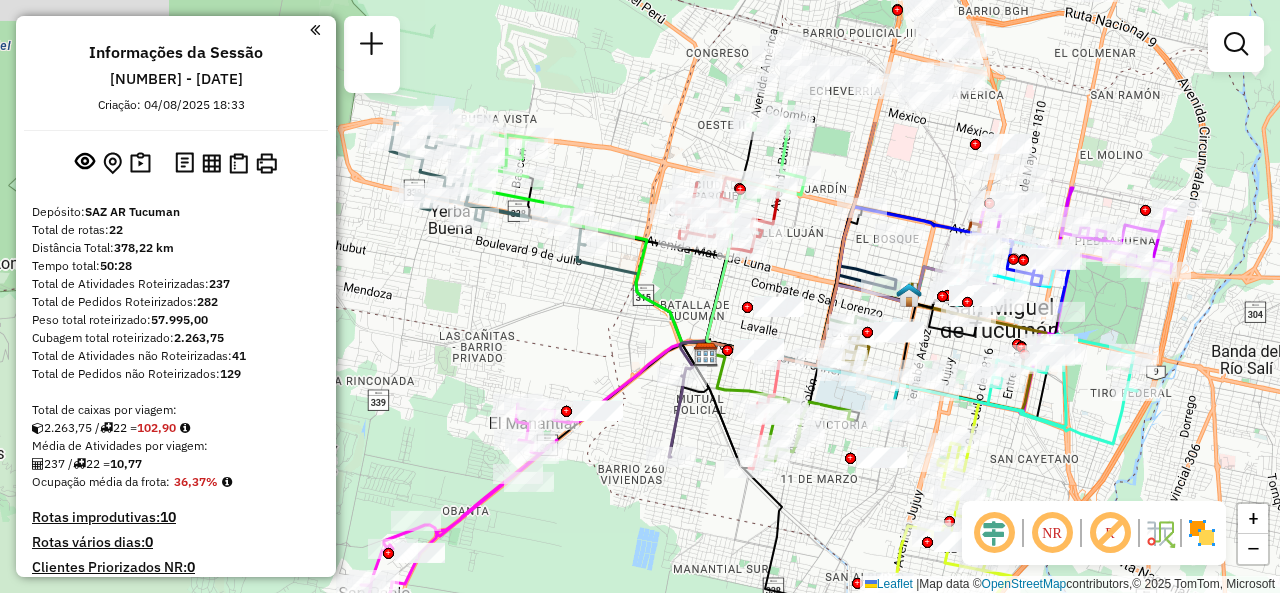 drag, startPoint x: 942, startPoint y: 257, endPoint x: 985, endPoint y: 431, distance: 179.23448 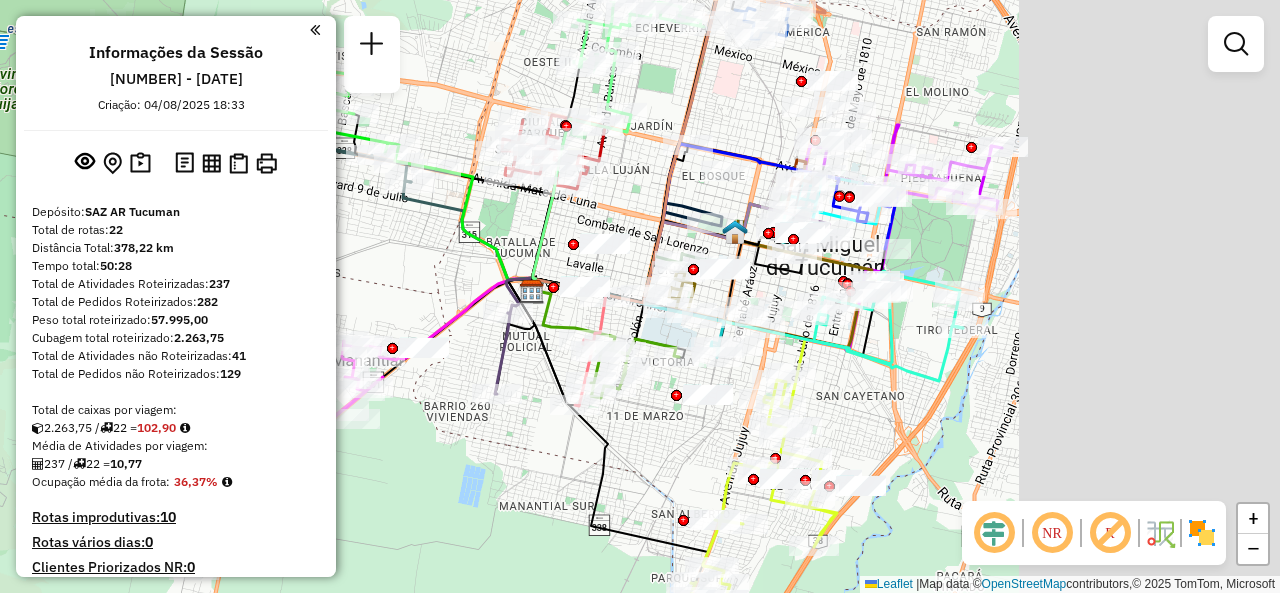 drag, startPoint x: 754, startPoint y: 277, endPoint x: 426, endPoint y: 337, distance: 333.44266 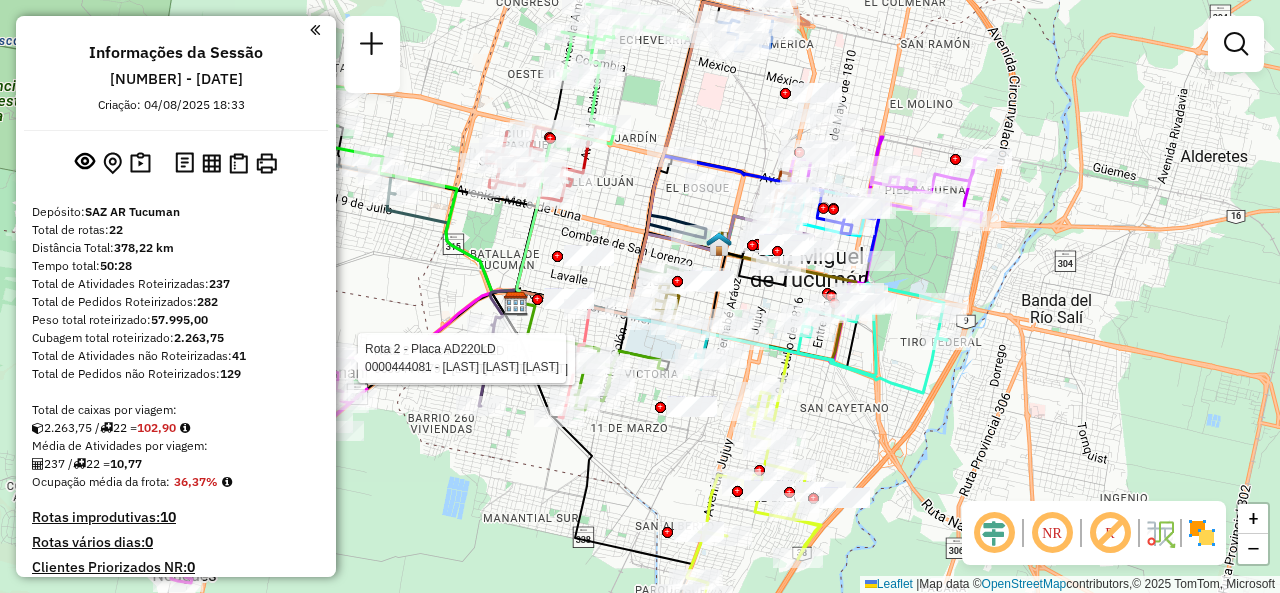 click on "Rota 2 - Placa AD220LD  0000444979 - GIBILISCO FACUNDO EZEQUIEL Rota 2 - Placa AD220LD  0000444081 - DIAZ JOSE ALBERTO Janela de atendimento Grade de atendimento Capacidade Transportadoras Veículos Cliente Pedidos  Rotas Selecione os dias de semana para filtrar as janelas de atendimento  Seg   Ter   Qua   Qui   Sex   Sáb   Dom  Informe o período da janela de atendimento: De: Até:  Filtrar exatamente a janela do cliente  Considerar janela de atendimento padrão  Selecione os dias de semana para filtrar as grades de atendimento  Seg   Ter   Qua   Qui   Sex   Sáb   Dom   Considerar clientes sem dia de atendimento cadastrado  Clientes fora do dia de atendimento selecionado Filtrar as atividades entre os valores definidos abaixo:  Peso mínimo:   Peso máximo:   Cubagem mínima:   Cubagem máxima:   De:   Até:  Filtrar as atividades entre o tempo de atendimento definido abaixo:  De:   Até:   Considerar capacidade total dos clientes não roteirizados Transportadora: Selecione um ou mais itens Veículo: Nome:" 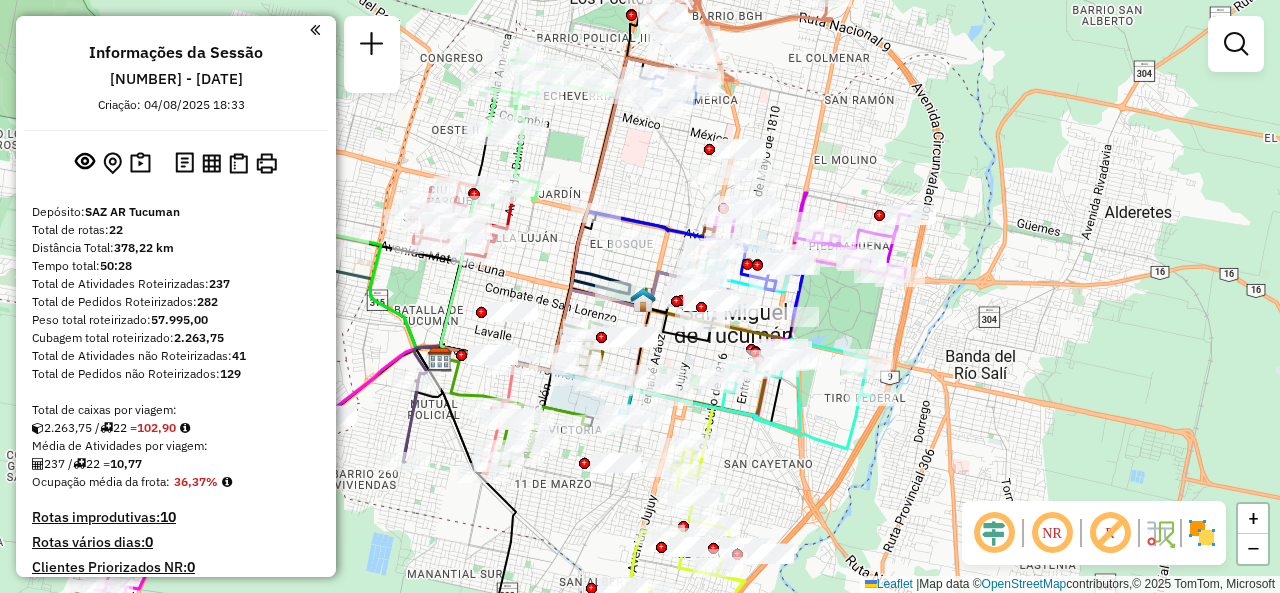 drag, startPoint x: 724, startPoint y: 97, endPoint x: 646, endPoint y: 146, distance: 92.11406 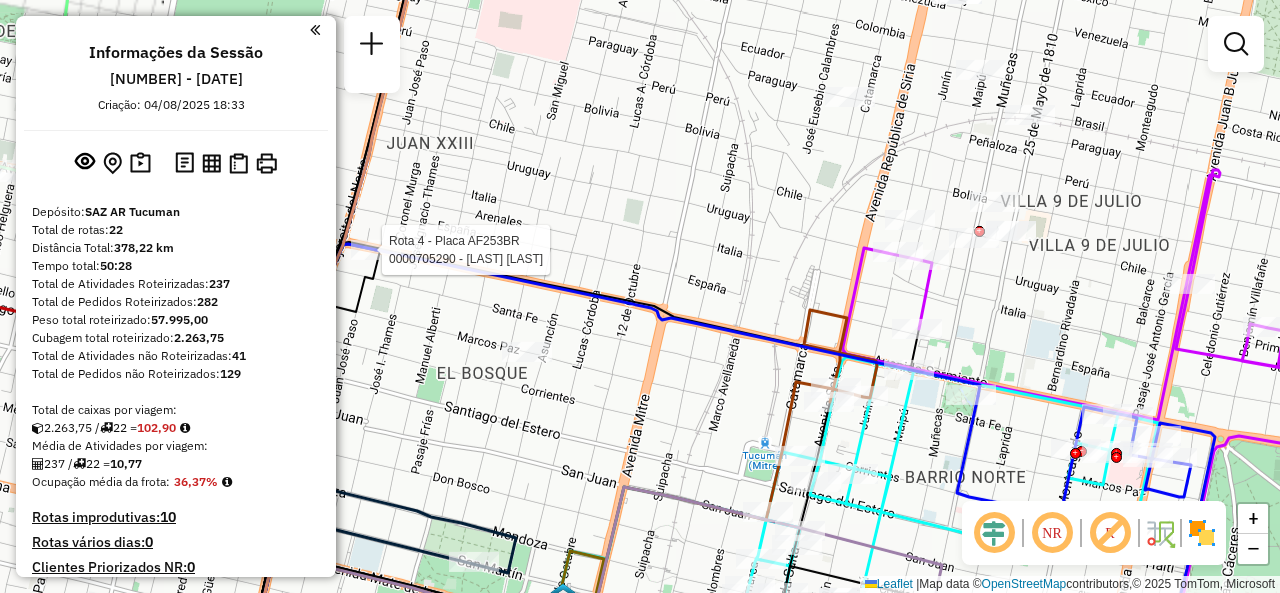 click on "Rota 4 - Placa AF253BR  0000705290 - JARAMILLO GUILLERMO Janela de atendimento Grade de atendimento Capacidade Transportadoras Veículos Cliente Pedidos  Rotas Selecione os dias de semana para filtrar as janelas de atendimento  Seg   Ter   Qua   Qui   Sex   Sáb   Dom  Informe o período da janela de atendimento: De: Até:  Filtrar exatamente a janela do cliente  Considerar janela de atendimento padrão  Selecione os dias de semana para filtrar as grades de atendimento  Seg   Ter   Qua   Qui   Sex   Sáb   Dom   Considerar clientes sem dia de atendimento cadastrado  Clientes fora do dia de atendimento selecionado Filtrar as atividades entre os valores definidos abaixo:  Peso mínimo:   Peso máximo:   Cubagem mínima:   Cubagem máxima:   De:   Até:  Filtrar as atividades entre o tempo de atendimento definido abaixo:  De:   Até:   Considerar capacidade total dos clientes não roteirizados Transportadora: Selecione um ou mais itens Tipo de veículo: Selecione um ou mais itens Veículo: Motorista: Nome: Tipo:" 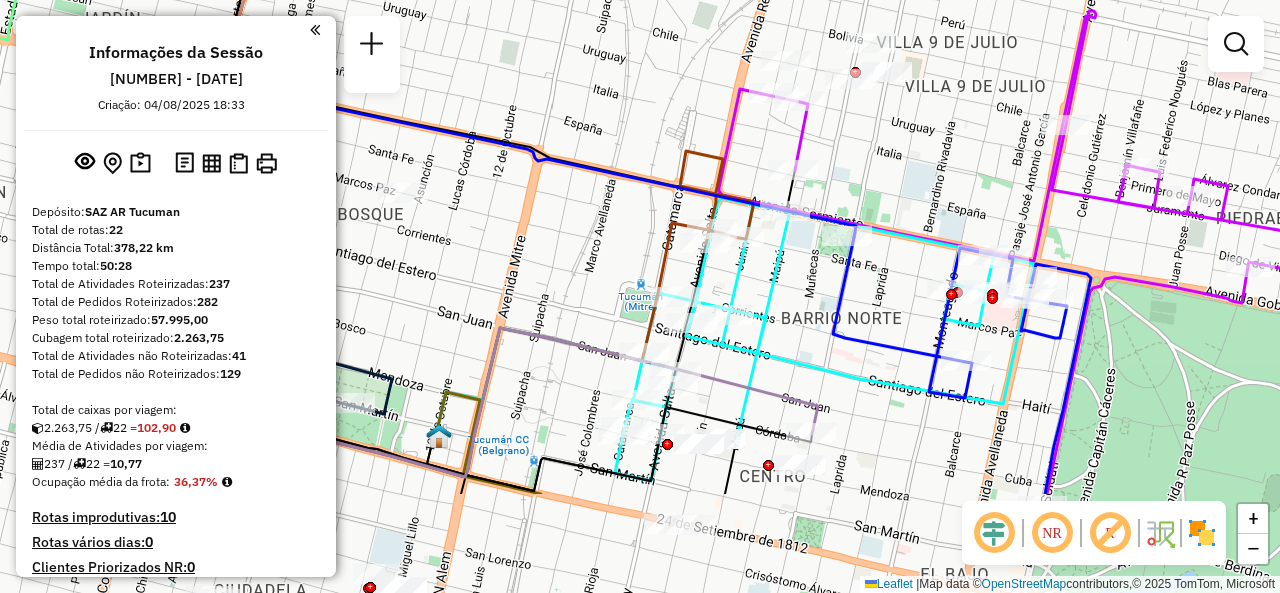 drag, startPoint x: 714, startPoint y: 290, endPoint x: 600, endPoint y: 135, distance: 192.40842 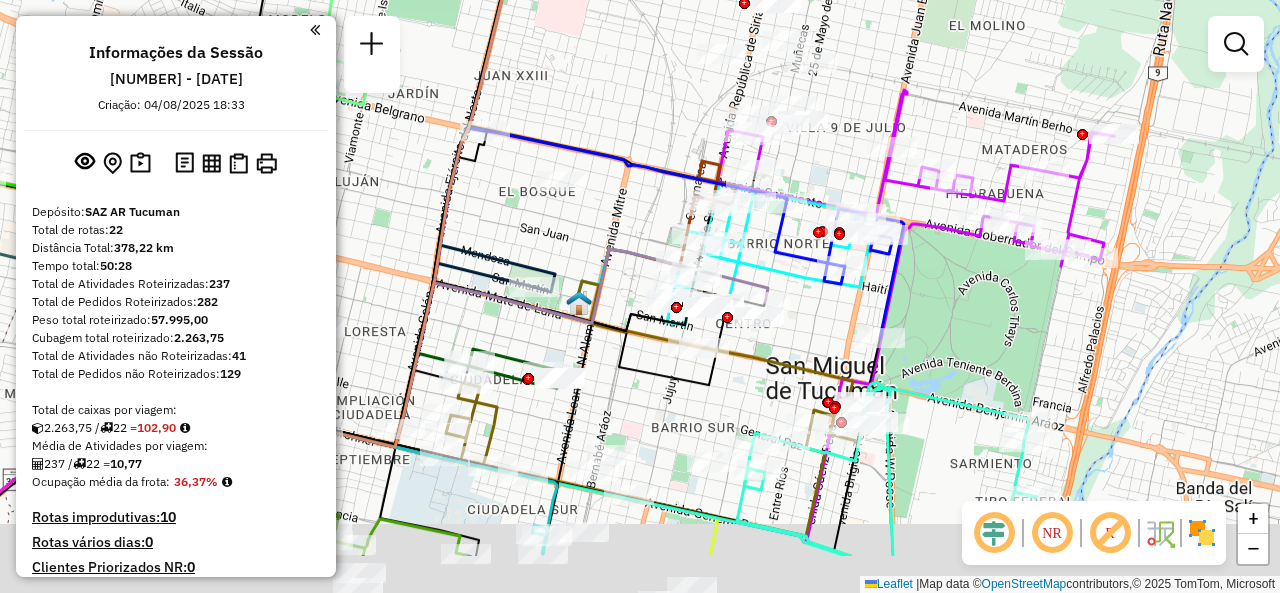 drag, startPoint x: 980, startPoint y: 423, endPoint x: 930, endPoint y: 279, distance: 152.4336 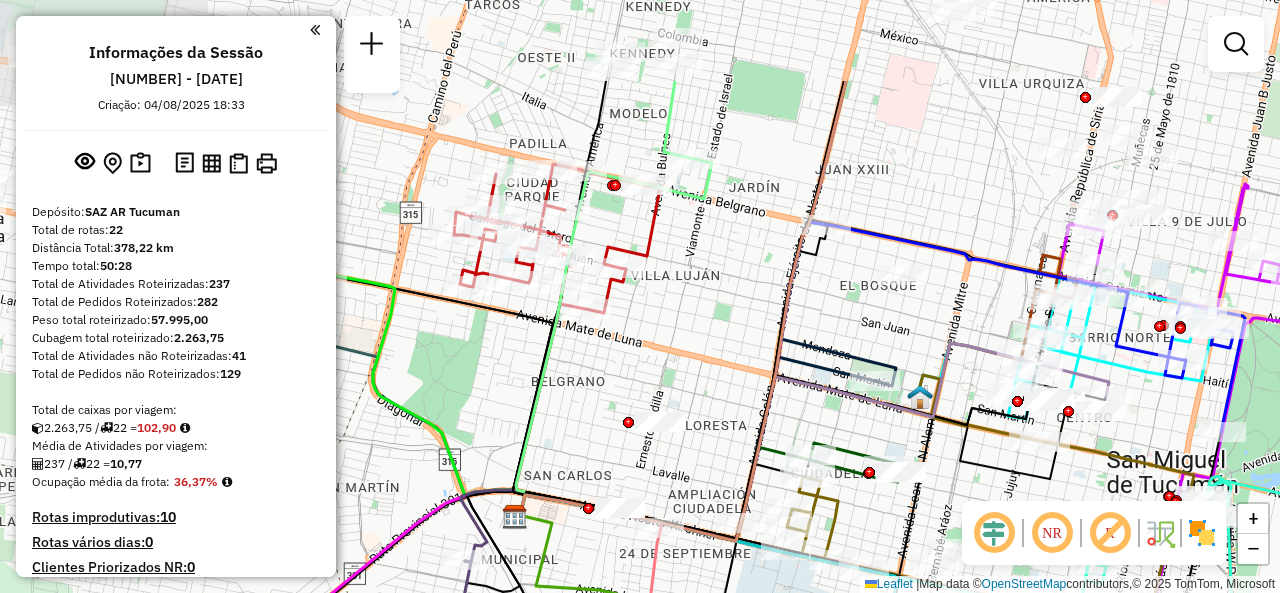 drag, startPoint x: 530, startPoint y: 200, endPoint x: 920, endPoint y: 340, distance: 414.36697 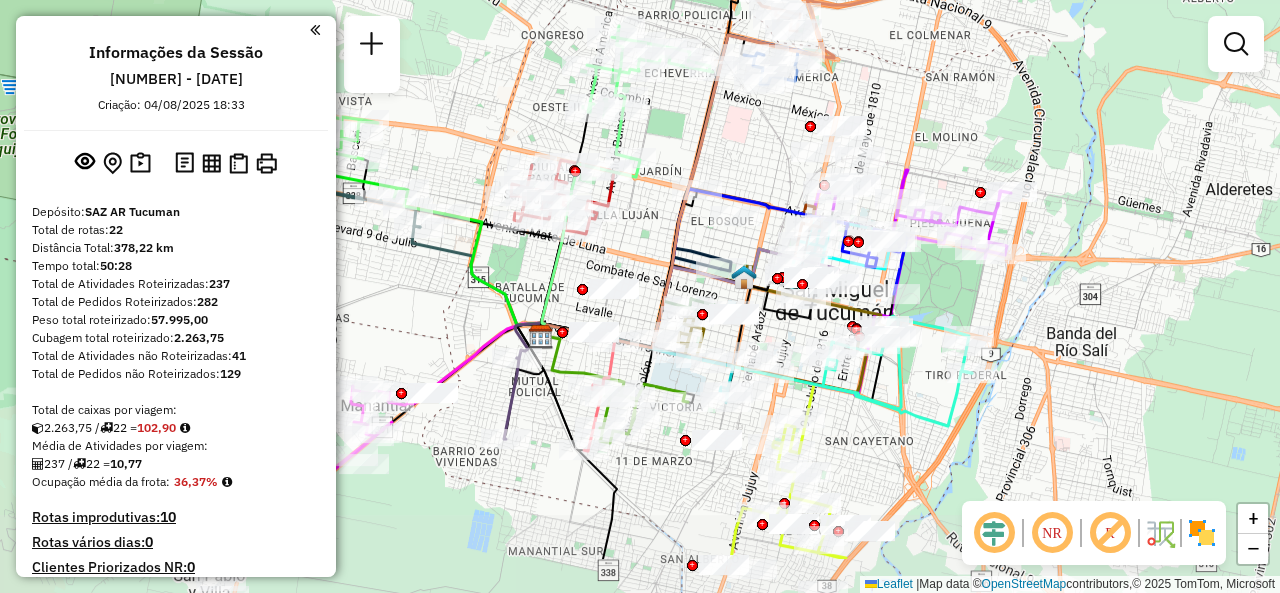 drag, startPoint x: 739, startPoint y: 343, endPoint x: 596, endPoint y: 240, distance: 176.2328 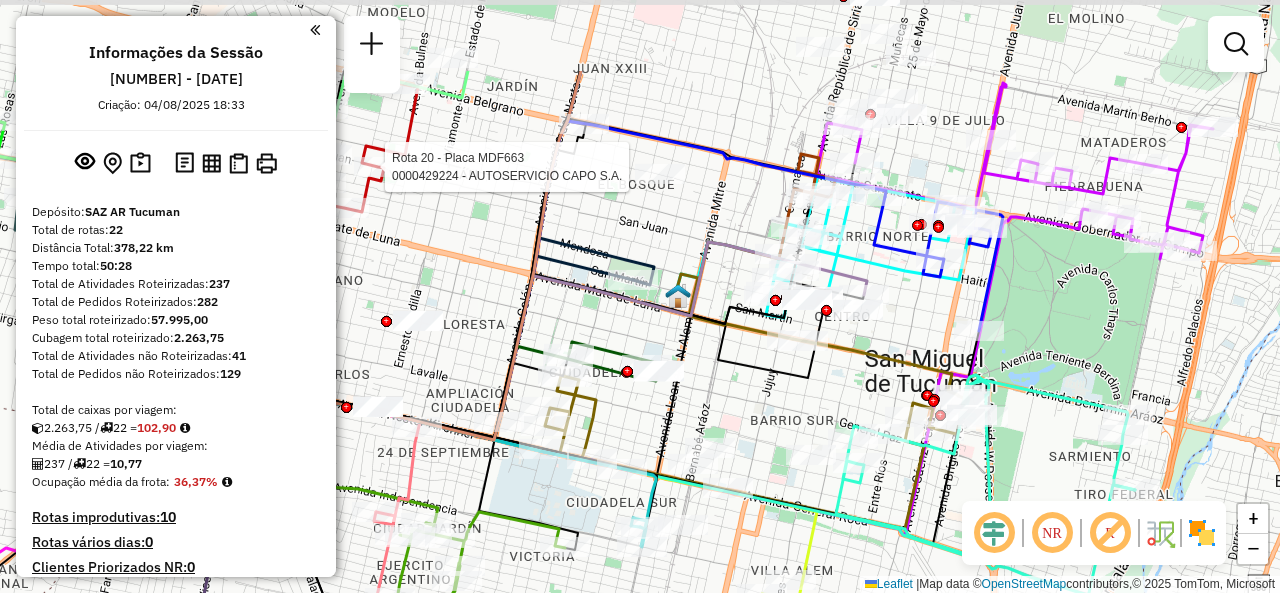 drag, startPoint x: 763, startPoint y: 277, endPoint x: 748, endPoint y: 407, distance: 130.86252 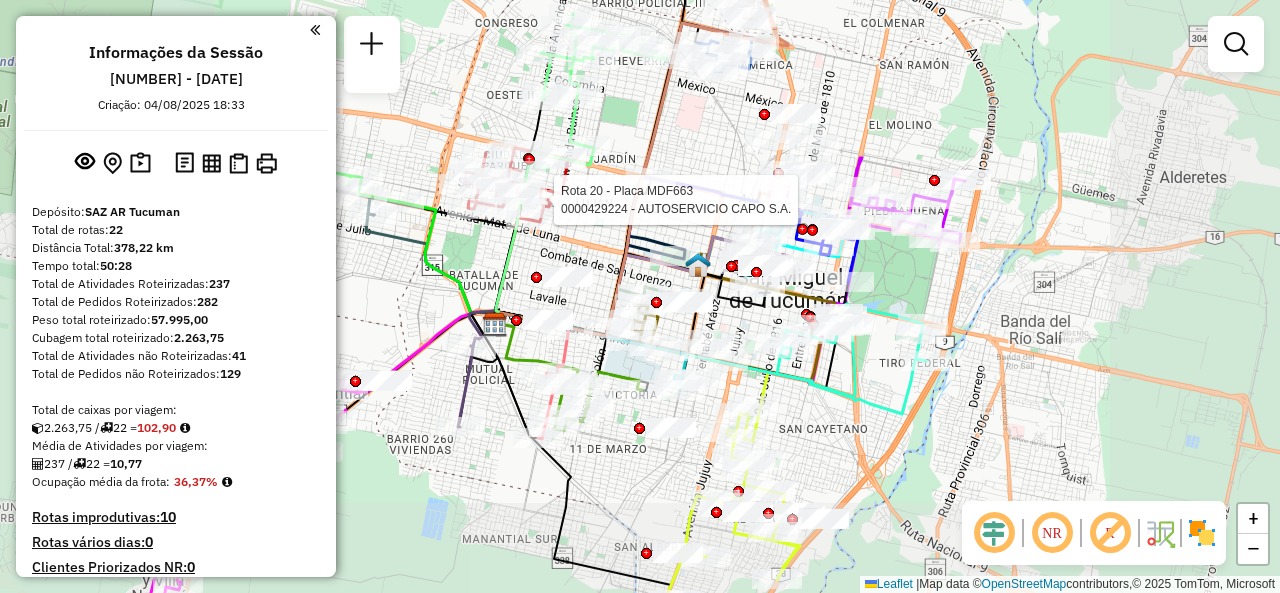 click on "Rota 20 - Placa MDF663  0000429224 - AUTOSERVICIO CAPO S.A. Janela de atendimento Grade de atendimento Capacidade Transportadoras Veículos Cliente Pedidos  Rotas Selecione os dias de semana para filtrar as janelas de atendimento  Seg   Ter   Qua   Qui   Sex   Sáb   Dom  Informe o período da janela de atendimento: De: Até:  Filtrar exatamente a janela do cliente  Considerar janela de atendimento padrão  Selecione os dias de semana para filtrar as grades de atendimento  Seg   Ter   Qua   Qui   Sex   Sáb   Dom   Considerar clientes sem dia de atendimento cadastrado  Clientes fora do dia de atendimento selecionado Filtrar as atividades entre os valores definidos abaixo:  Peso mínimo:   Peso máximo:   Cubagem mínima:   Cubagem máxima:   De:   Até:  Filtrar as atividades entre o tempo de atendimento definido abaixo:  De:   Até:   Considerar capacidade total dos clientes não roteirizados Transportadora: Selecione um ou mais itens Tipo de veículo: Selecione um ou mais itens Veículo: Motorista: Nome: +" 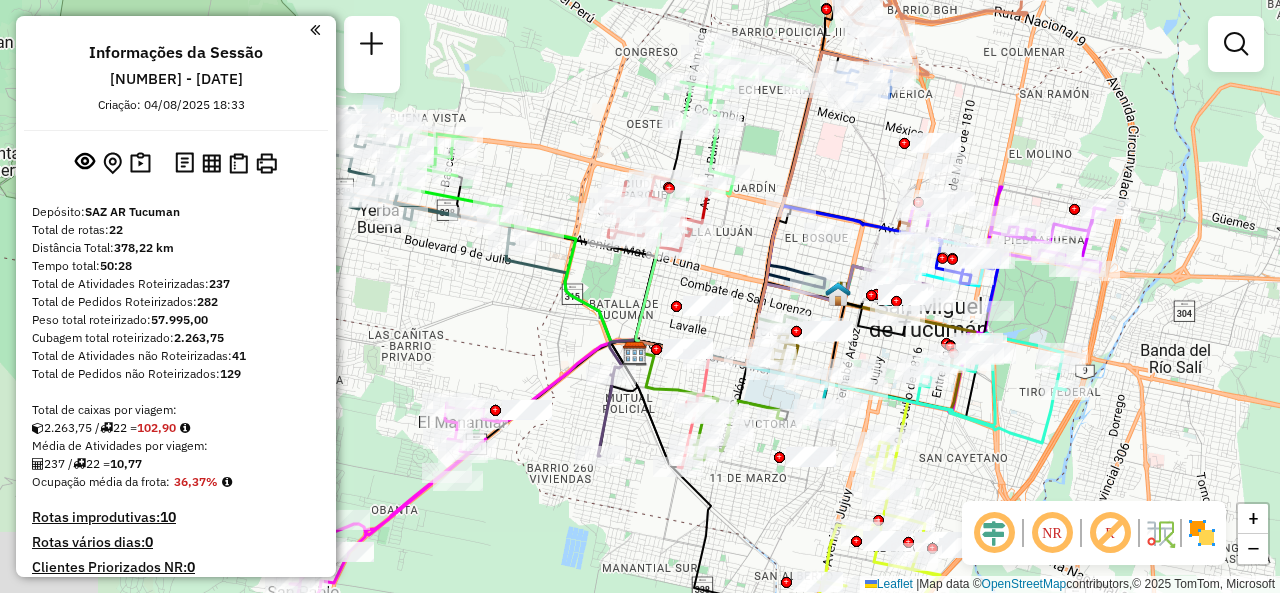 drag, startPoint x: 700, startPoint y: 163, endPoint x: 840, endPoint y: 192, distance: 142.97203 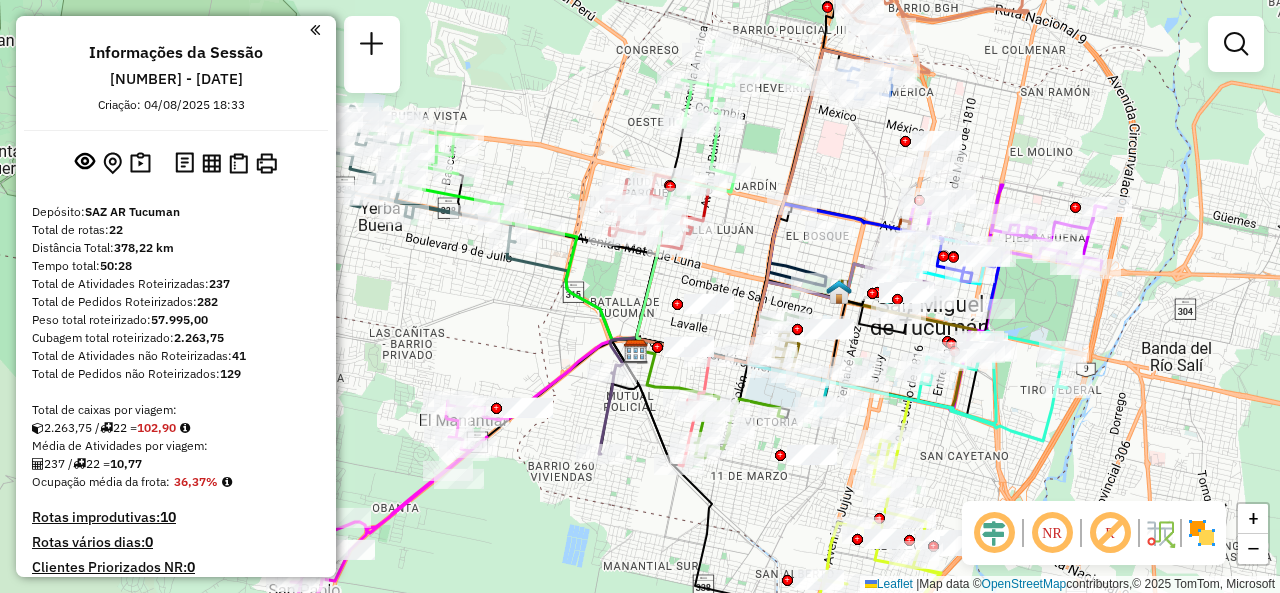 drag, startPoint x: 733, startPoint y: 277, endPoint x: 772, endPoint y: 203, distance: 83.64807 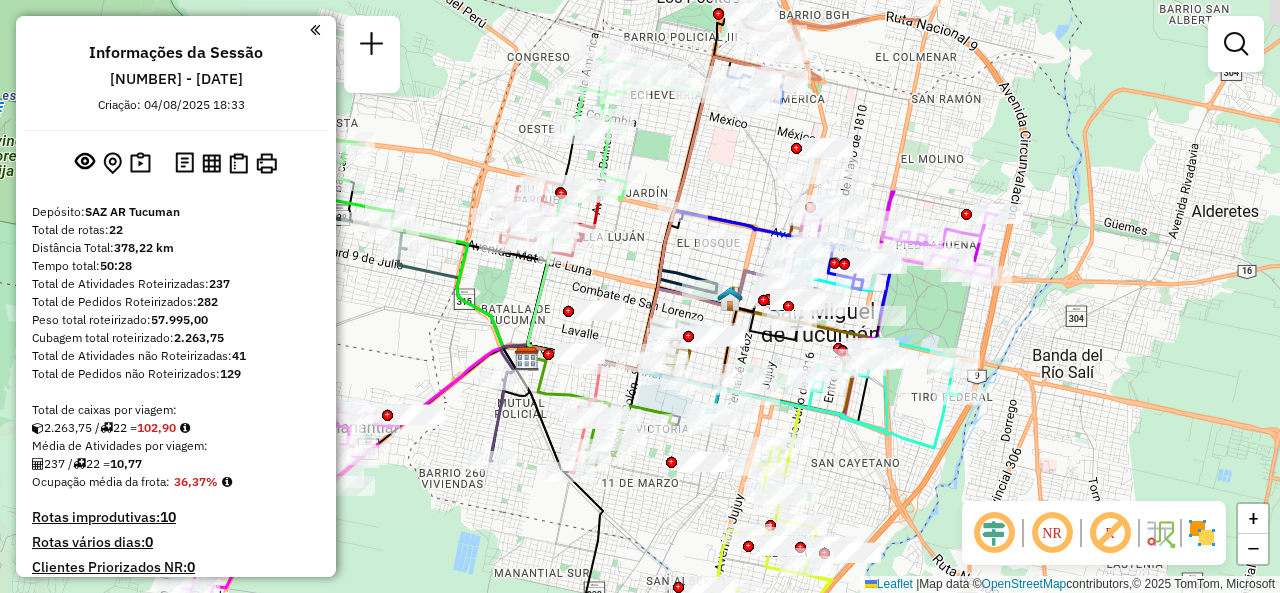 drag, startPoint x: 1055, startPoint y: 213, endPoint x: 818, endPoint y: 335, distance: 266.55768 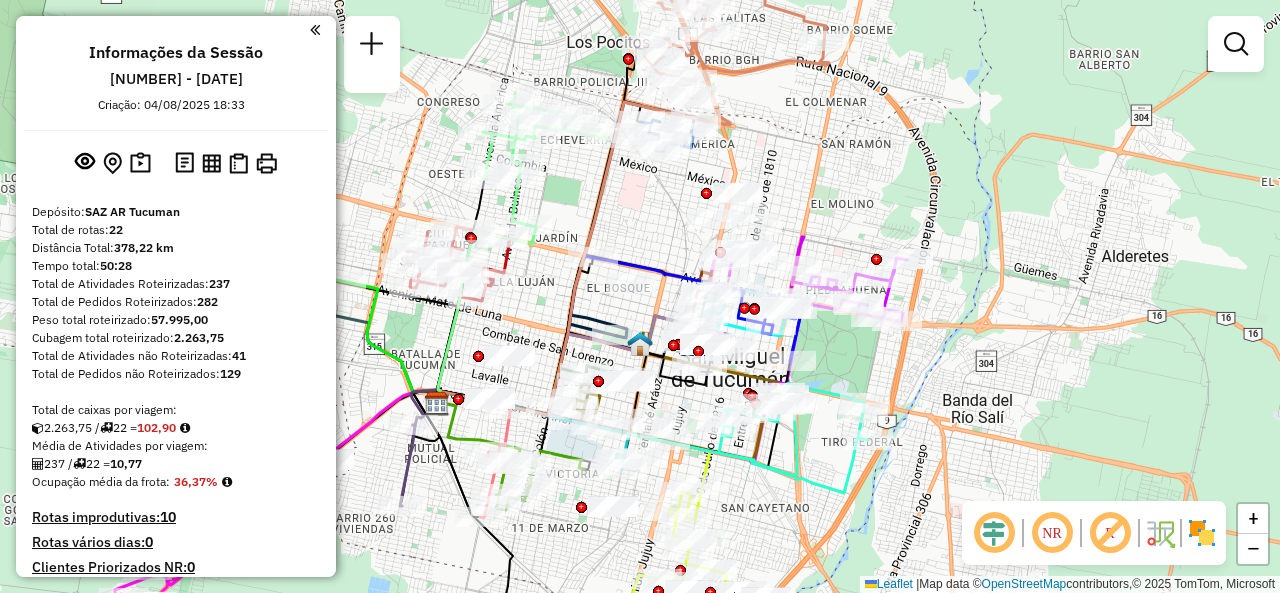 click on "Rota 4 - Placa AF253BR  0000705290 - JARAMILLO GUILLERMO Janela de atendimento Grade de atendimento Capacidade Transportadoras Veículos Cliente Pedidos  Rotas Selecione os dias de semana para filtrar as janelas de atendimento  Seg   Ter   Qua   Qui   Sex   Sáb   Dom  Informe o período da janela de atendimento: De: Até:  Filtrar exatamente a janela do cliente  Considerar janela de atendimento padrão  Selecione os dias de semana para filtrar as grades de atendimento  Seg   Ter   Qua   Qui   Sex   Sáb   Dom   Considerar clientes sem dia de atendimento cadastrado  Clientes fora do dia de atendimento selecionado Filtrar as atividades entre os valores definidos abaixo:  Peso mínimo:   Peso máximo:   Cubagem mínima:   Cubagem máxima:   De:   Até:  Filtrar as atividades entre o tempo de atendimento definido abaixo:  De:   Até:   Considerar capacidade total dos clientes não roteirizados Transportadora: Selecione um ou mais itens Tipo de veículo: Selecione um ou mais itens Veículo: Motorista: Nome: Tipo:" 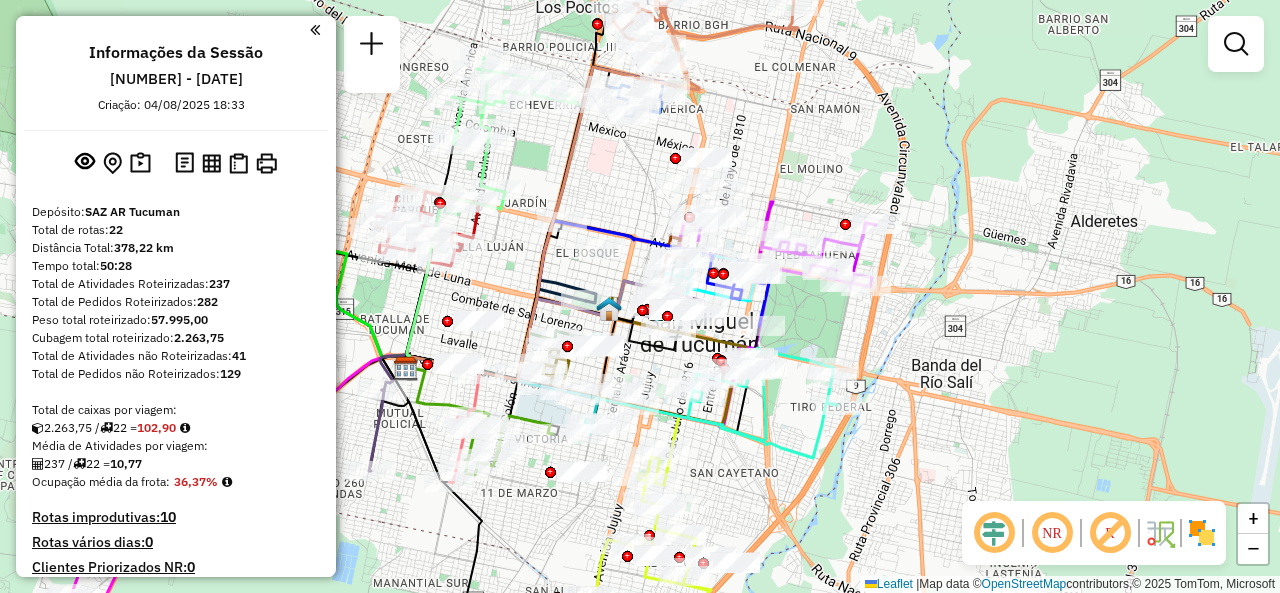 drag, startPoint x: 564, startPoint y: 223, endPoint x: 533, endPoint y: 188, distance: 46.75468 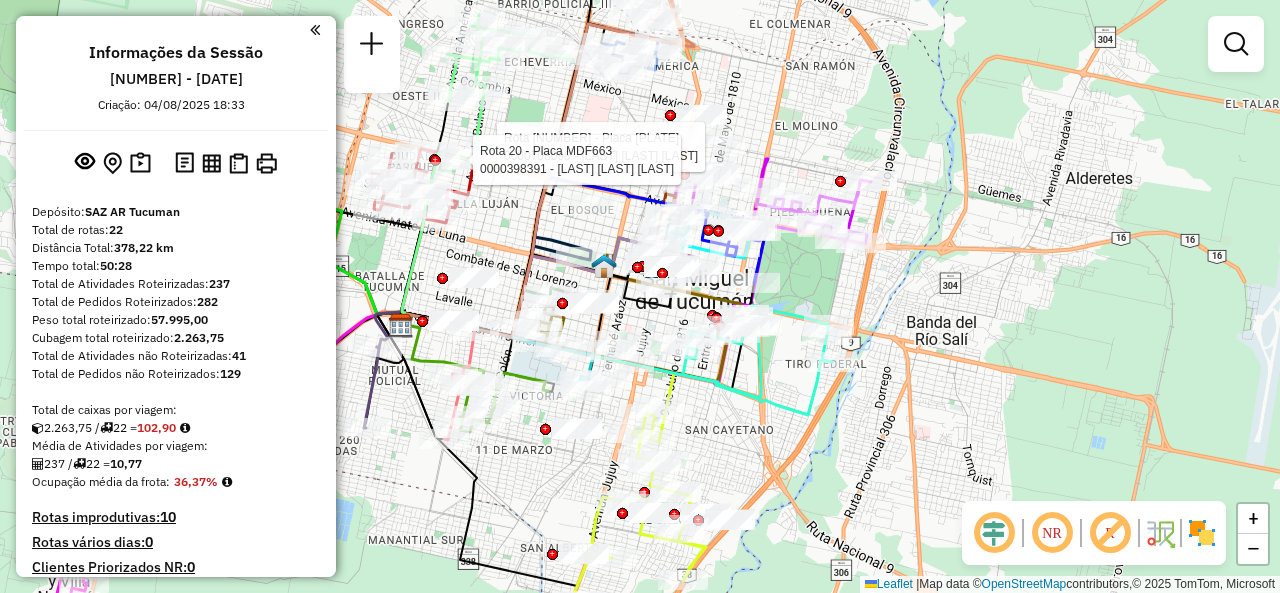 click on "Rota 21 - Placa OMF297  0000708098 - RUIZ RUBEN HUGO Rota 20 - Placa MDF663  0000398391 - GOMEZ RAMON ISIDORO Janela de atendimento Grade de atendimento Capacidade Transportadoras Veículos Cliente Pedidos  Rotas Selecione os dias de semana para filtrar as janelas de atendimento  Seg   Ter   Qua   Qui   Sex   Sáb   Dom  Informe o período da janela de atendimento: De: Até:  Filtrar exatamente a janela do cliente  Considerar janela de atendimento padrão  Selecione os dias de semana para filtrar as grades de atendimento  Seg   Ter   Qua   Qui   Sex   Sáb   Dom   Considerar clientes sem dia de atendimento cadastrado  Clientes fora do dia de atendimento selecionado Filtrar as atividades entre os valores definidos abaixo:  Peso mínimo:   Peso máximo:   Cubagem mínima:   Cubagem máxima:   De:   Até:  Filtrar as atividades entre o tempo de atendimento definido abaixo:  De:   Até:   Considerar capacidade total dos clientes não roteirizados Transportadora: Selecione um ou mais itens Tipo de veículo: Nome:" 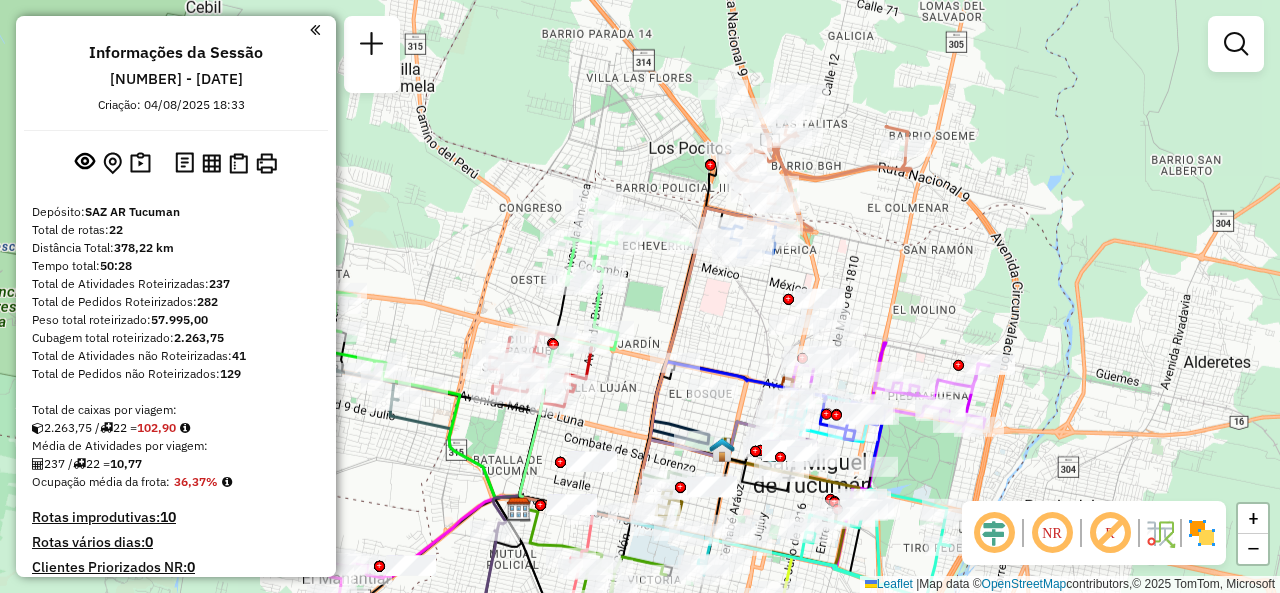 drag, startPoint x: 570, startPoint y: 131, endPoint x: 688, endPoint y: 315, distance: 218.58636 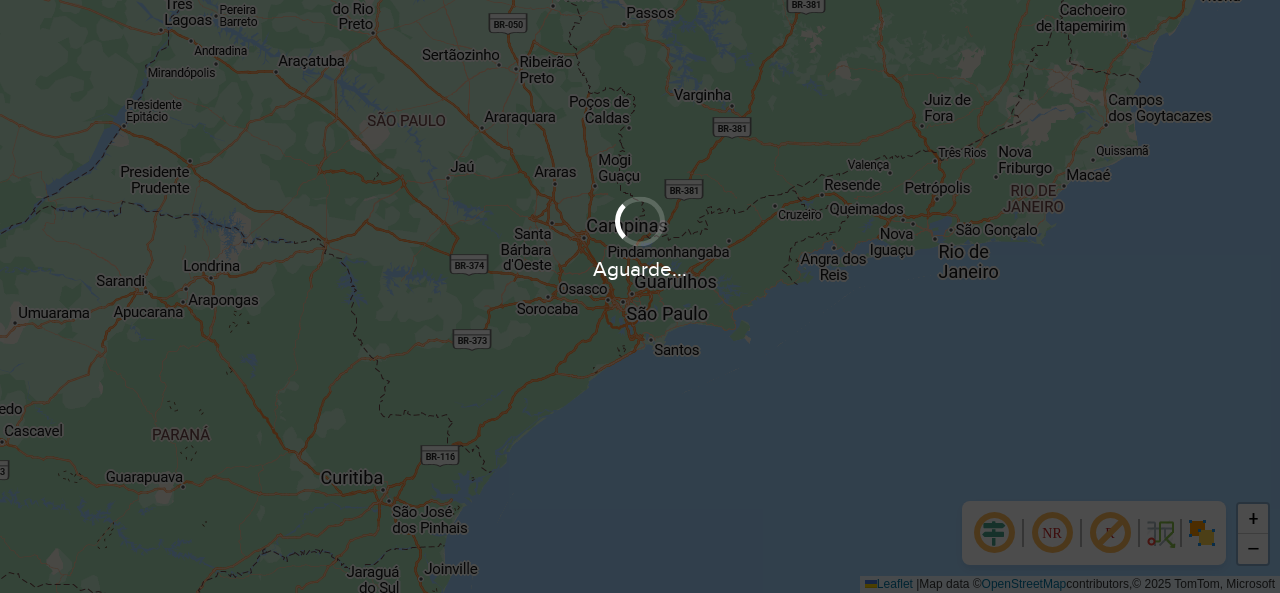 scroll, scrollTop: 0, scrollLeft: 0, axis: both 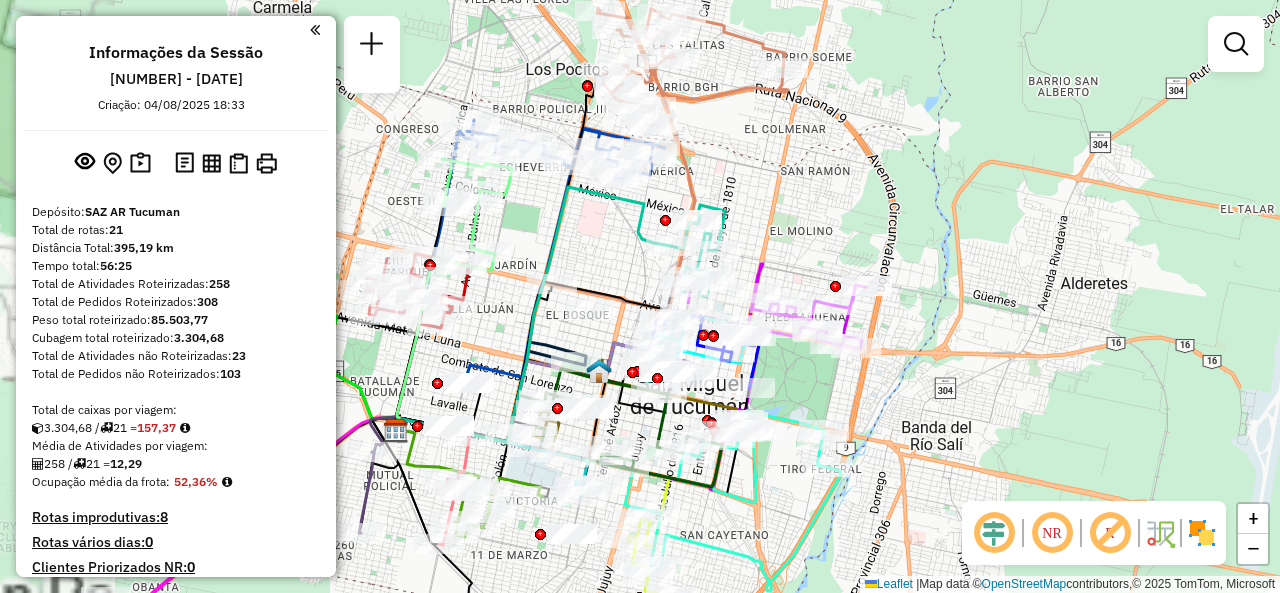 drag, startPoint x: 668, startPoint y: 219, endPoint x: 951, endPoint y: 119, distance: 300.1483 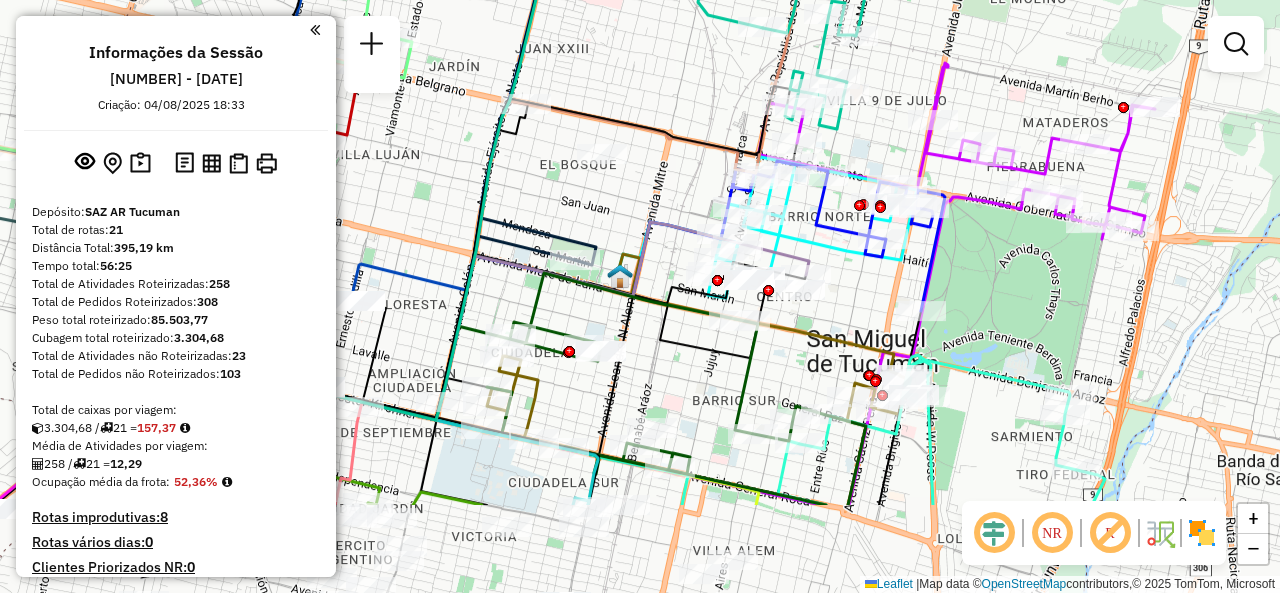 drag, startPoint x: 958, startPoint y: 291, endPoint x: 874, endPoint y: 143, distance: 170.17638 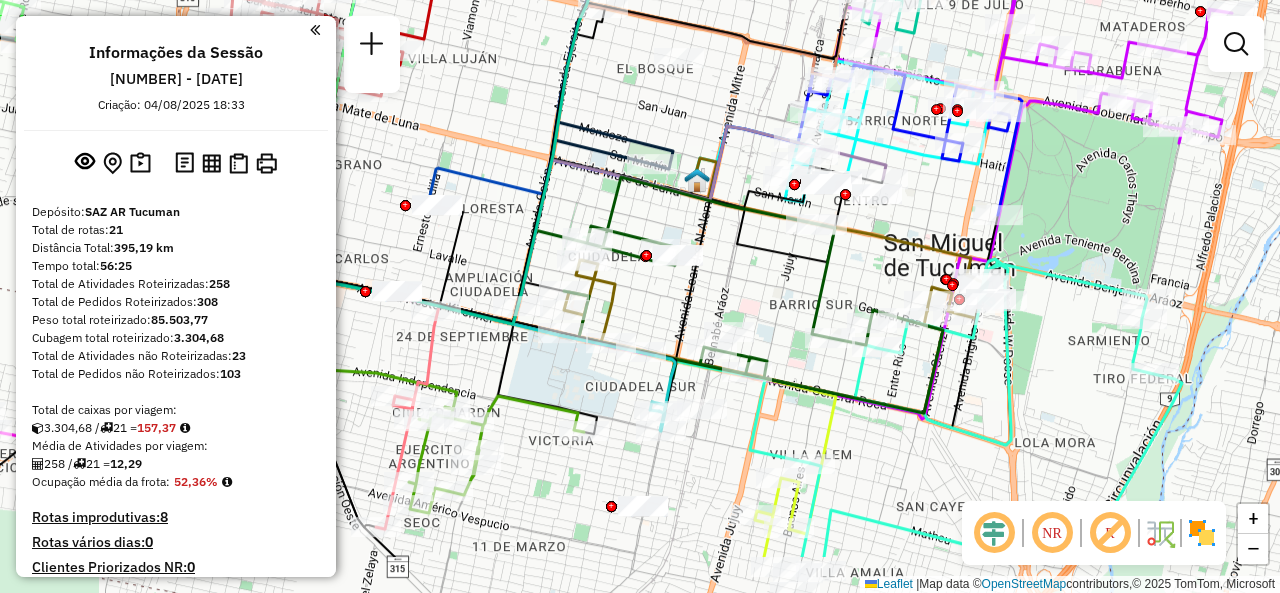 drag, startPoint x: 622, startPoint y: 219, endPoint x: 699, endPoint y: 123, distance: 123.065025 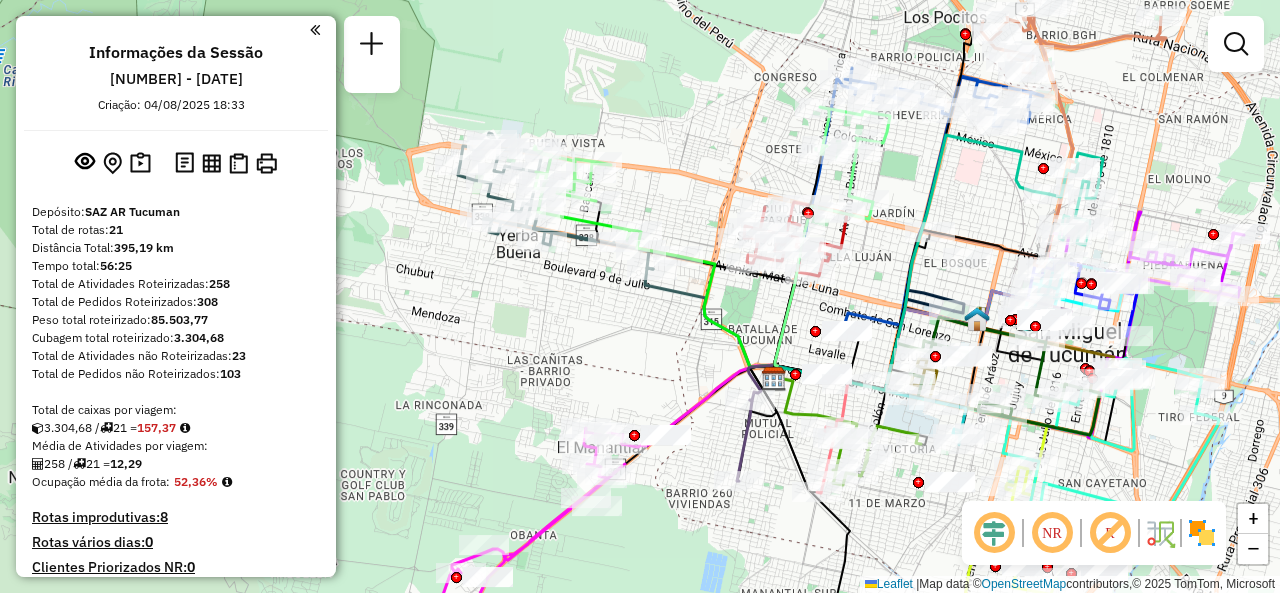 drag, startPoint x: 512, startPoint y: 259, endPoint x: 757, endPoint y: 334, distance: 256.22256 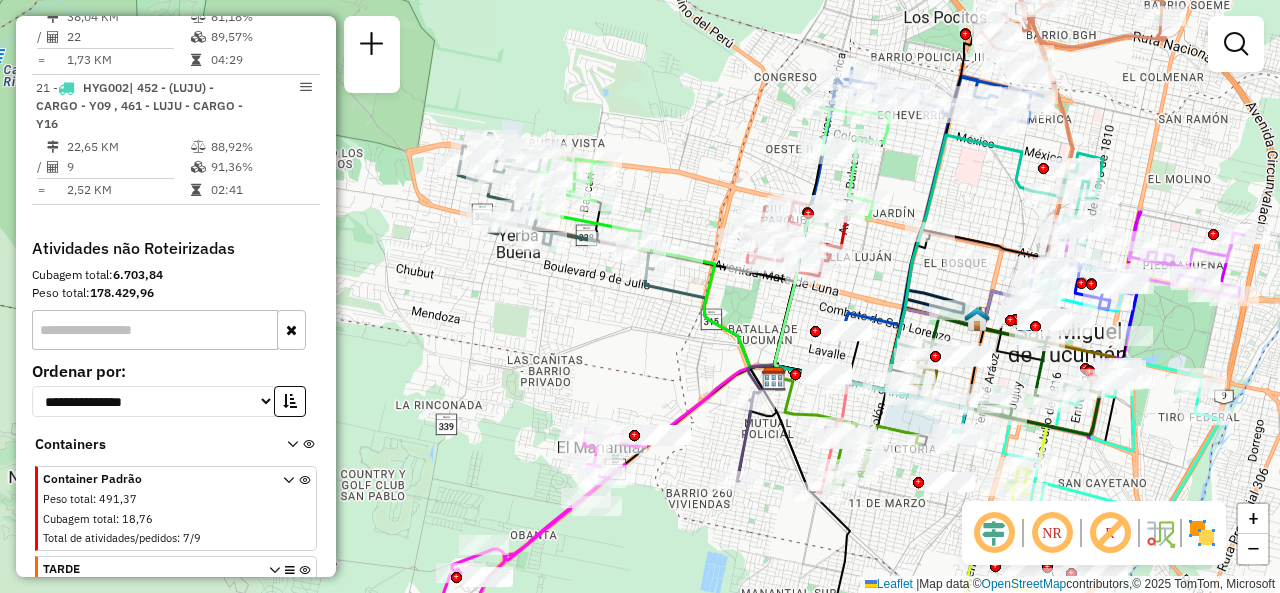 scroll, scrollTop: 3242, scrollLeft: 0, axis: vertical 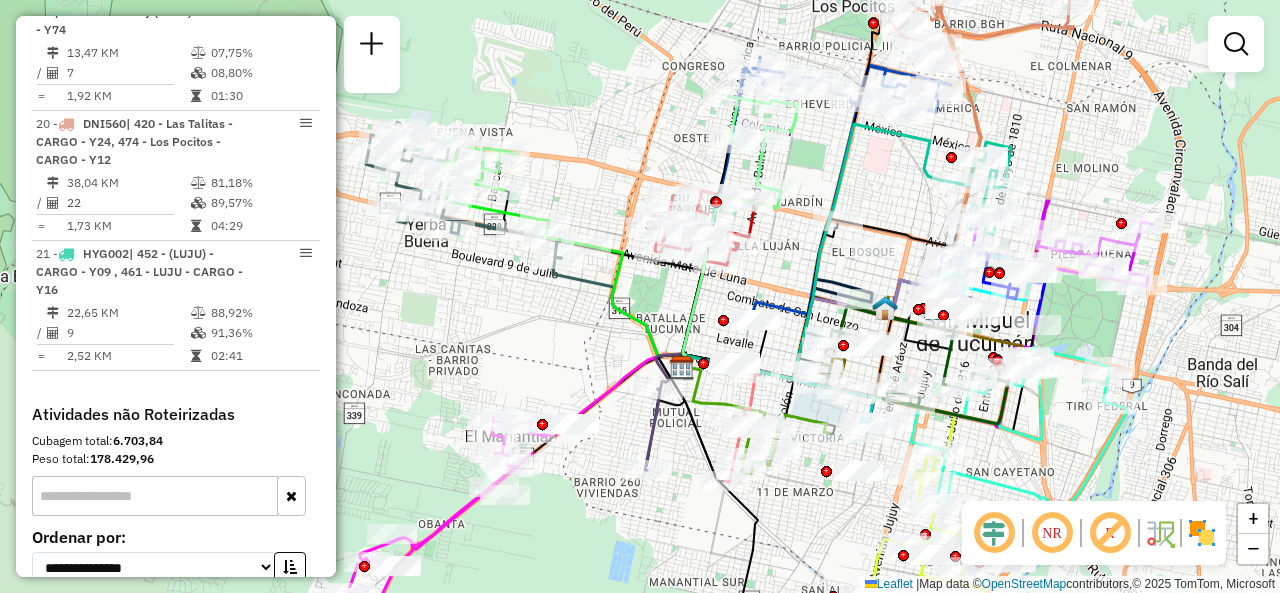 click on "Janela de atendimento Grade de atendimento Capacidade Transportadoras Veículos Cliente Pedidos  Rotas Selecione os dias de semana para filtrar as janelas de atendimento  Seg   Ter   Qua   Qui   Sex   Sáb   Dom  Informe o período da janela de atendimento: De: Até:  Filtrar exatamente a janela do cliente  Considerar janela de atendimento padrão  Selecione os dias de semana para filtrar as grades de atendimento  Seg   Ter   Qua   Qui   Sex   Sáb   Dom   Considerar clientes sem dia de atendimento cadastrado  Clientes fora do dia de atendimento selecionado Filtrar as atividades entre os valores definidos abaixo:  Peso mínimo:   Peso máximo:   Cubagem mínima:   Cubagem máxima:   De:   Até:  Filtrar as atividades entre o tempo de atendimento definido abaixo:  De:   Até:   Considerar capacidade total dos clientes não roteirizados Transportadora: Selecione um ou mais itens Tipo de veículo: Selecione um ou mais itens Veículo: Selecione um ou mais itens Motorista: Selecione um ou mais itens Nome: Rótulo:" 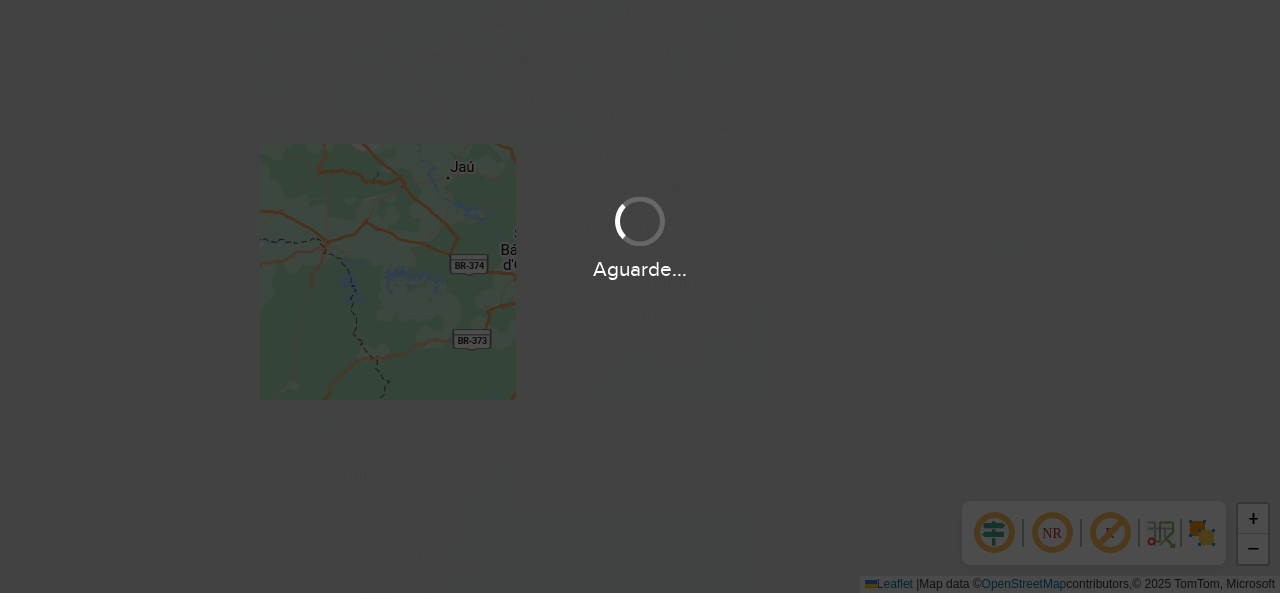 scroll, scrollTop: 0, scrollLeft: 0, axis: both 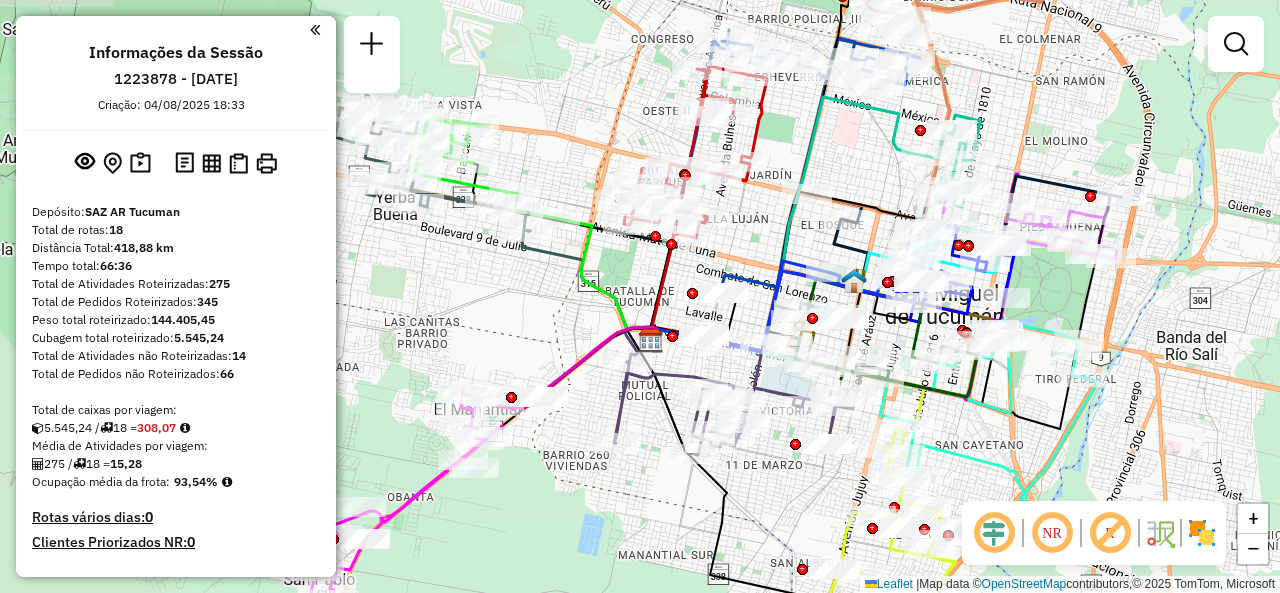 drag, startPoint x: 674, startPoint y: 489, endPoint x: 777, endPoint y: 507, distance: 104.56099 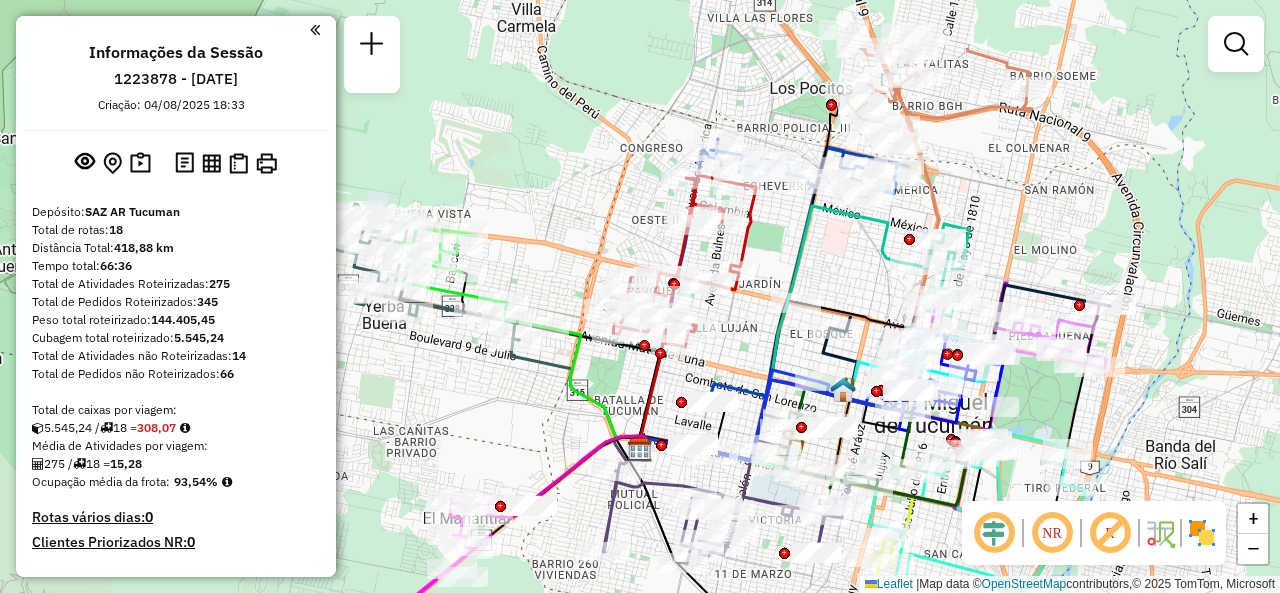 drag, startPoint x: 773, startPoint y: 210, endPoint x: 758, endPoint y: 317, distance: 108.04629 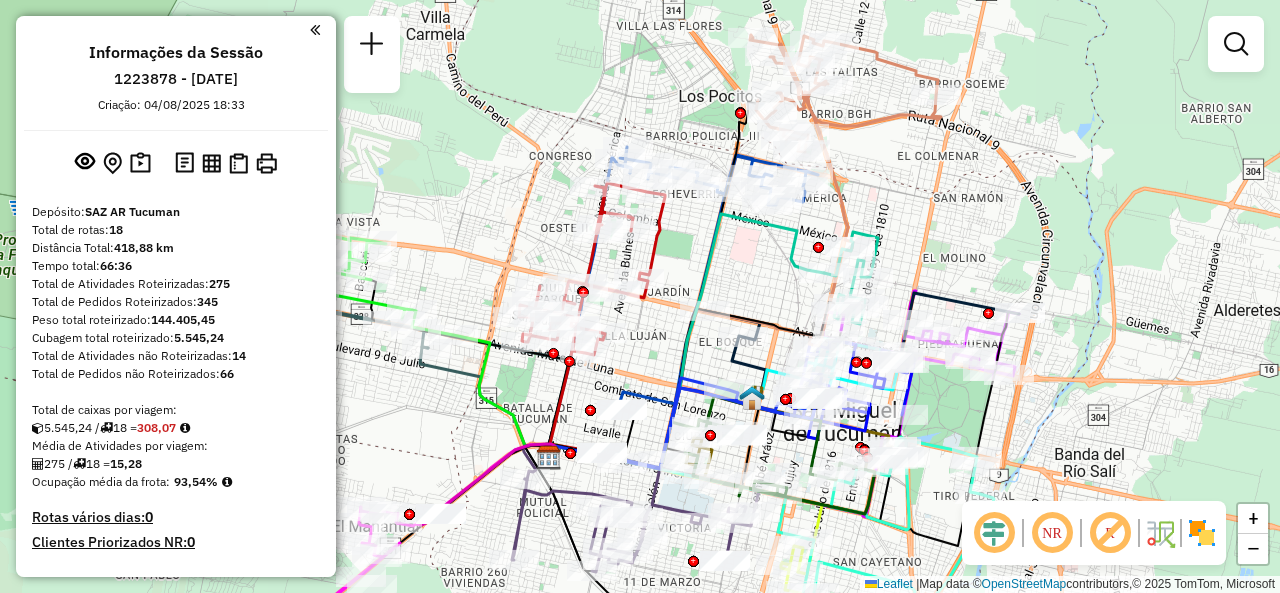 drag, startPoint x: 848, startPoint y: 264, endPoint x: 784, endPoint y: 249, distance: 65.734314 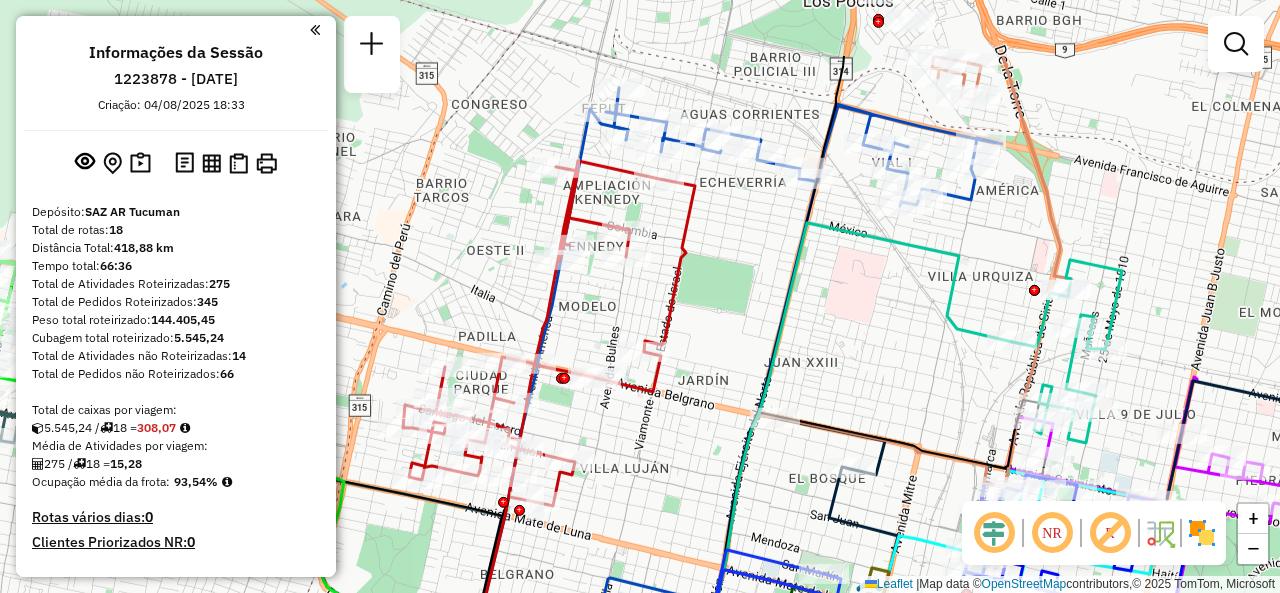drag, startPoint x: 814, startPoint y: 154, endPoint x: 756, endPoint y: 269, distance: 128.7983 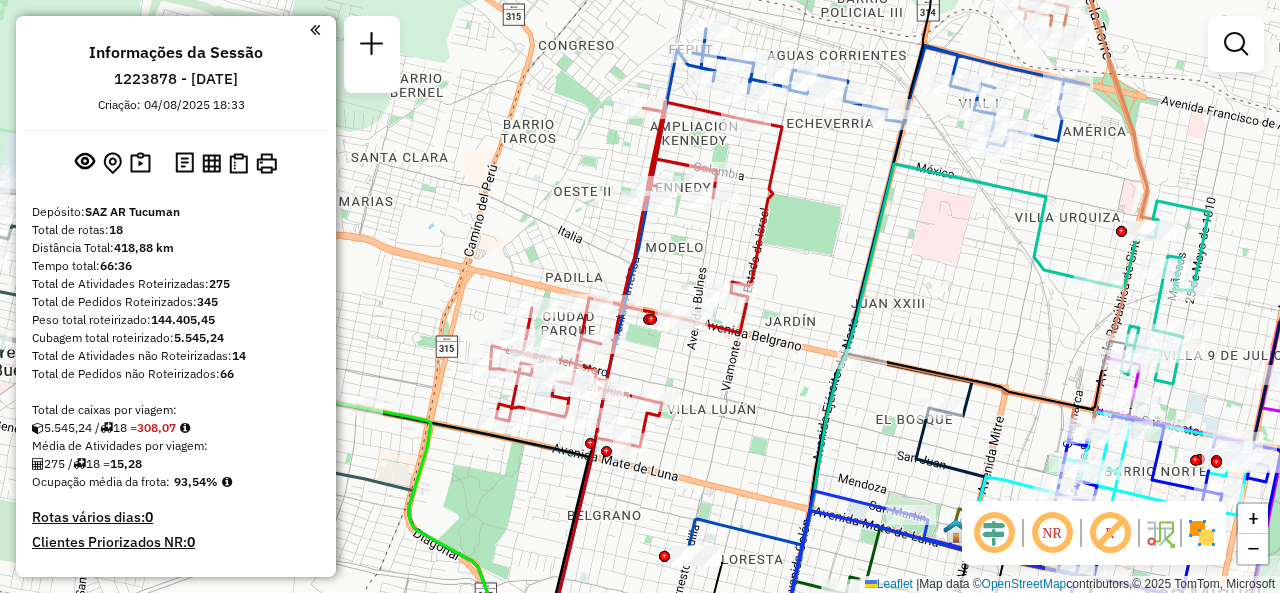 drag, startPoint x: 729, startPoint y: 291, endPoint x: 816, endPoint y: 232, distance: 105.11898 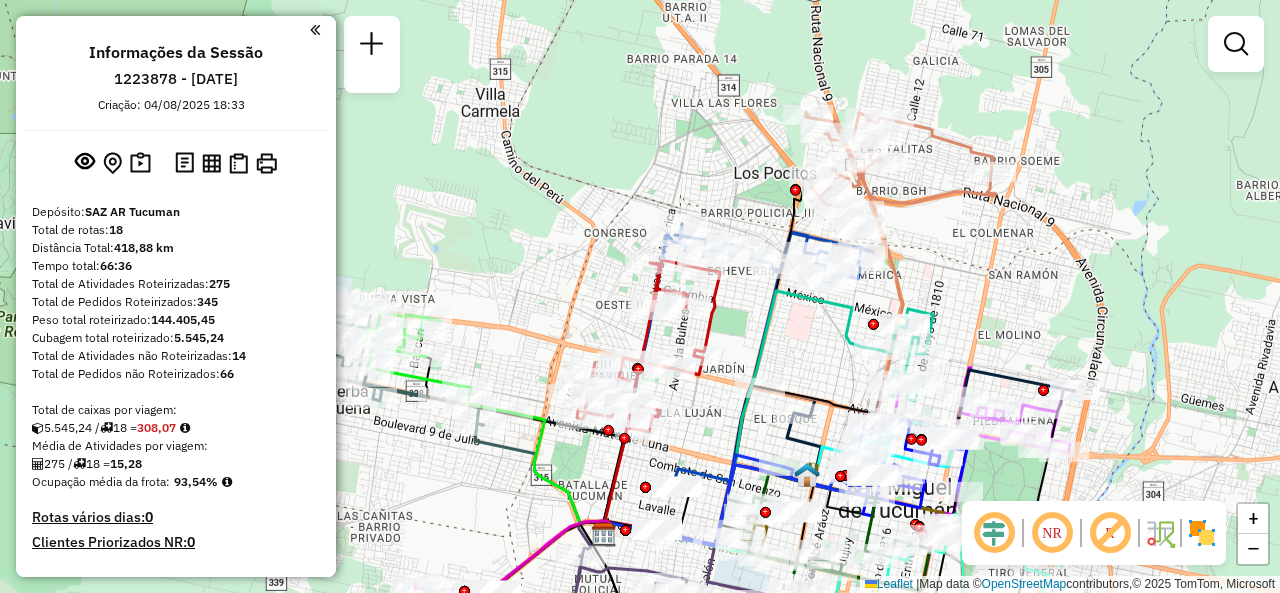 drag, startPoint x: 891, startPoint y: 245, endPoint x: 817, endPoint y: 342, distance: 122.0041 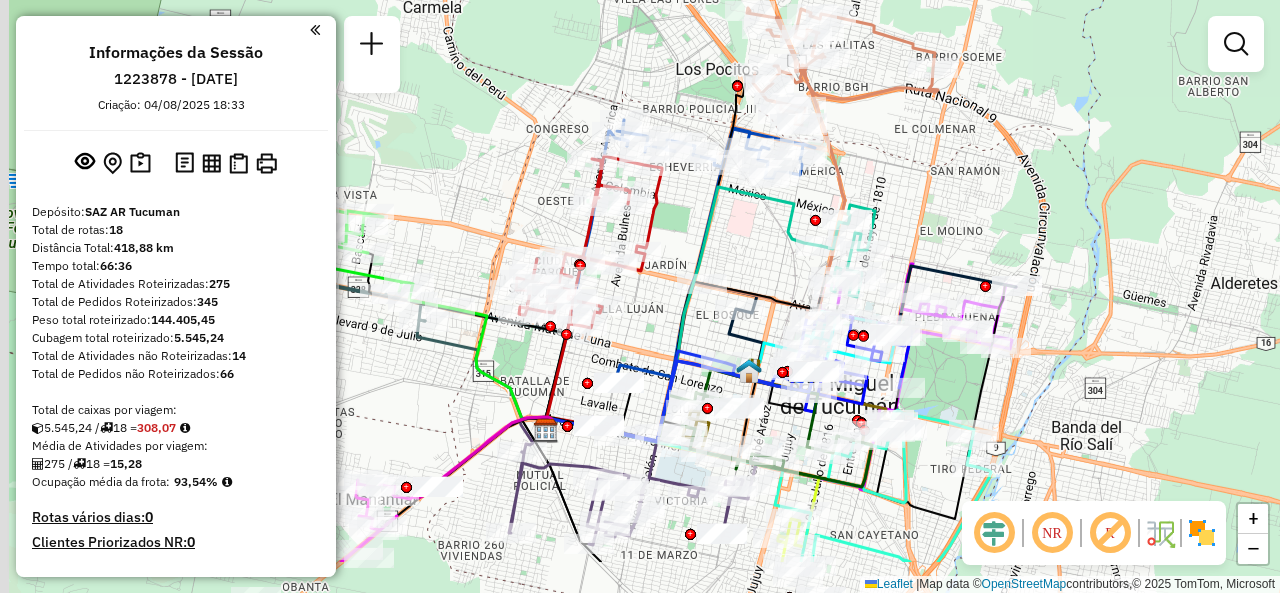 drag, startPoint x: 727, startPoint y: 349, endPoint x: 762, endPoint y: 184, distance: 168.67128 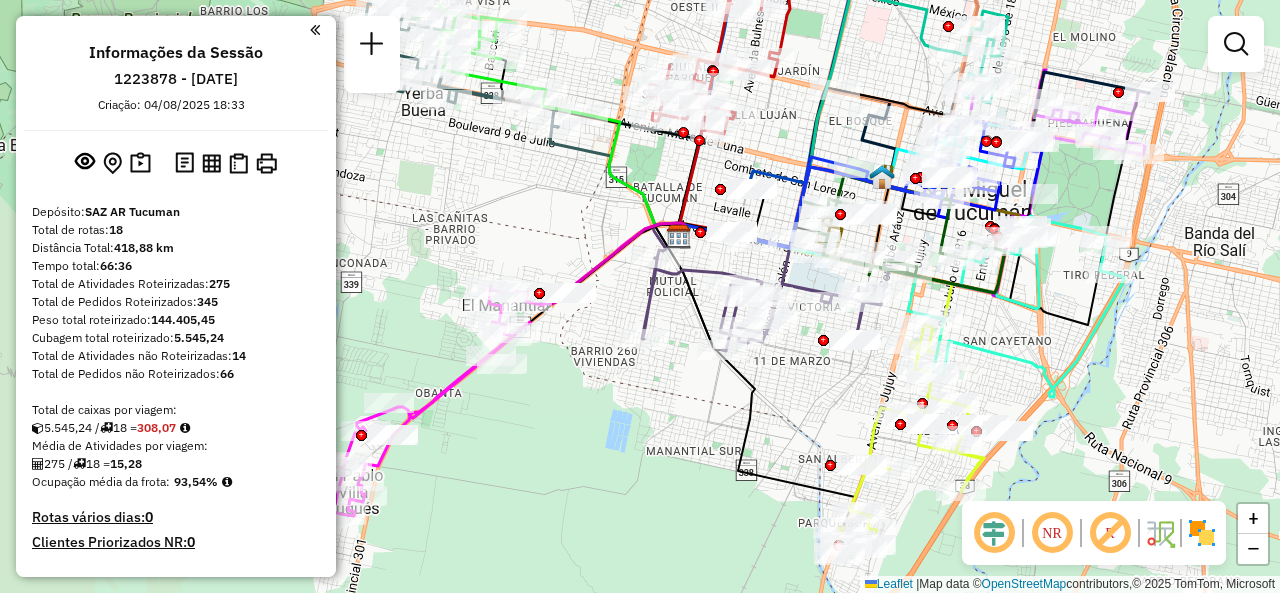 drag, startPoint x: 423, startPoint y: 301, endPoint x: 537, endPoint y: 177, distance: 168.4399 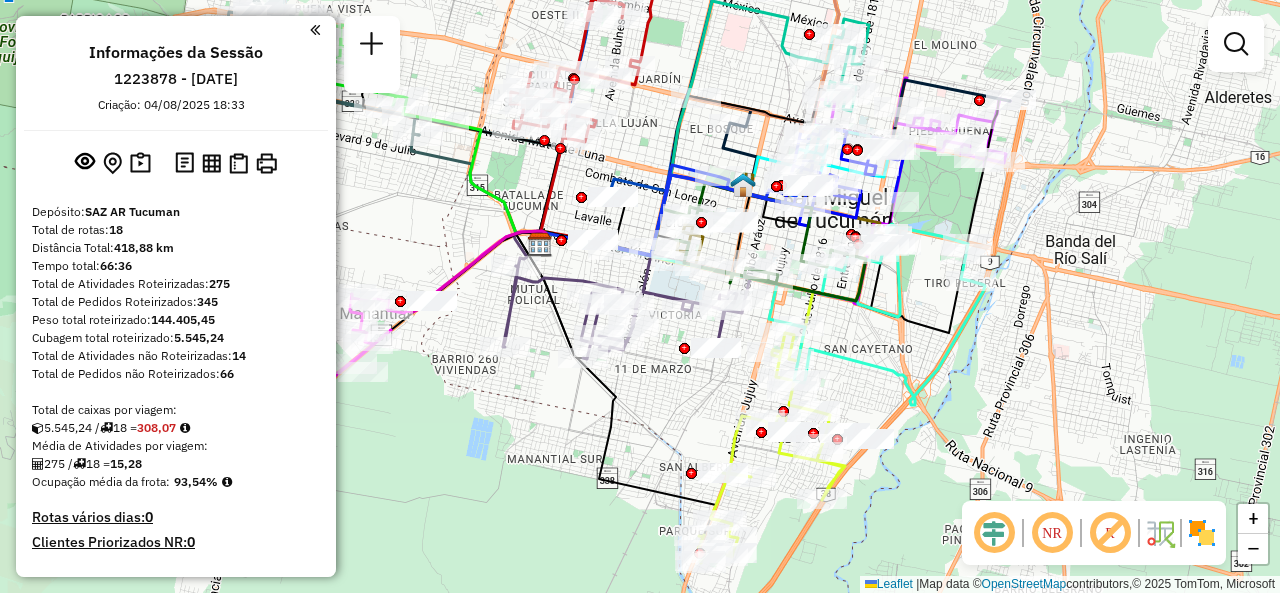 drag, startPoint x: 827, startPoint y: 401, endPoint x: 650, endPoint y: 413, distance: 177.40631 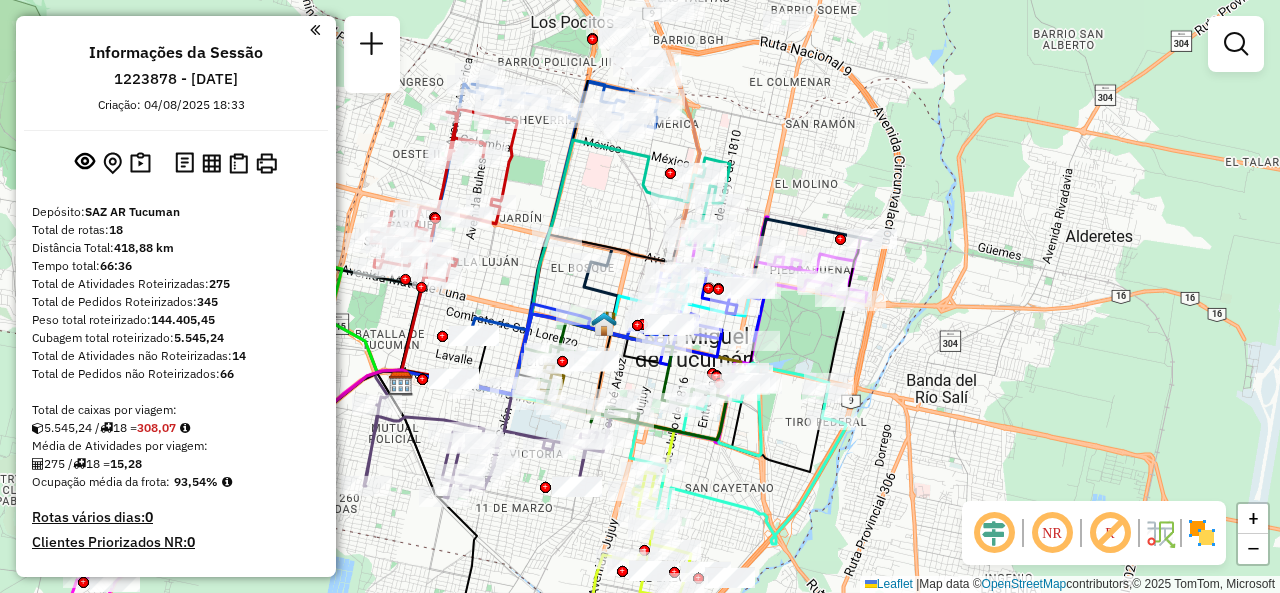 drag, startPoint x: 870, startPoint y: 344, endPoint x: 822, endPoint y: 486, distance: 149.8933 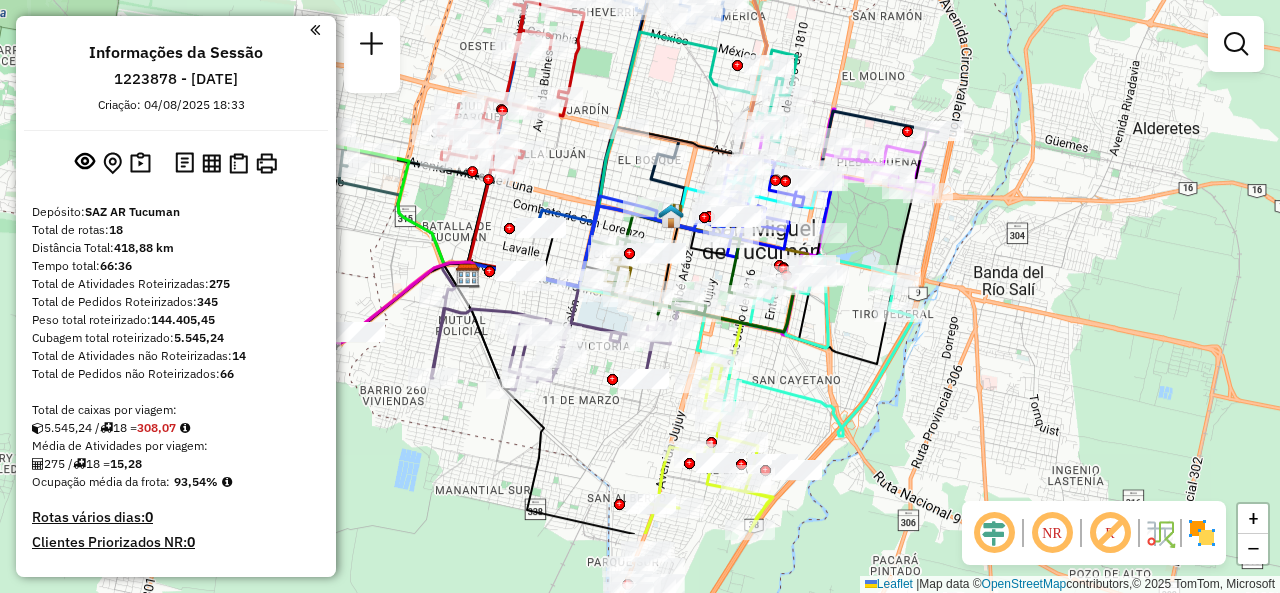 drag, startPoint x: 802, startPoint y: 457, endPoint x: 842, endPoint y: 329, distance: 134.10443 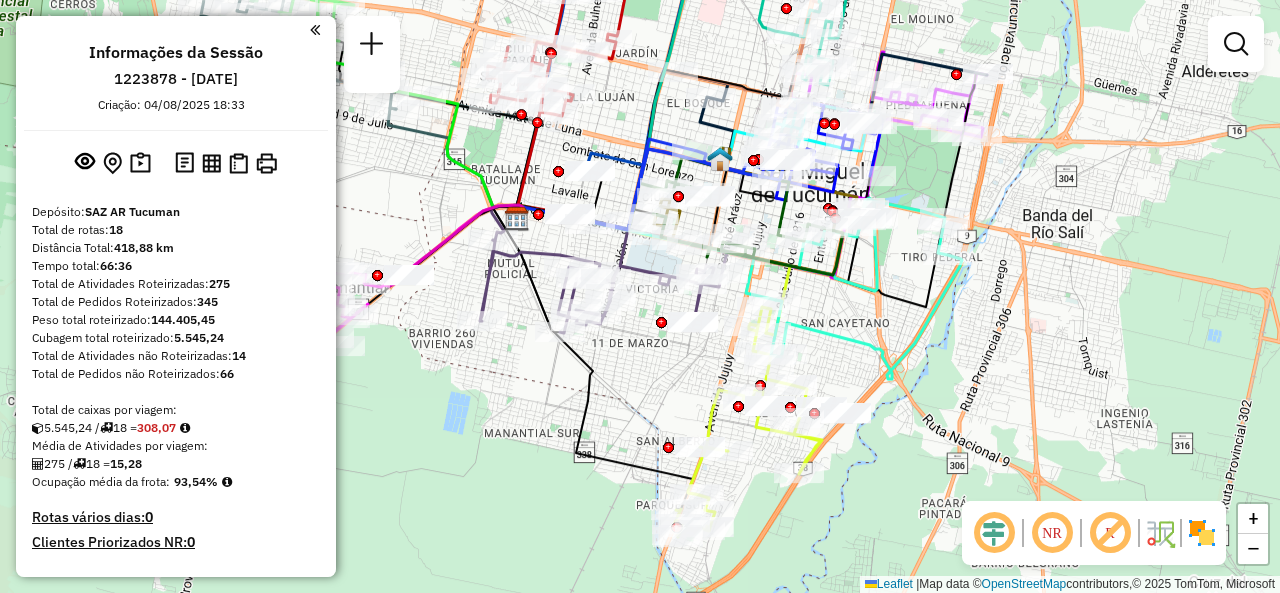 drag, startPoint x: 790, startPoint y: 385, endPoint x: 878, endPoint y: 270, distance: 144.80676 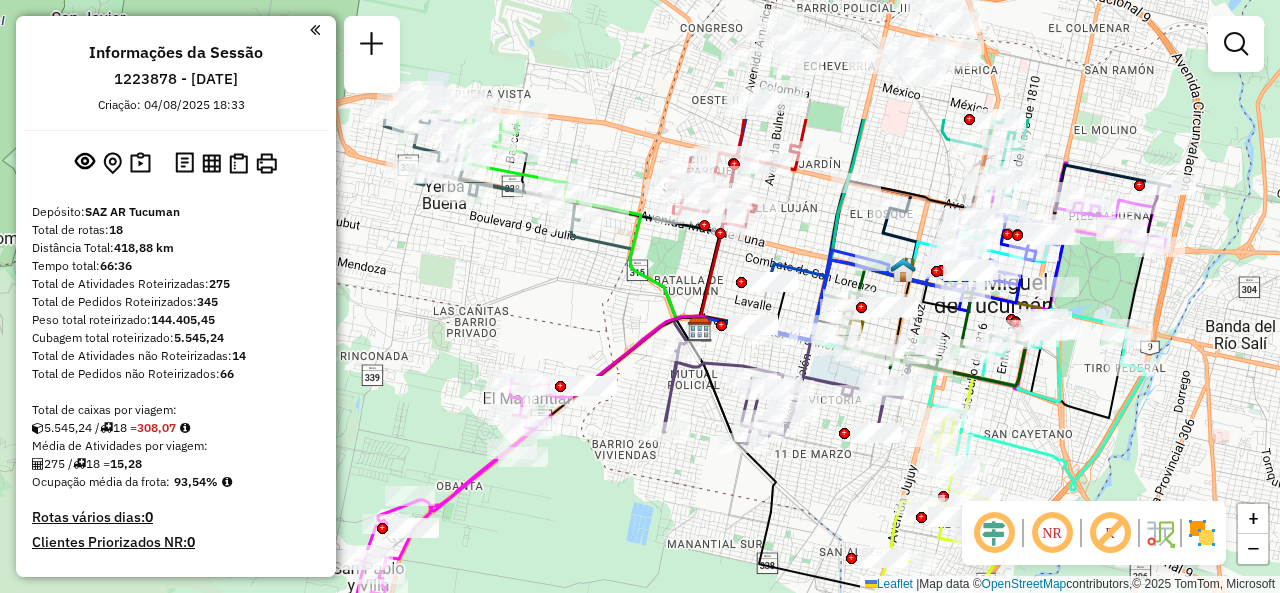 drag, startPoint x: 668, startPoint y: 297, endPoint x: 809, endPoint y: 475, distance: 227.07928 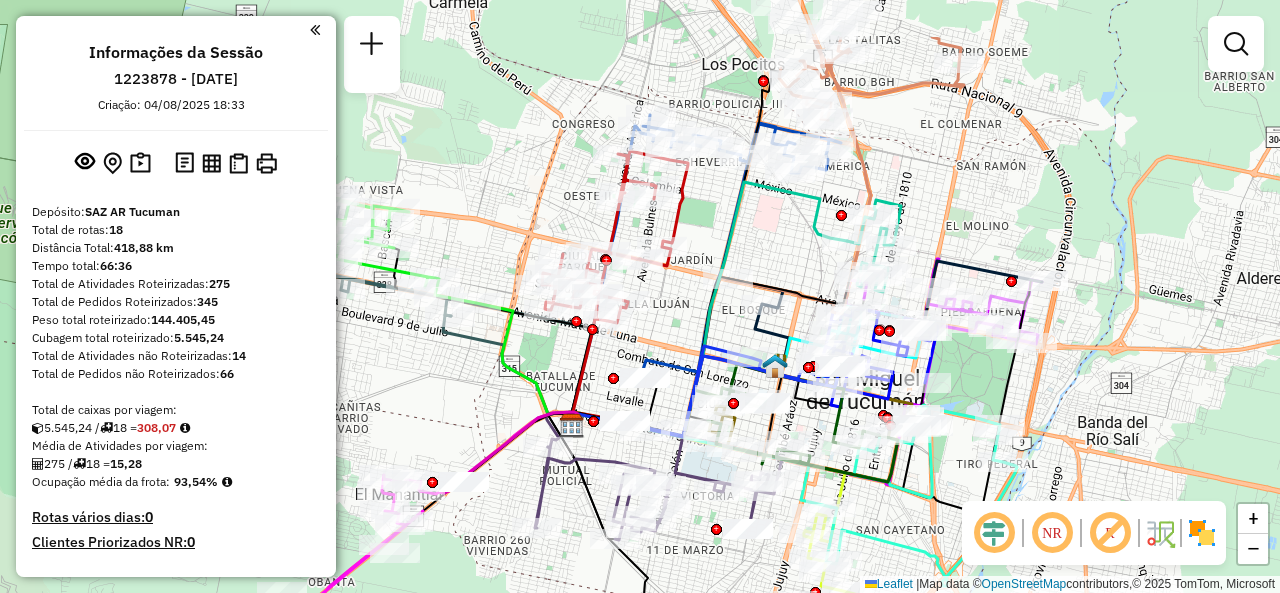 drag, startPoint x: 686, startPoint y: 257, endPoint x: 557, endPoint y: 354, distance: 161.40013 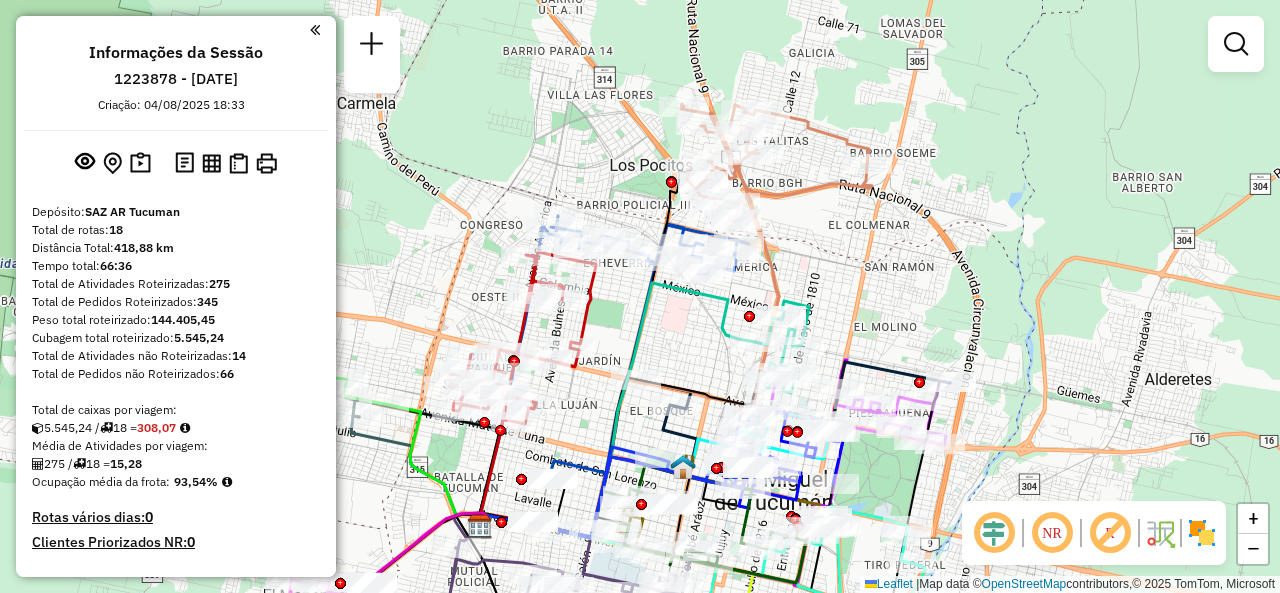 drag, startPoint x: 804, startPoint y: 235, endPoint x: 701, endPoint y: 348, distance: 152.89867 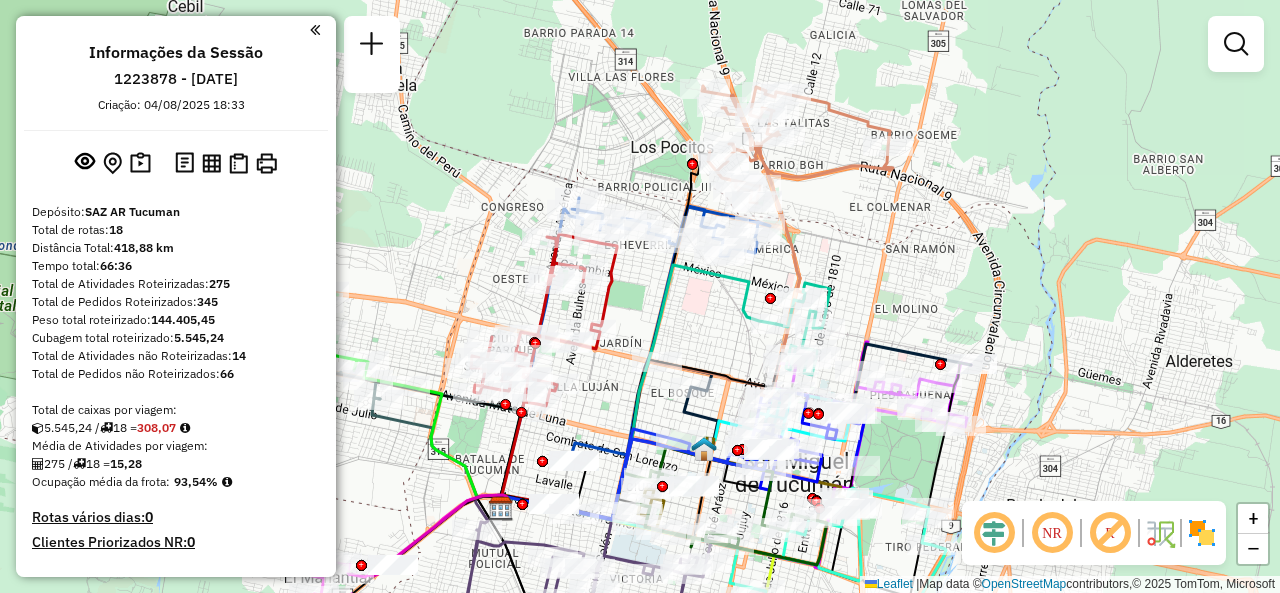 drag, startPoint x: 687, startPoint y: 353, endPoint x: 720, endPoint y: 322, distance: 45.276924 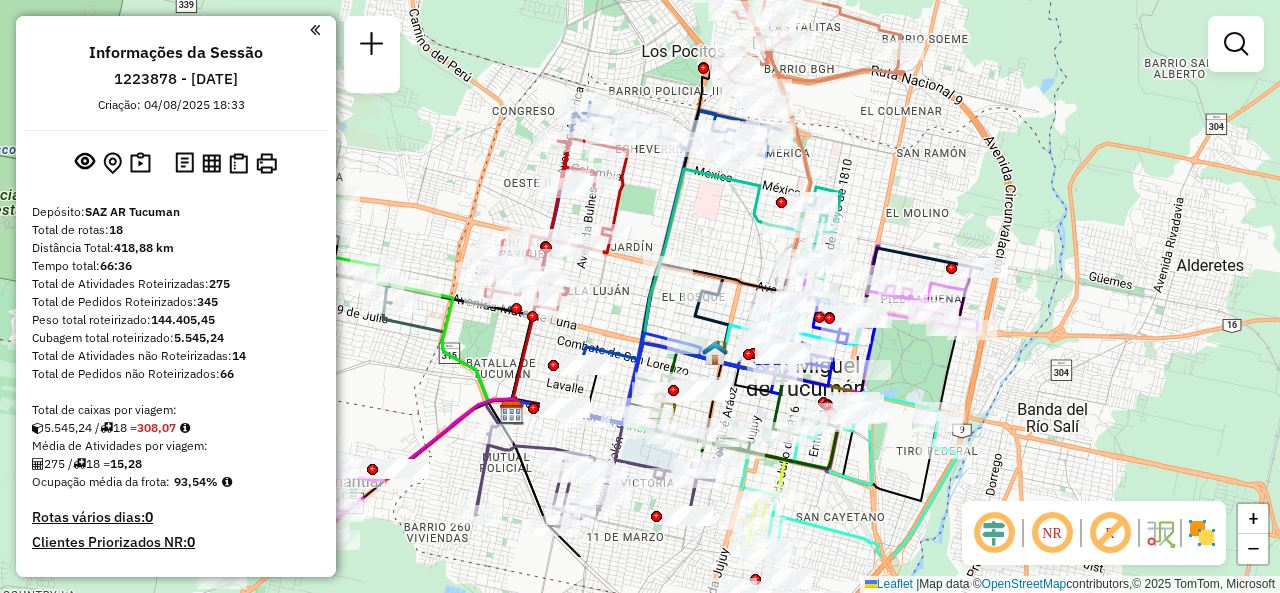 drag, startPoint x: 703, startPoint y: 329, endPoint x: 714, endPoint y: 229, distance: 100.60318 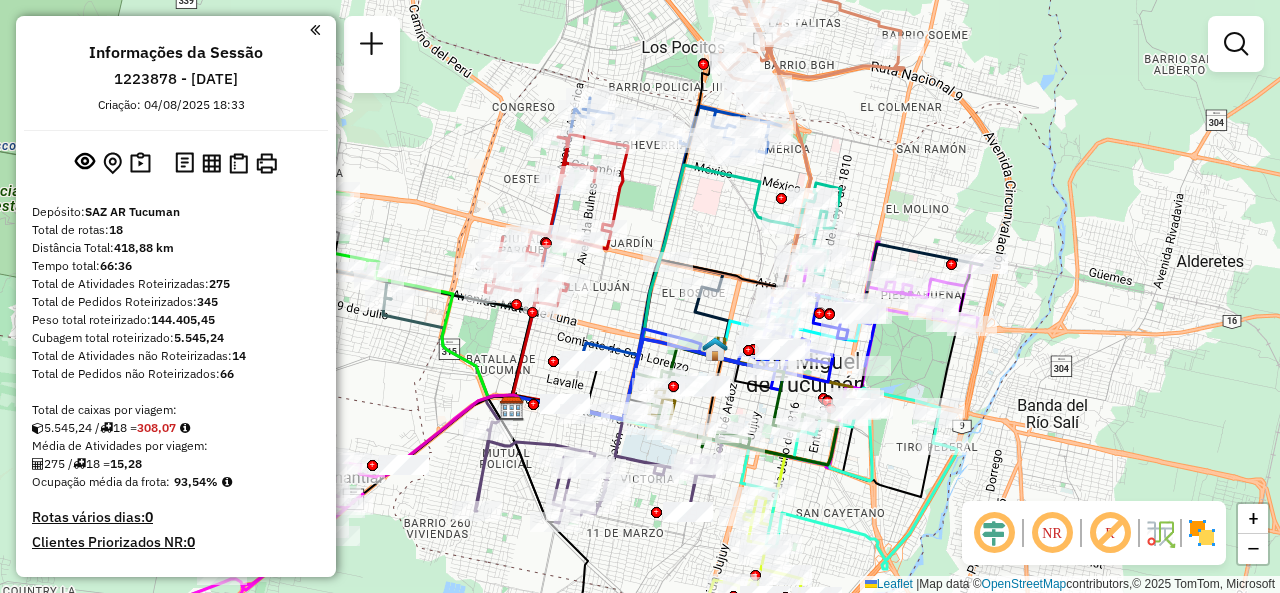 drag, startPoint x: 858, startPoint y: 518, endPoint x: 879, endPoint y: 479, distance: 44.294468 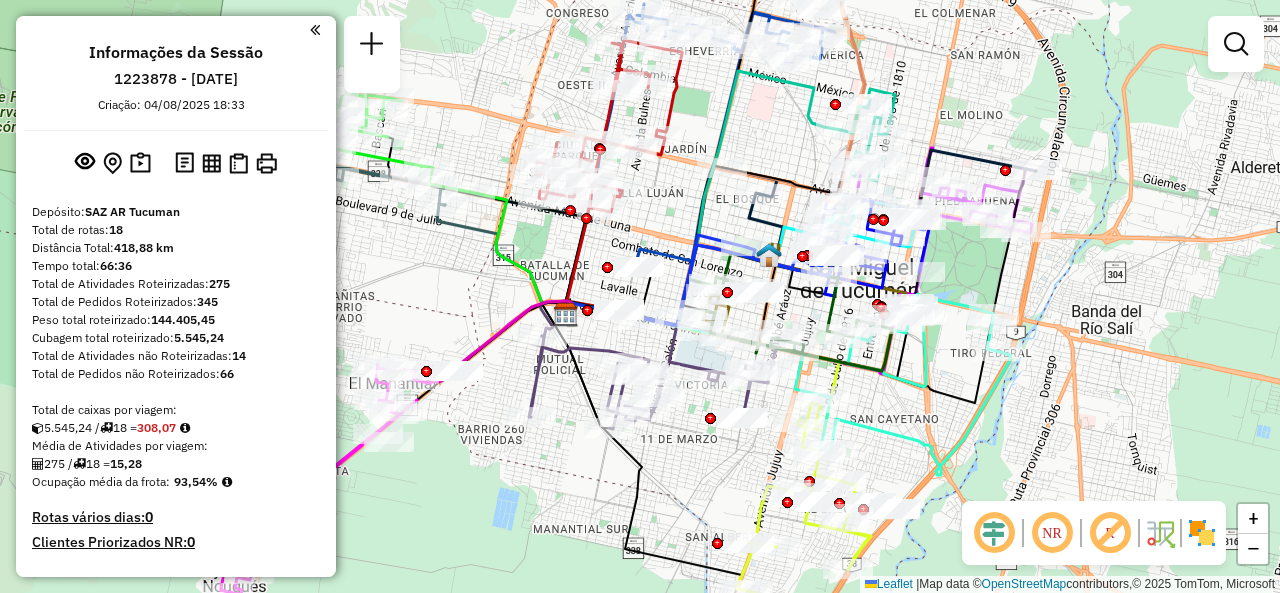 drag, startPoint x: 669, startPoint y: 498, endPoint x: 702, endPoint y: 443, distance: 64.14047 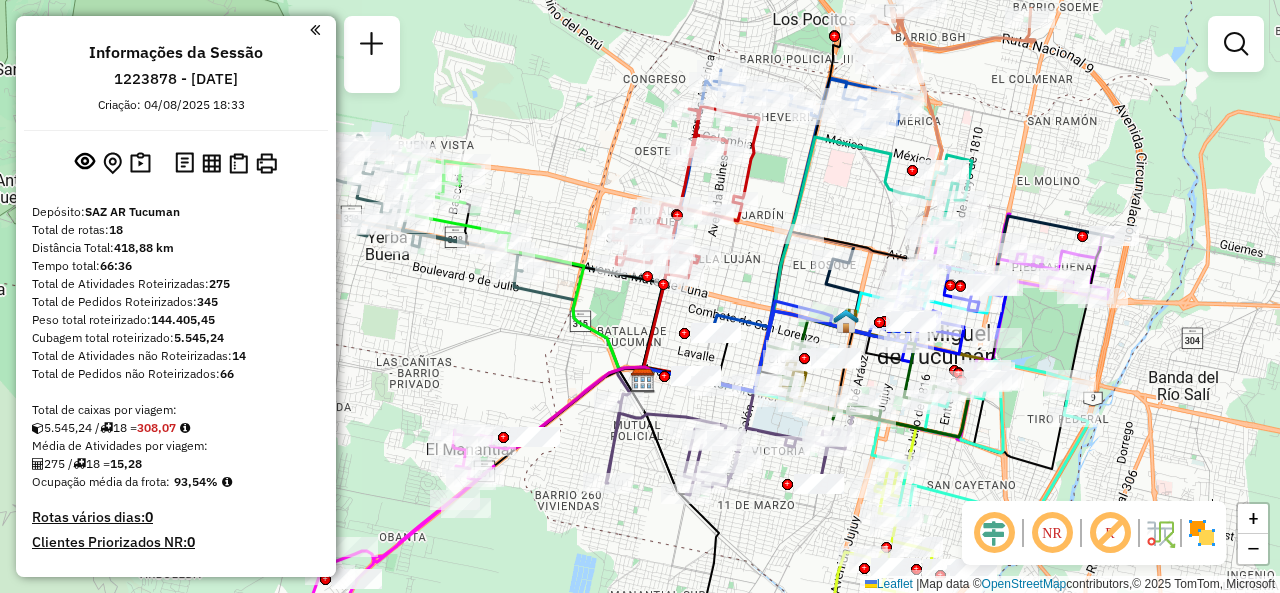 drag, startPoint x: 896, startPoint y: 462, endPoint x: 975, endPoint y: 521, distance: 98.600204 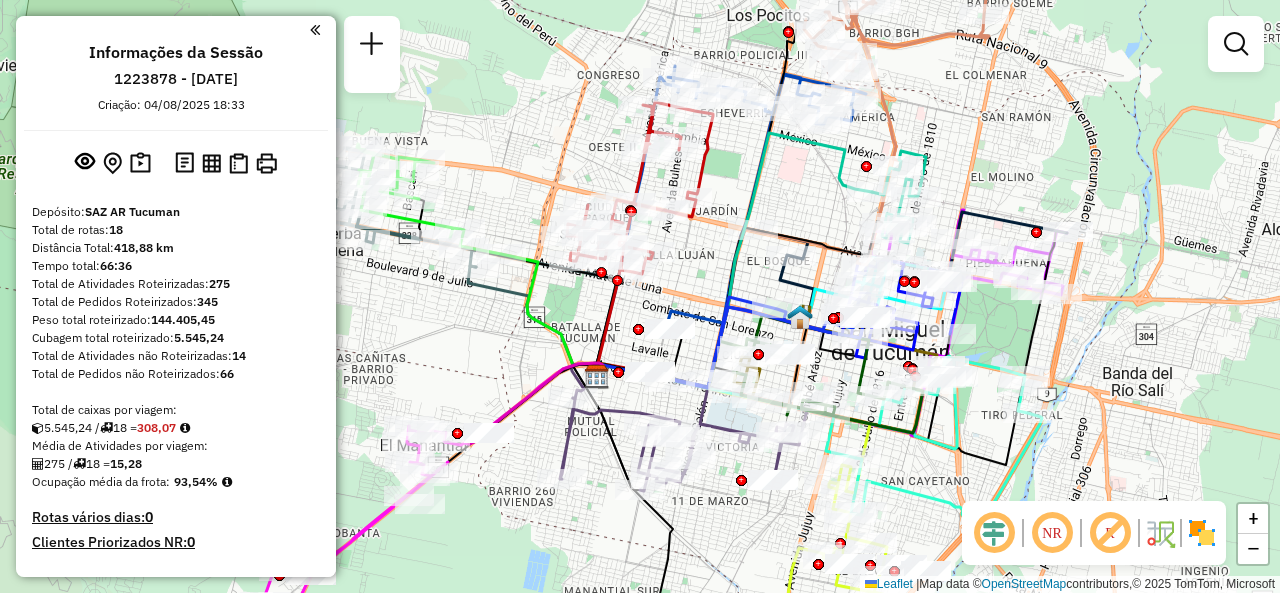 drag, startPoint x: 844, startPoint y: 175, endPoint x: 802, endPoint y: 173, distance: 42.047592 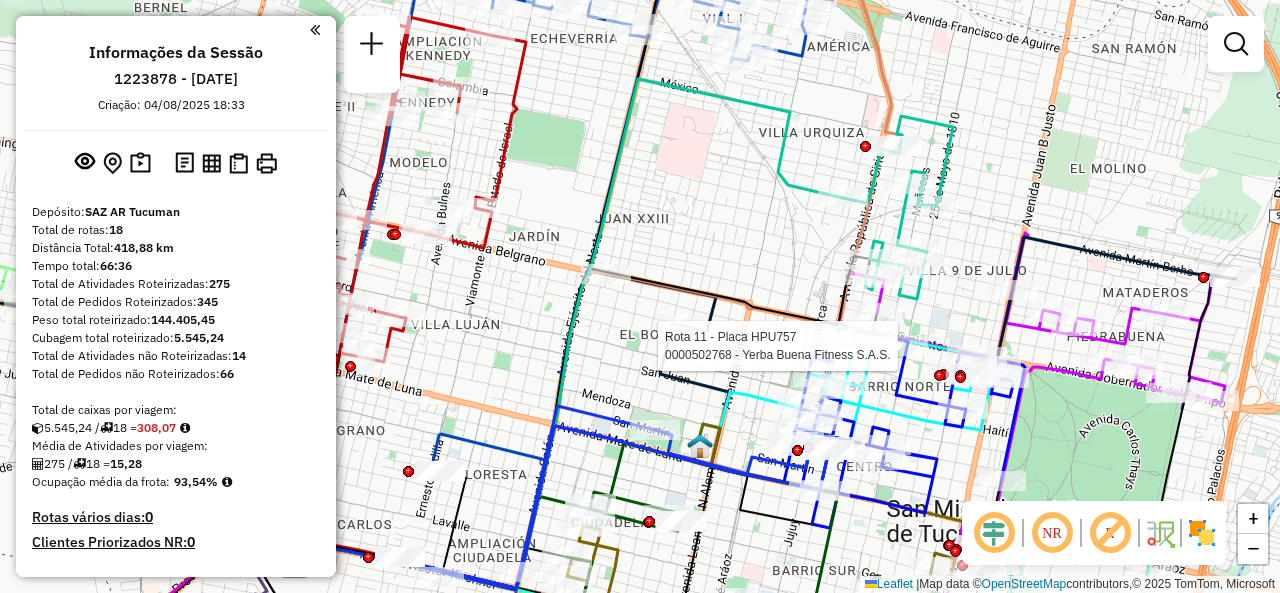 select on "**********" 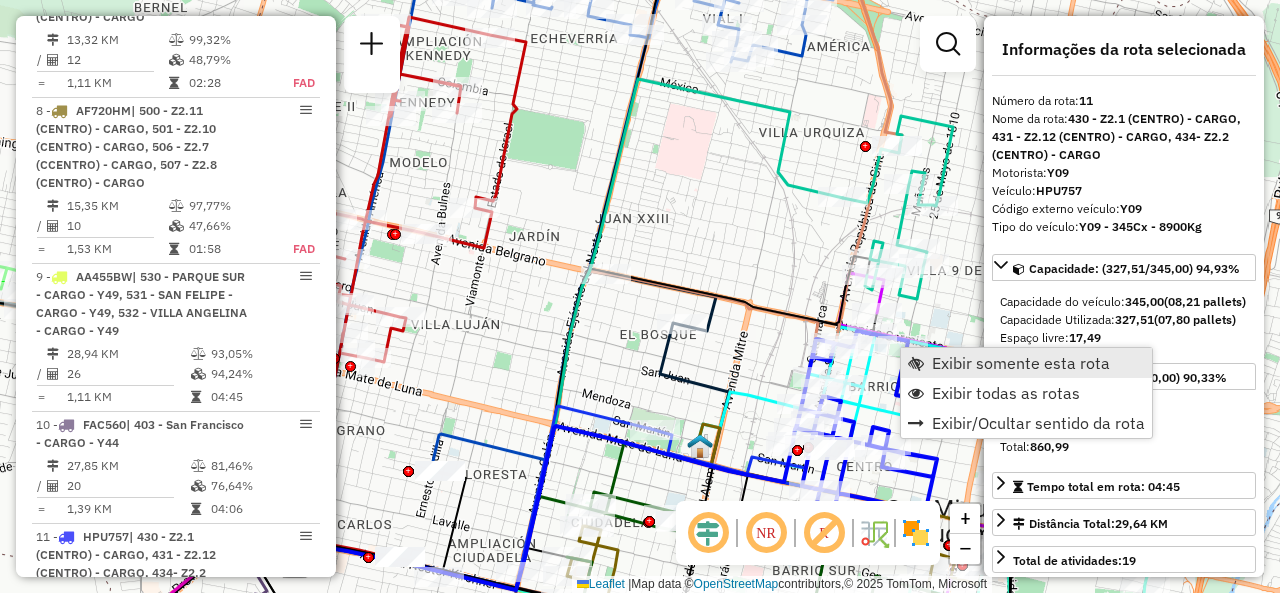 scroll, scrollTop: 2084, scrollLeft: 0, axis: vertical 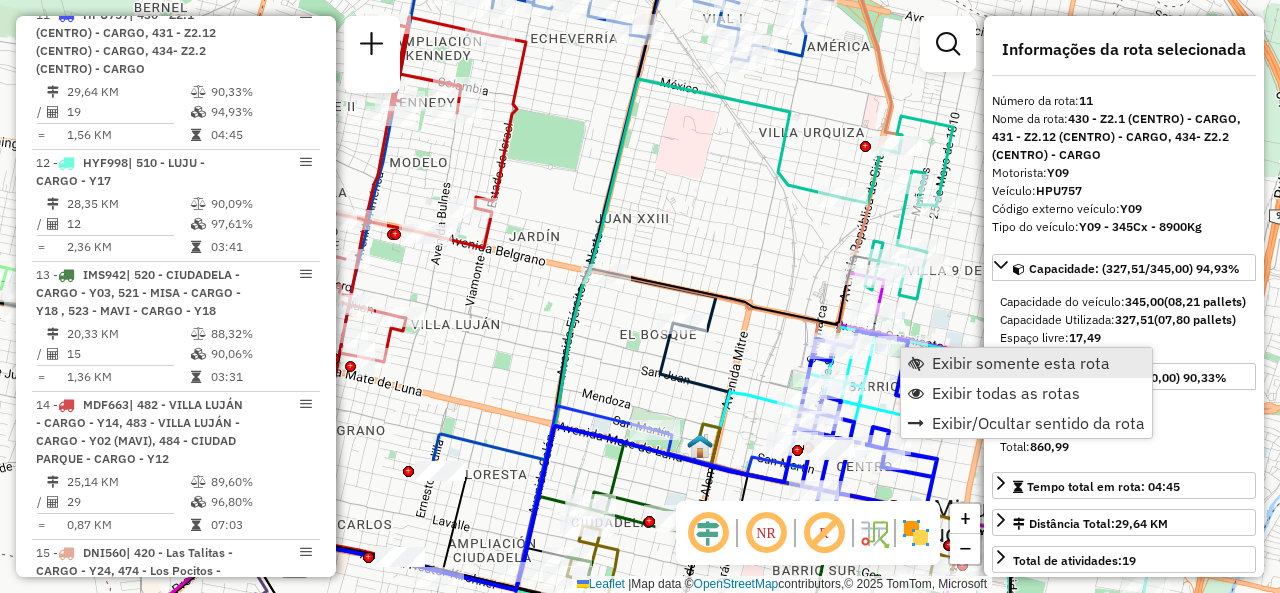 click on "Exibir somente esta rota" at bounding box center (1021, 363) 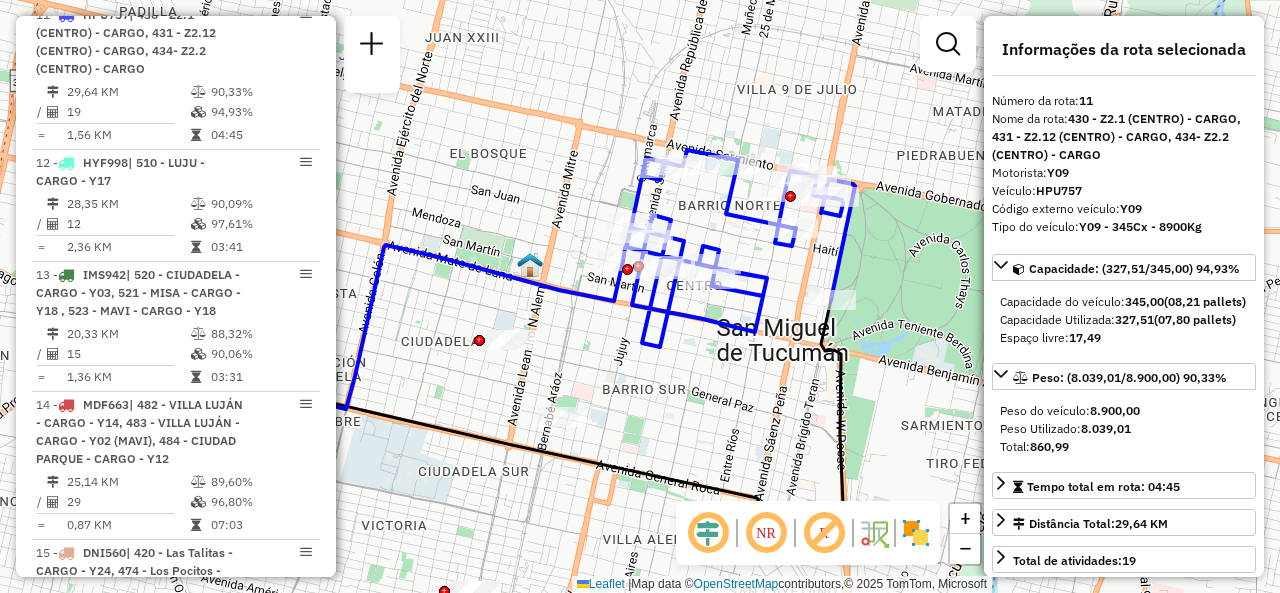 drag, startPoint x: 883, startPoint y: 319, endPoint x: 660, endPoint y: 381, distance: 231.45842 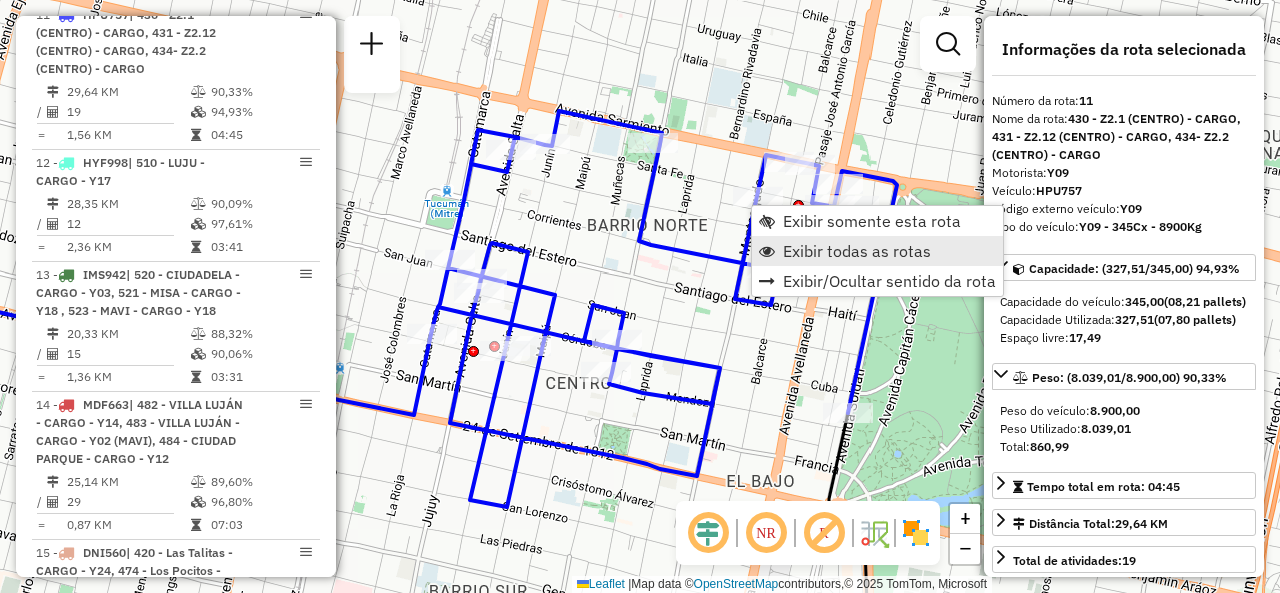 click on "Exibir todas as rotas" at bounding box center [877, 251] 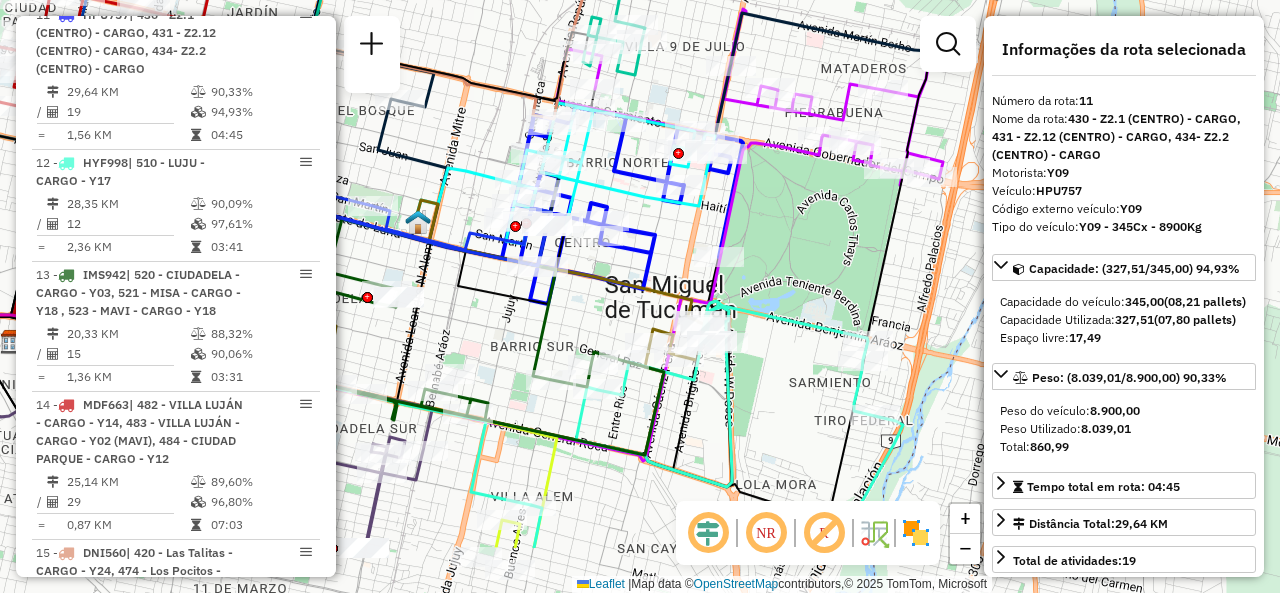 drag, startPoint x: 613, startPoint y: 349, endPoint x: 592, endPoint y: 325, distance: 31.890438 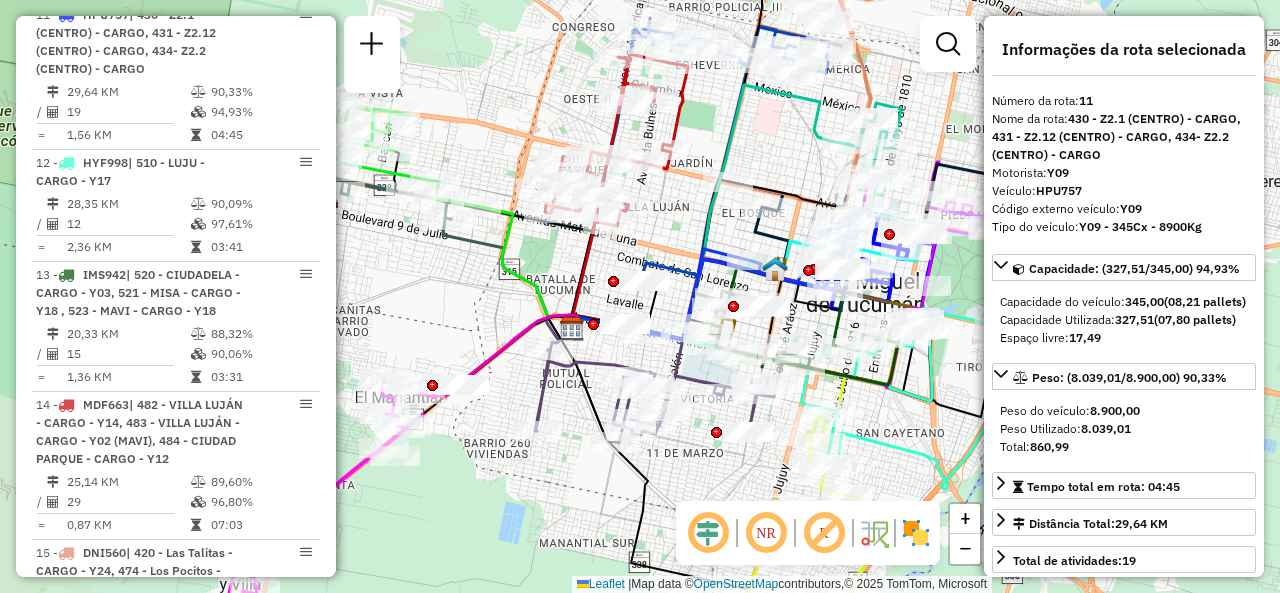 drag, startPoint x: 510, startPoint y: 172, endPoint x: 676, endPoint y: 221, distance: 173.0809 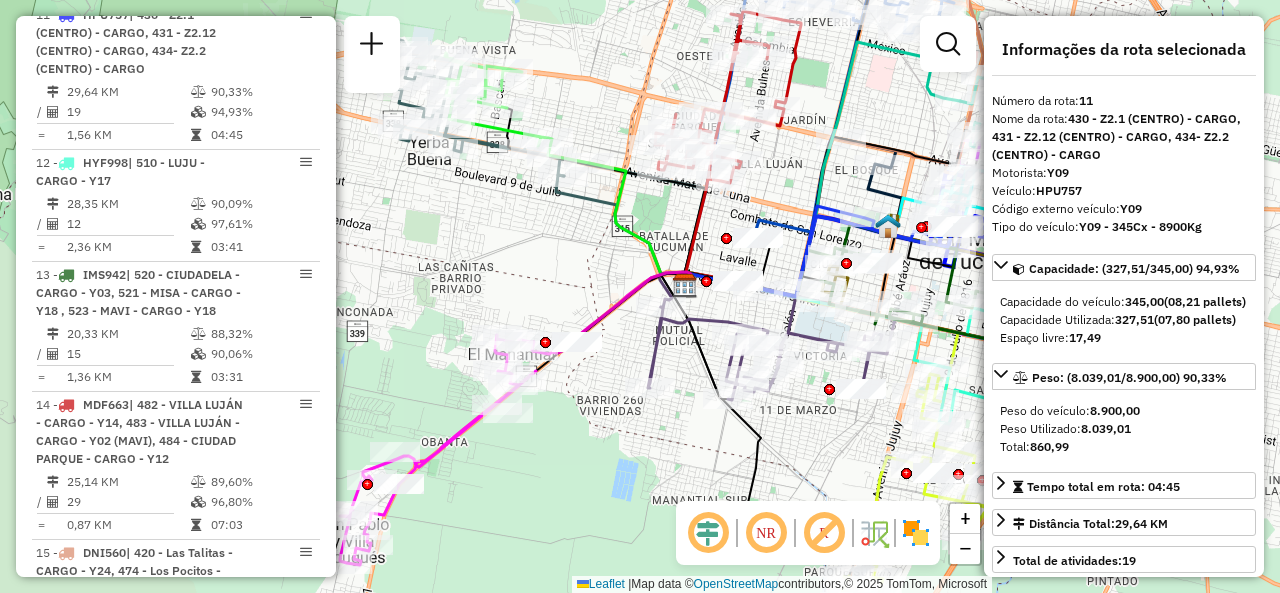 drag, startPoint x: 705, startPoint y: 135, endPoint x: 827, endPoint y: 71, distance: 137.76791 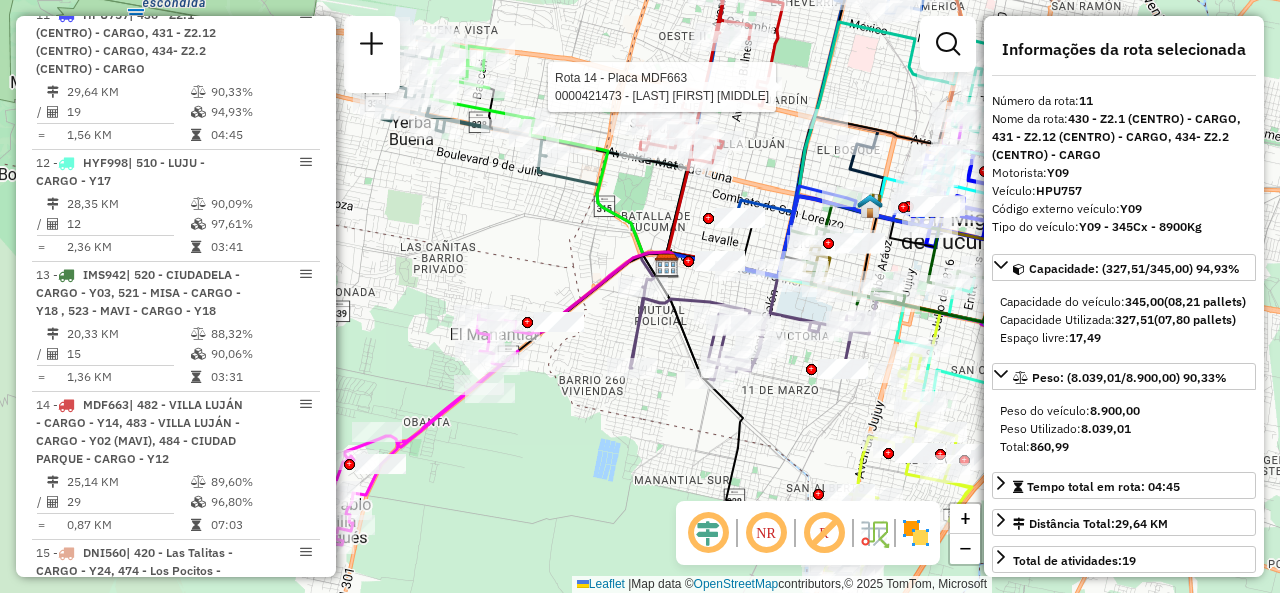 drag, startPoint x: 782, startPoint y: 189, endPoint x: 761, endPoint y: 172, distance: 27.018513 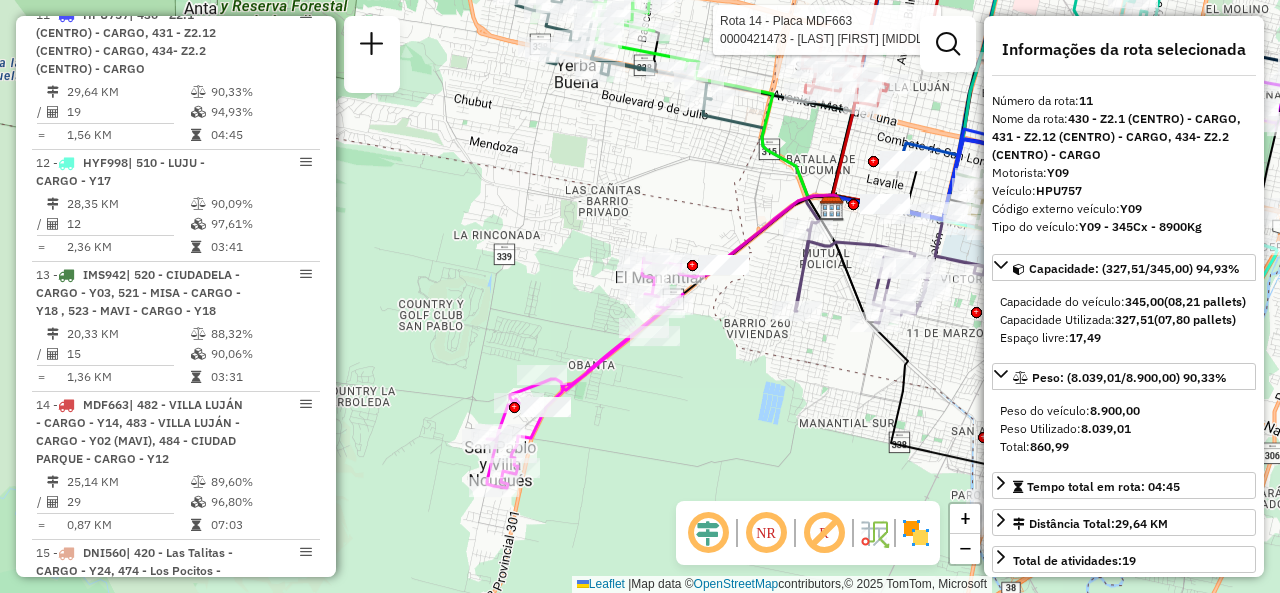 drag, startPoint x: 529, startPoint y: 250, endPoint x: 608, endPoint y: 171, distance: 111.72287 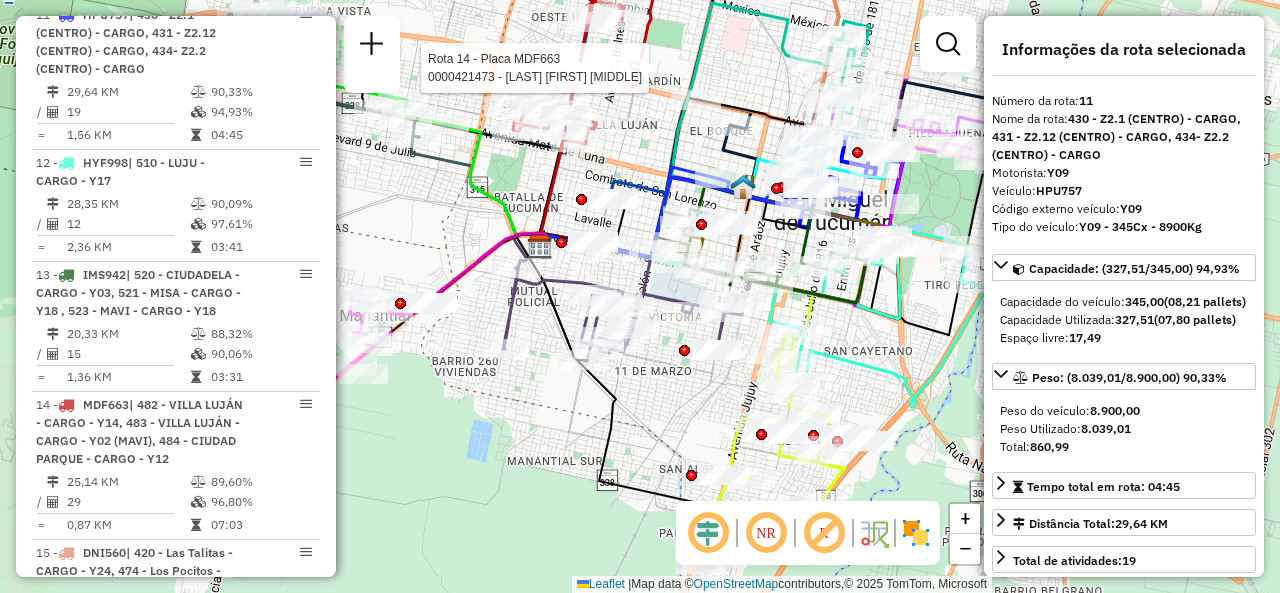 drag, startPoint x: 616, startPoint y: 200, endPoint x: 516, endPoint y: 231, distance: 104.69479 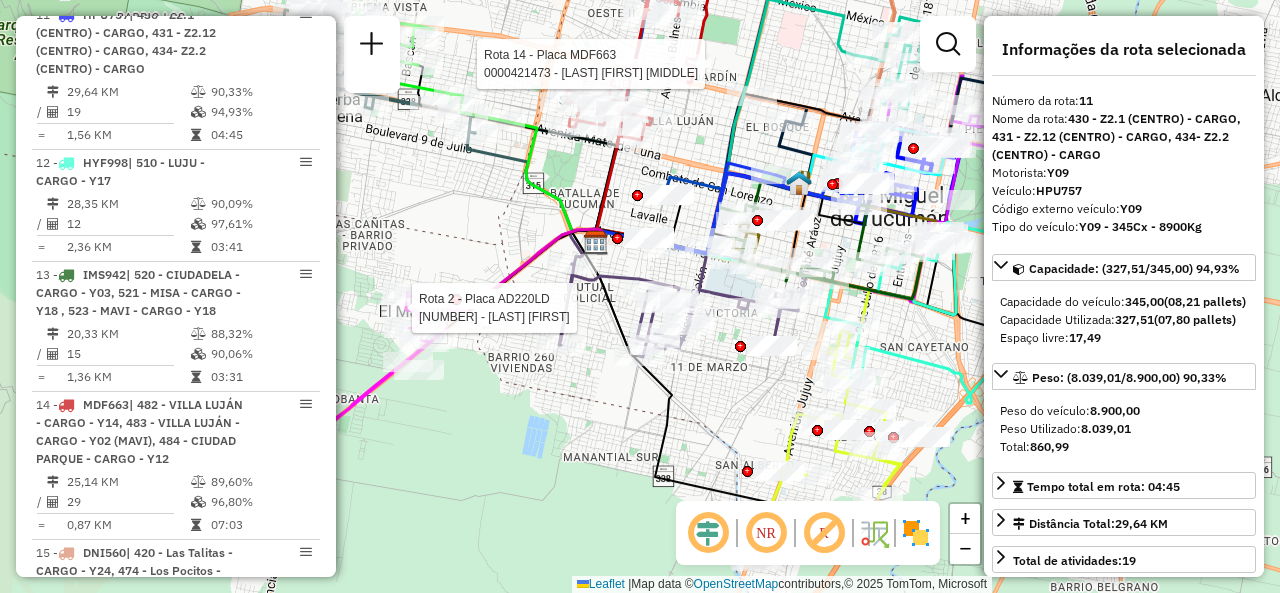 click on "Rota 14 - Placa MDF663  0000708098 - RUIZ RUBEN HUGO Rota 2 - Placa AD220LD  0000706522 - Sanchez Marta Janela de atendimento Grade de atendimento Capacidade Transportadoras Veículos Cliente Pedidos  Rotas Selecione os dias de semana para filtrar as janelas de atendimento  Seg   Ter   Qua   Qui   Sex   Sáb   Dom  Informe o período da janela de atendimento: De: Até:  Filtrar exatamente a janela do cliente  Considerar janela de atendimento padrão  Selecione os dias de semana para filtrar as grades de atendimento  Seg   Ter   Qua   Qui   Sex   Sáb   Dom   Considerar clientes sem dia de atendimento cadastrado  Clientes fora do dia de atendimento selecionado Filtrar as atividades entre os valores definidos abaixo:  Peso mínimo:   Peso máximo:   Cubagem mínima:   Cubagem máxima:   De:   Até:  Filtrar as atividades entre o tempo de atendimento definido abaixo:  De:   Até:   Considerar capacidade total dos clientes não roteirizados Transportadora: Selecione um ou mais itens Tipo de veículo: Veículo: +" 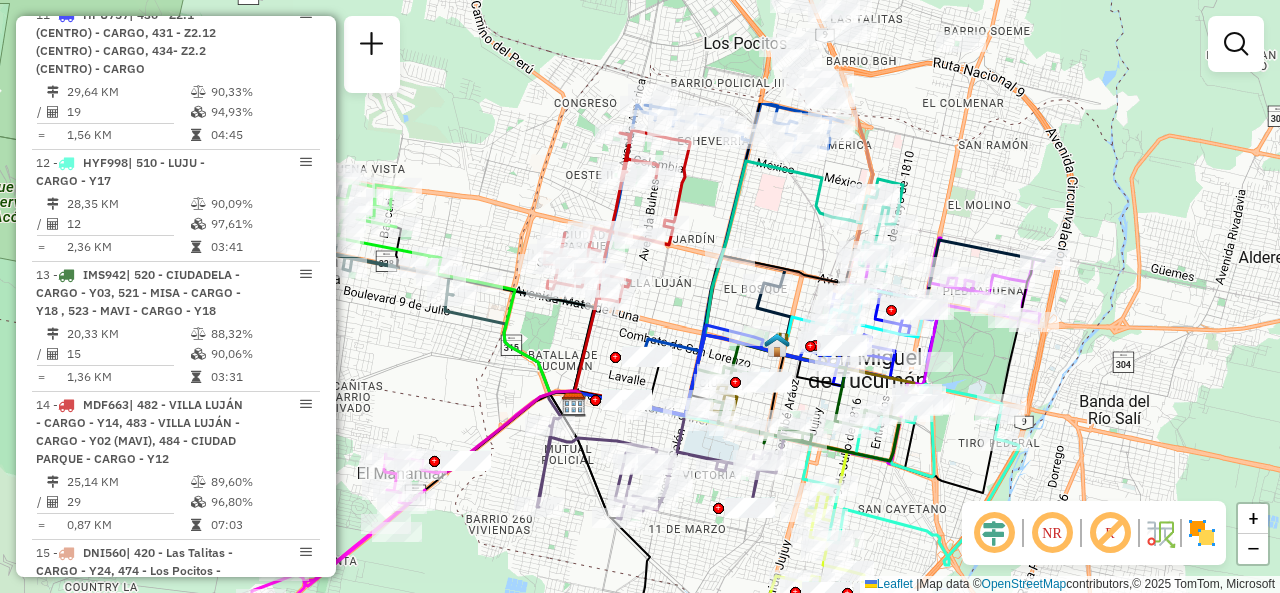 drag, startPoint x: 735, startPoint y: 45, endPoint x: 713, endPoint y: 207, distance: 163.487 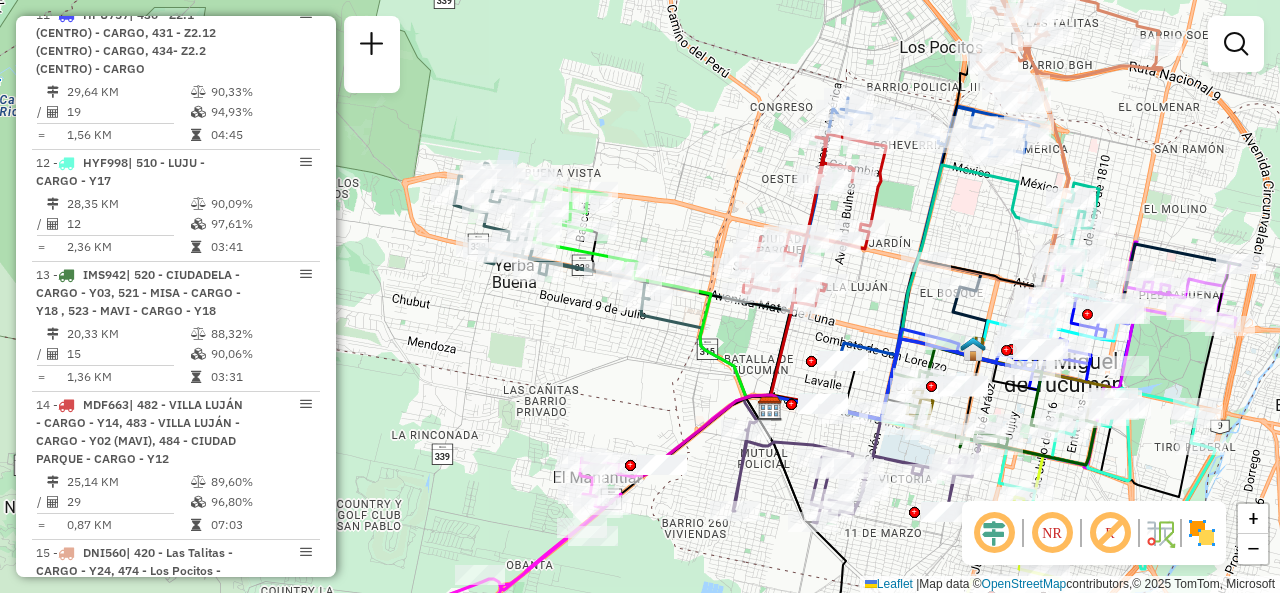drag, startPoint x: 544, startPoint y: 167, endPoint x: 748, endPoint y: 156, distance: 204.29636 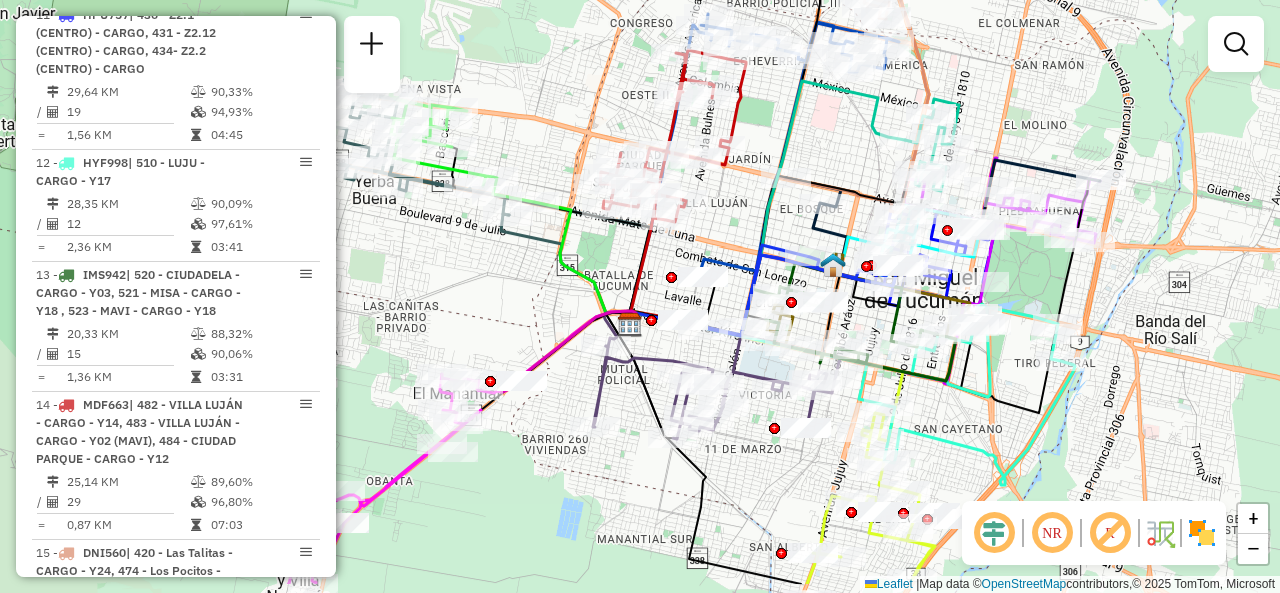 drag, startPoint x: 738, startPoint y: 324, endPoint x: 588, endPoint y: 251, distance: 166.82027 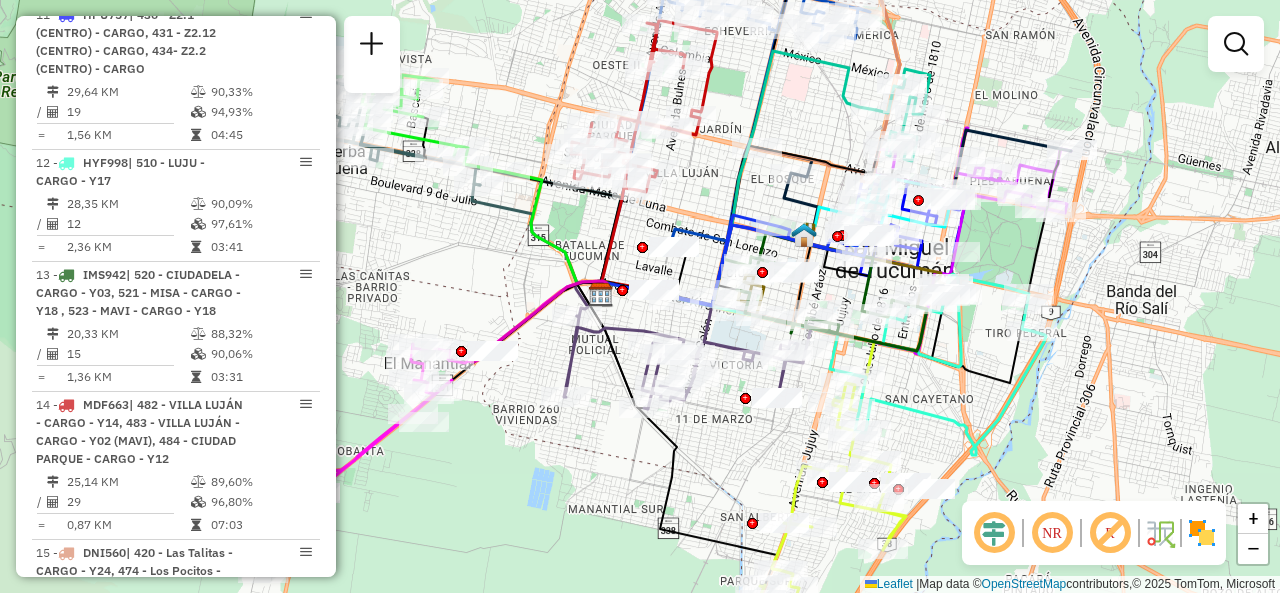 drag, startPoint x: 734, startPoint y: 199, endPoint x: 707, endPoint y: 173, distance: 37.48333 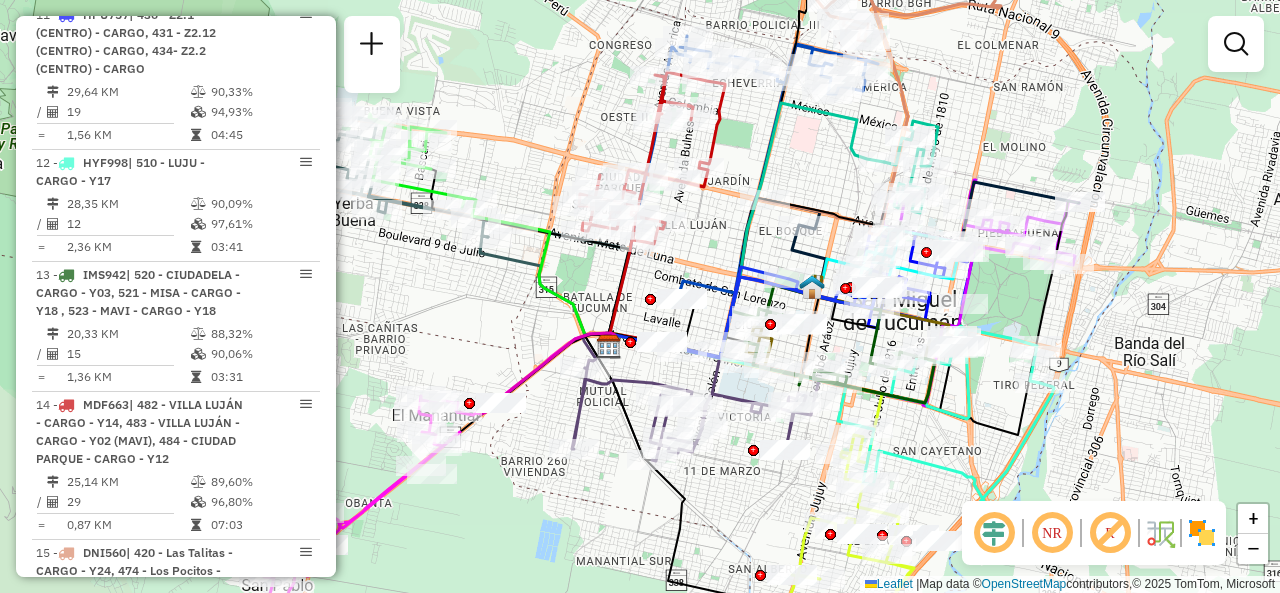 drag, startPoint x: 826, startPoint y: 113, endPoint x: 834, endPoint y: 164, distance: 51.62364 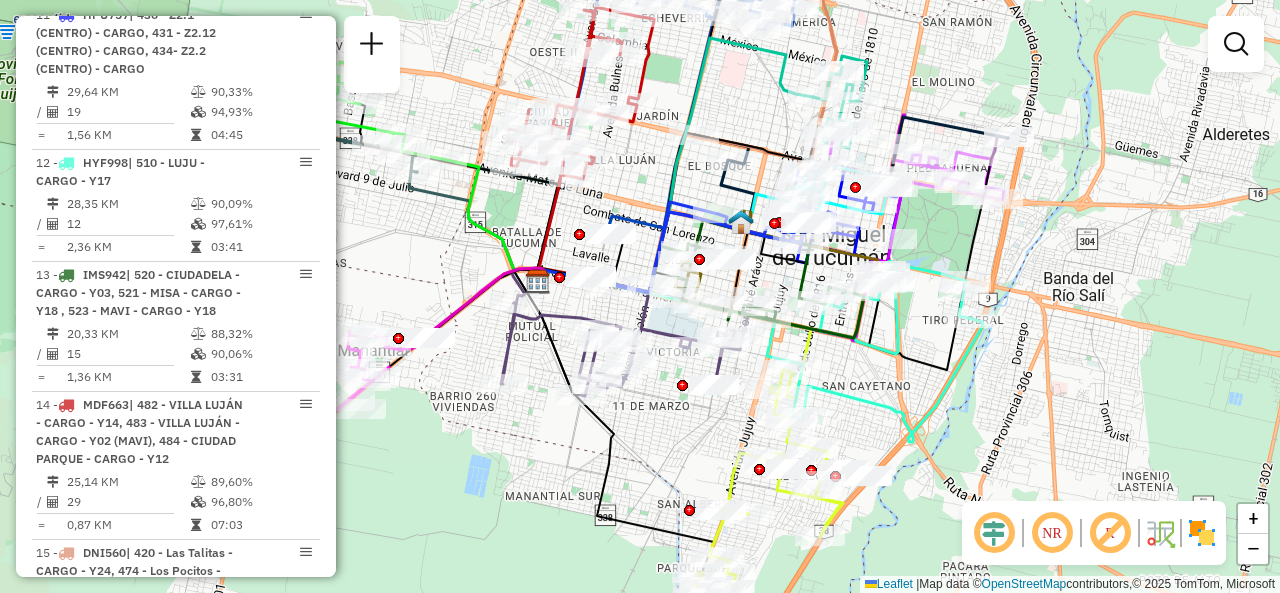 drag, startPoint x: 1044, startPoint y: 160, endPoint x: 973, endPoint y: 95, distance: 96.26006 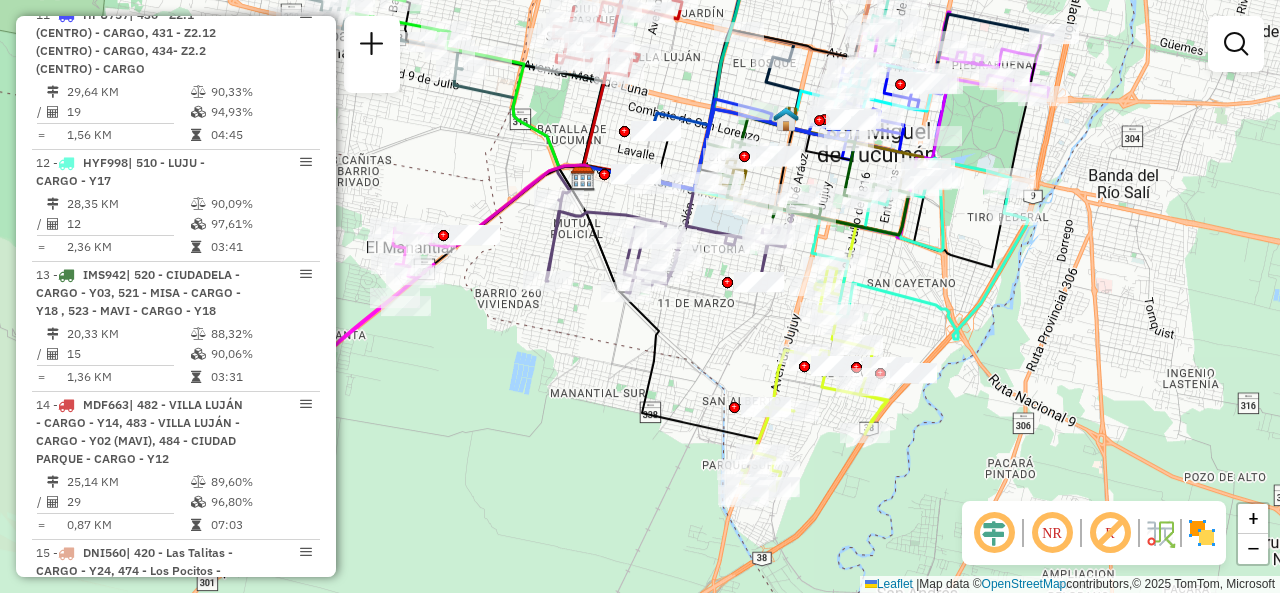 drag, startPoint x: 877, startPoint y: 412, endPoint x: 928, endPoint y: 299, distance: 123.97581 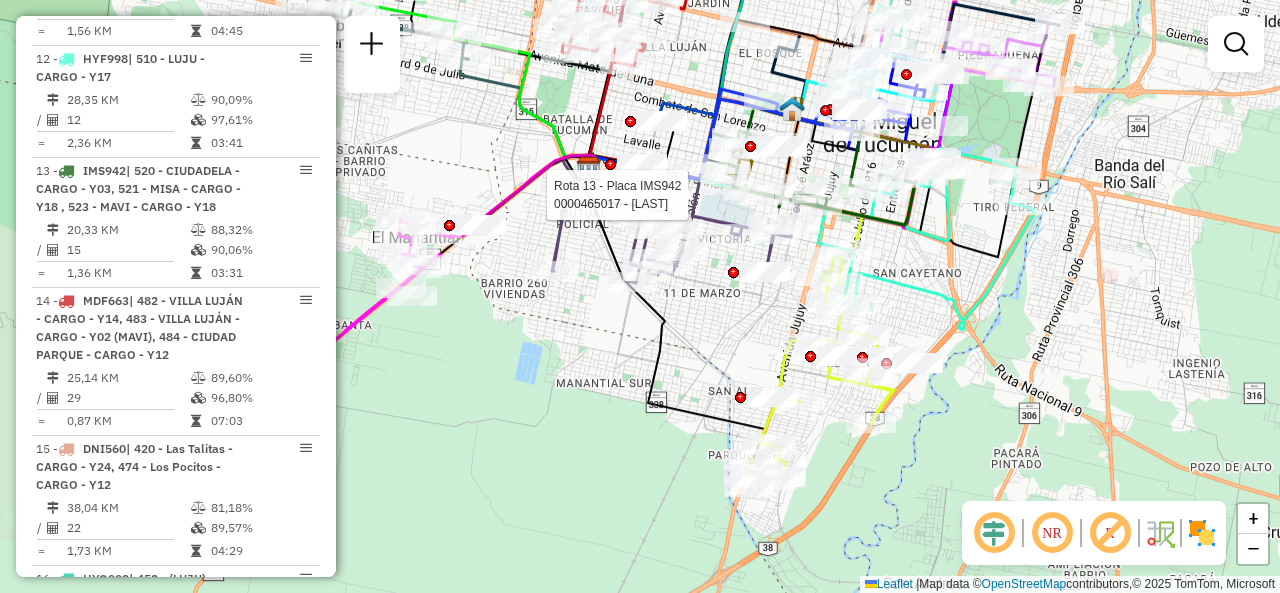 select on "**********" 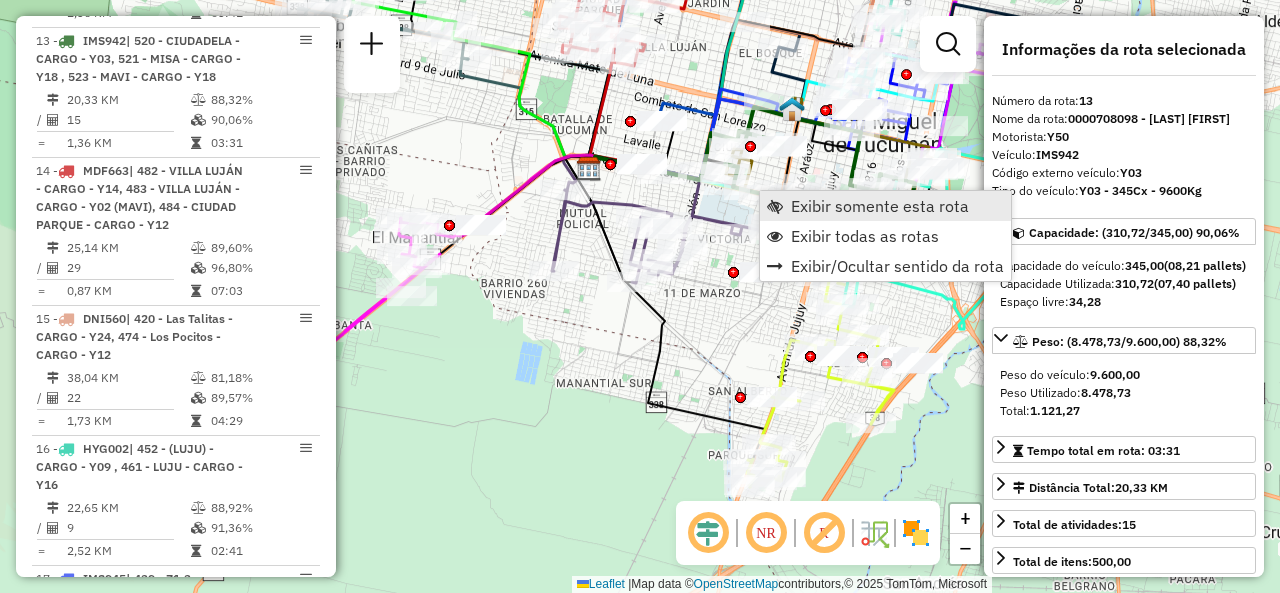 scroll, scrollTop: 2344, scrollLeft: 0, axis: vertical 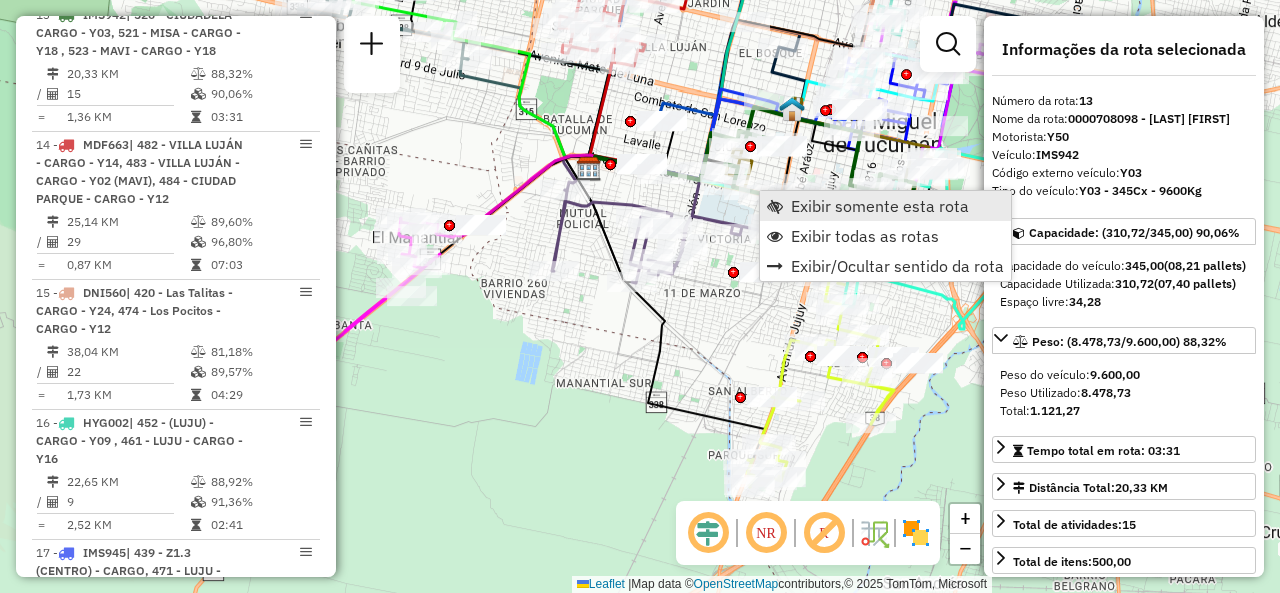 click at bounding box center [775, 206] 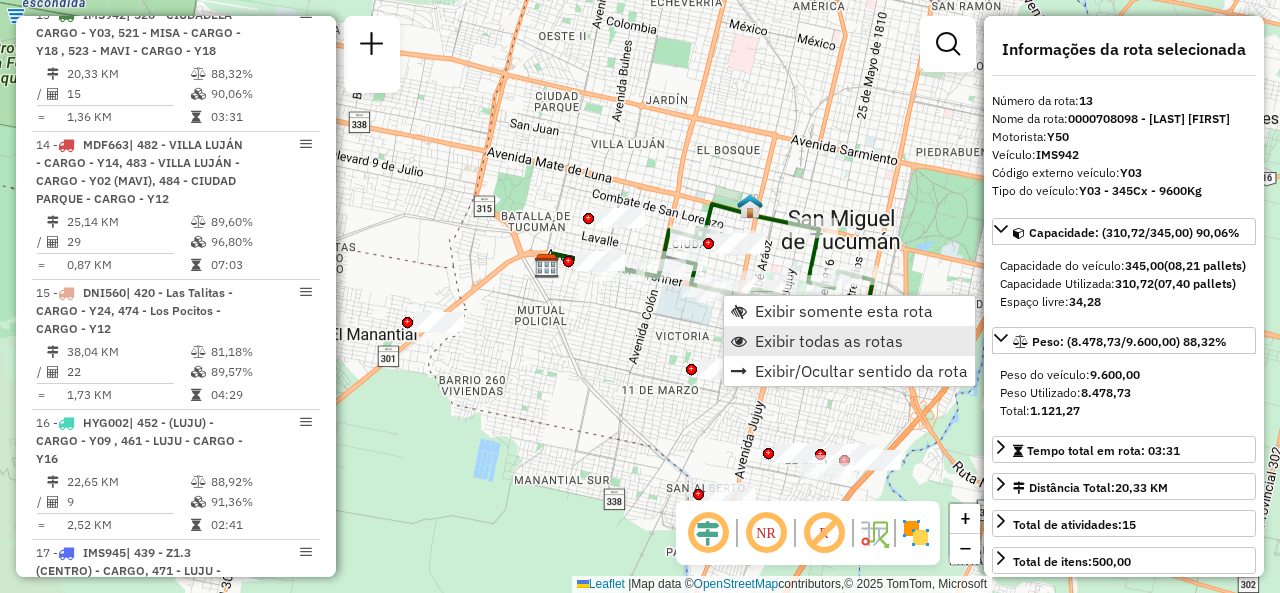 click on "Exibir todas as rotas" at bounding box center (849, 341) 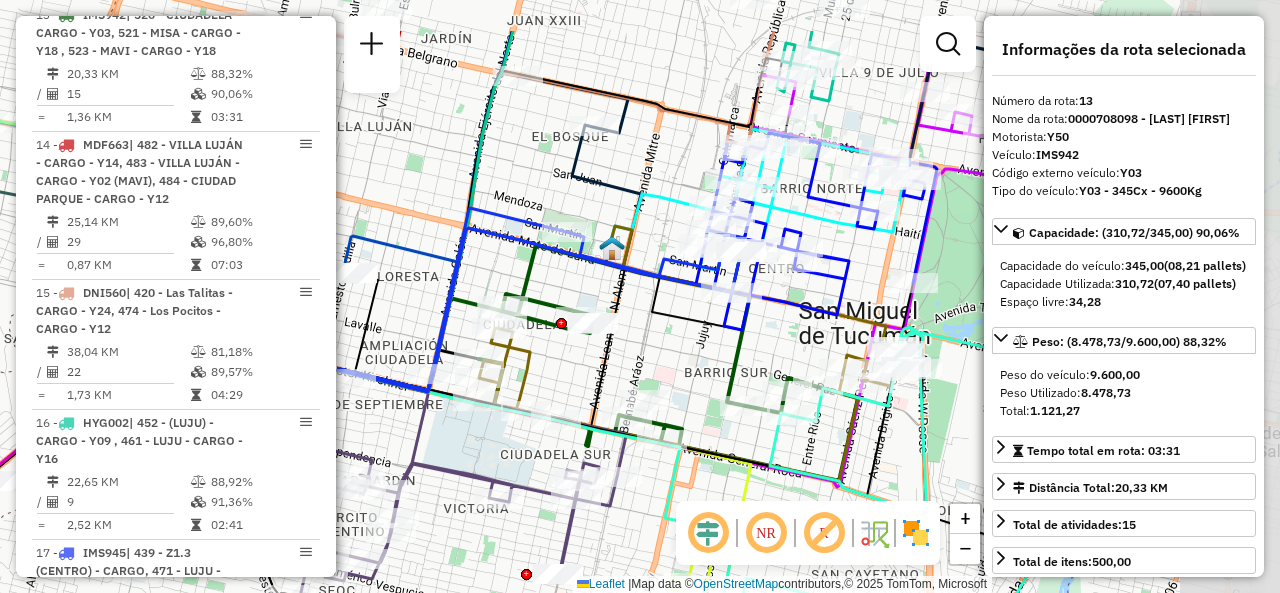 drag, startPoint x: 790, startPoint y: 154, endPoint x: 616, endPoint y: 243, distance: 195.44052 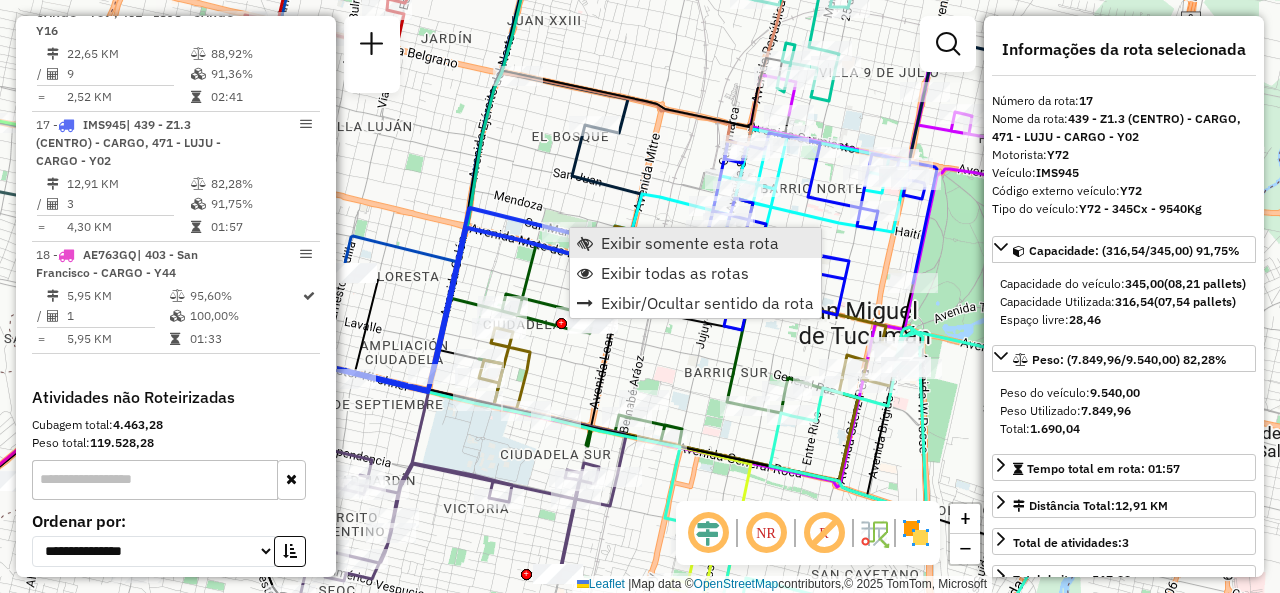 scroll, scrollTop: 2880, scrollLeft: 0, axis: vertical 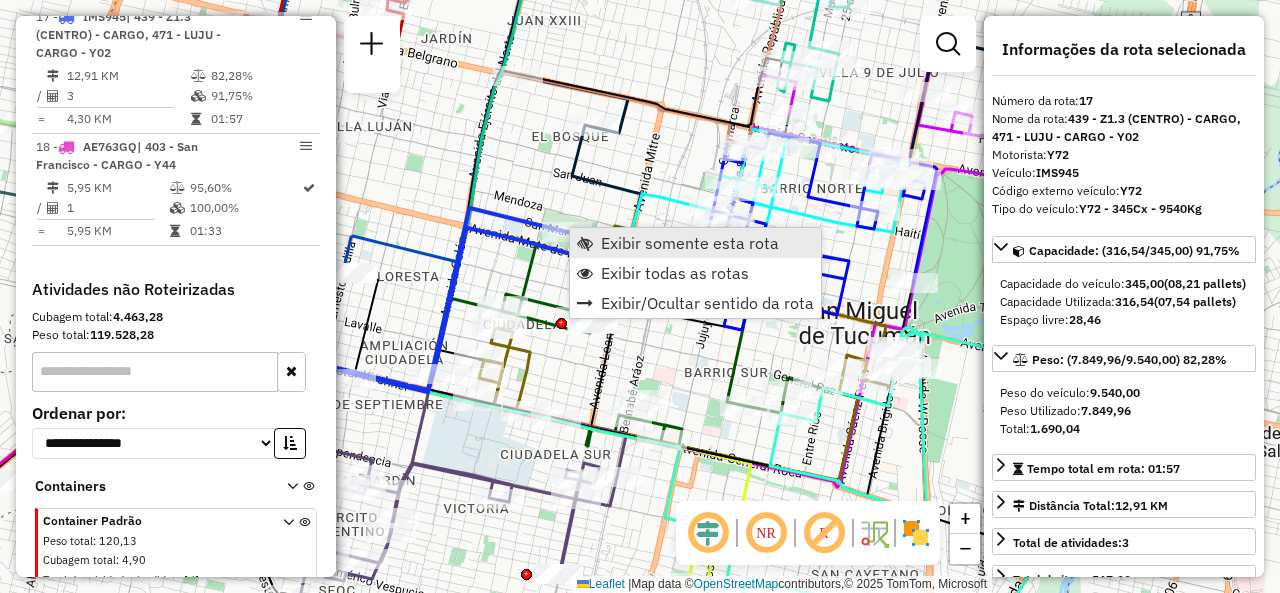click on "Exibir somente esta rota" at bounding box center (690, 243) 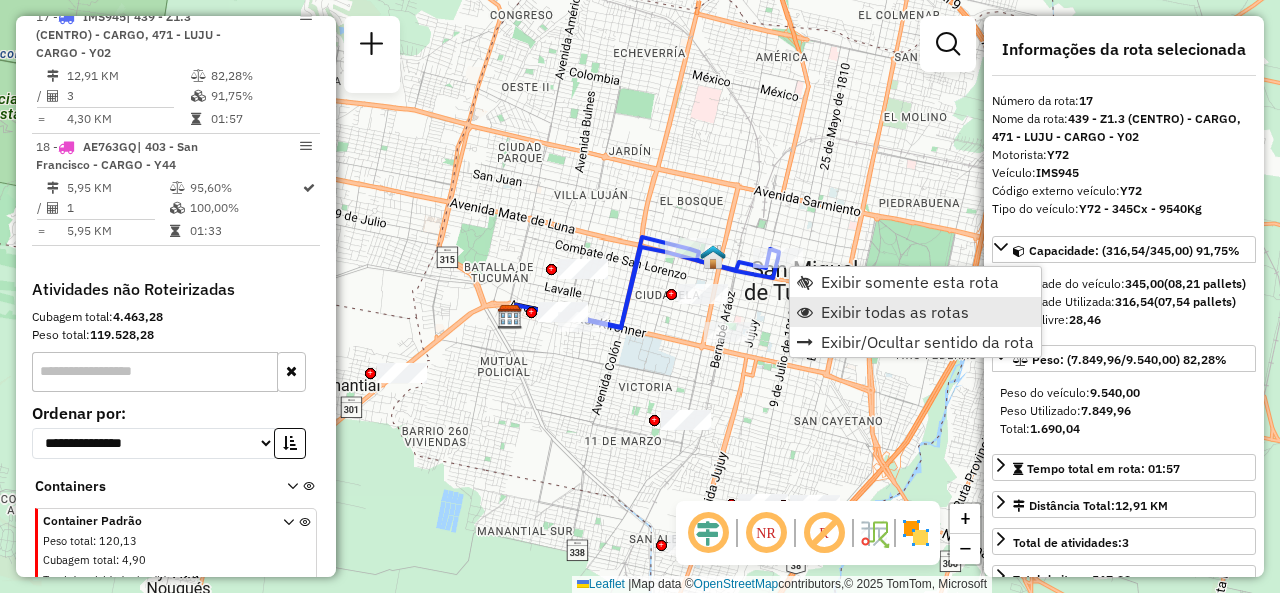 click at bounding box center (805, 312) 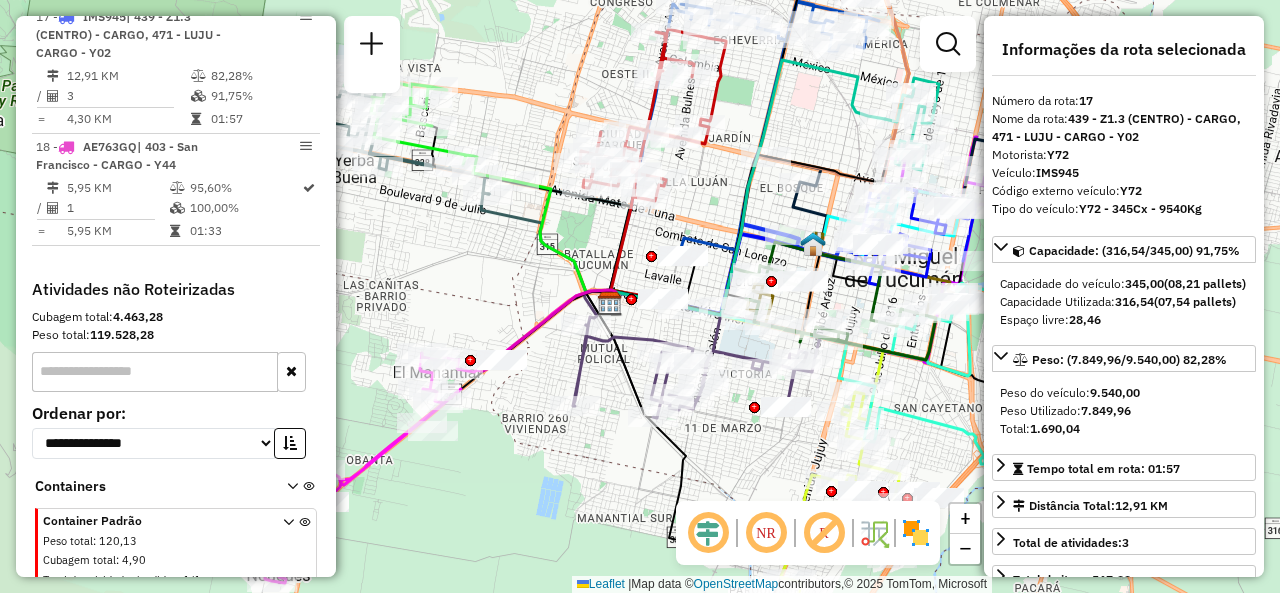 drag, startPoint x: 616, startPoint y: 204, endPoint x: 696, endPoint y: 205, distance: 80.00625 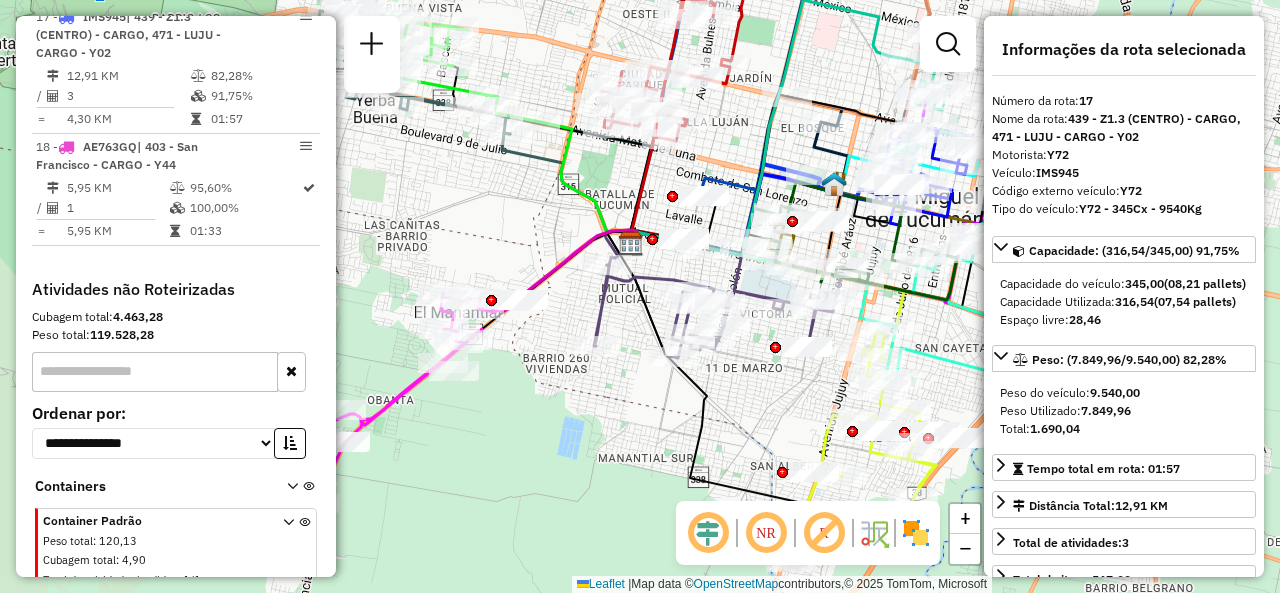 drag, startPoint x: 562, startPoint y: 240, endPoint x: 507, endPoint y: 227, distance: 56.515484 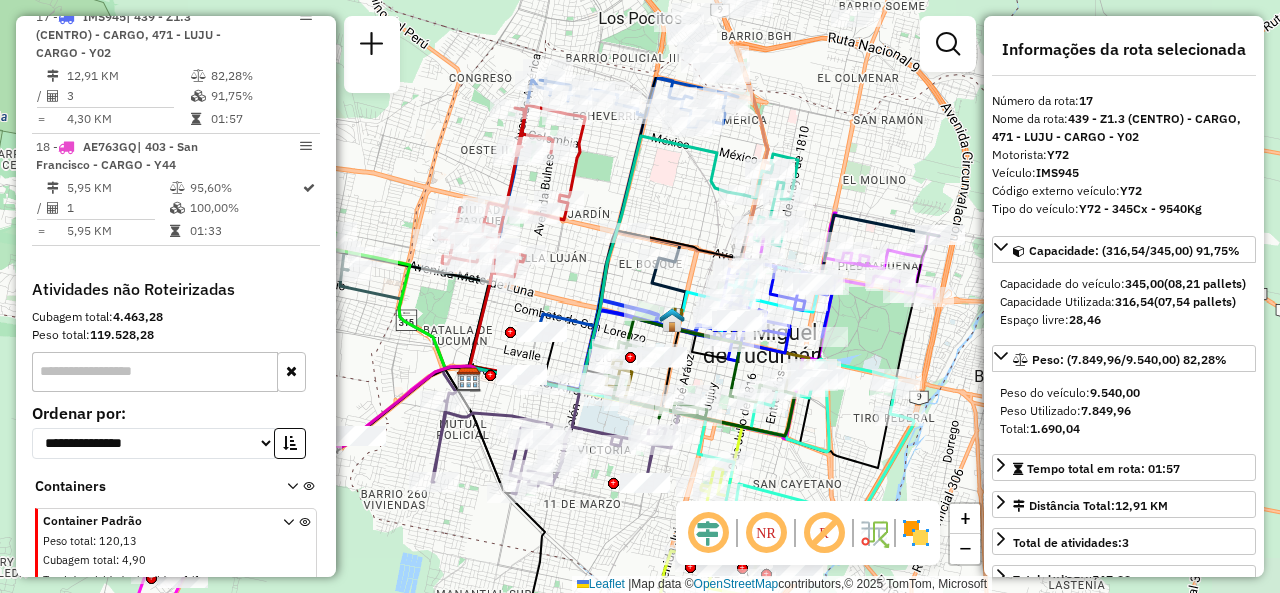drag, startPoint x: 724, startPoint y: 133, endPoint x: 563, endPoint y: 267, distance: 209.46837 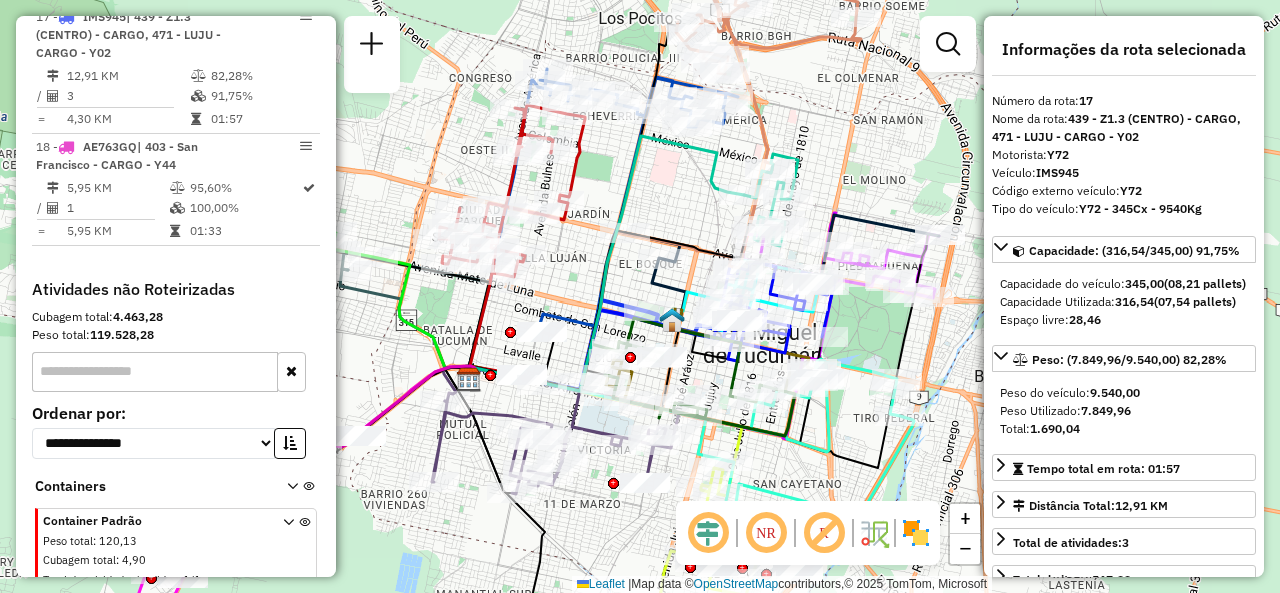 click on "Janela de atendimento Grade de atendimento Capacidade Transportadoras Veículos Cliente Pedidos  Rotas Selecione os dias de semana para filtrar as janelas de atendimento  Seg   Ter   Qua   Qui   Sex   Sáb   Dom  Informe o período da janela de atendimento: De: Até:  Filtrar exatamente a janela do cliente  Considerar janela de atendimento padrão  Selecione os dias de semana para filtrar as grades de atendimento  Seg   Ter   Qua   Qui   Sex   Sáb   Dom   Considerar clientes sem dia de atendimento cadastrado  Clientes fora do dia de atendimento selecionado Filtrar as atividades entre os valores definidos abaixo:  Peso mínimo:   Peso máximo:   Cubagem mínima:   Cubagem máxima:   De:   Até:  Filtrar as atividades entre o tempo de atendimento definido abaixo:  De:   Até:   Considerar capacidade total dos clientes não roteirizados Transportadora: Selecione um ou mais itens Tipo de veículo: Selecione um ou mais itens Veículo: Selecione um ou mais itens Motorista: Selecione um ou mais itens Nome: Rótulo:" 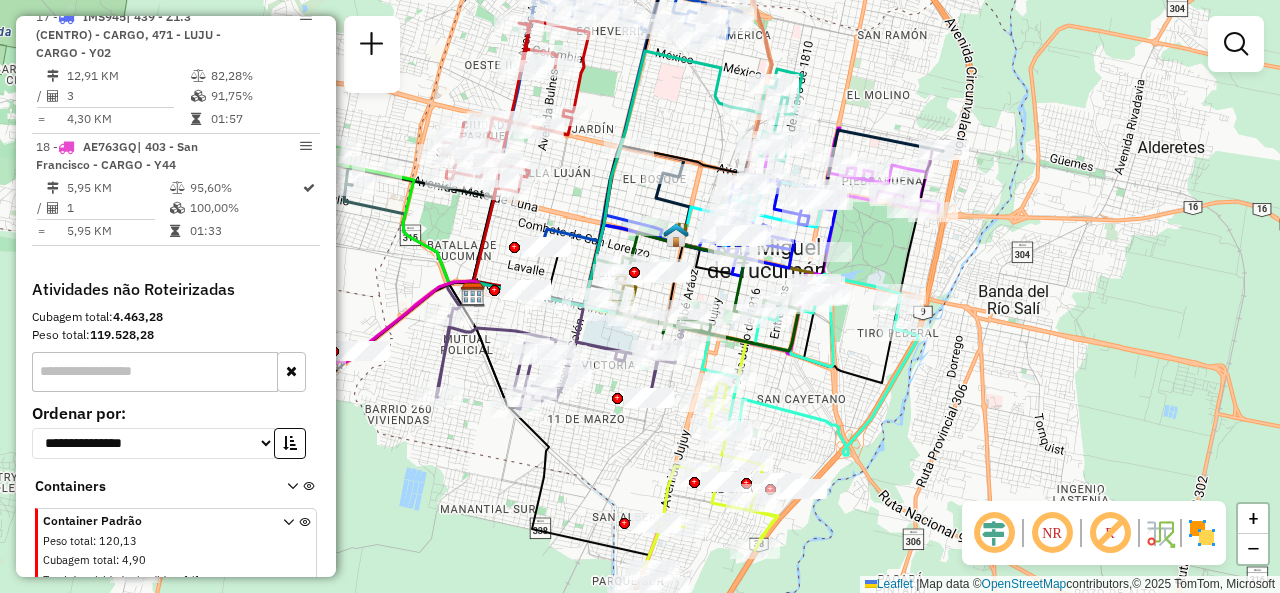 drag, startPoint x: 674, startPoint y: 190, endPoint x: 678, endPoint y: 105, distance: 85.09406 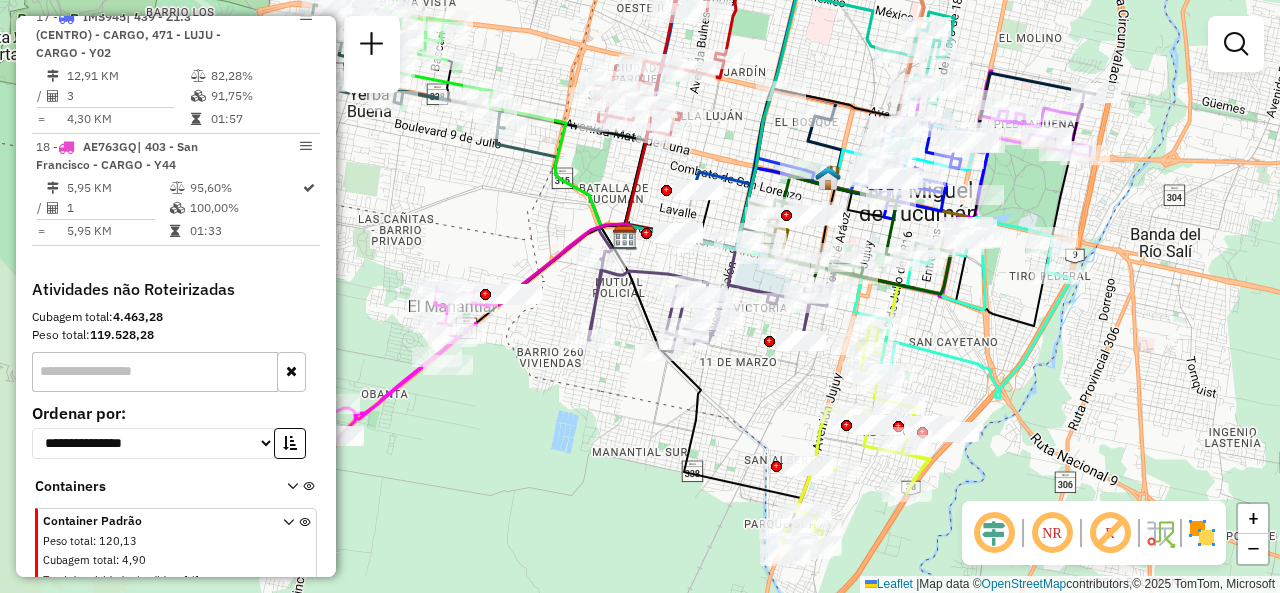 drag, startPoint x: 820, startPoint y: 397, endPoint x: 972, endPoint y: 340, distance: 162.33607 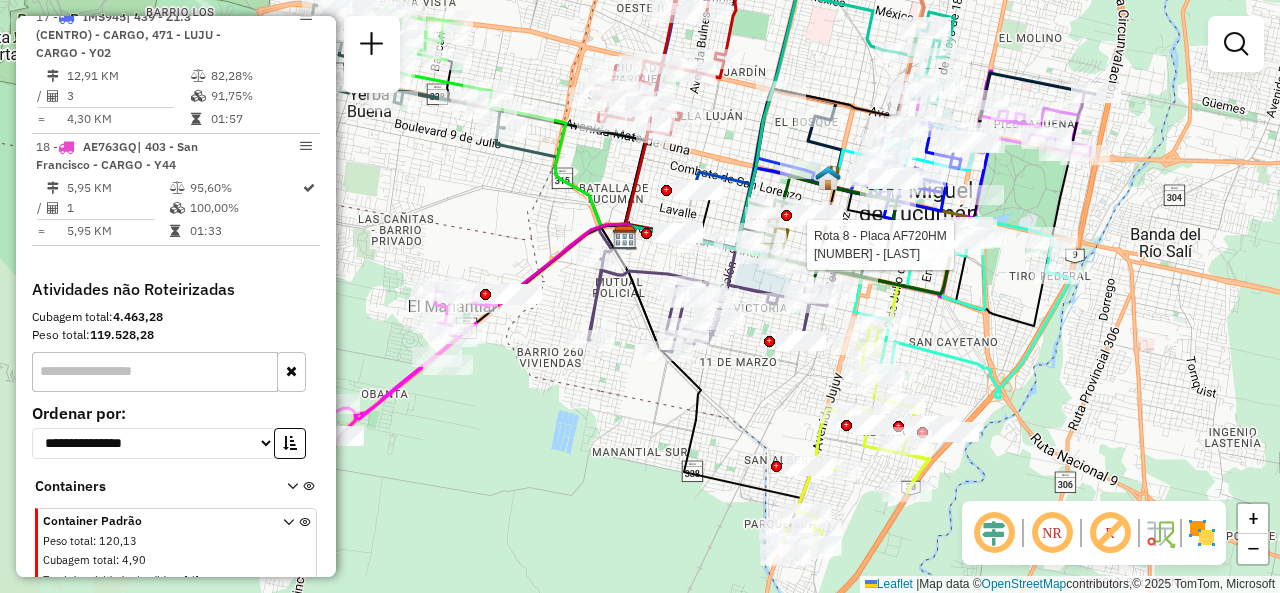 select on "**********" 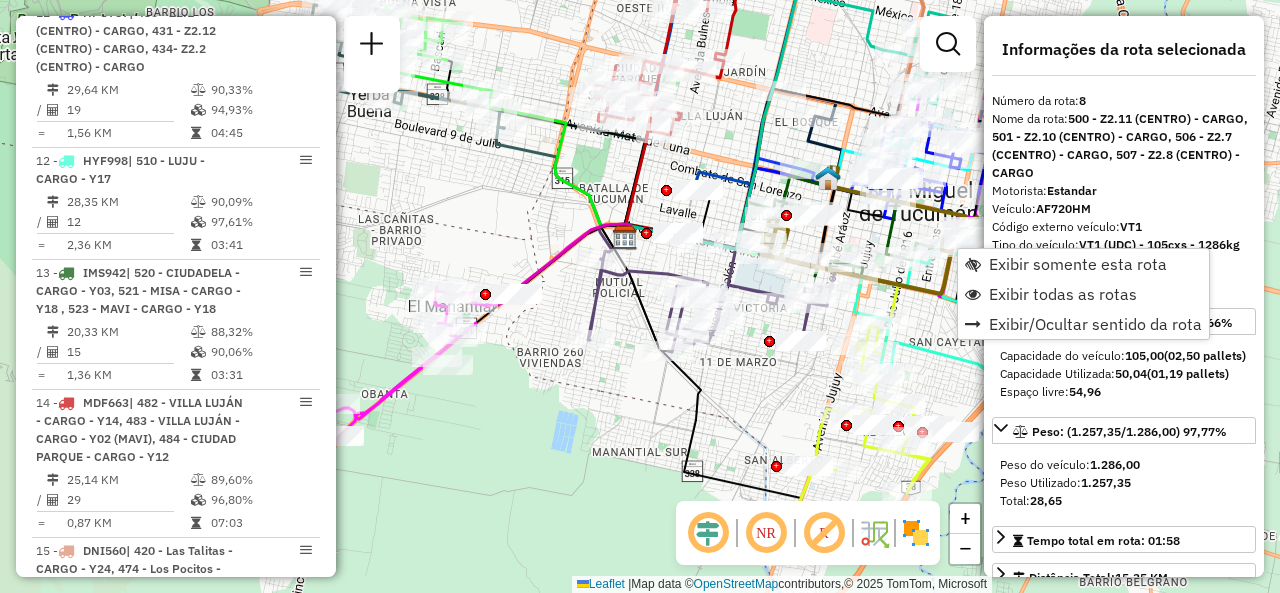 scroll, scrollTop: 1659, scrollLeft: 0, axis: vertical 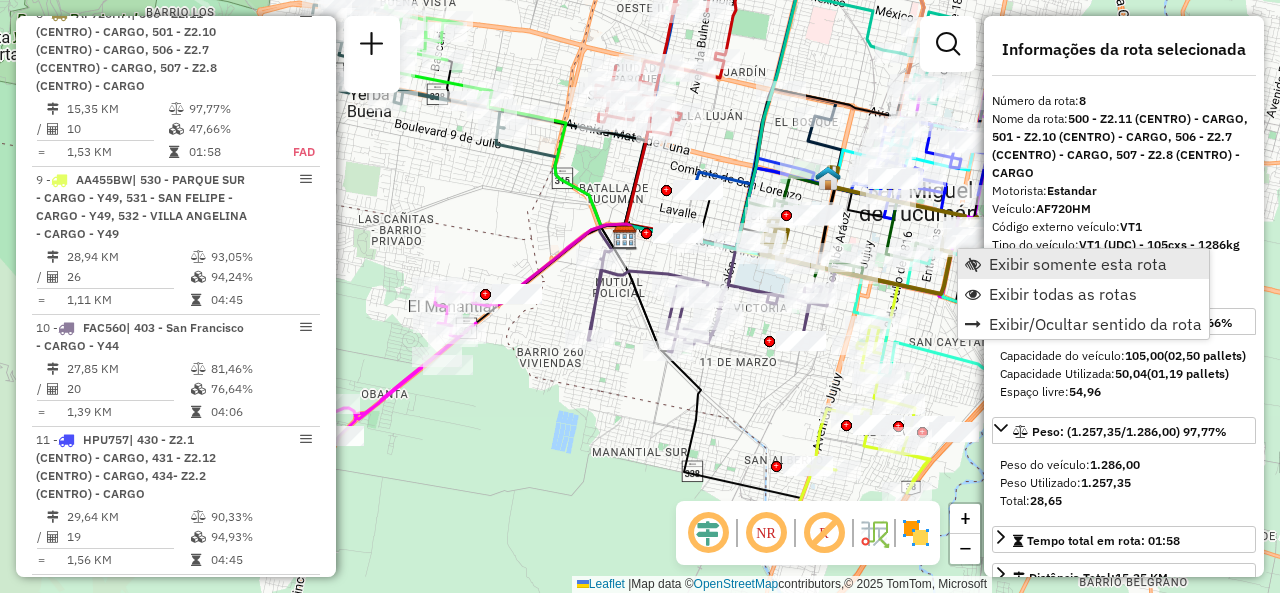 click at bounding box center (973, 264) 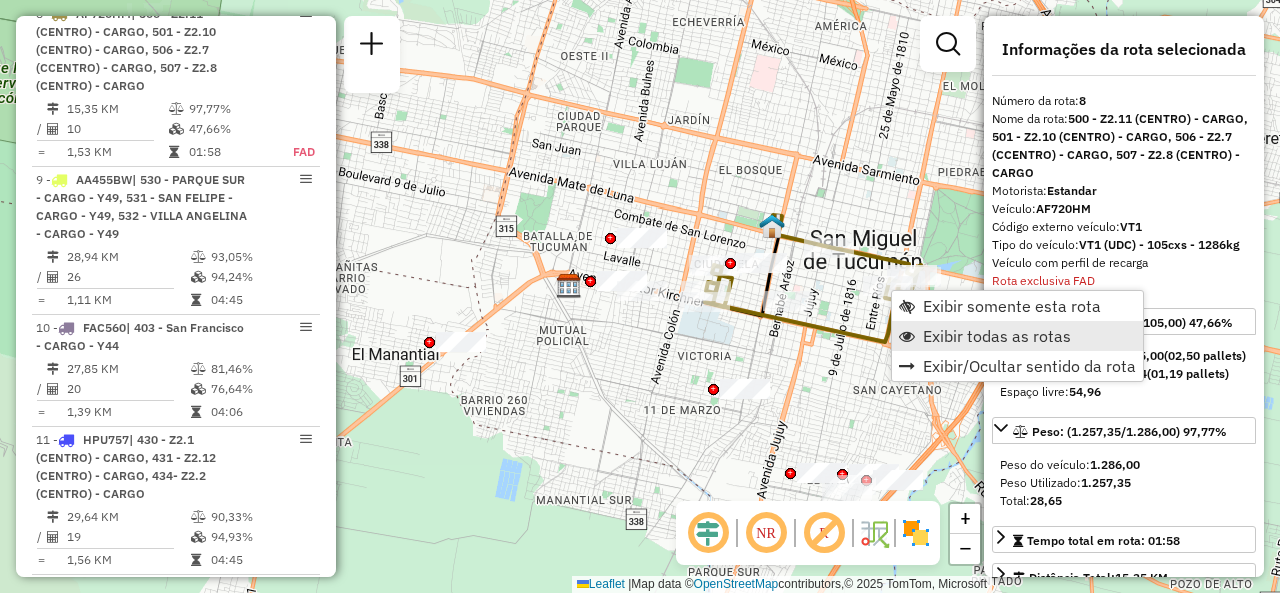 click on "Exibir todas as rotas" at bounding box center [997, 336] 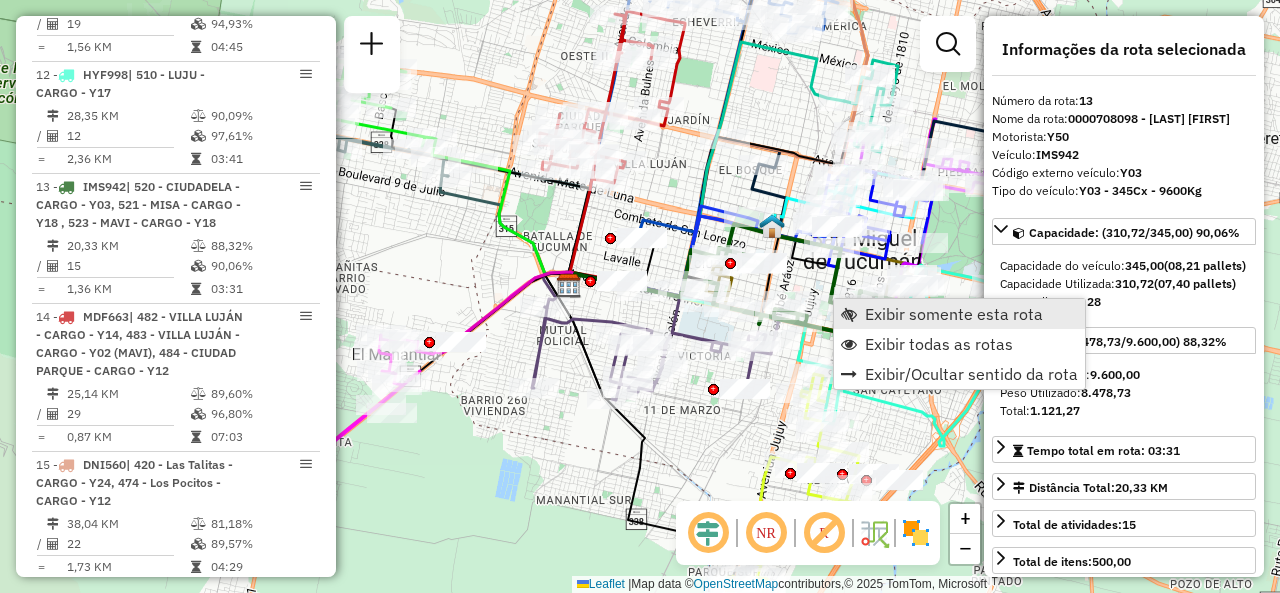 scroll, scrollTop: 2344, scrollLeft: 0, axis: vertical 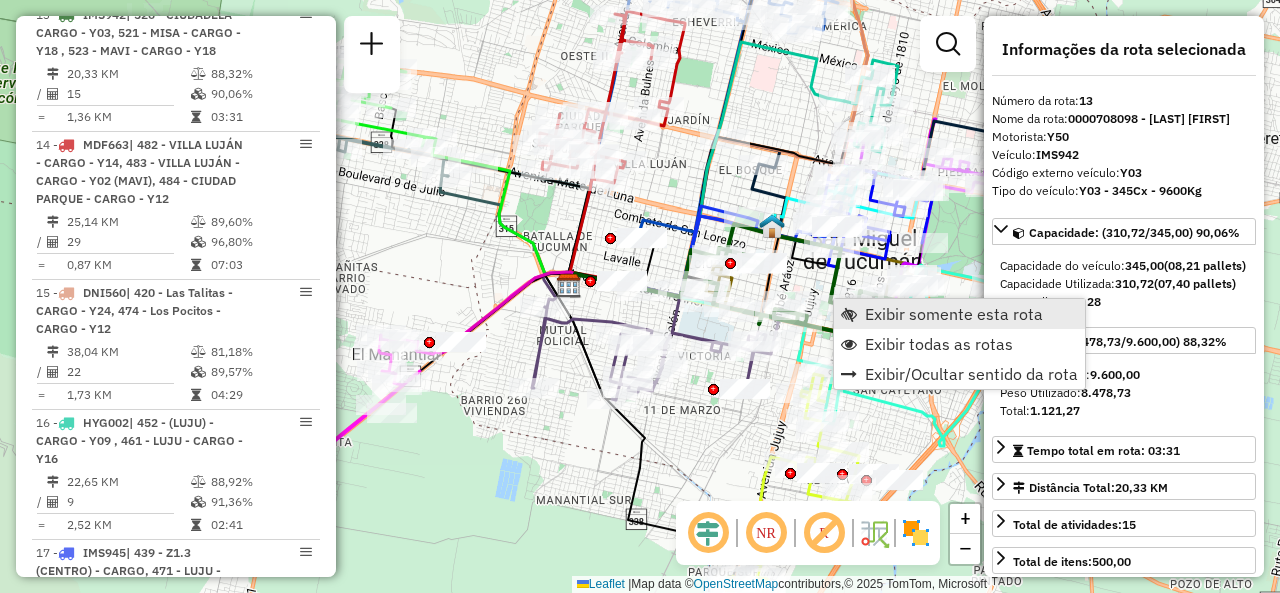 click on "Exibir somente esta rota" at bounding box center (959, 314) 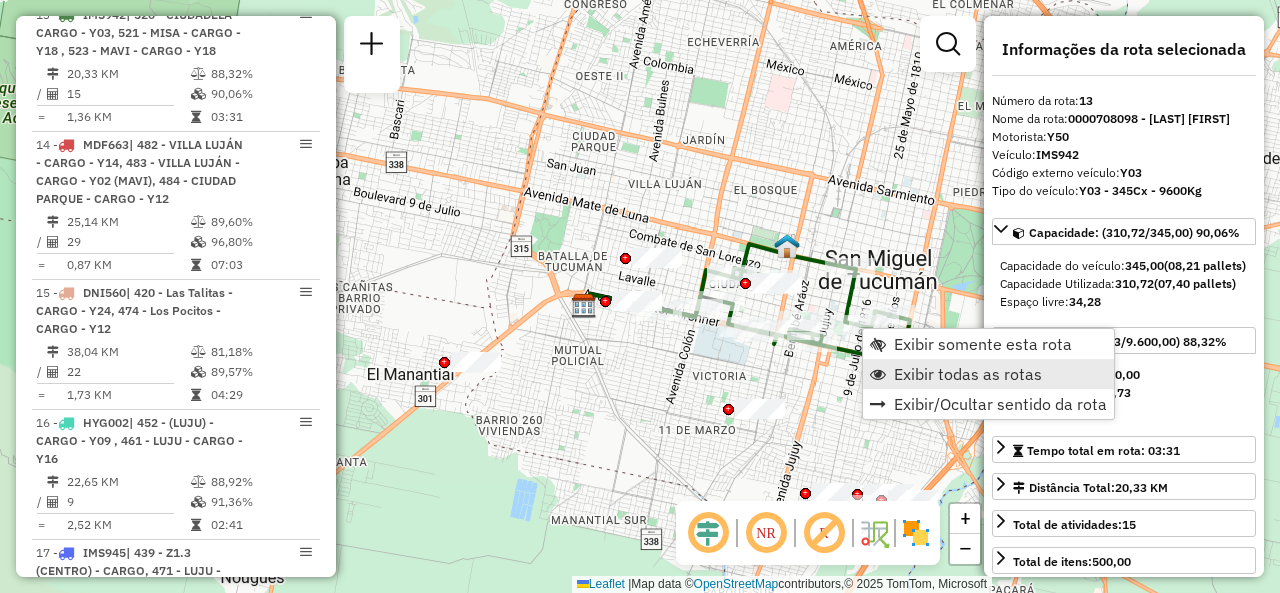 click on "Exibir todas as rotas" at bounding box center [988, 374] 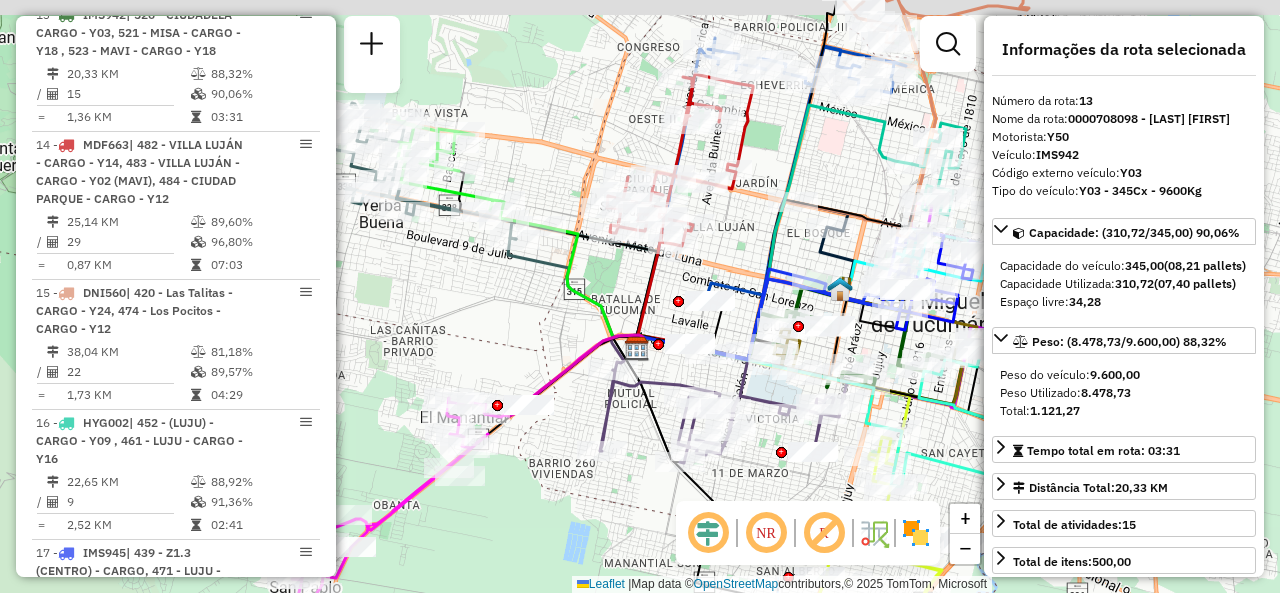 drag, startPoint x: 532, startPoint y: 490, endPoint x: 556, endPoint y: 498, distance: 25.298222 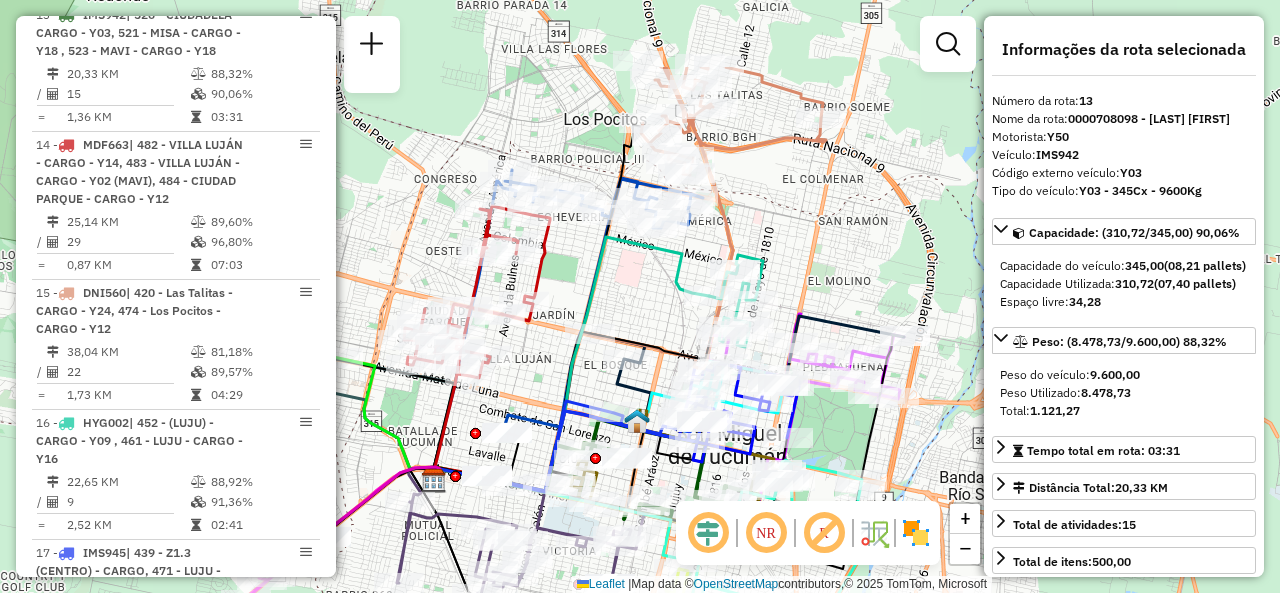 drag, startPoint x: 828, startPoint y: 169, endPoint x: 636, endPoint y: 295, distance: 229.65192 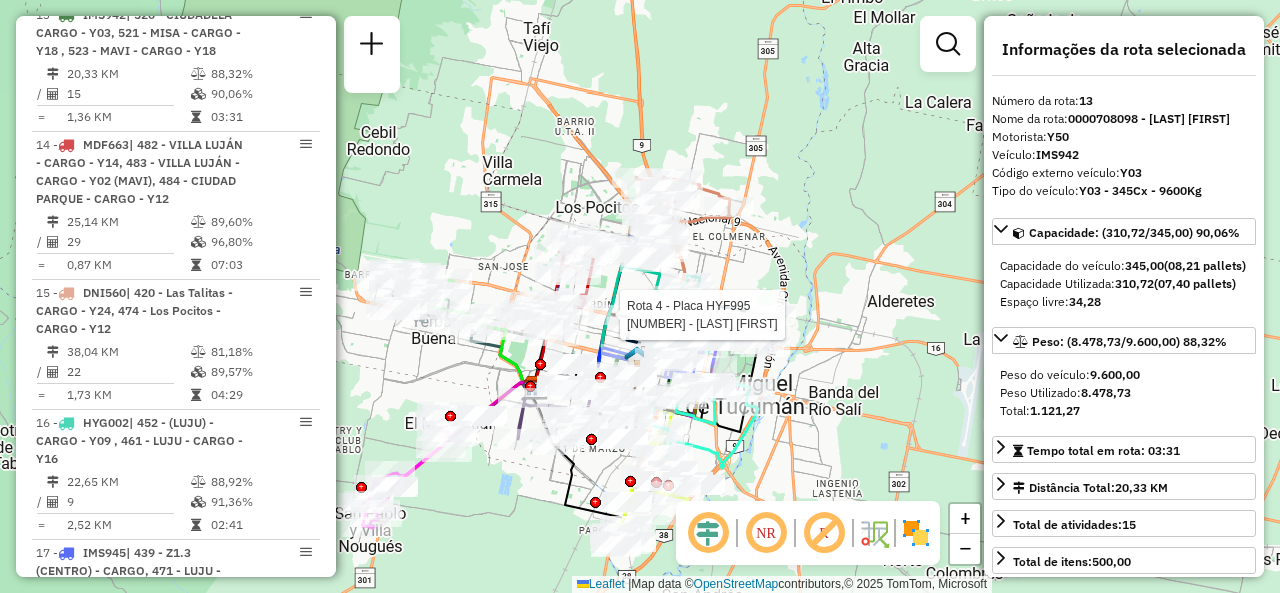 click on "Rota 4 - Placa HYF995  0000705290 - JARAMILLO GUILLERMO Janela de atendimento Grade de atendimento Capacidade Transportadoras Veículos Cliente Pedidos  Rotas Selecione os dias de semana para filtrar as janelas de atendimento  Seg   Ter   Qua   Qui   Sex   Sáb   Dom  Informe o período da janela de atendimento: De: Até:  Filtrar exatamente a janela do cliente  Considerar janela de atendimento padrão  Selecione os dias de semana para filtrar as grades de atendimento  Seg   Ter   Qua   Qui   Sex   Sáb   Dom   Considerar clientes sem dia de atendimento cadastrado  Clientes fora do dia de atendimento selecionado Filtrar as atividades entre os valores definidos abaixo:  Peso mínimo:   Peso máximo:   Cubagem mínima:   Cubagem máxima:   De:   Até:  Filtrar as atividades entre o tempo de atendimento definido abaixo:  De:   Até:   Considerar capacidade total dos clientes não roteirizados Transportadora: Selecione um ou mais itens Tipo de veículo: Selecione um ou mais itens Veículo: Motorista: Nome: Setor:" 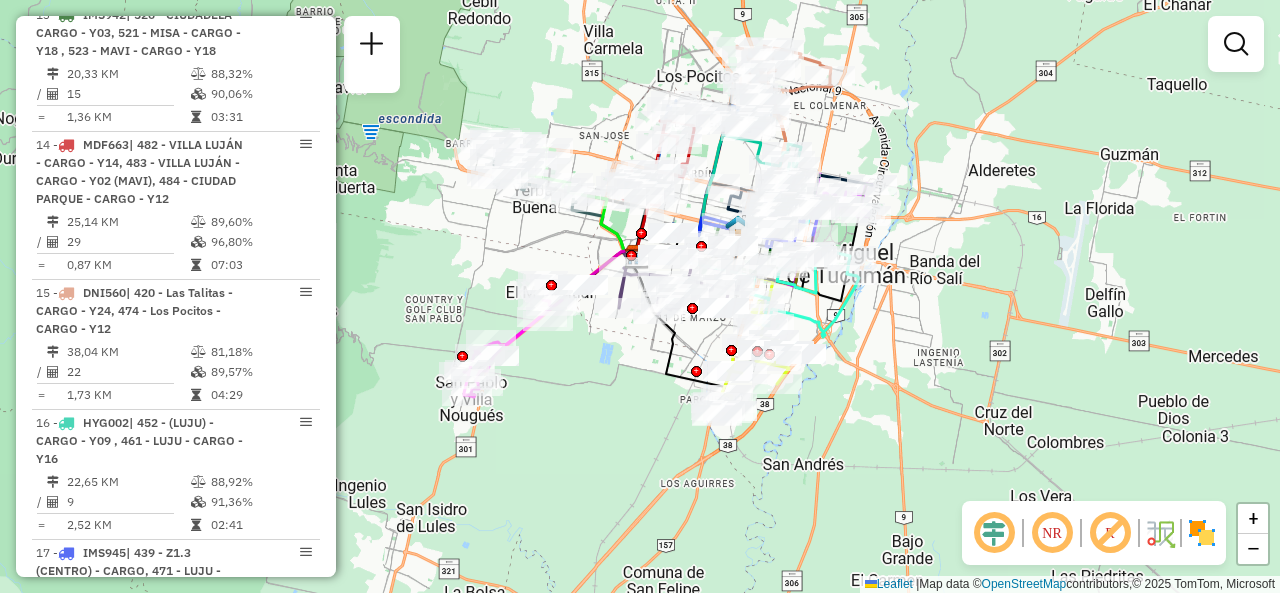 drag, startPoint x: 737, startPoint y: 286, endPoint x: 838, endPoint y: 155, distance: 165.41463 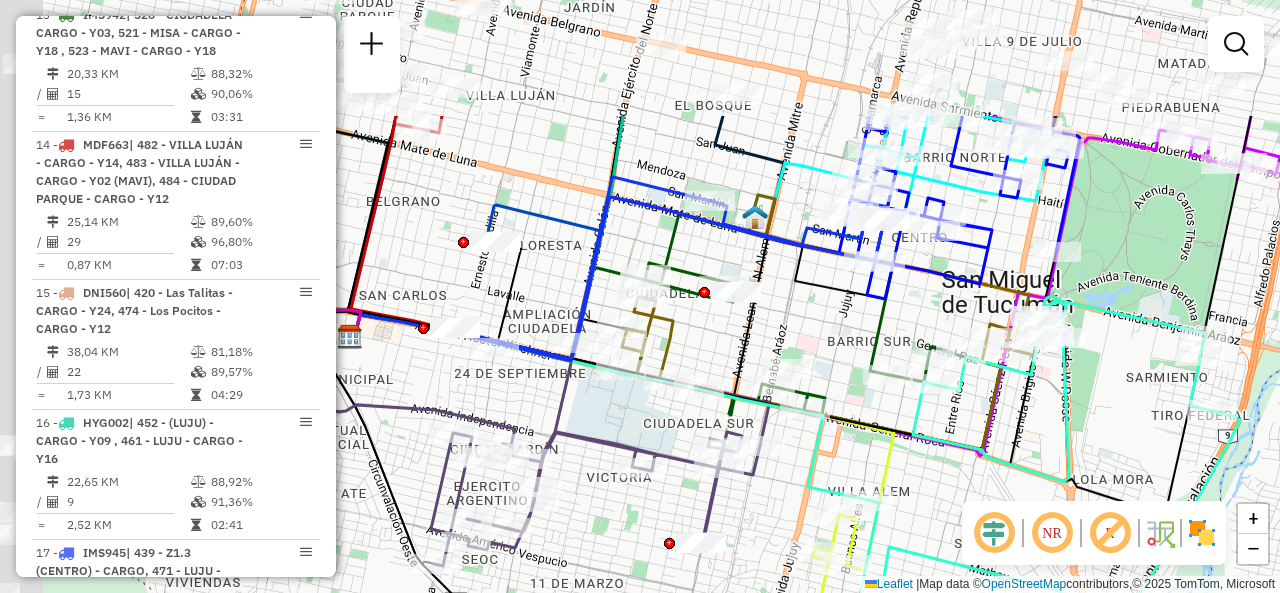drag, startPoint x: 796, startPoint y: 223, endPoint x: 947, endPoint y: 373, distance: 212.84032 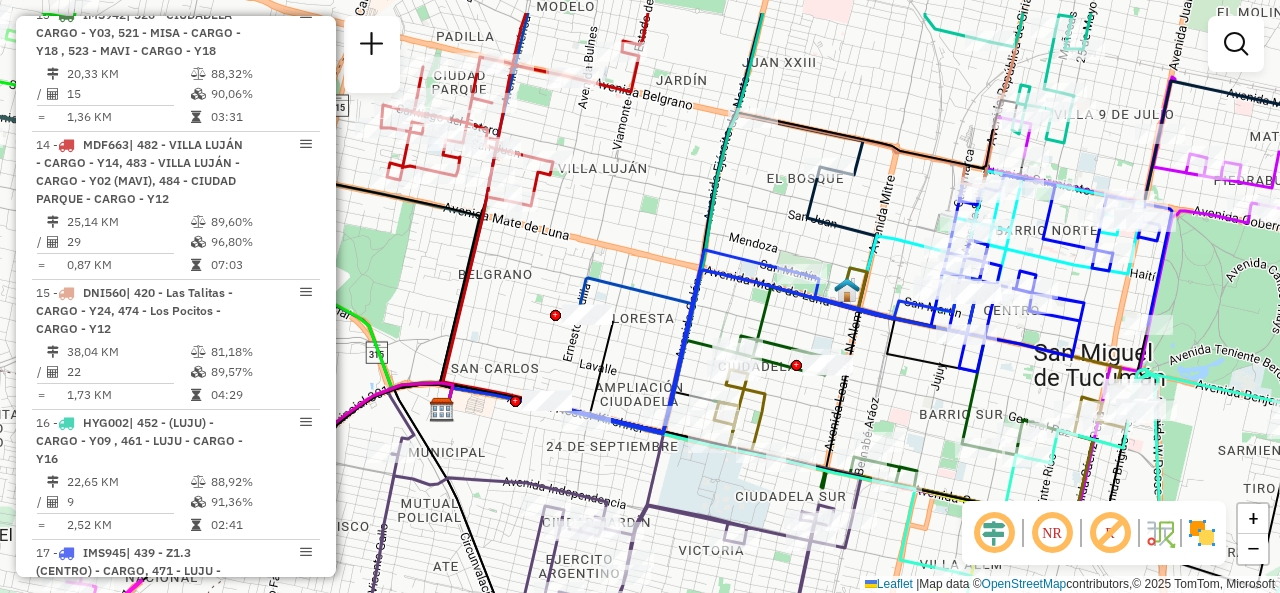 drag, startPoint x: 806, startPoint y: 331, endPoint x: 882, endPoint y: 393, distance: 98.0816 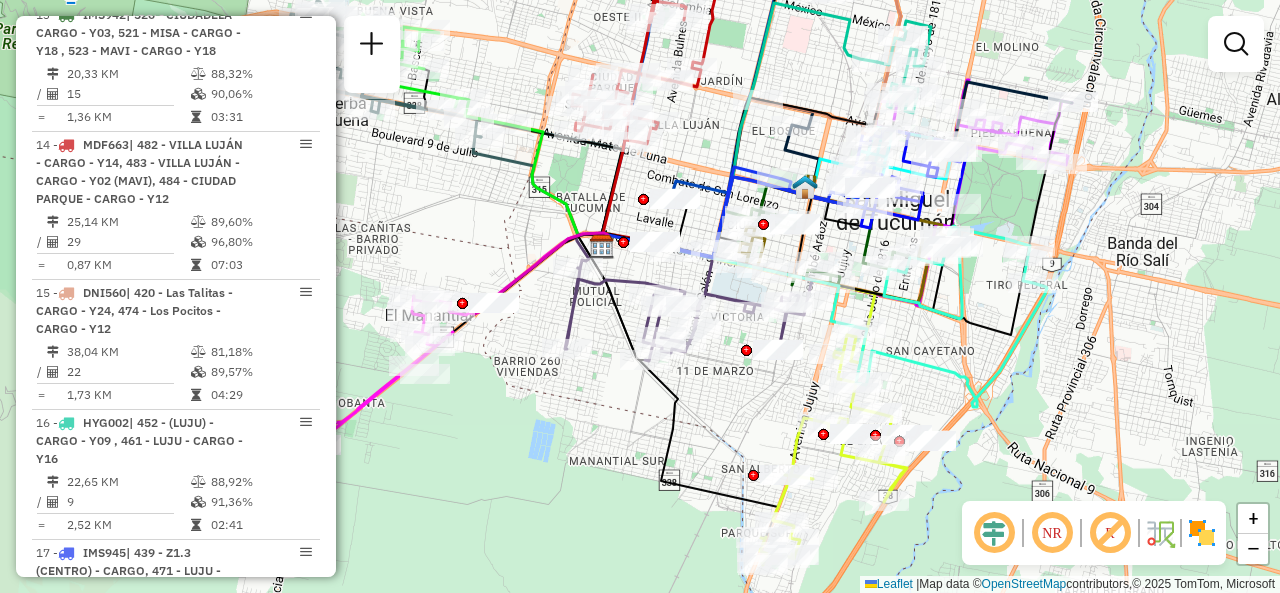 drag, startPoint x: 674, startPoint y: 215, endPoint x: 688, endPoint y: 143, distance: 73.34848 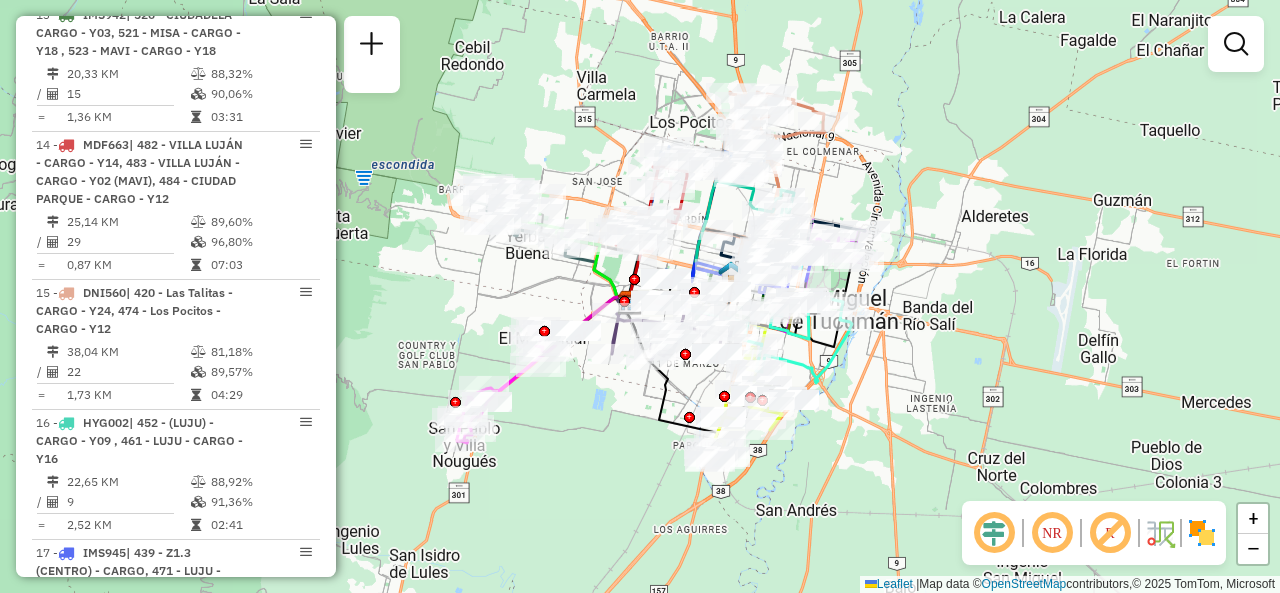 click on "Janela de atendimento Grade de atendimento Capacidade Transportadoras Veículos Cliente Pedidos  Rotas Selecione os dias de semana para filtrar as janelas de atendimento  Seg   Ter   Qua   Qui   Sex   Sáb   Dom  Informe o período da janela de atendimento: De: Até:  Filtrar exatamente a janela do cliente  Considerar janela de atendimento padrão  Selecione os dias de semana para filtrar as grades de atendimento  Seg   Ter   Qua   Qui   Sex   Sáb   Dom   Considerar clientes sem dia de atendimento cadastrado  Clientes fora do dia de atendimento selecionado Filtrar as atividades entre os valores definidos abaixo:  Peso mínimo:   Peso máximo:   Cubagem mínima:   Cubagem máxima:   De:   Até:  Filtrar as atividades entre o tempo de atendimento definido abaixo:  De:   Até:   Considerar capacidade total dos clientes não roteirizados Transportadora: Selecione um ou mais itens Tipo de veículo: Selecione um ou mais itens Veículo: Selecione um ou mais itens Motorista: Selecione um ou mais itens Nome: Rótulo:" 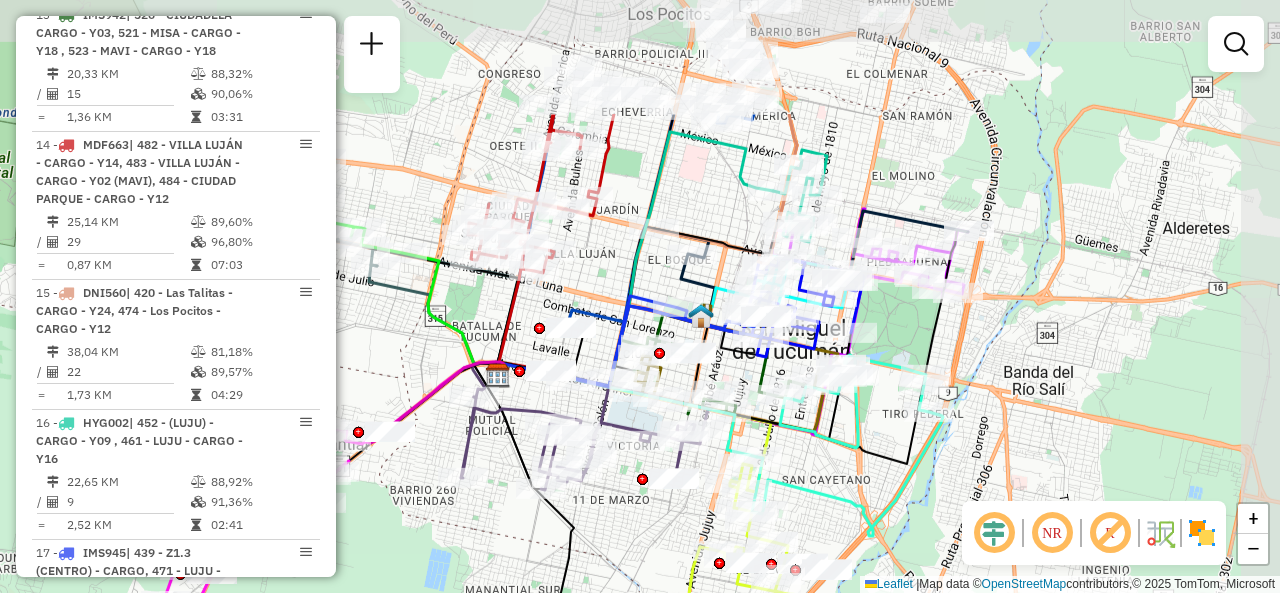 drag, startPoint x: 638, startPoint y: 369, endPoint x: 492, endPoint y: 524, distance: 212.93427 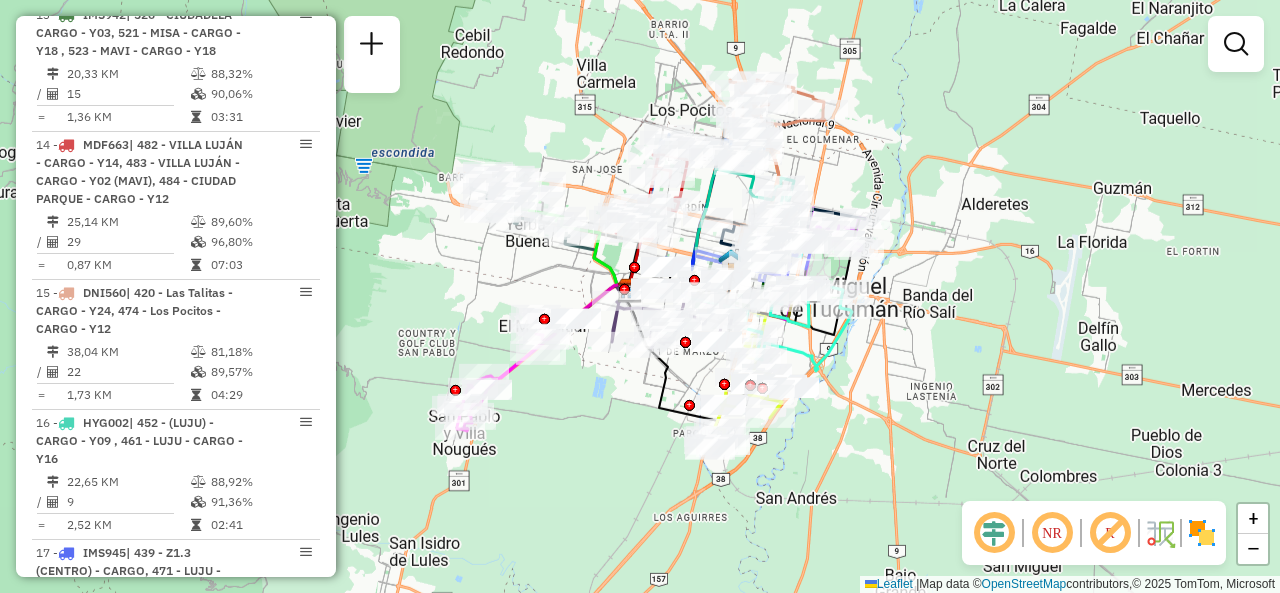 drag, startPoint x: 546, startPoint y: 423, endPoint x: 626, endPoint y: 392, distance: 85.79627 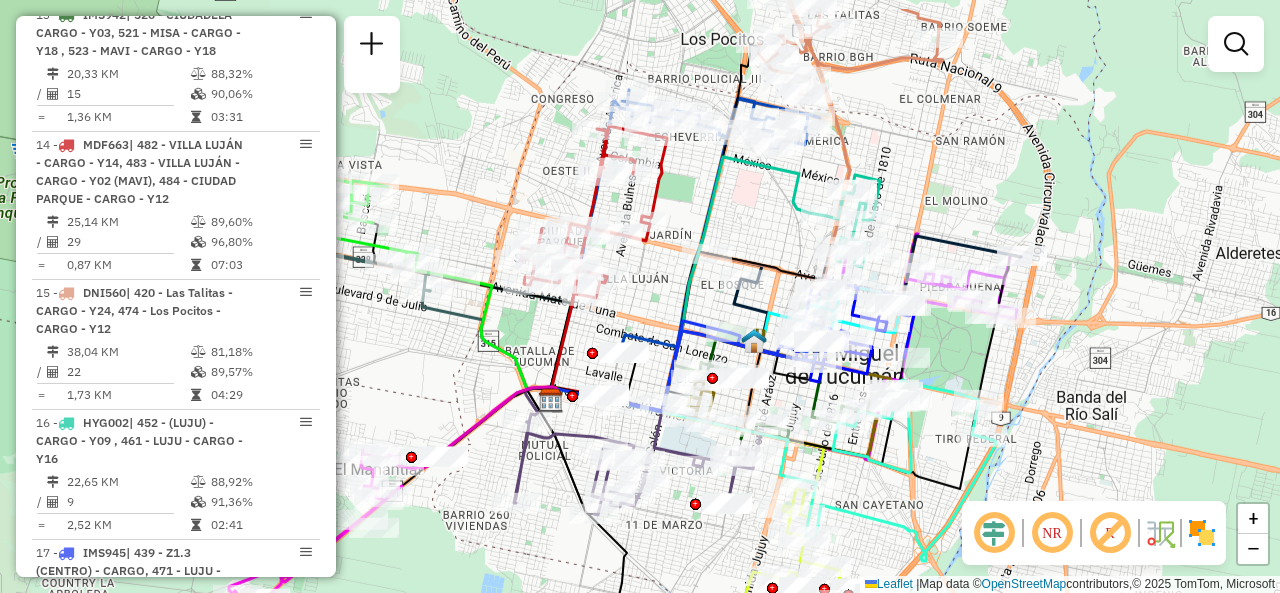 drag, startPoint x: 801, startPoint y: 151, endPoint x: 764, endPoint y: 214, distance: 73.061615 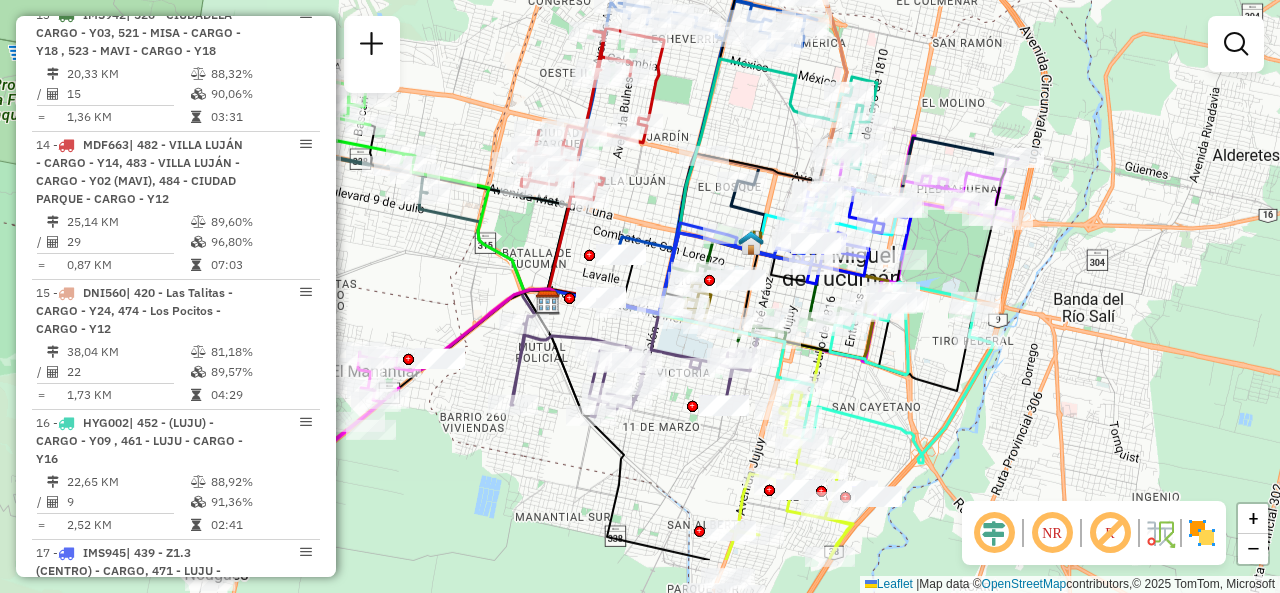 drag, startPoint x: 652, startPoint y: 549, endPoint x: 640, endPoint y: 456, distance: 93.770996 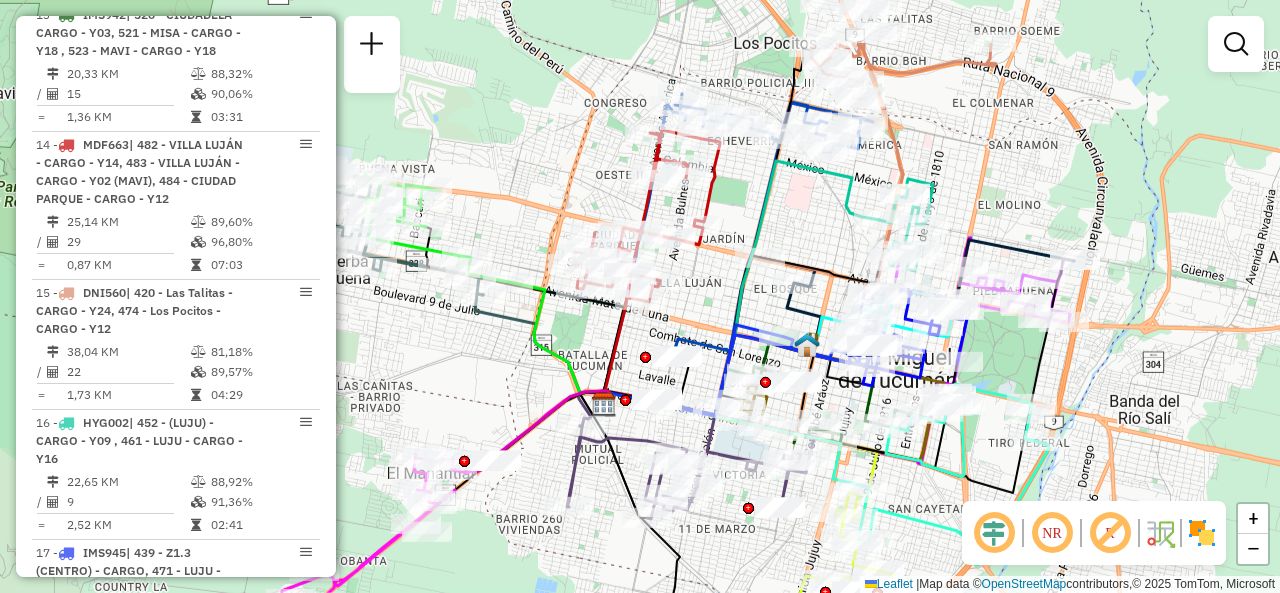 drag, startPoint x: 772, startPoint y: 119, endPoint x: 825, endPoint y: 221, distance: 114.947815 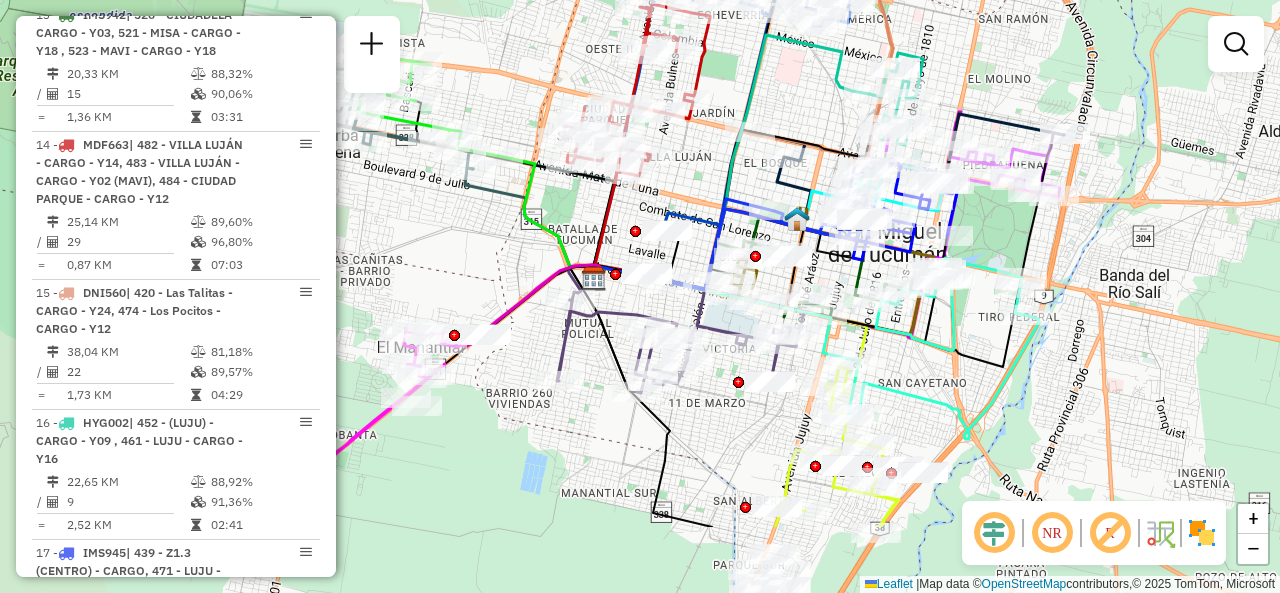 drag, startPoint x: 480, startPoint y: 367, endPoint x: 470, endPoint y: 241, distance: 126.3962 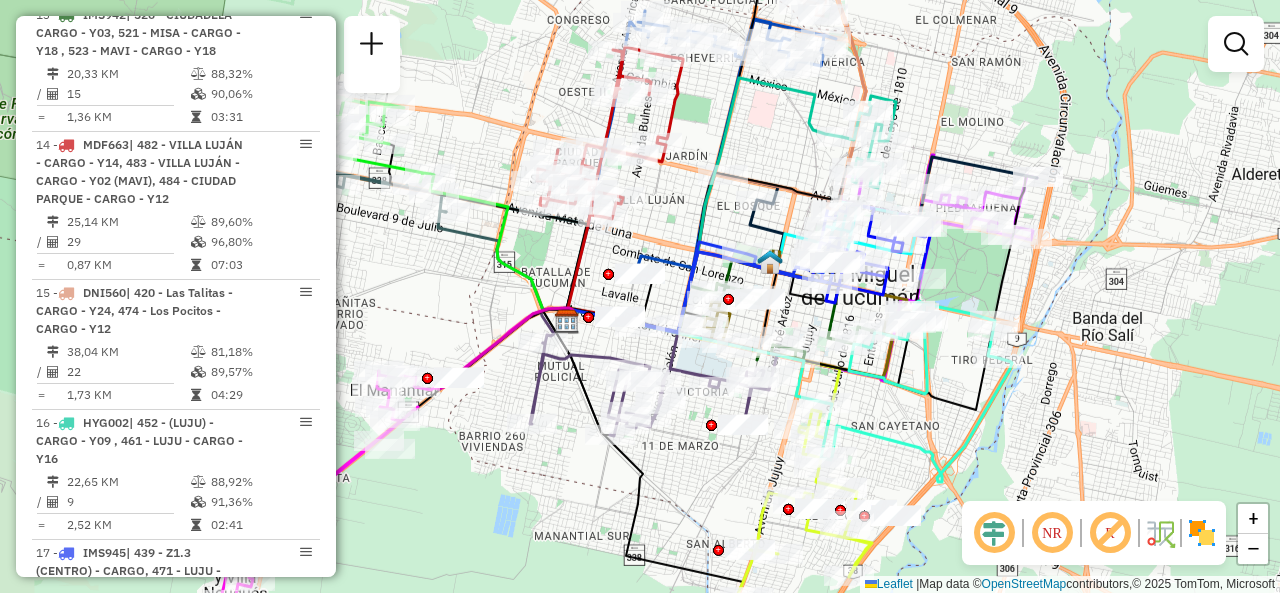 drag, startPoint x: 518, startPoint y: 448, endPoint x: 486, endPoint y: 485, distance: 48.9183 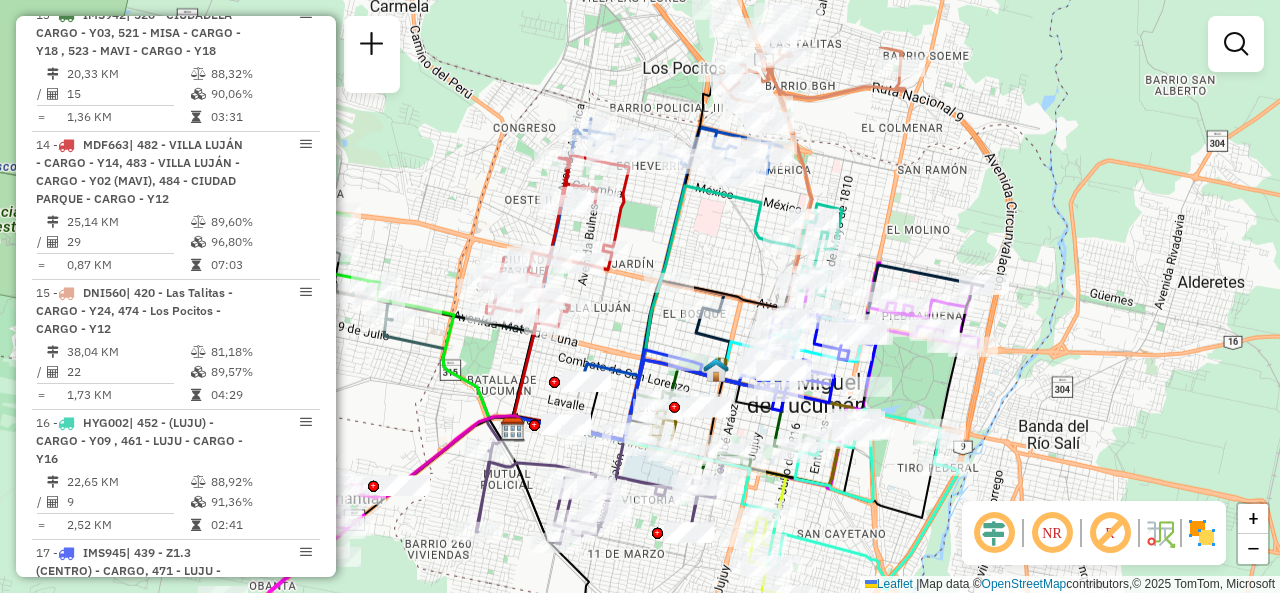 drag, startPoint x: 695, startPoint y: 437, endPoint x: 640, endPoint y: 548, distance: 123.878975 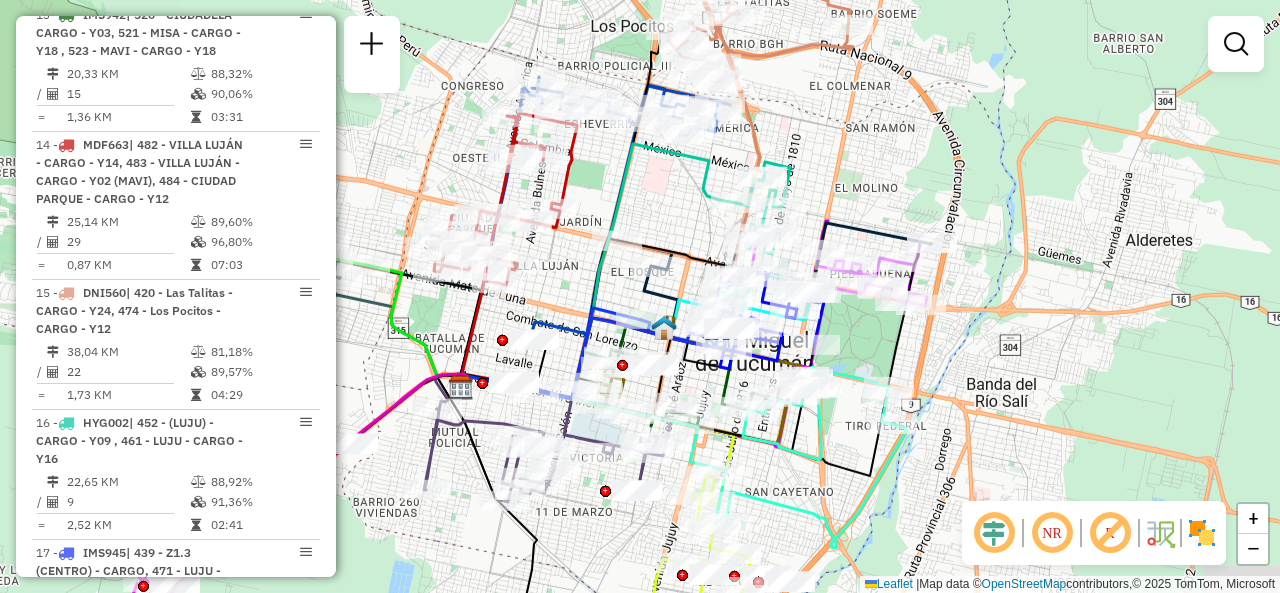 drag, startPoint x: 920, startPoint y: 253, endPoint x: 833, endPoint y: 180, distance: 113.56936 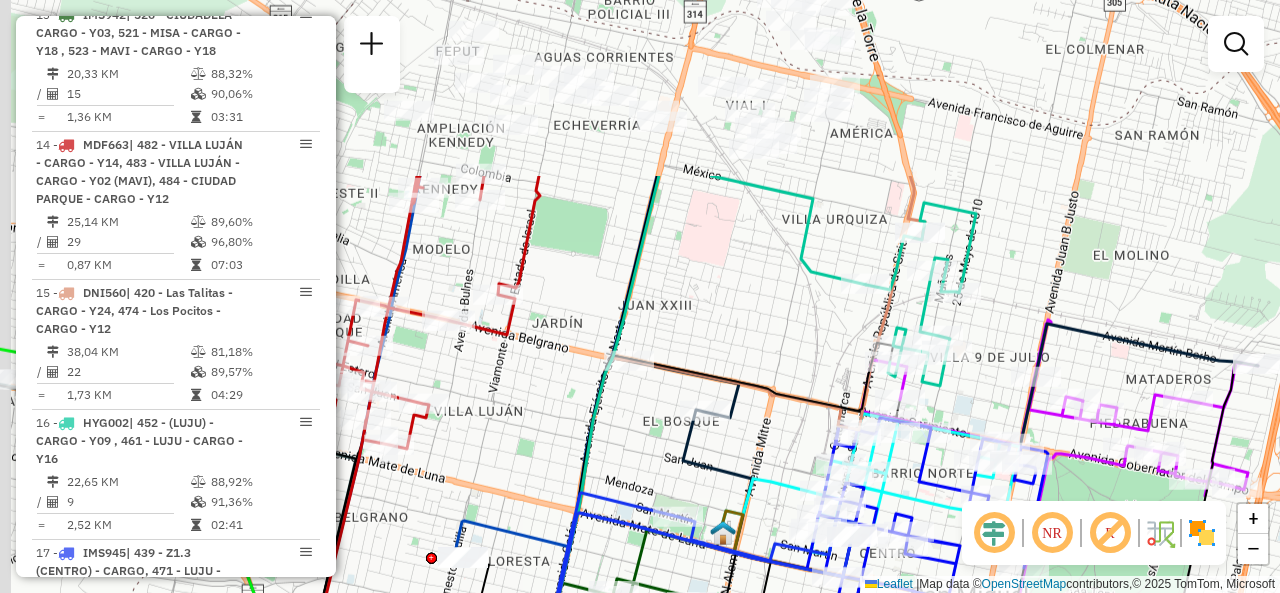 drag, startPoint x: 698, startPoint y: 140, endPoint x: 822, endPoint y: 413, distance: 299.8416 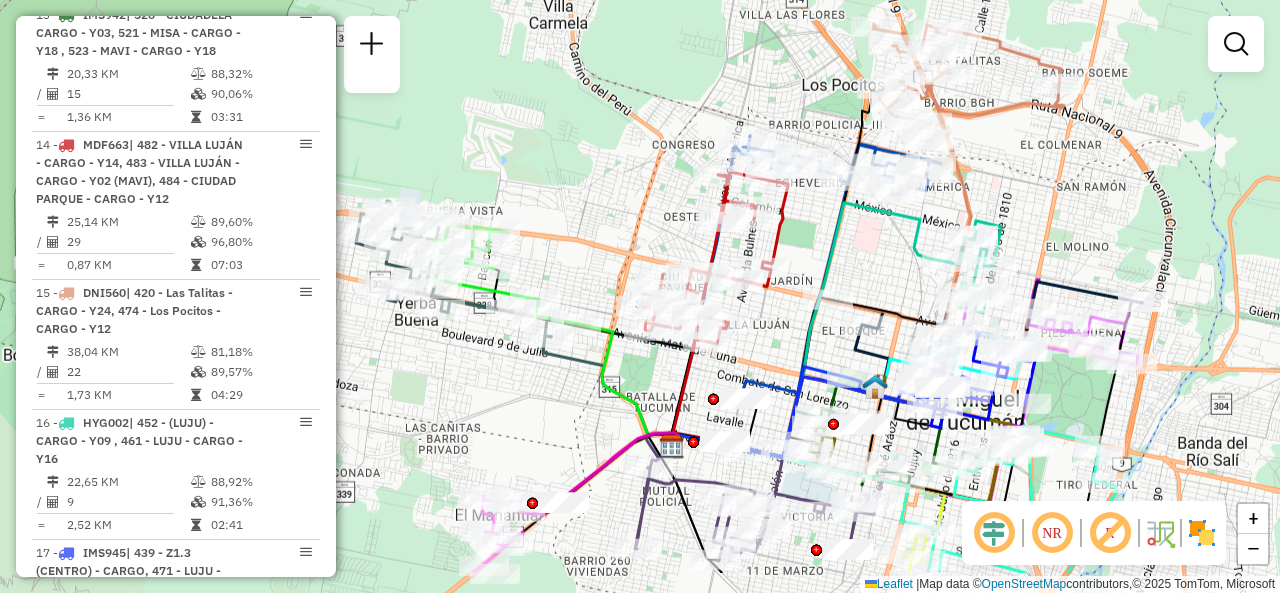 drag, startPoint x: 746, startPoint y: 353, endPoint x: 874, endPoint y: 273, distance: 150.9437 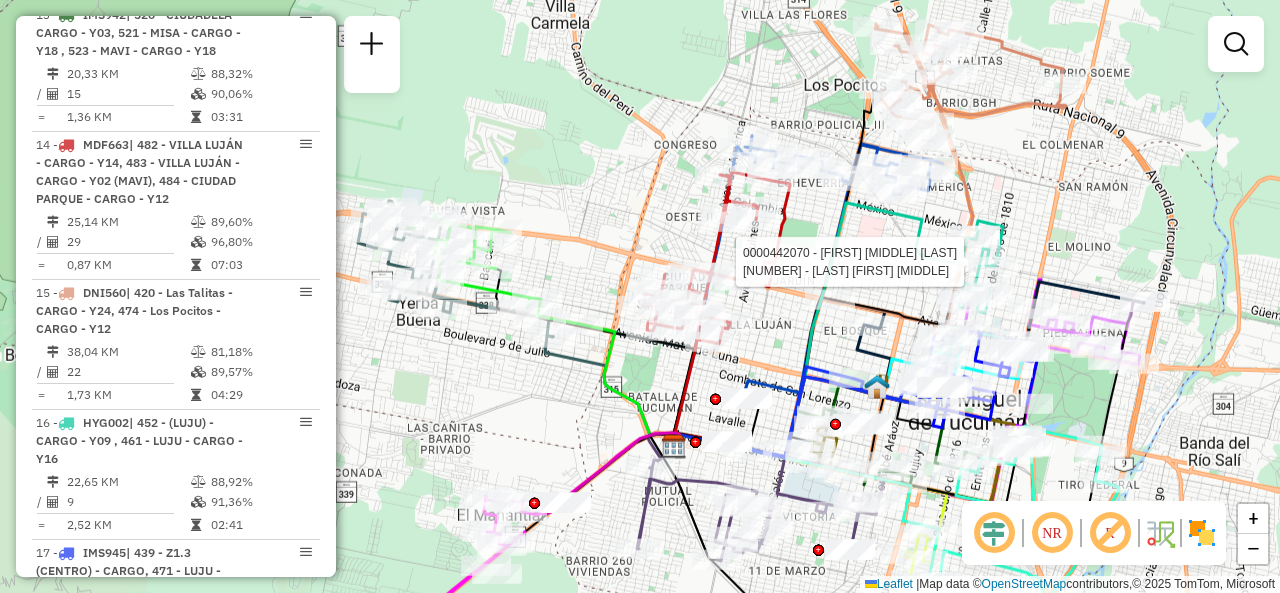 select on "**********" 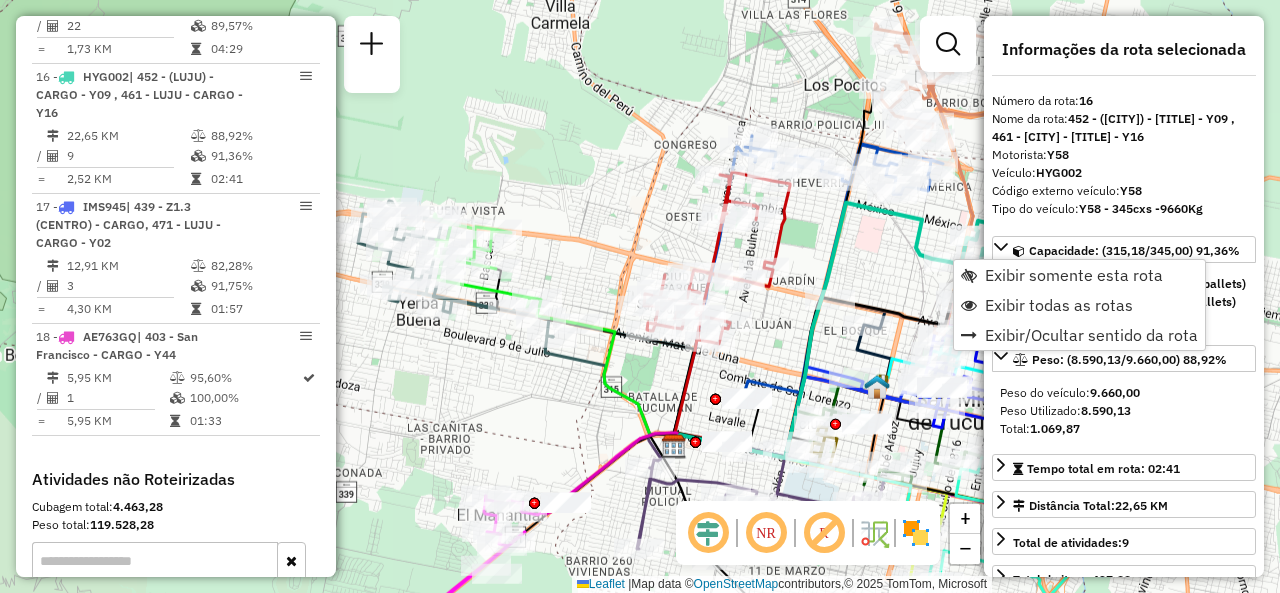 scroll, scrollTop: 2751, scrollLeft: 0, axis: vertical 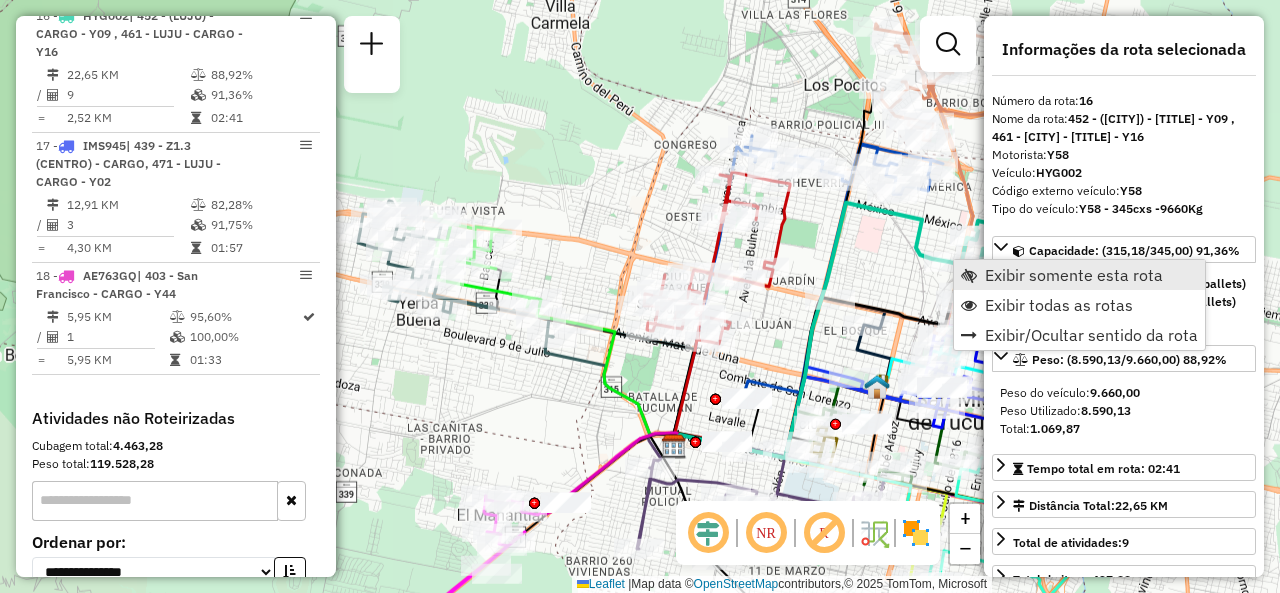 click on "Exibir somente esta rota" at bounding box center [1074, 275] 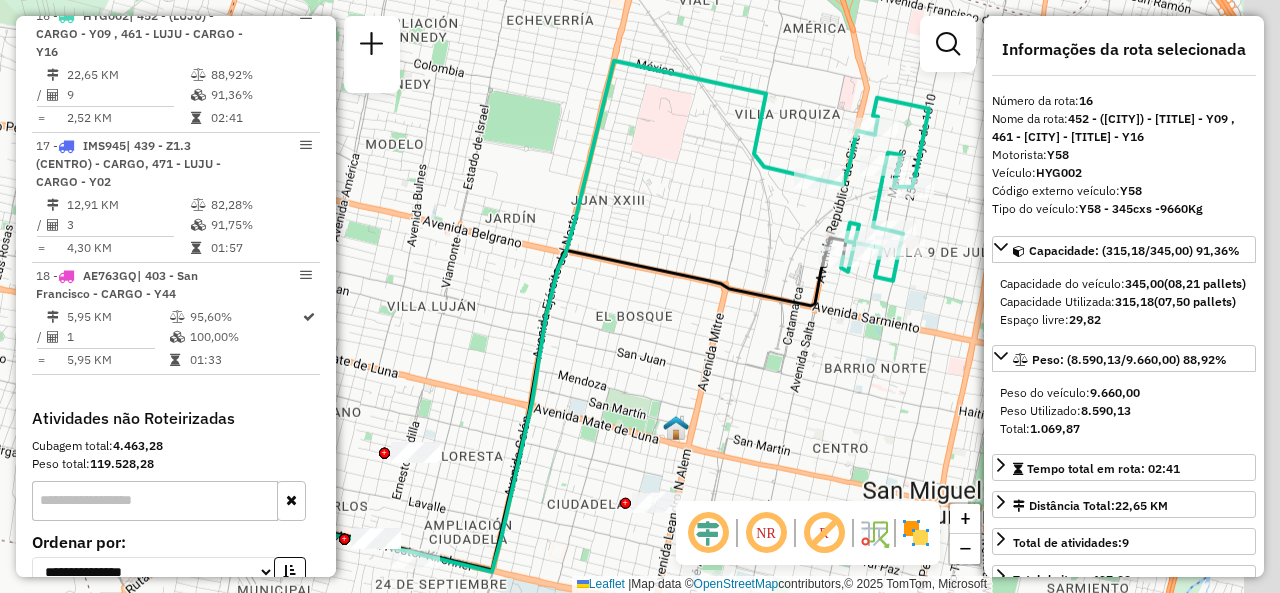 drag, startPoint x: 814, startPoint y: 318, endPoint x: 693, endPoint y: 384, distance: 137.8296 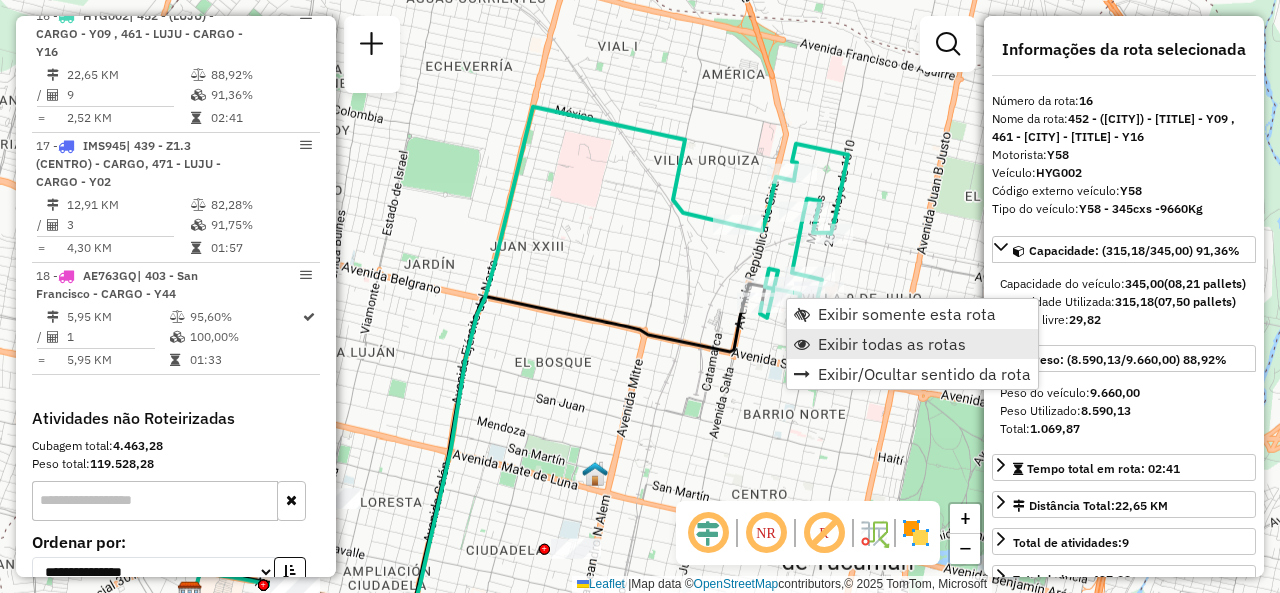 click on "Exibir todas as rotas" at bounding box center (892, 344) 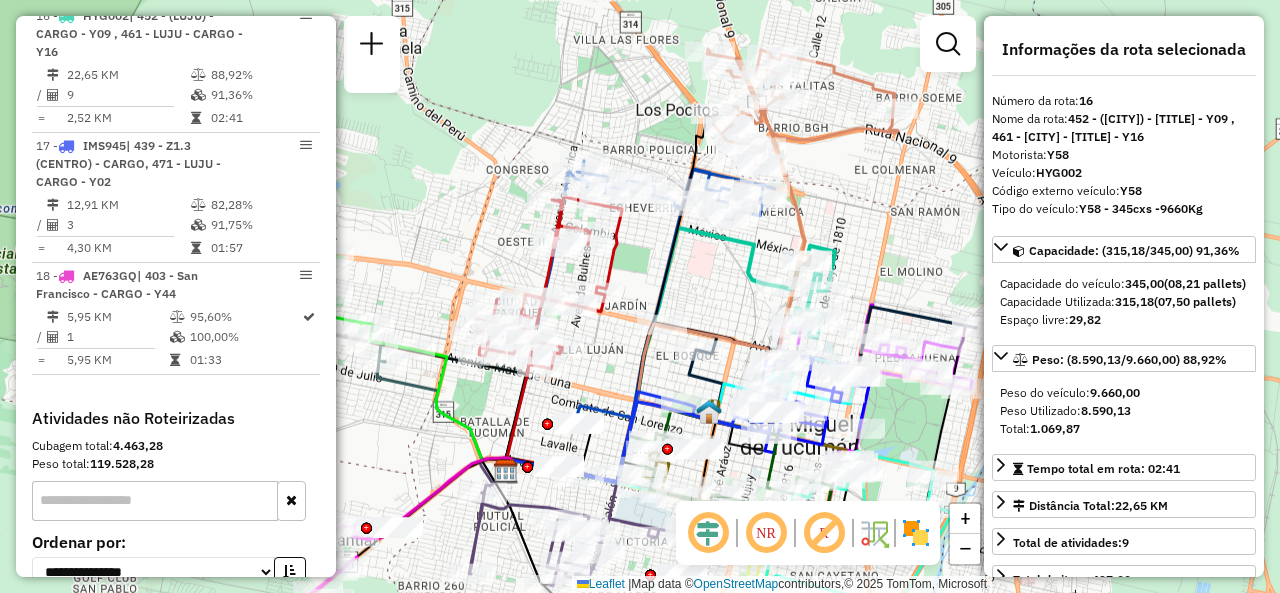 click on "Janela de atendimento Grade de atendimento Capacidade Transportadoras Veículos Cliente Pedidos  Rotas Selecione os dias de semana para filtrar as janelas de atendimento  Seg   Ter   Qua   Qui   Sex   Sáb   Dom  Informe o período da janela de atendimento: De: Até:  Filtrar exatamente a janela do cliente  Considerar janela de atendimento padrão  Selecione os dias de semana para filtrar as grades de atendimento  Seg   Ter   Qua   Qui   Sex   Sáb   Dom   Considerar clientes sem dia de atendimento cadastrado  Clientes fora do dia de atendimento selecionado Filtrar as atividades entre os valores definidos abaixo:  Peso mínimo:   Peso máximo:   Cubagem mínima:   Cubagem máxima:   De:   Até:  Filtrar as atividades entre o tempo de atendimento definido abaixo:  De:   Até:   Considerar capacidade total dos clientes não roteirizados Transportadora: Selecione um ou mais itens Tipo de veículo: Selecione um ou mais itens Veículo: Selecione um ou mais itens Motorista: Selecione um ou mais itens Nome: Rótulo:" 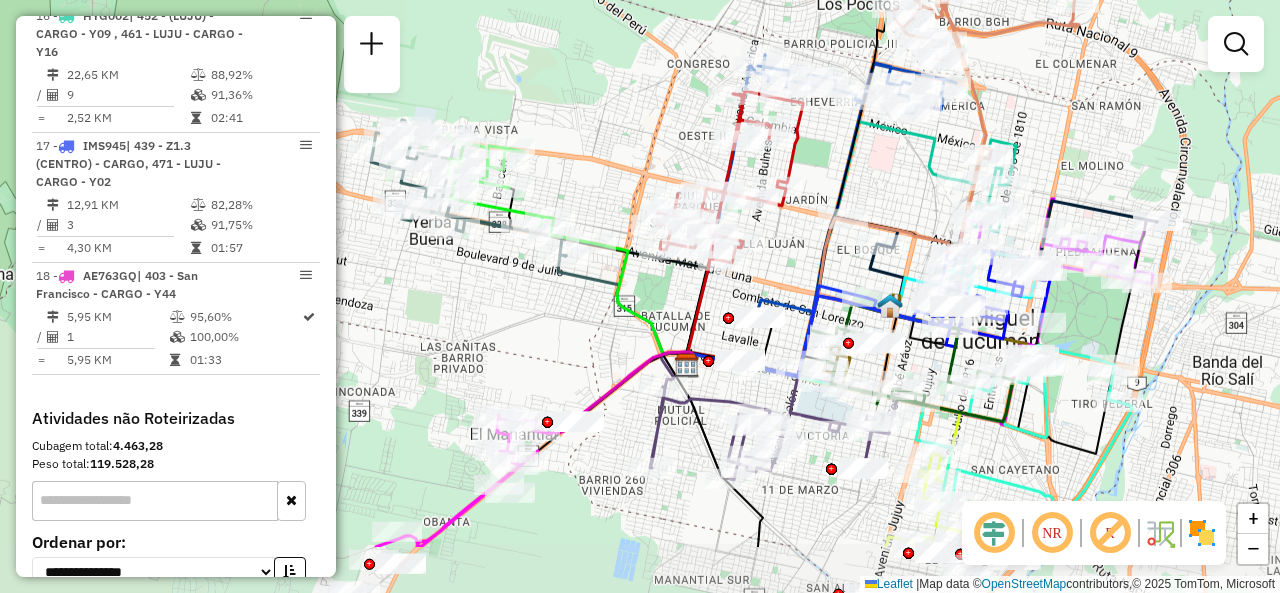 drag, startPoint x: 764, startPoint y: 294, endPoint x: 926, endPoint y: 189, distance: 193.0518 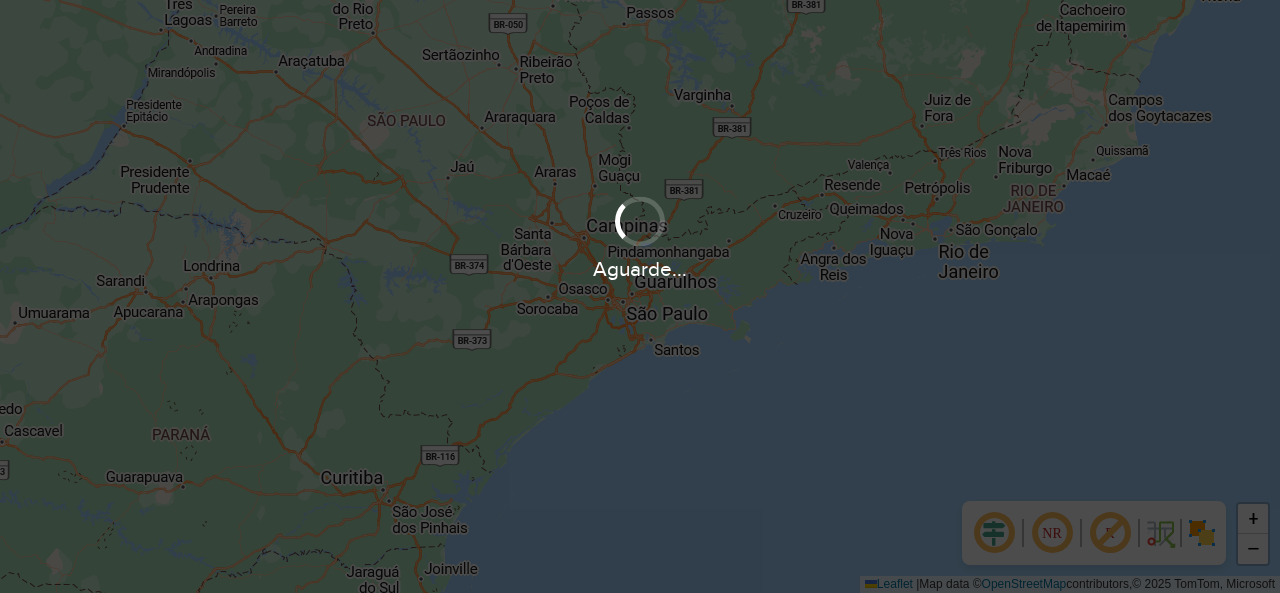 scroll, scrollTop: 0, scrollLeft: 0, axis: both 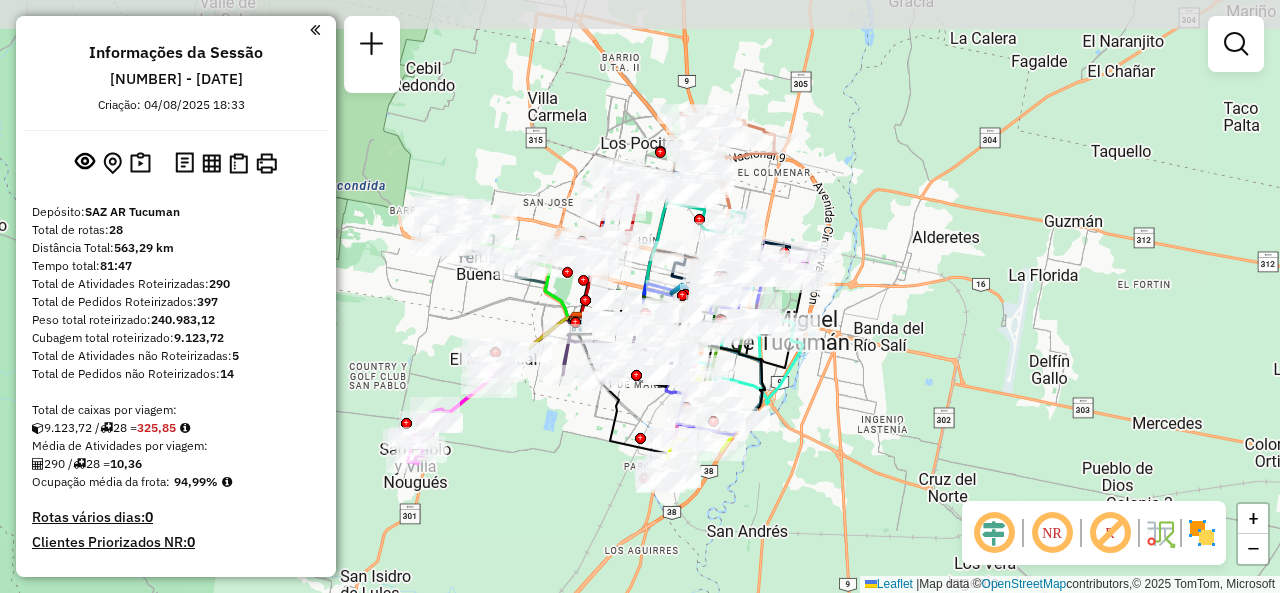 drag, startPoint x: 662, startPoint y: 163, endPoint x: 626, endPoint y: 281, distance: 123.36936 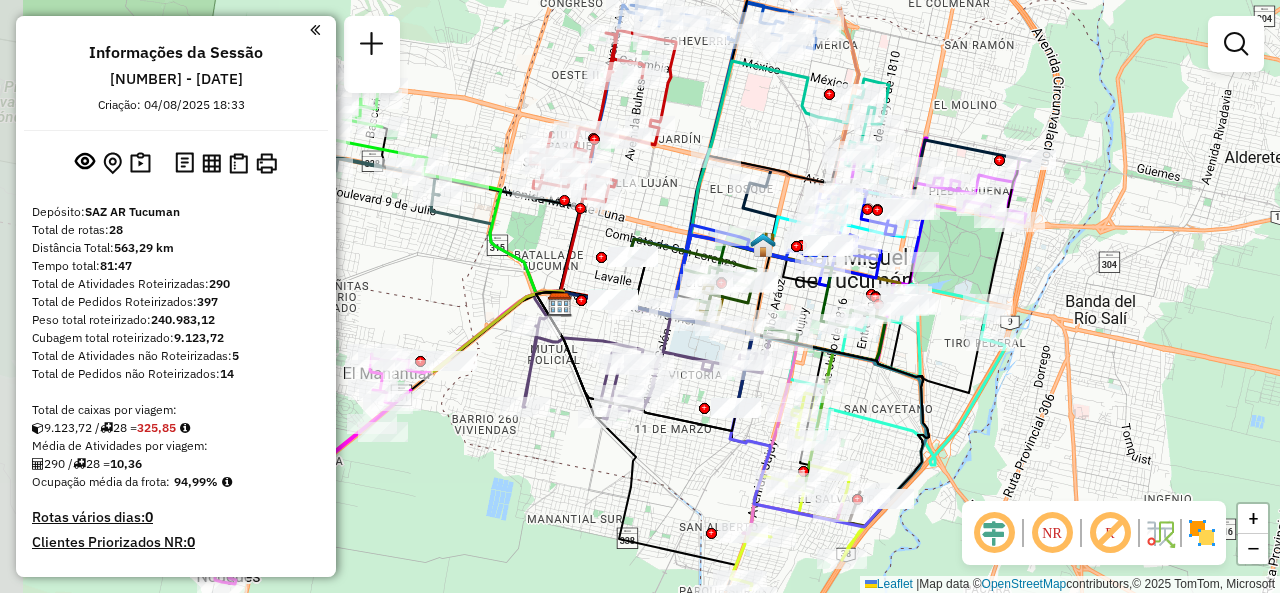 drag, startPoint x: 733, startPoint y: 189, endPoint x: 760, endPoint y: 115, distance: 78.77182 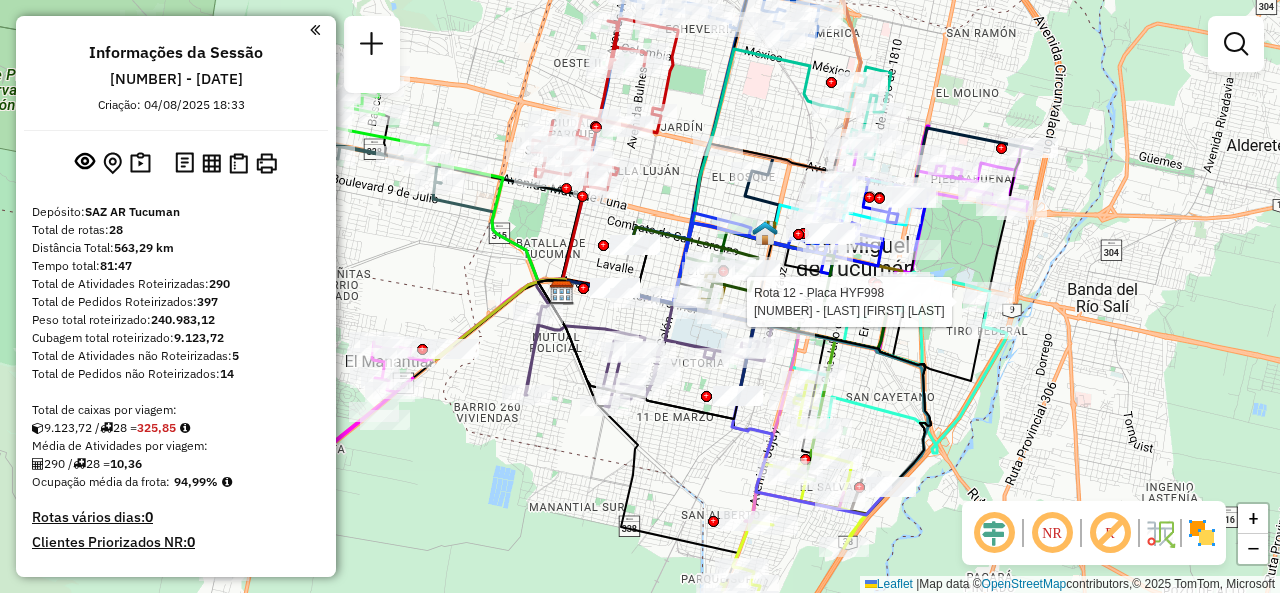 select on "**********" 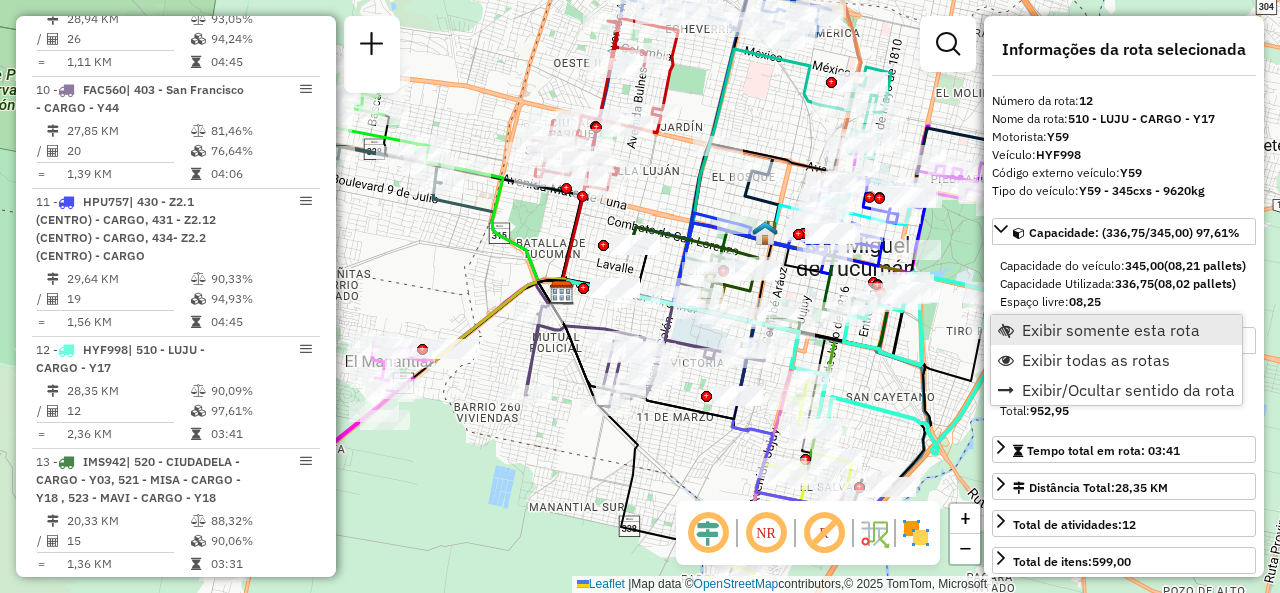 scroll, scrollTop: 2232, scrollLeft: 0, axis: vertical 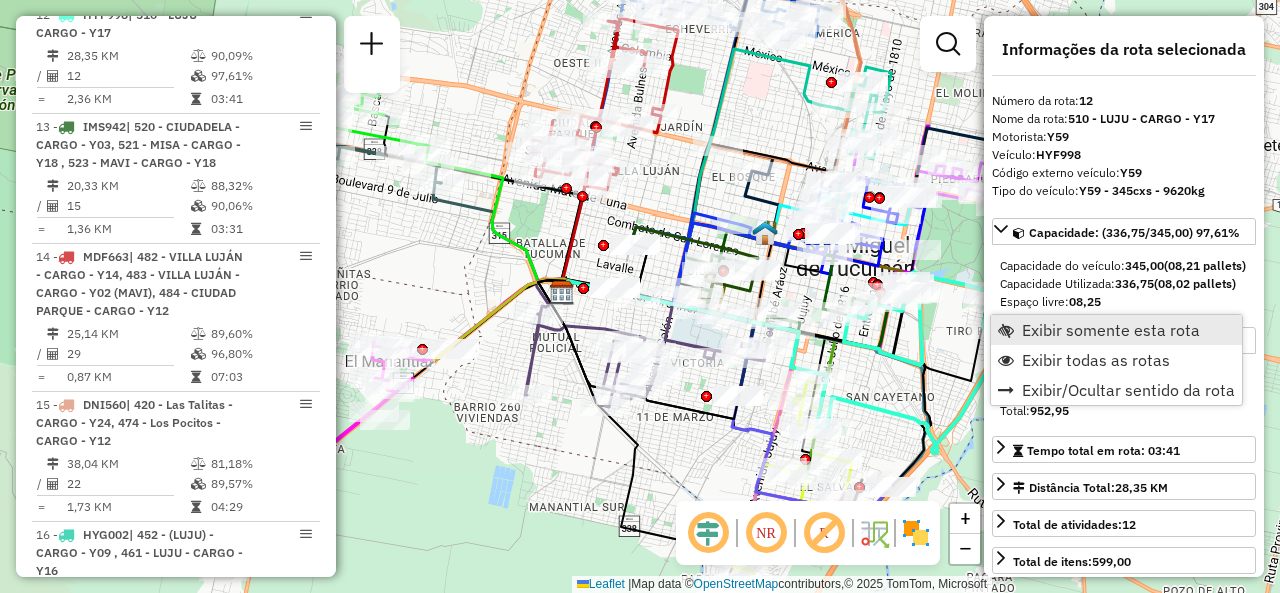 click on "Exibir somente esta rota" at bounding box center [1116, 330] 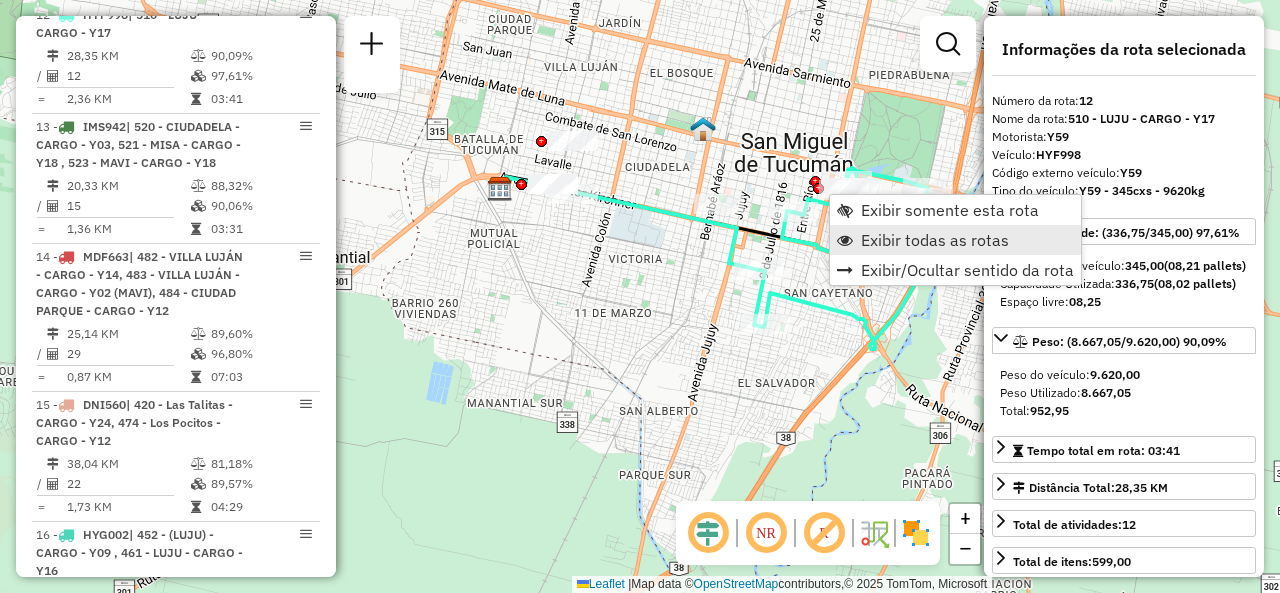 click on "Exibir todas as rotas" at bounding box center [935, 240] 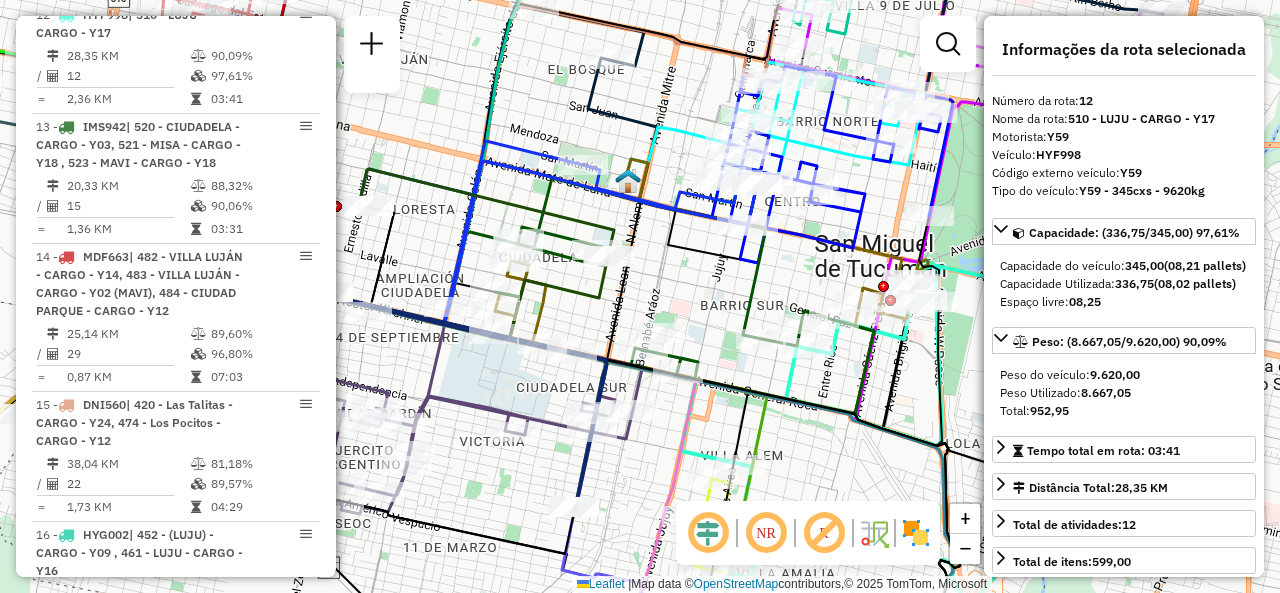 click on "Janela de atendimento Grade de atendimento Capacidade Transportadoras Veículos Cliente Pedidos  Rotas Selecione os dias de semana para filtrar as janelas de atendimento  Seg   Ter   Qua   Qui   Sex   Sáb   Dom  Informe o período da janela de atendimento: De: Até:  Filtrar exatamente a janela do cliente  Considerar janela de atendimento padrão  Selecione os dias de semana para filtrar as grades de atendimento  Seg   Ter   Qua   Qui   Sex   Sáb   Dom   Considerar clientes sem dia de atendimento cadastrado  Clientes fora do dia de atendimento selecionado Filtrar as atividades entre os valores definidos abaixo:  Peso mínimo:   Peso máximo:   Cubagem mínima:   Cubagem máxima:   De:   Até:  Filtrar as atividades entre o tempo de atendimento definido abaixo:  De:   Até:   Considerar capacidade total dos clientes não roteirizados Transportadora: Selecione um ou mais itens Tipo de veículo: Selecione um ou mais itens Veículo: Selecione um ou mais itens Motorista: Selecione um ou mais itens Nome: Rótulo:" 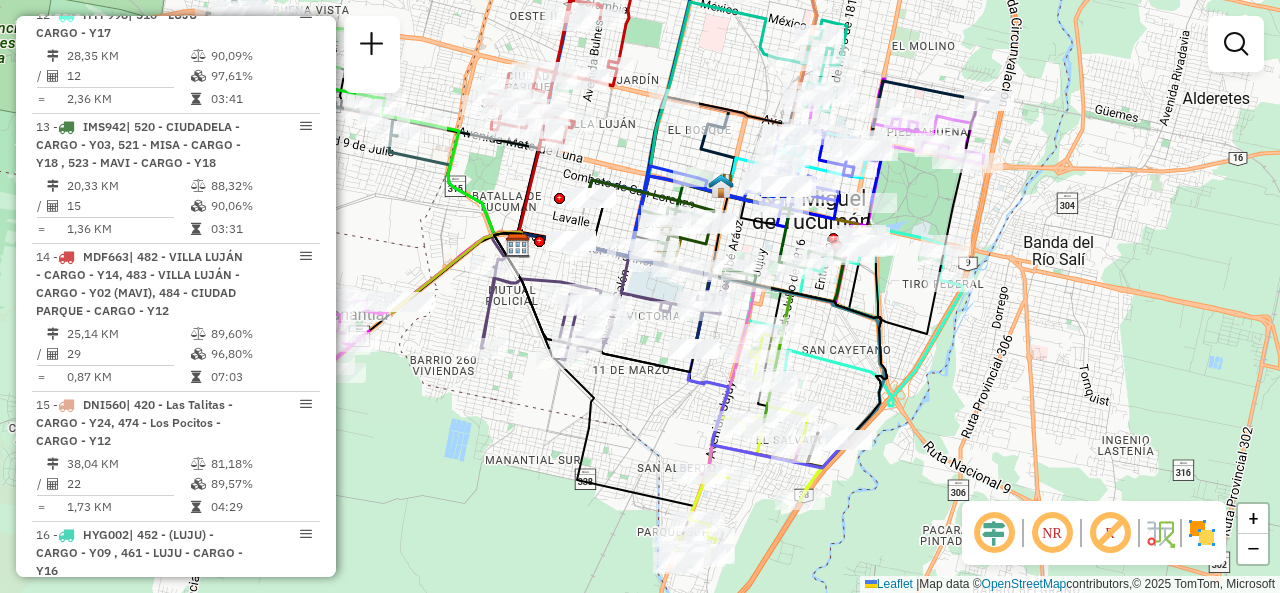 drag, startPoint x: 682, startPoint y: 295, endPoint x: 772, endPoint y: 225, distance: 114.01754 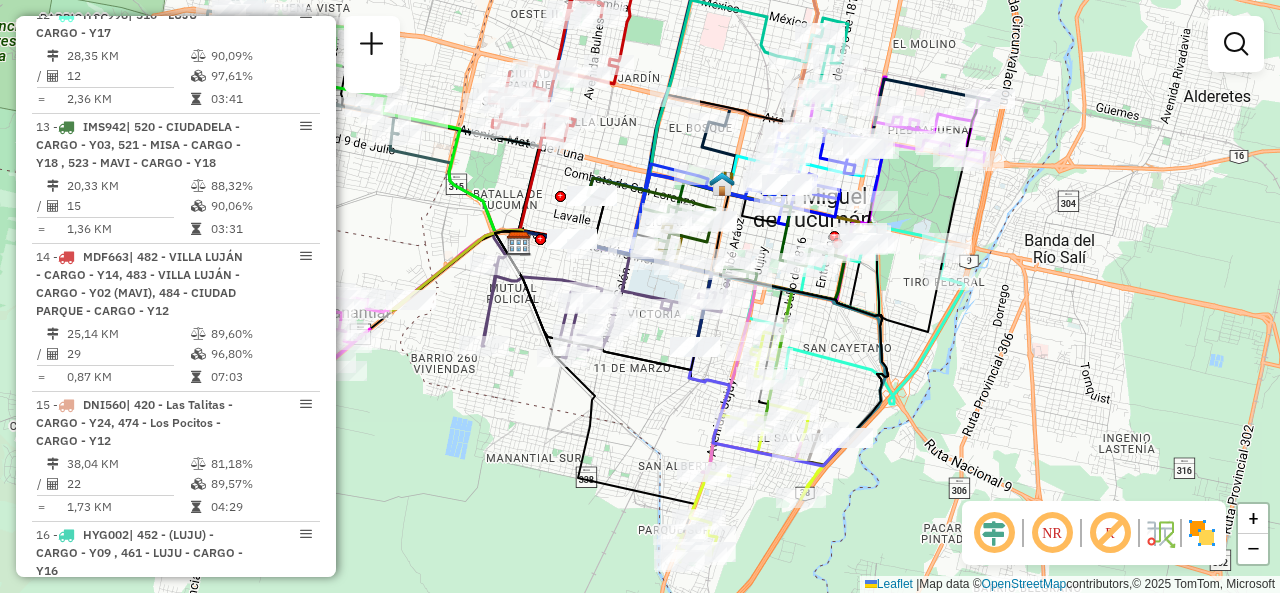 click on "Janela de atendimento Grade de atendimento Capacidade Transportadoras Veículos Cliente Pedidos  Rotas Selecione os dias de semana para filtrar as janelas de atendimento  Seg   Ter   Qua   Qui   Sex   Sáb   Dom  Informe o período da janela de atendimento: De: Até:  Filtrar exatamente a janela do cliente  Considerar janela de atendimento padrão  Selecione os dias de semana para filtrar as grades de atendimento  Seg   Ter   Qua   Qui   Sex   Sáb   Dom   Considerar clientes sem dia de atendimento cadastrado  Clientes fora do dia de atendimento selecionado Filtrar as atividades entre os valores definidos abaixo:  Peso mínimo:   Peso máximo:   Cubagem mínima:   Cubagem máxima:   De:   Até:  Filtrar as atividades entre o tempo de atendimento definido abaixo:  De:   Até:   Considerar capacidade total dos clientes não roteirizados Transportadora: Selecione um ou mais itens Tipo de veículo: Selecione um ou mais itens Veículo: Selecione um ou mais itens Motorista: Selecione um ou mais itens Nome: Rótulo:" 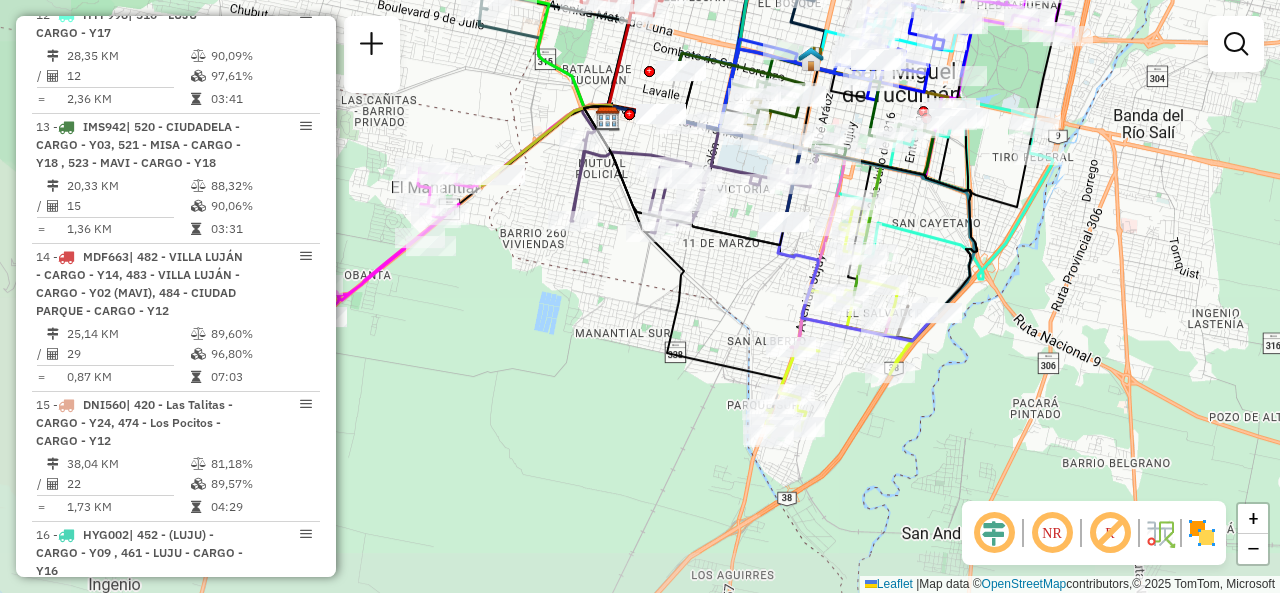 drag, startPoint x: 678, startPoint y: 469, endPoint x: 762, endPoint y: 347, distance: 148.12157 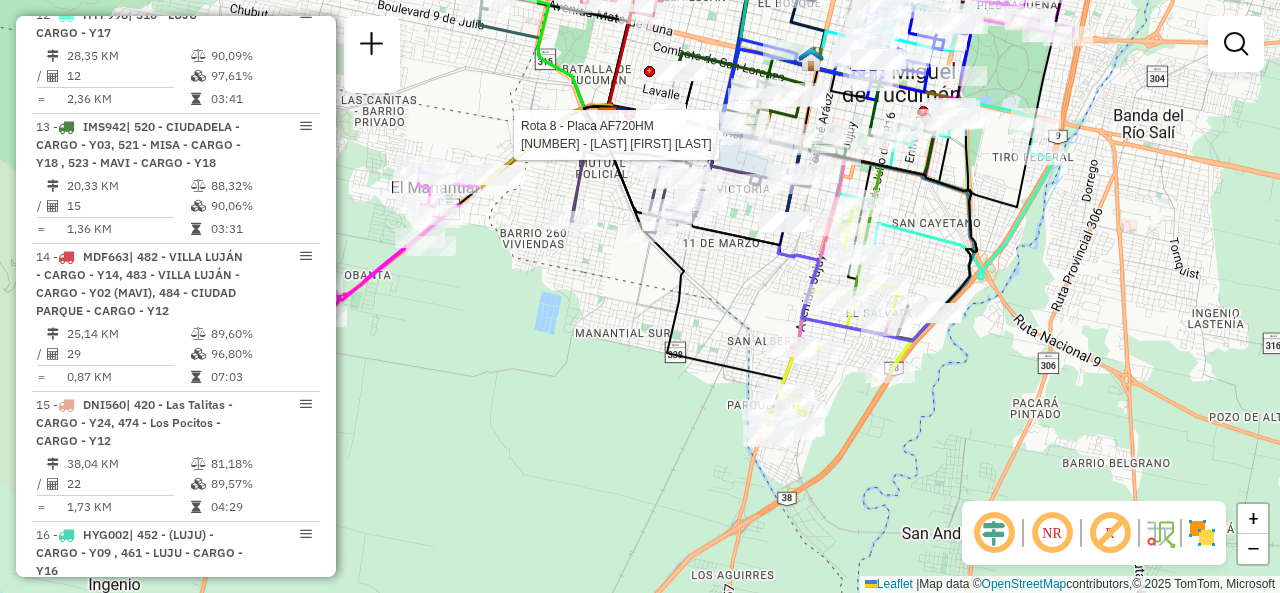 select on "**********" 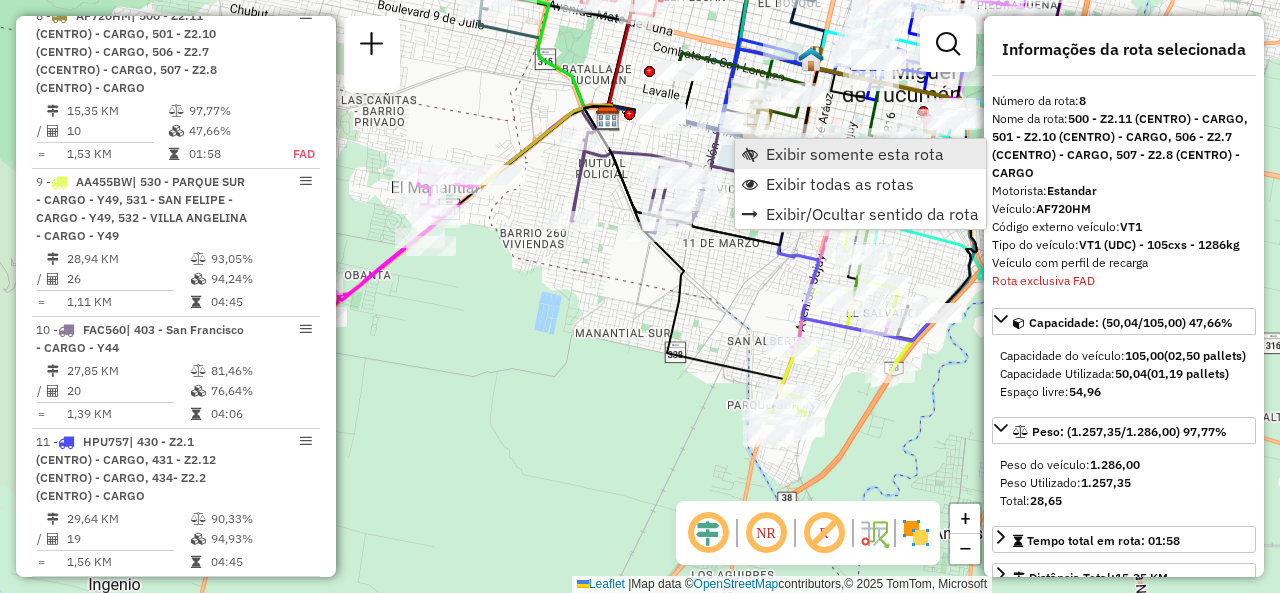 scroll, scrollTop: 1659, scrollLeft: 0, axis: vertical 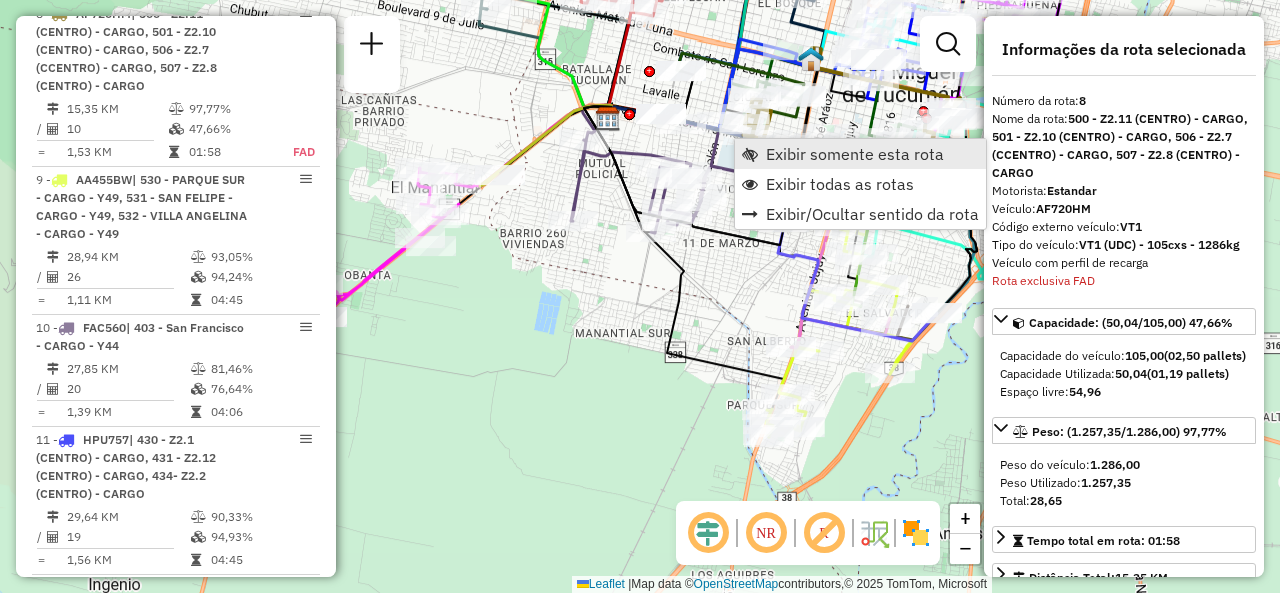 click on "Exibir somente esta rota" at bounding box center [855, 154] 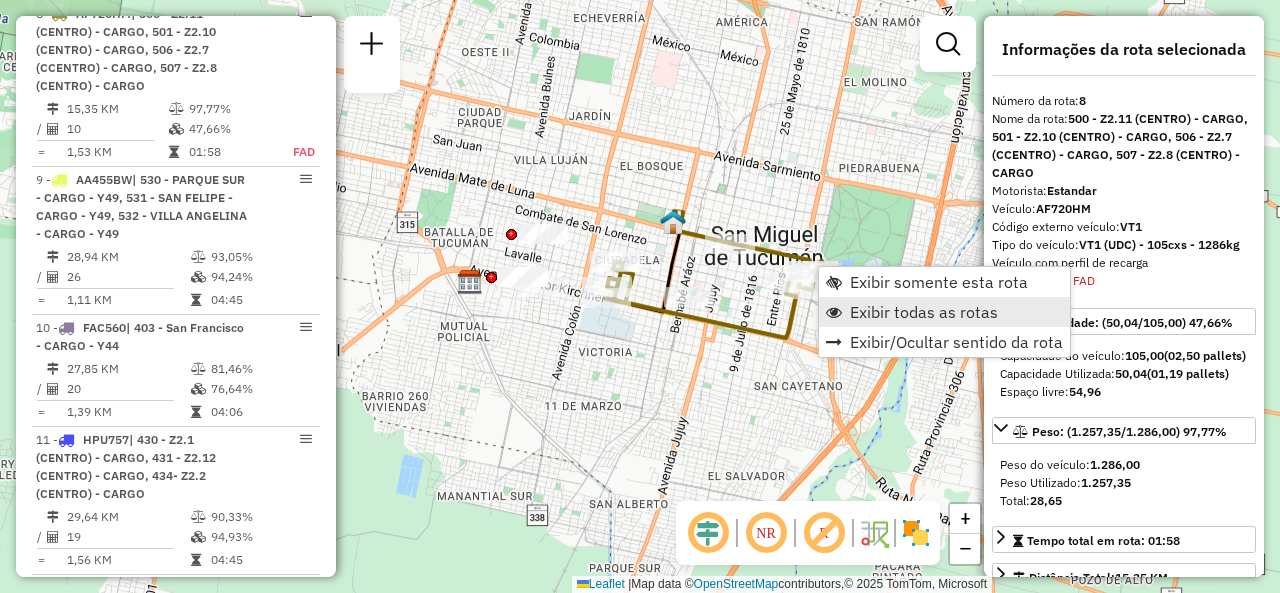 click at bounding box center [834, 312] 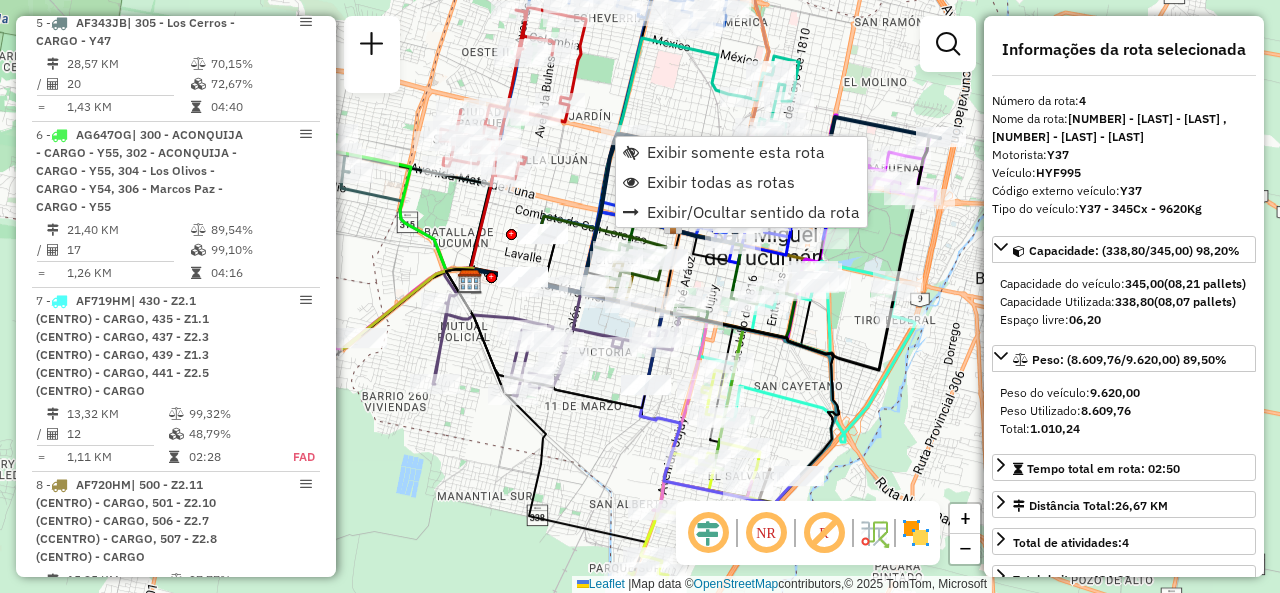 scroll, scrollTop: 1069, scrollLeft: 0, axis: vertical 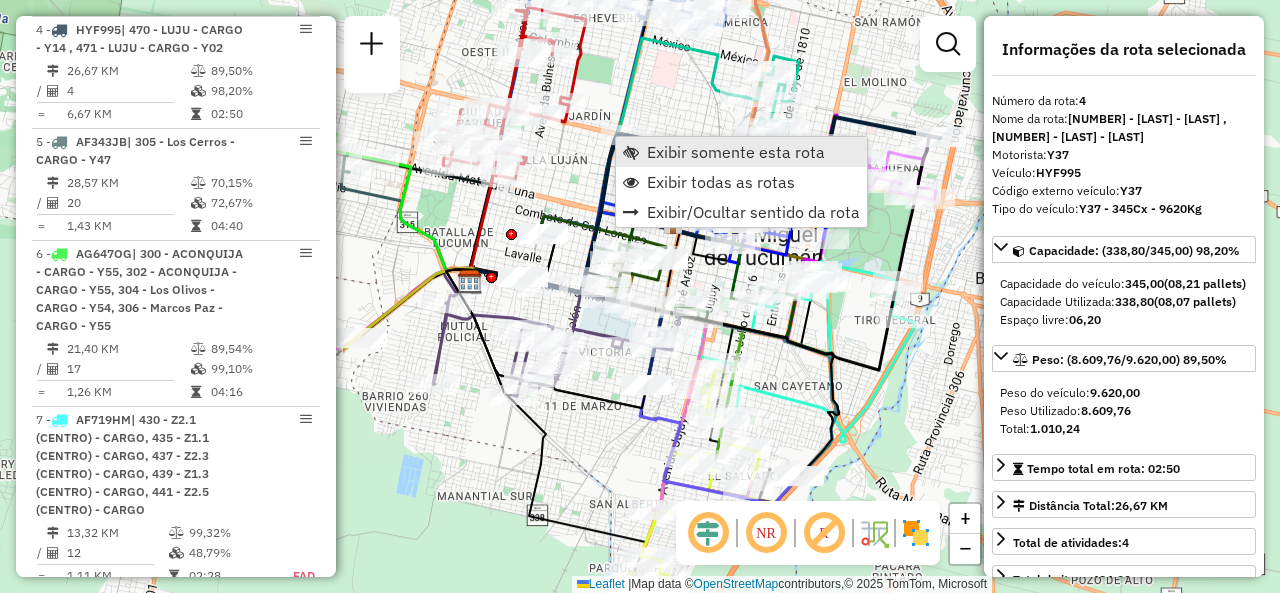 click on "Exibir somente esta rota" at bounding box center [736, 152] 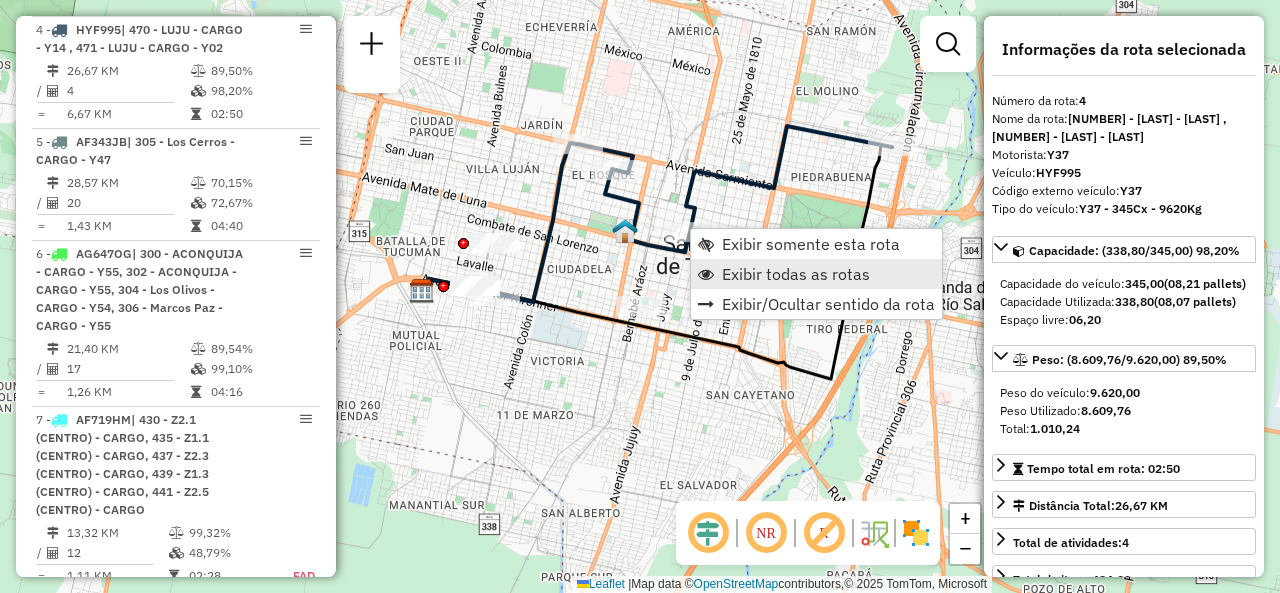click on "Exibir todas as rotas" at bounding box center (796, 274) 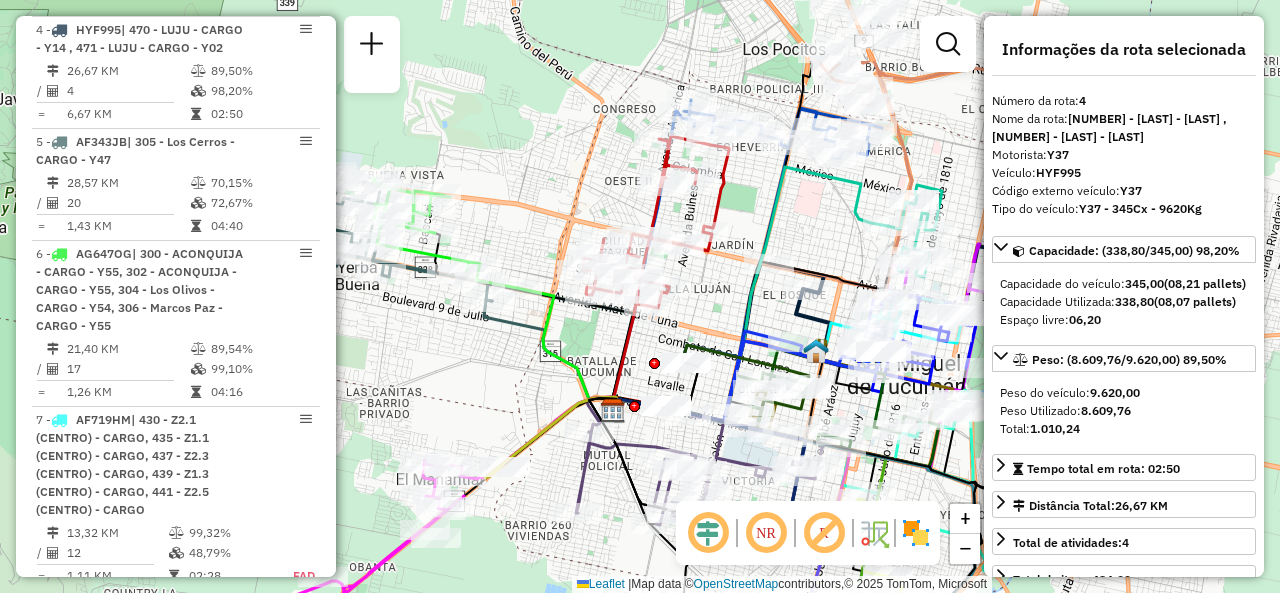 drag, startPoint x: 640, startPoint y: 86, endPoint x: 836, endPoint y: 130, distance: 200.87807 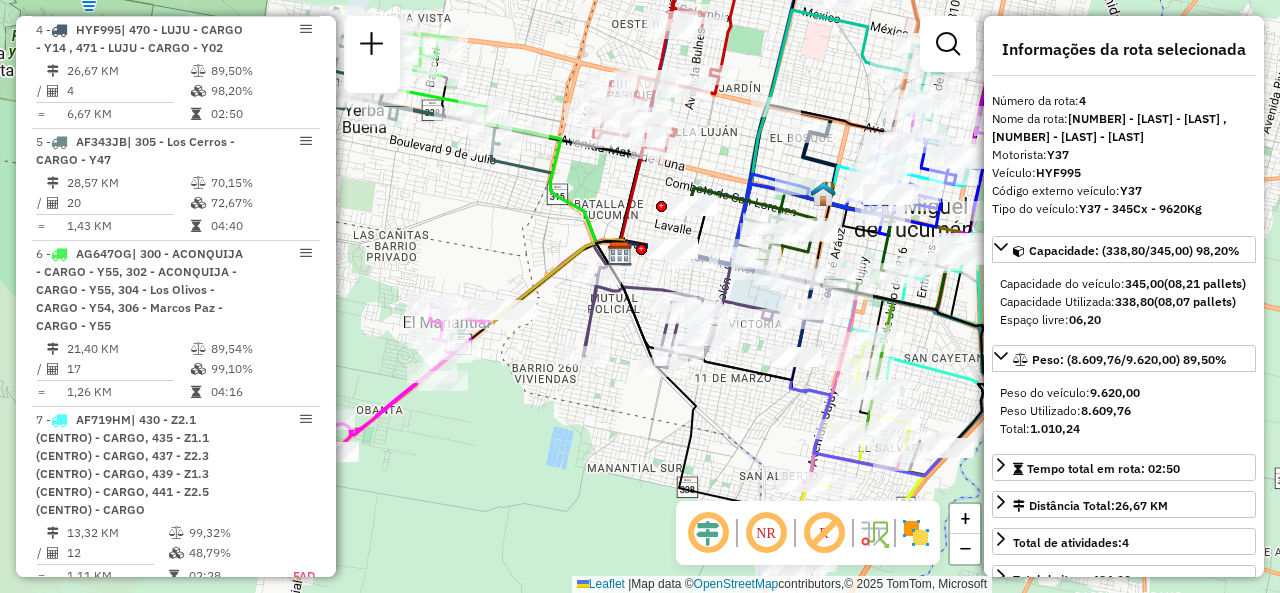 drag, startPoint x: 504, startPoint y: 313, endPoint x: 509, endPoint y: 229, distance: 84.14868 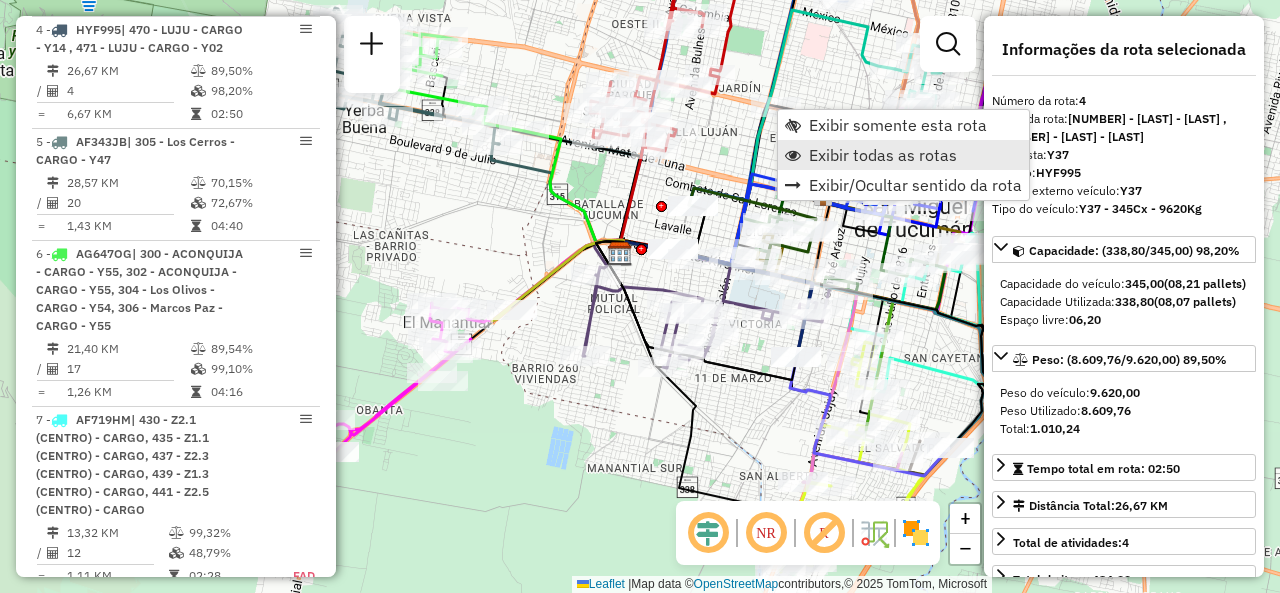 click on "Exibir todas as rotas" at bounding box center (883, 155) 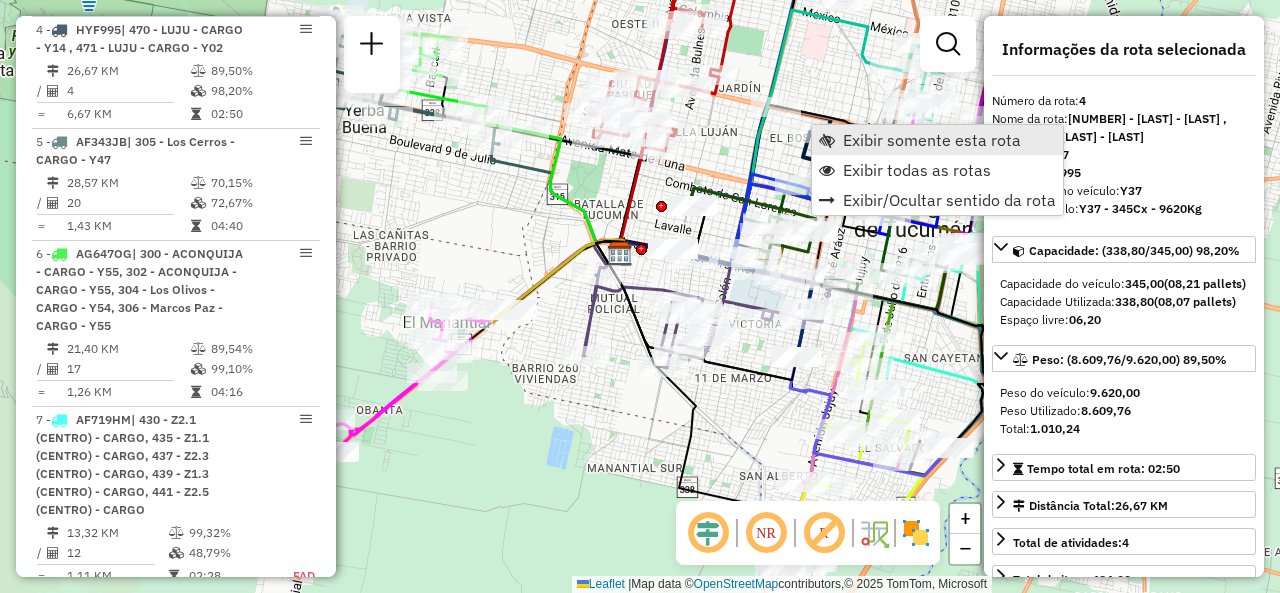 click on "Exibir somente esta rota" at bounding box center (937, 140) 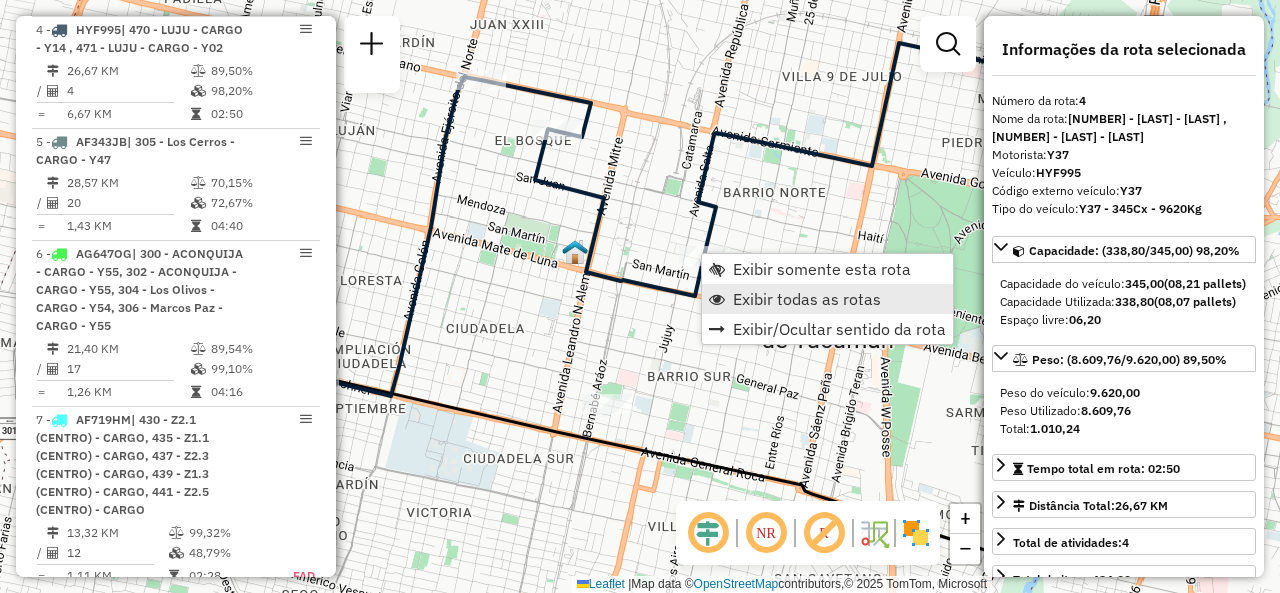 click on "Exibir todas as rotas" at bounding box center [807, 299] 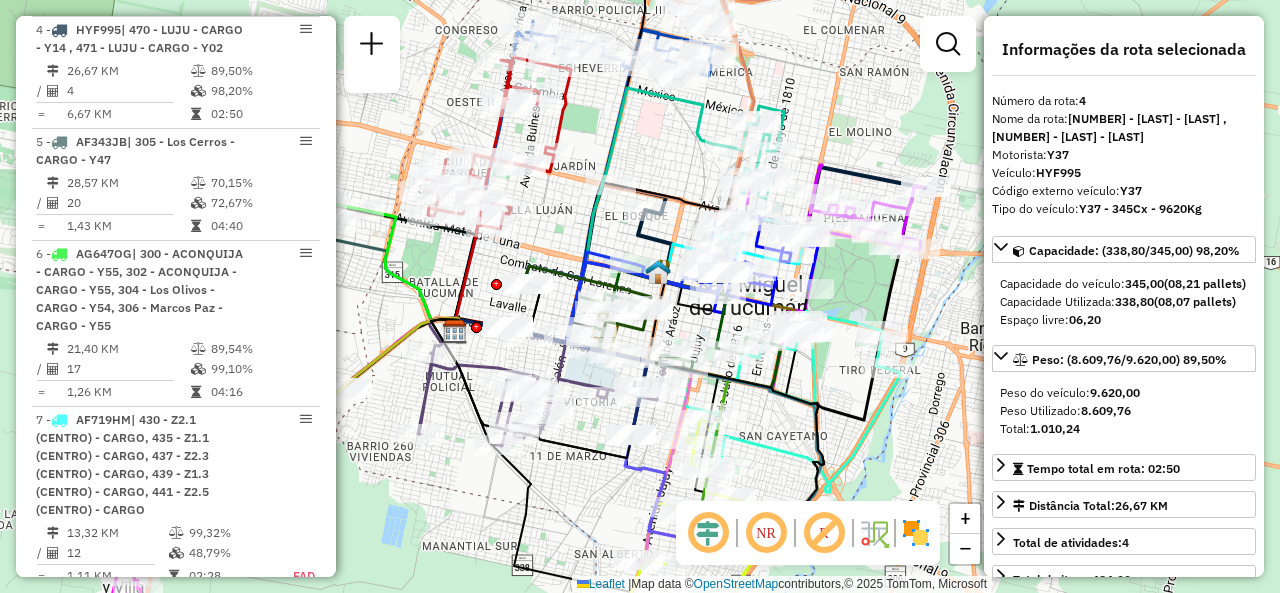 click on "Janela de atendimento Grade de atendimento Capacidade Transportadoras Veículos Cliente Pedidos  Rotas Selecione os dias de semana para filtrar as janelas de atendimento  Seg   Ter   Qua   Qui   Sex   Sáb   Dom  Informe o período da janela de atendimento: De: Até:  Filtrar exatamente a janela do cliente  Considerar janela de atendimento padrão  Selecione os dias de semana para filtrar as grades de atendimento  Seg   Ter   Qua   Qui   Sex   Sáb   Dom   Considerar clientes sem dia de atendimento cadastrado  Clientes fora do dia de atendimento selecionado Filtrar as atividades entre os valores definidos abaixo:  Peso mínimo:   Peso máximo:   Cubagem mínima:   Cubagem máxima:   De:   Até:  Filtrar as atividades entre o tempo de atendimento definido abaixo:  De:   Até:   Considerar capacidade total dos clientes não roteirizados Transportadora: Selecione um ou mais itens Tipo de veículo: Selecione um ou mais itens Veículo: Selecione um ou mais itens Motorista: Selecione um ou mais itens Nome: Rótulo:" 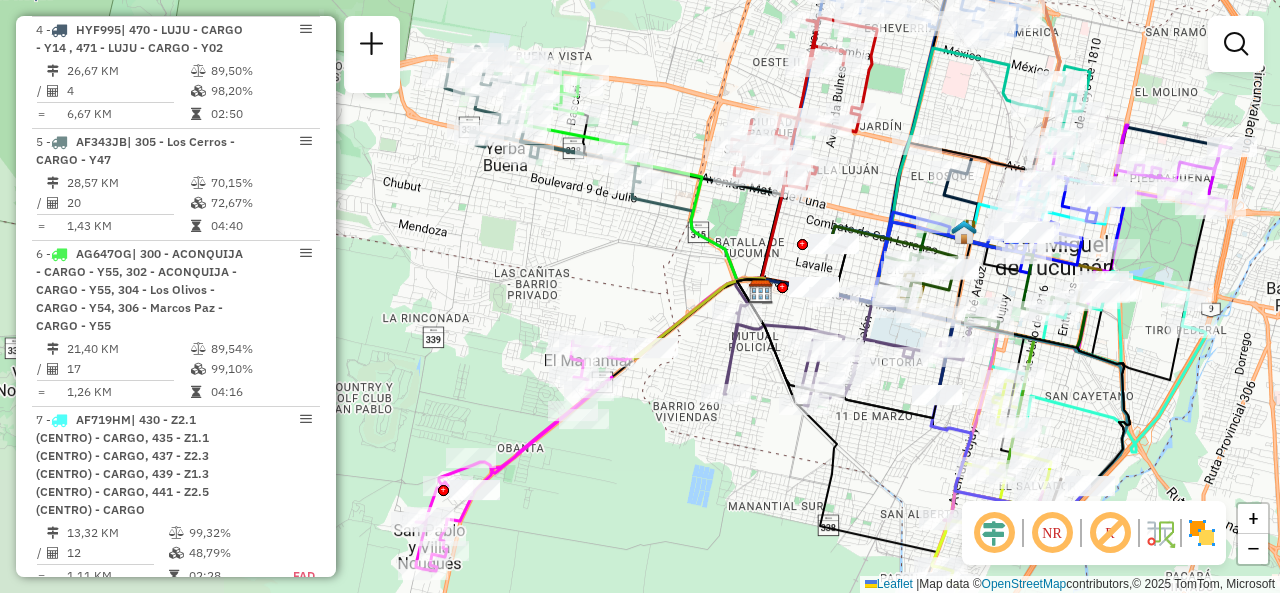 drag, startPoint x: 564, startPoint y: 216, endPoint x: 873, endPoint y: 160, distance: 314.03345 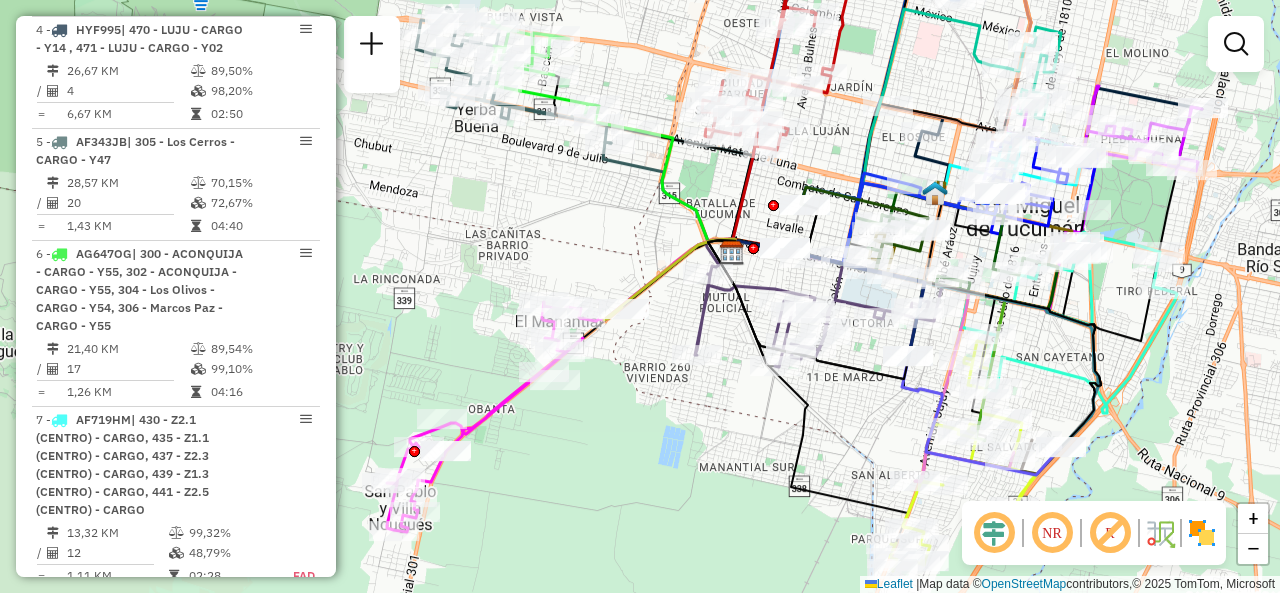 drag, startPoint x: 672, startPoint y: 407, endPoint x: 640, endPoint y: 384, distance: 39.40812 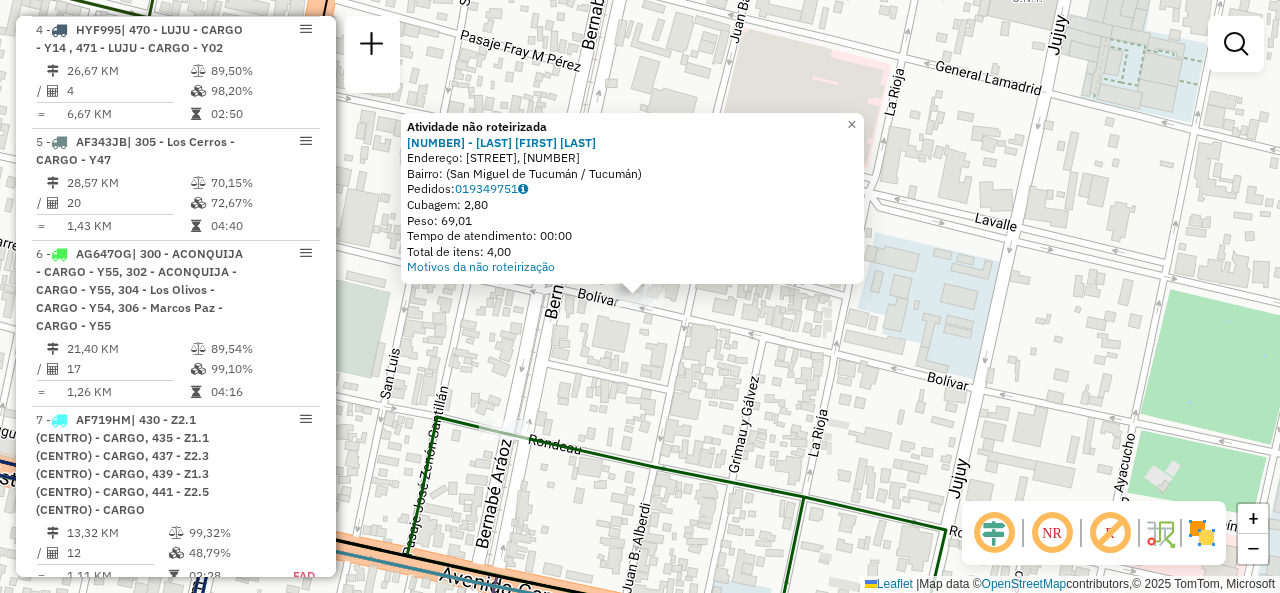 drag, startPoint x: 798, startPoint y: 365, endPoint x: 796, endPoint y: 348, distance: 17.117243 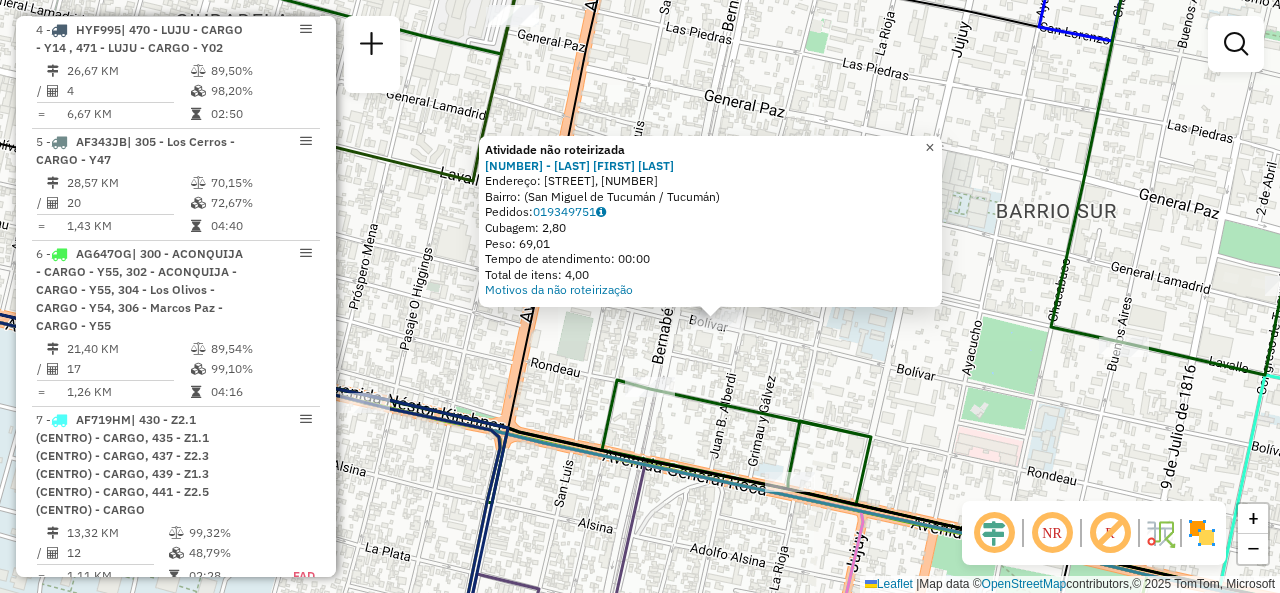 click on "×" 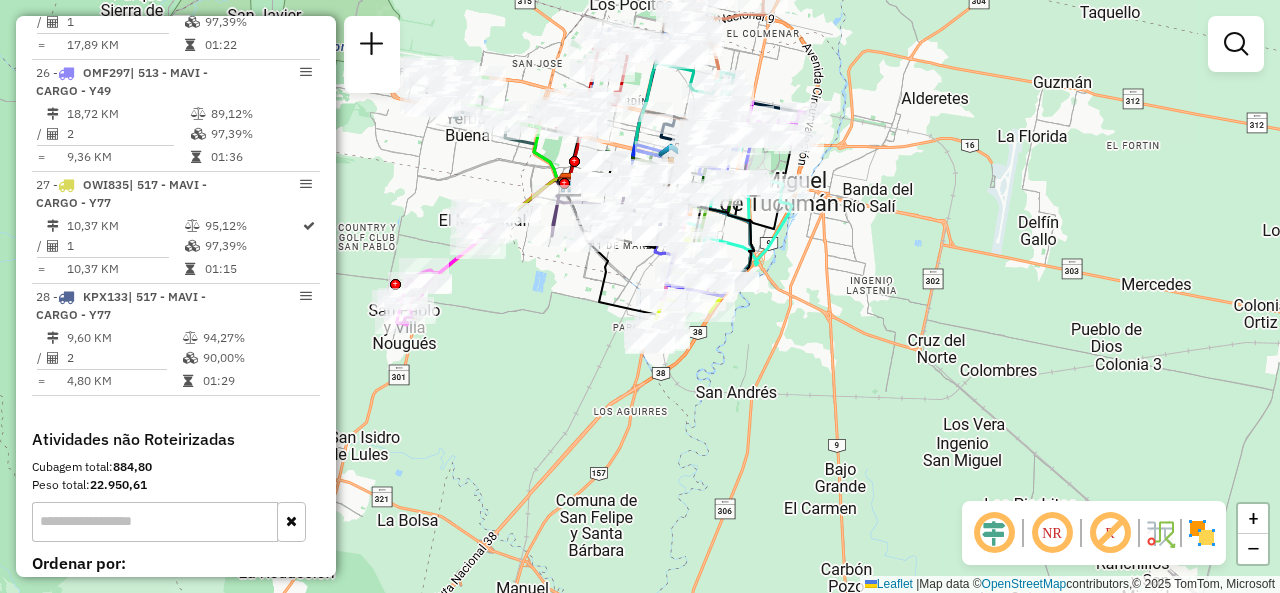 scroll, scrollTop: 3869, scrollLeft: 0, axis: vertical 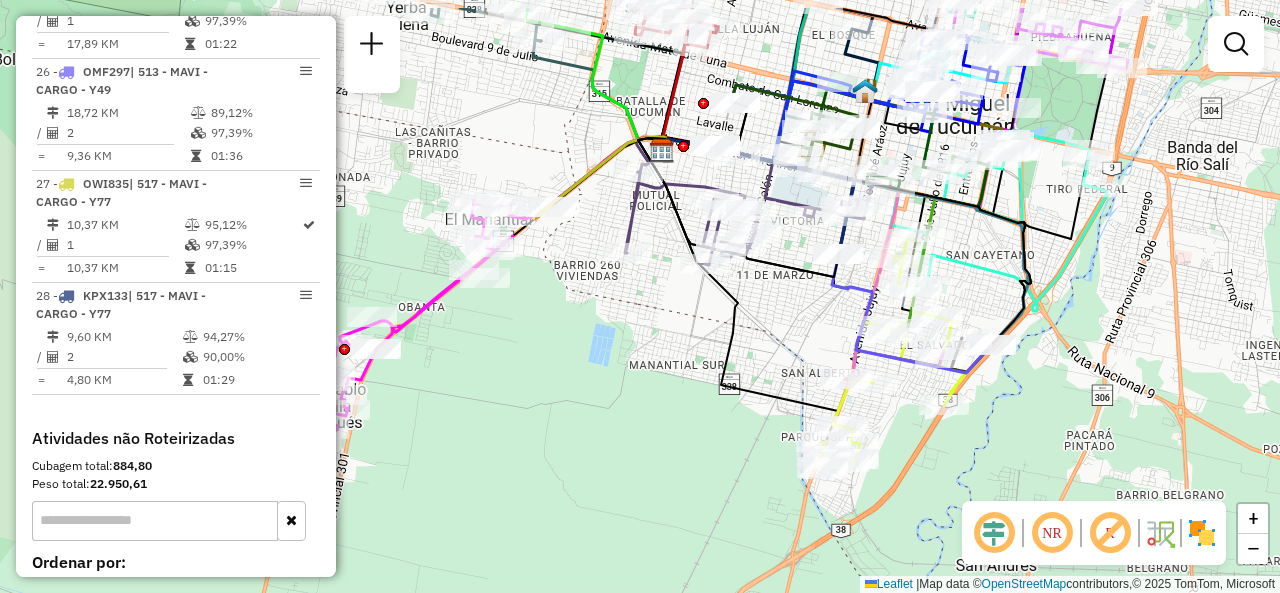drag, startPoint x: 513, startPoint y: 282, endPoint x: 658, endPoint y: 489, distance: 252.73306 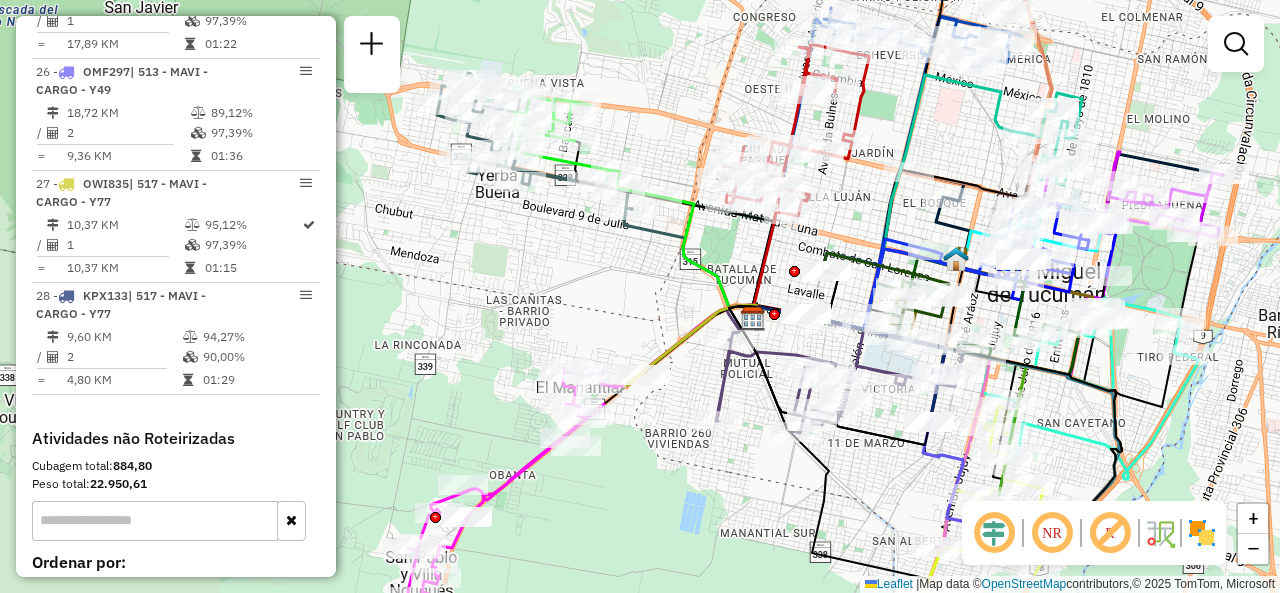 drag, startPoint x: 687, startPoint y: 232, endPoint x: 672, endPoint y: 258, distance: 30.016663 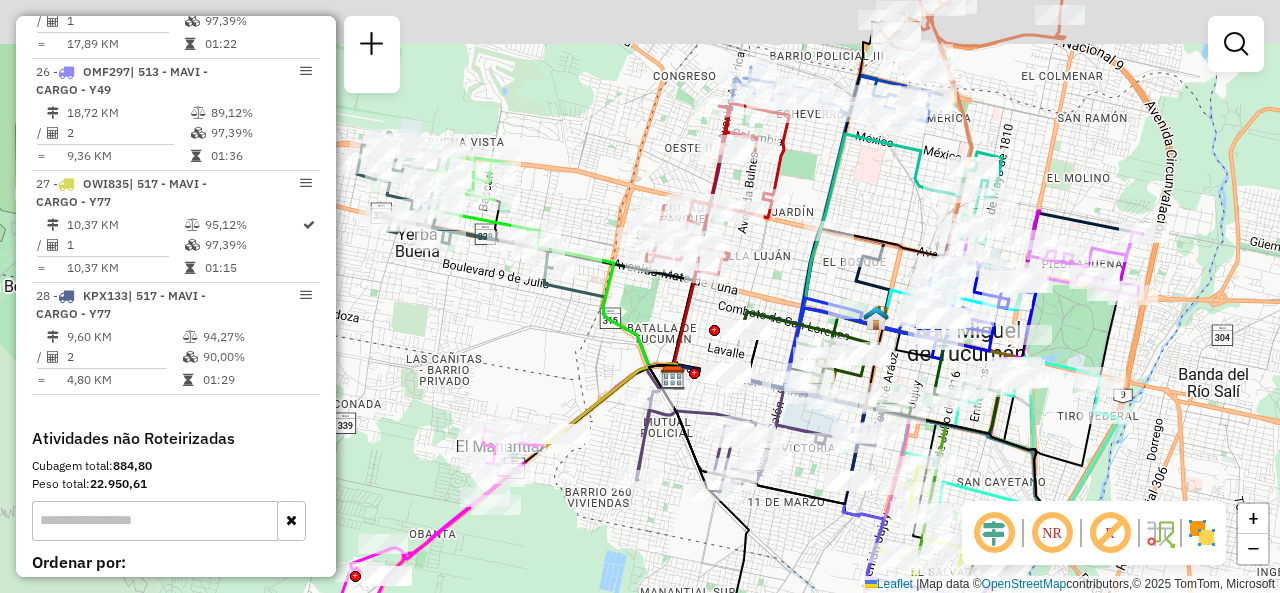 drag, startPoint x: 869, startPoint y: 191, endPoint x: 754, endPoint y: 238, distance: 124.23365 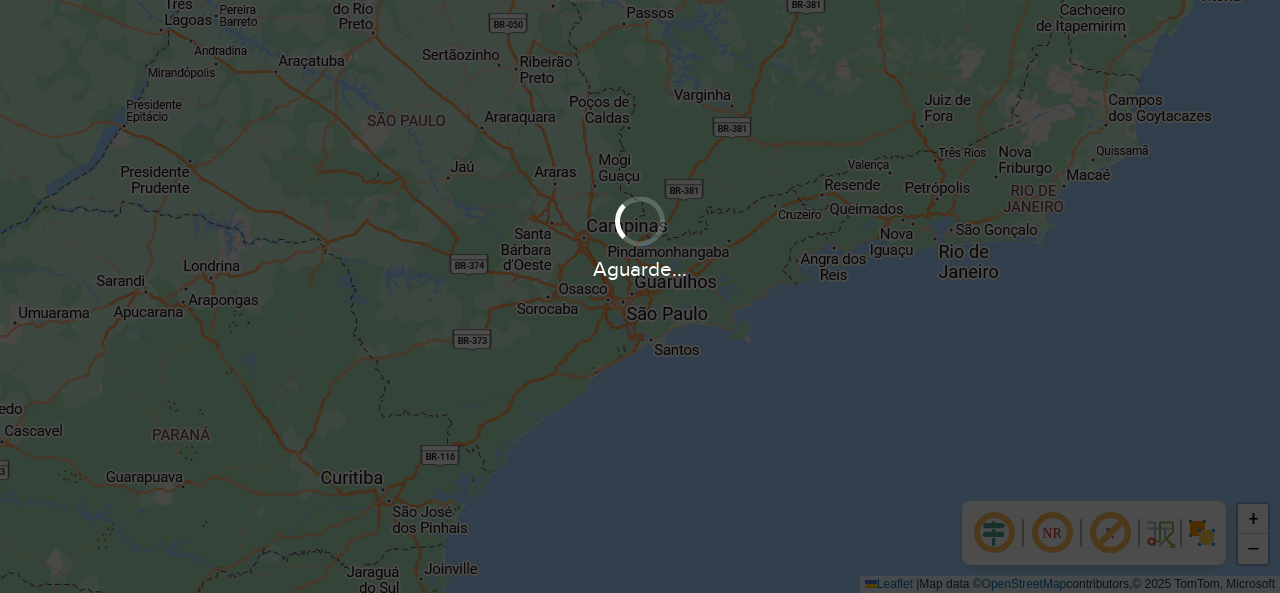 scroll, scrollTop: 0, scrollLeft: 0, axis: both 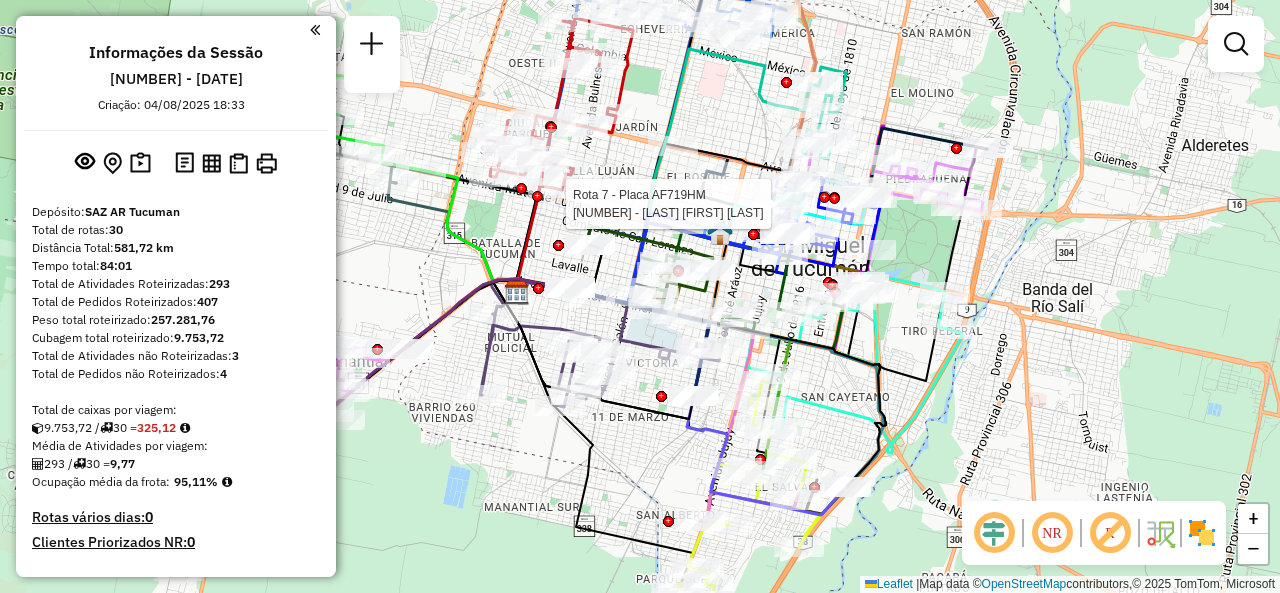 select on "**********" 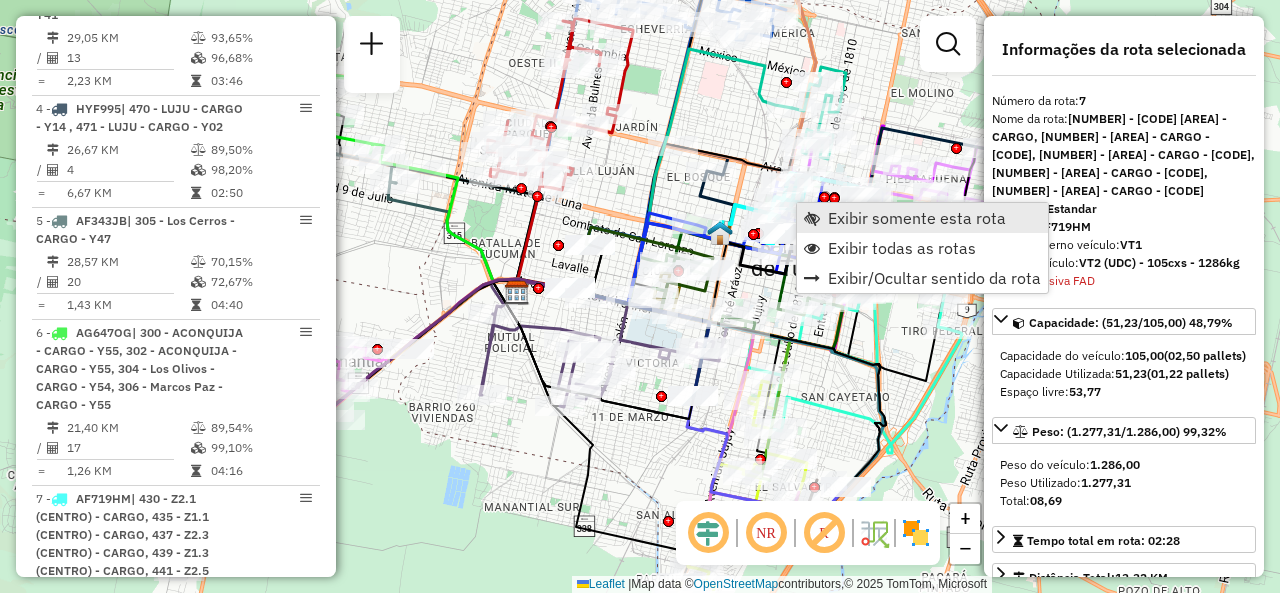 click on "Exibir somente esta rota" at bounding box center (917, 218) 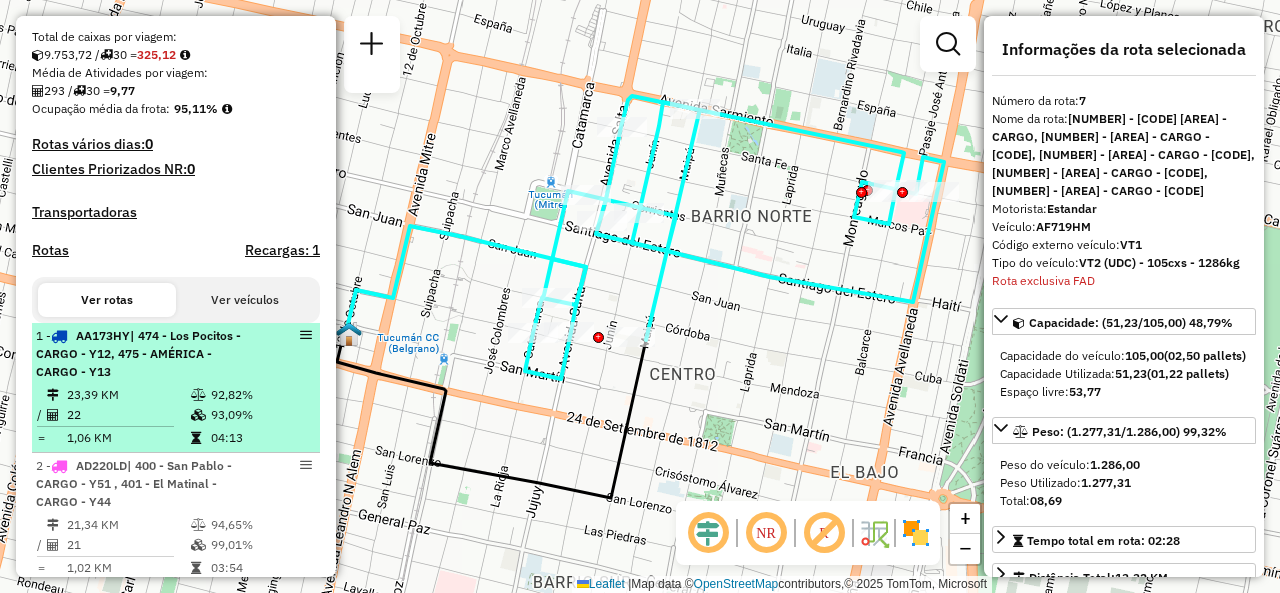 scroll, scrollTop: 400, scrollLeft: 0, axis: vertical 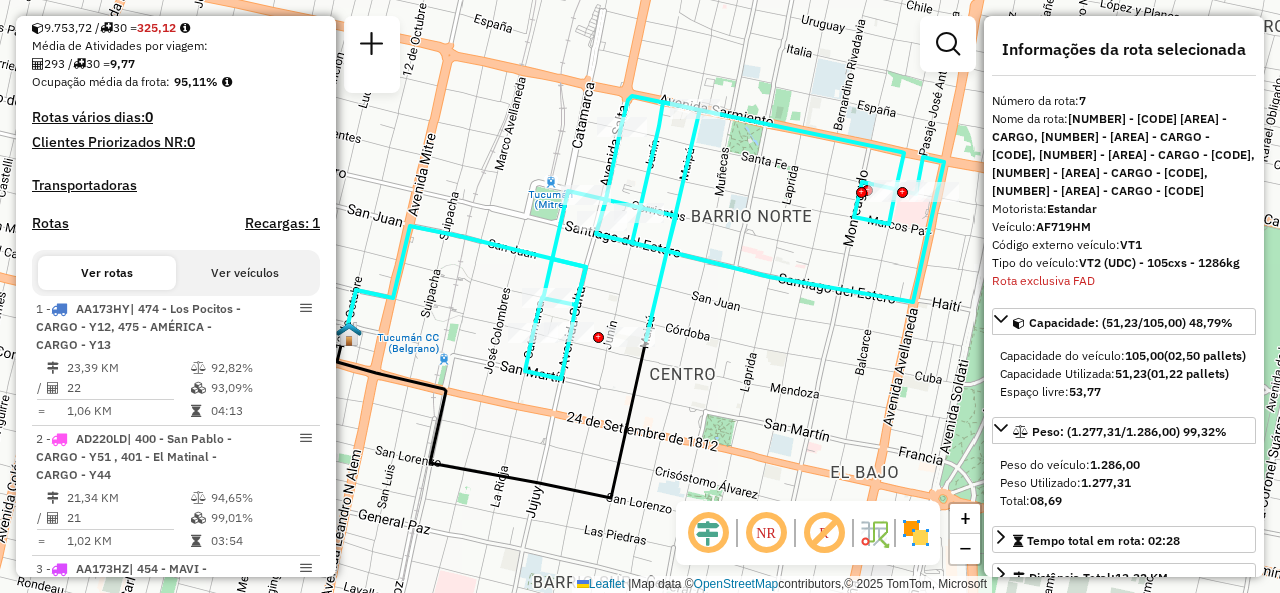 drag, startPoint x: 155, startPoint y: 361, endPoint x: 256, endPoint y: 281, distance: 128.84486 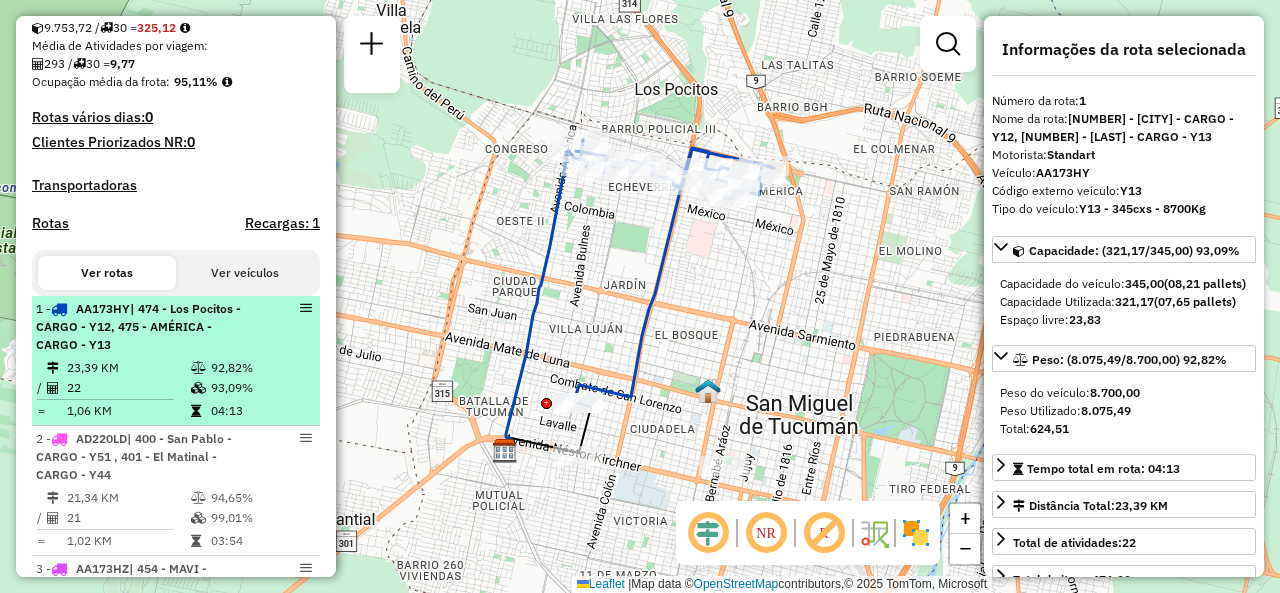 click on "[NUMBER] - [LAST] [NUMBER] [LAST] | [NUMBER] - [CITY] - CARGO - Y12, [NUMBER] - [LAST] - CARGO - Y13 [NUMBER] [NUMBER] [NUMBER] [NUMBER]" at bounding box center (176, 361) 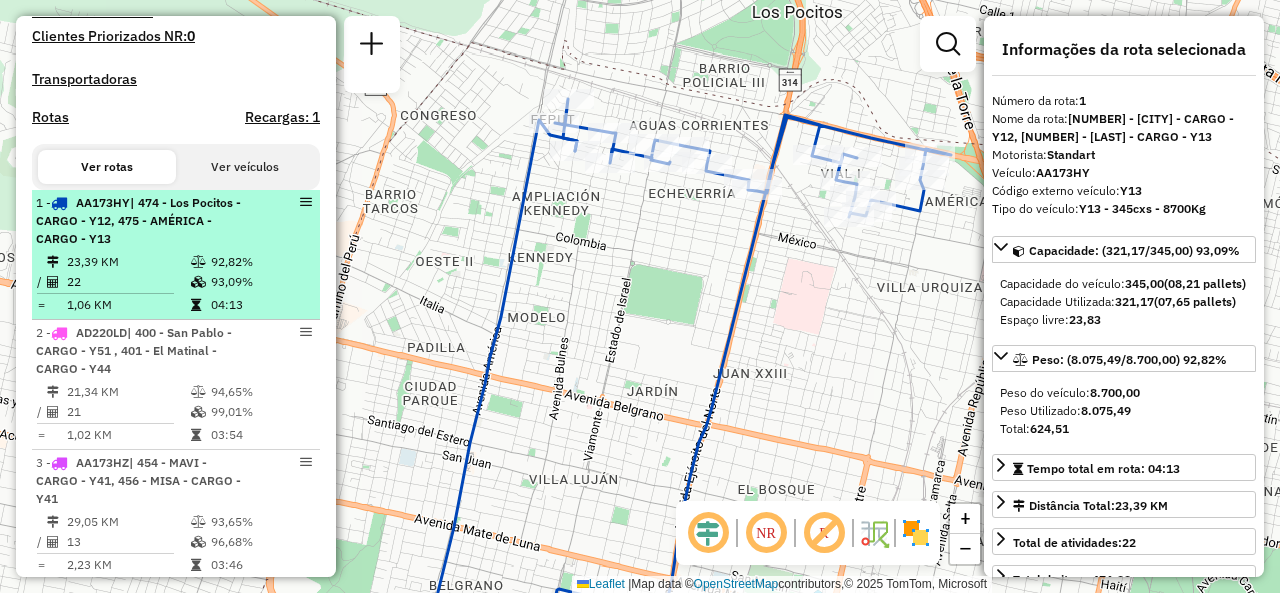 scroll, scrollTop: 600, scrollLeft: 0, axis: vertical 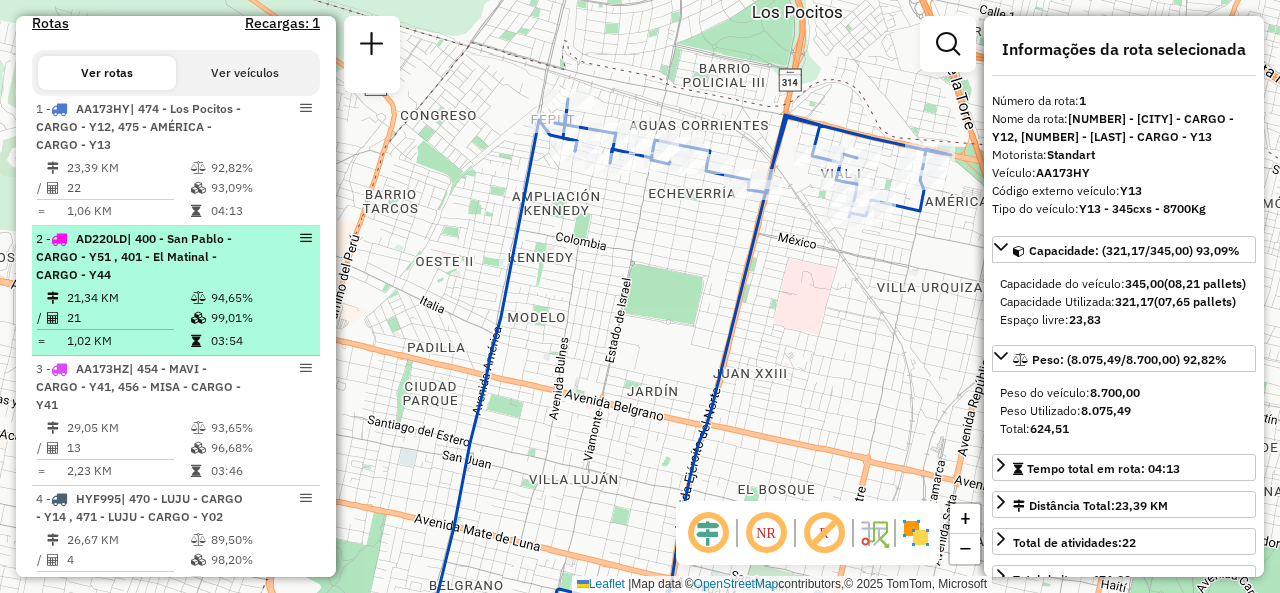 click on "21" at bounding box center (128, 318) 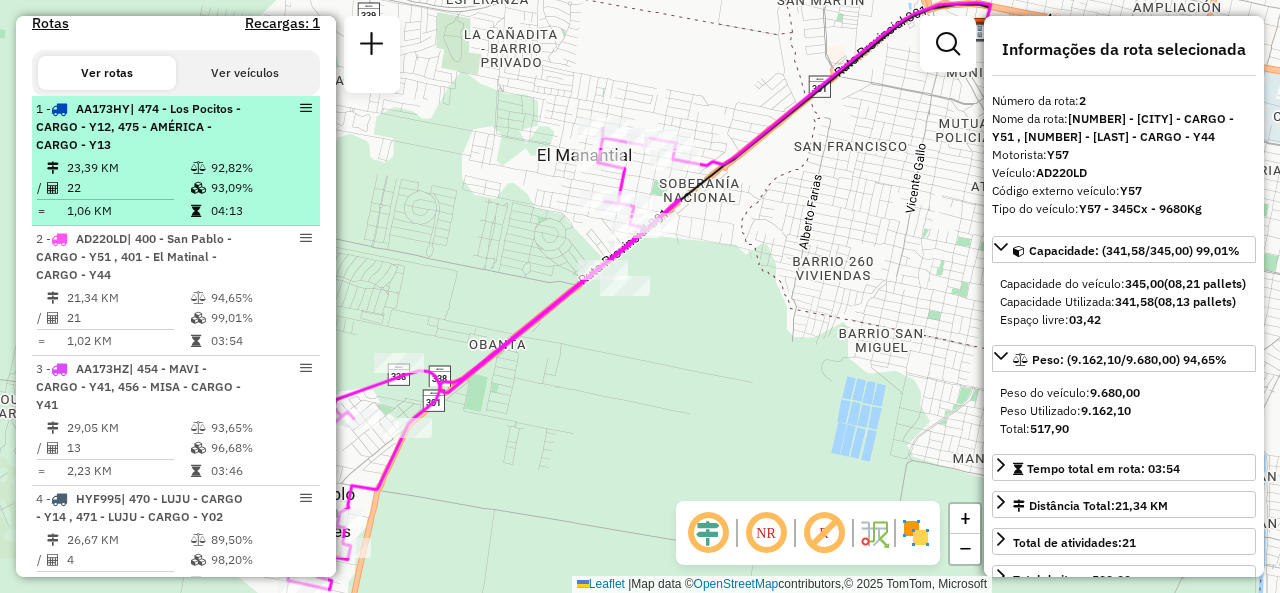 click on "23,39 KM" at bounding box center (128, 168) 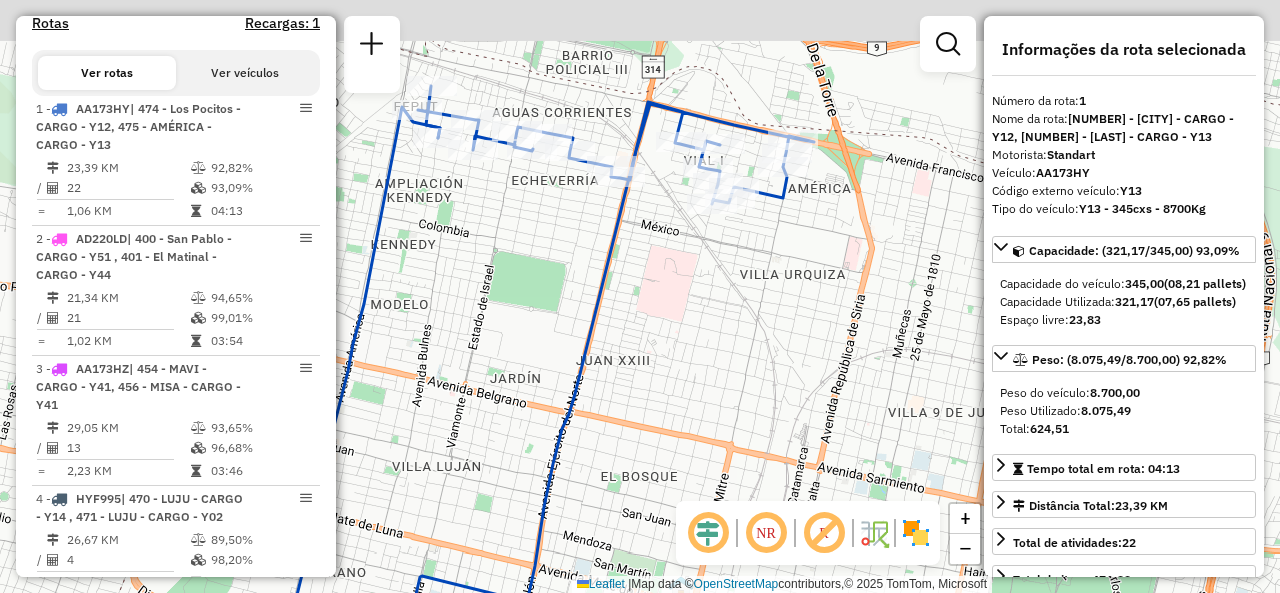 drag, startPoint x: 697, startPoint y: 263, endPoint x: 677, endPoint y: 347, distance: 86.34813 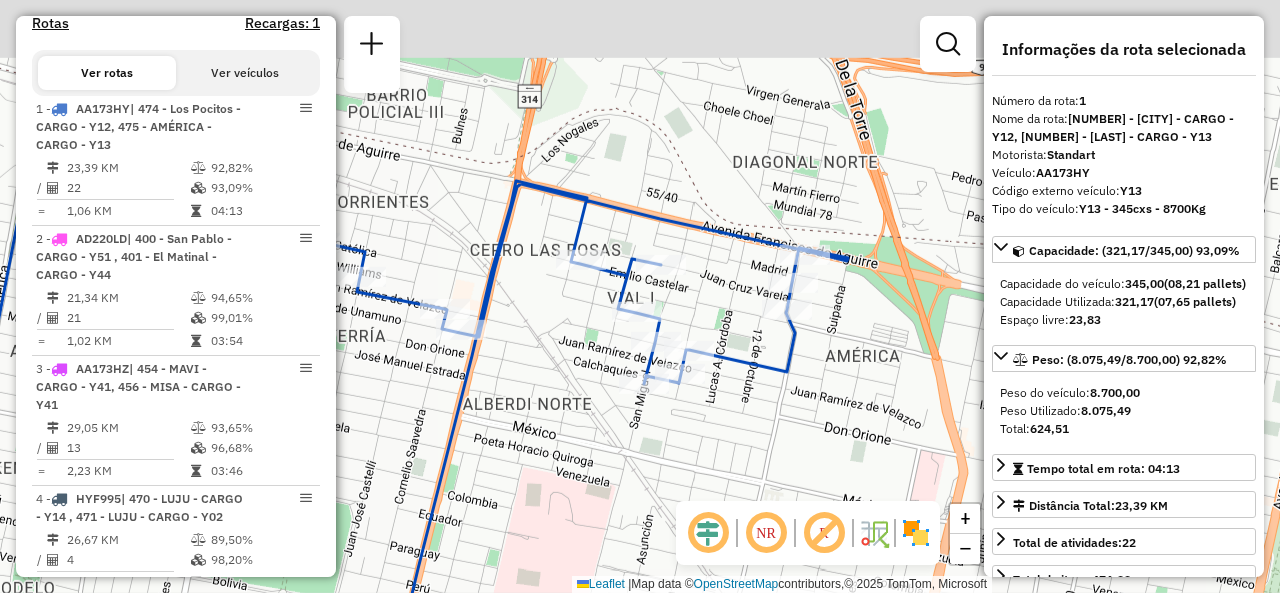 drag, startPoint x: 648, startPoint y: 155, endPoint x: 580, endPoint y: 311, distance: 170.17638 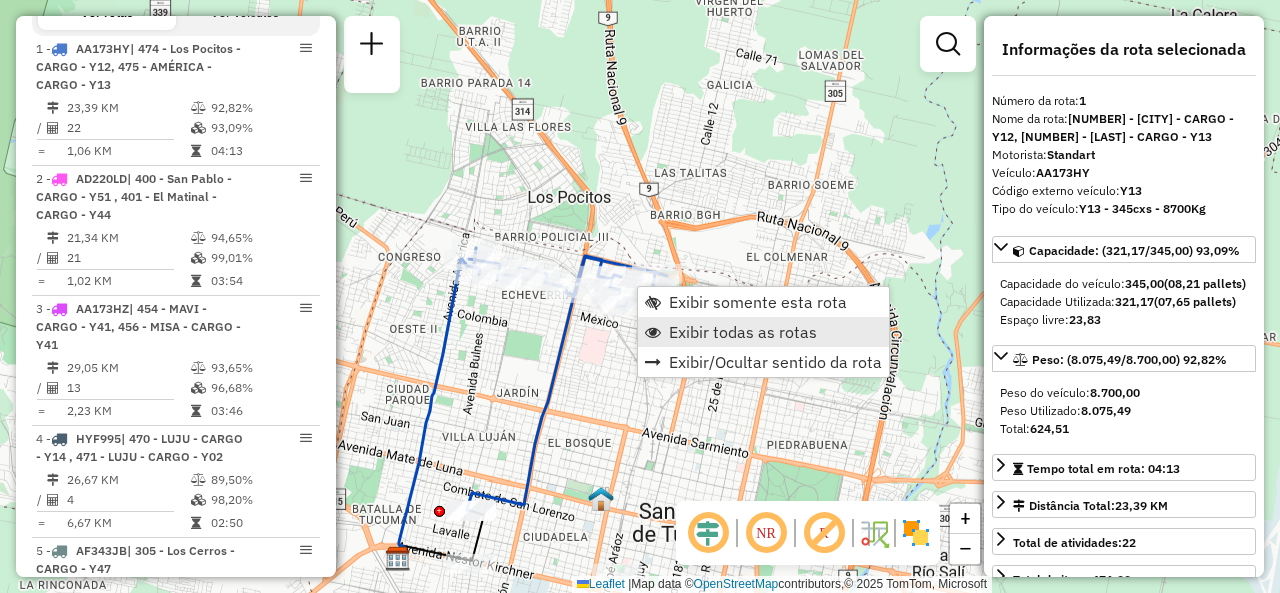 scroll, scrollTop: 680, scrollLeft: 0, axis: vertical 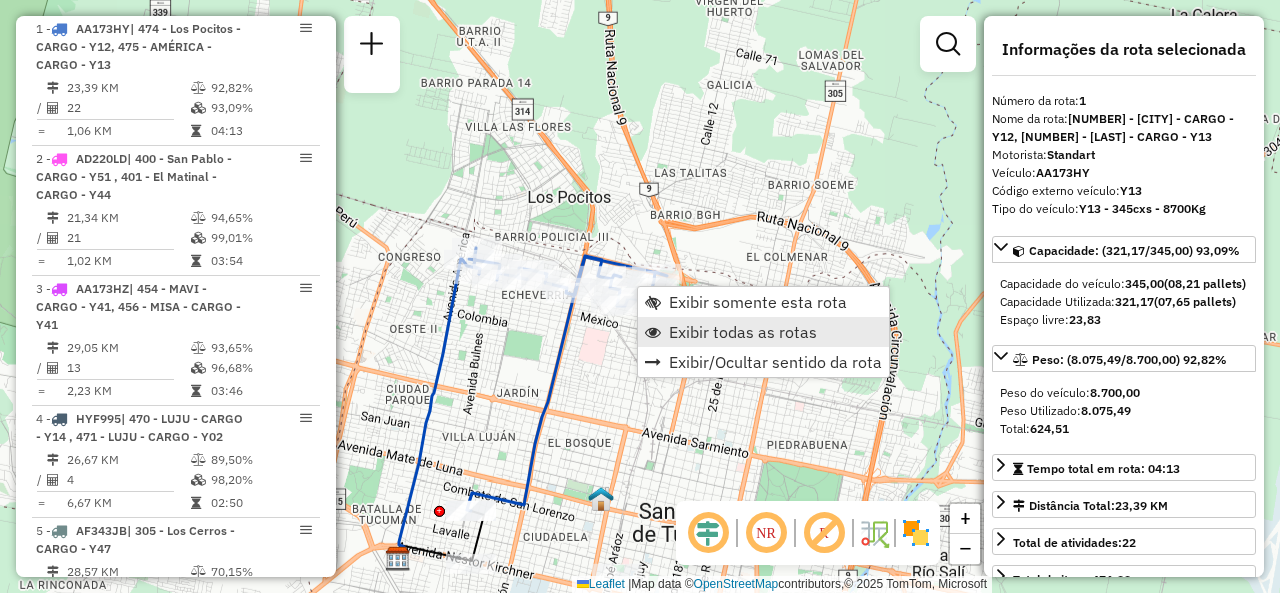 click on "Exibir todas as rotas" at bounding box center (763, 332) 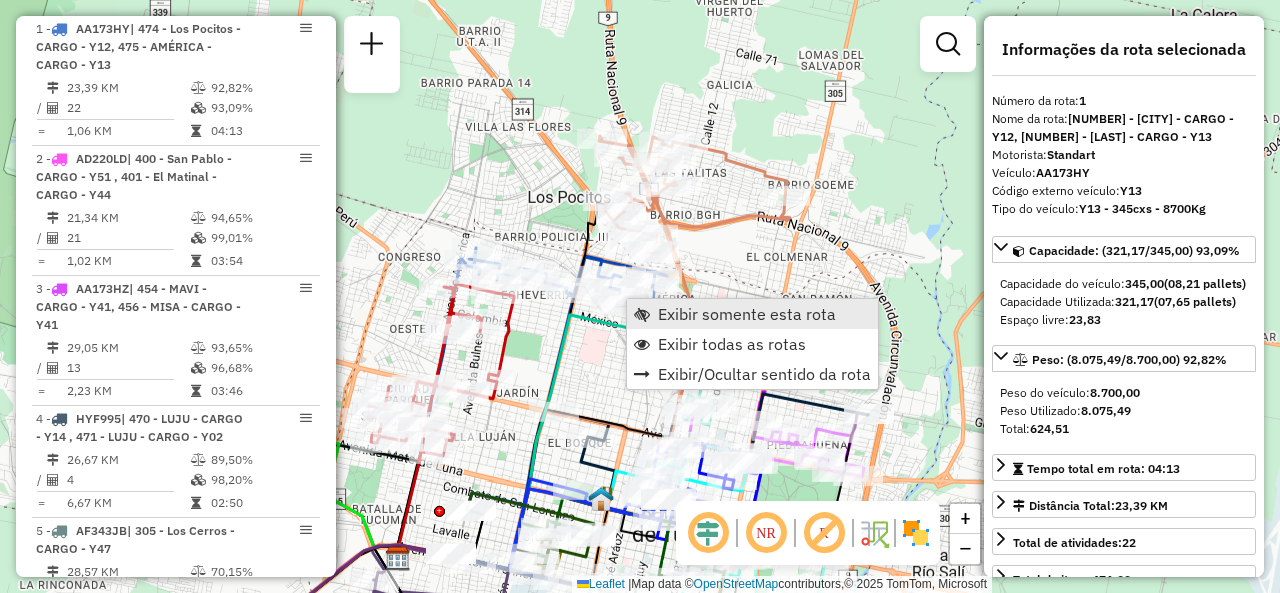 click at bounding box center (642, 314) 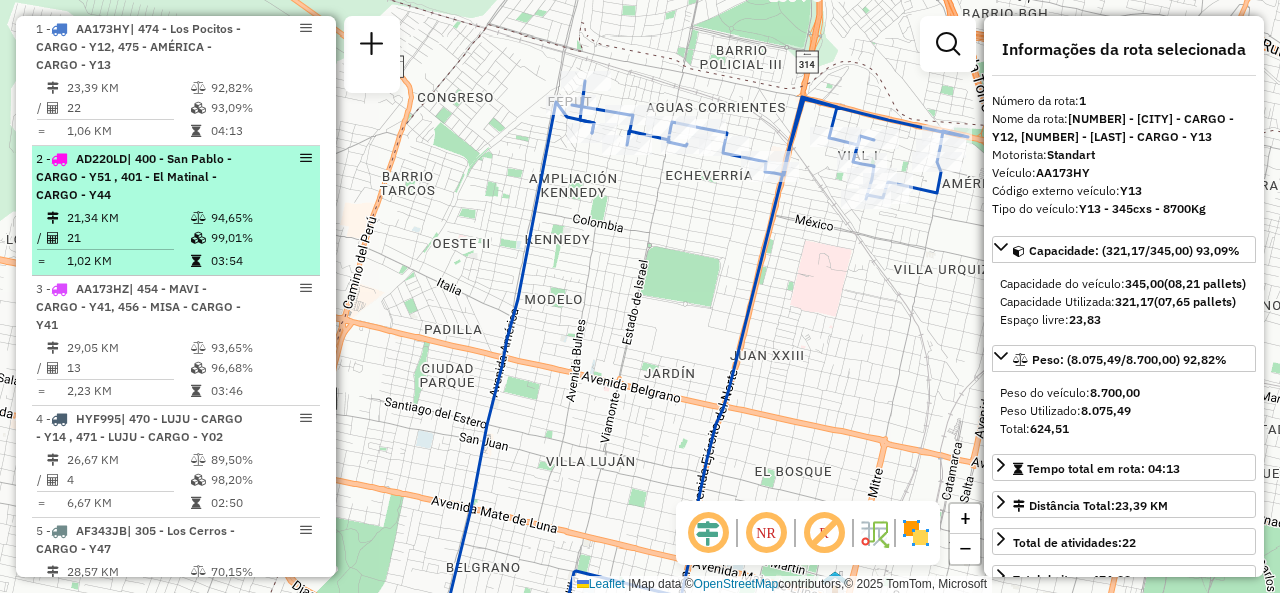 click on "[NUMBER] - [LAST] [LAST] | [NUMBER] - [CITY] - CARGO - Y51 , [NUMBER] - [LAST] - CARGO - Y44" at bounding box center (142, 177) 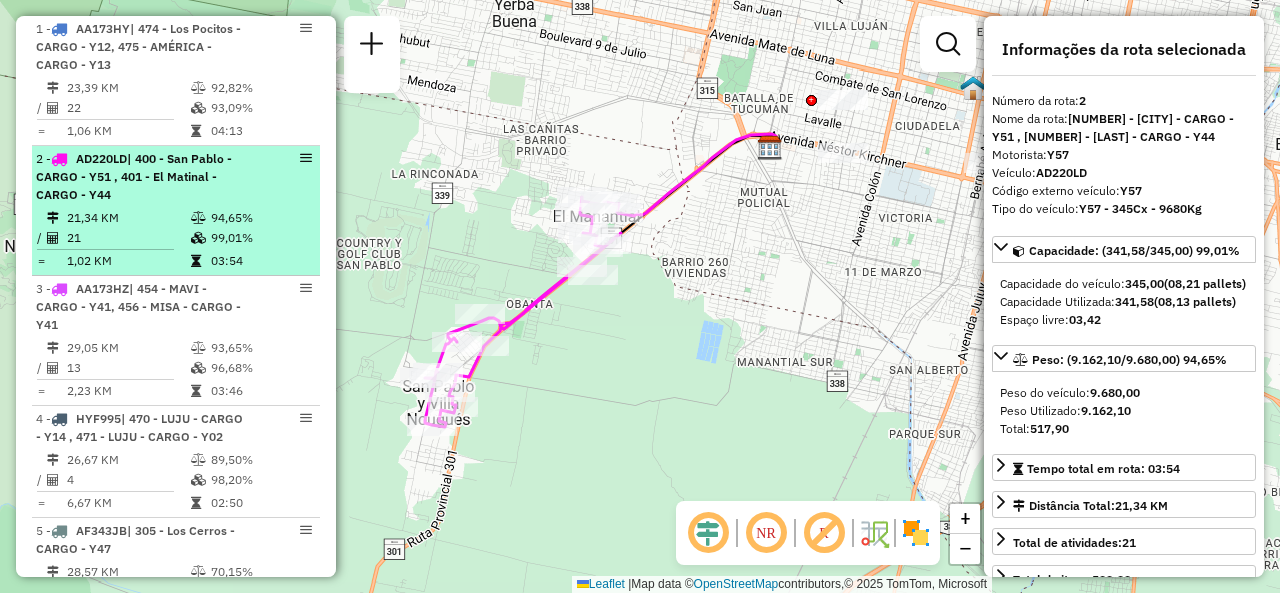 scroll, scrollTop: 780, scrollLeft: 0, axis: vertical 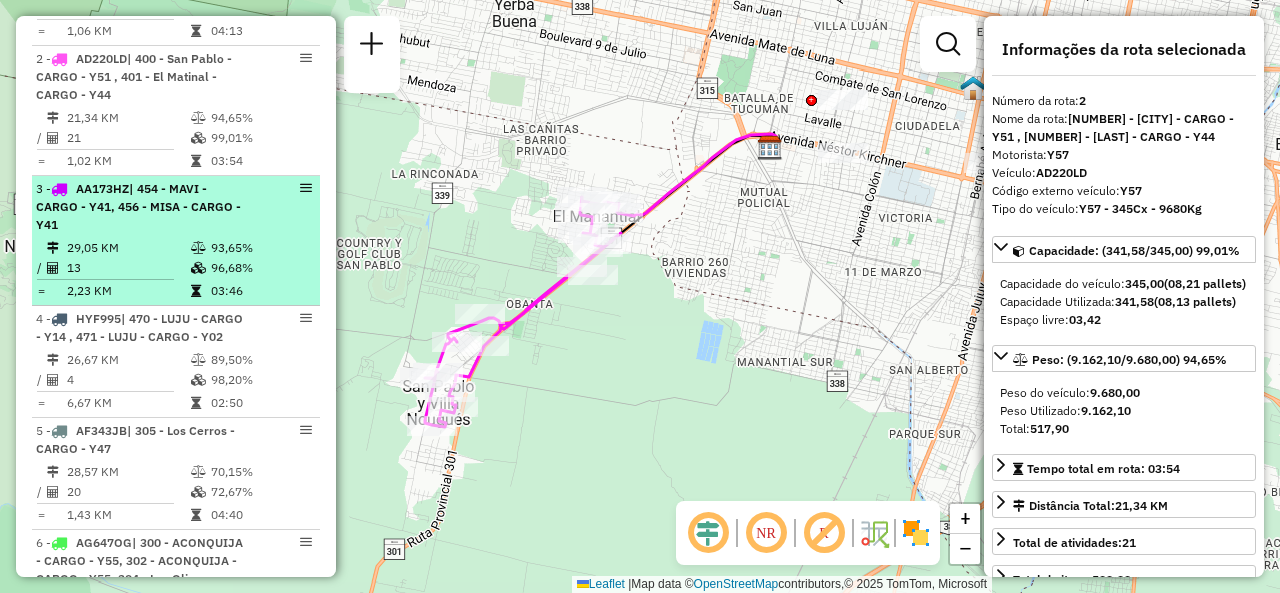 click on "[NUMBER] - [CODE] | [NUMBER] - [CITY] - CARGO - [CODE], [NUMBER] - [CITY] - CARGO - [CODE]" at bounding box center (142, 207) 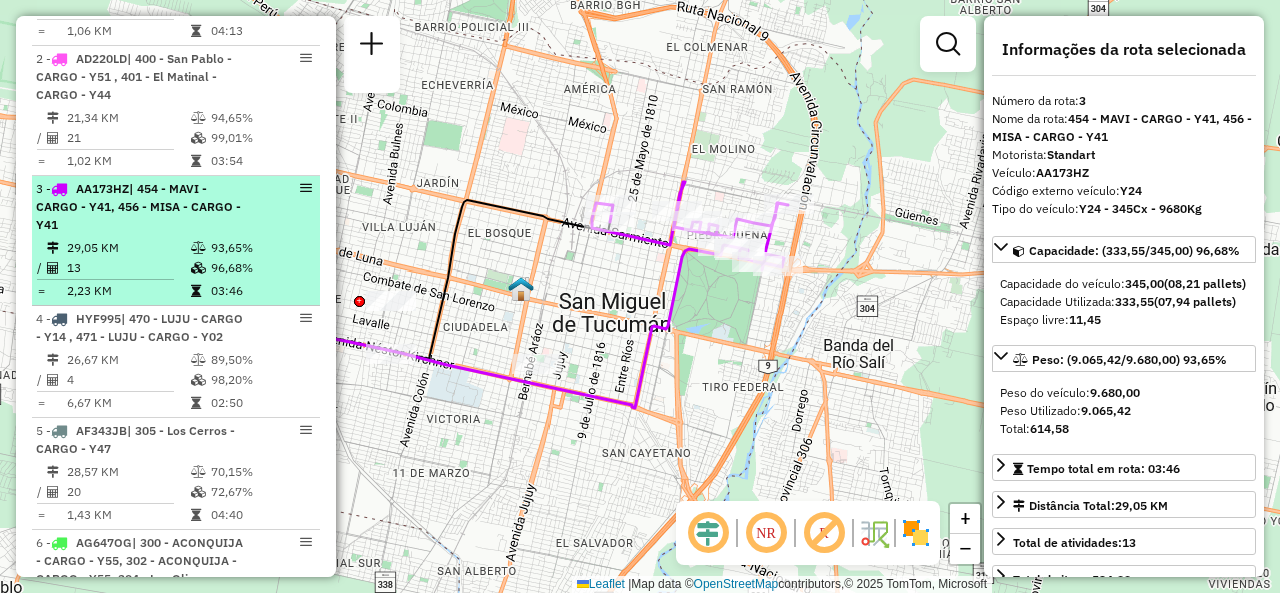 click on "2,23 KM" at bounding box center (128, 291) 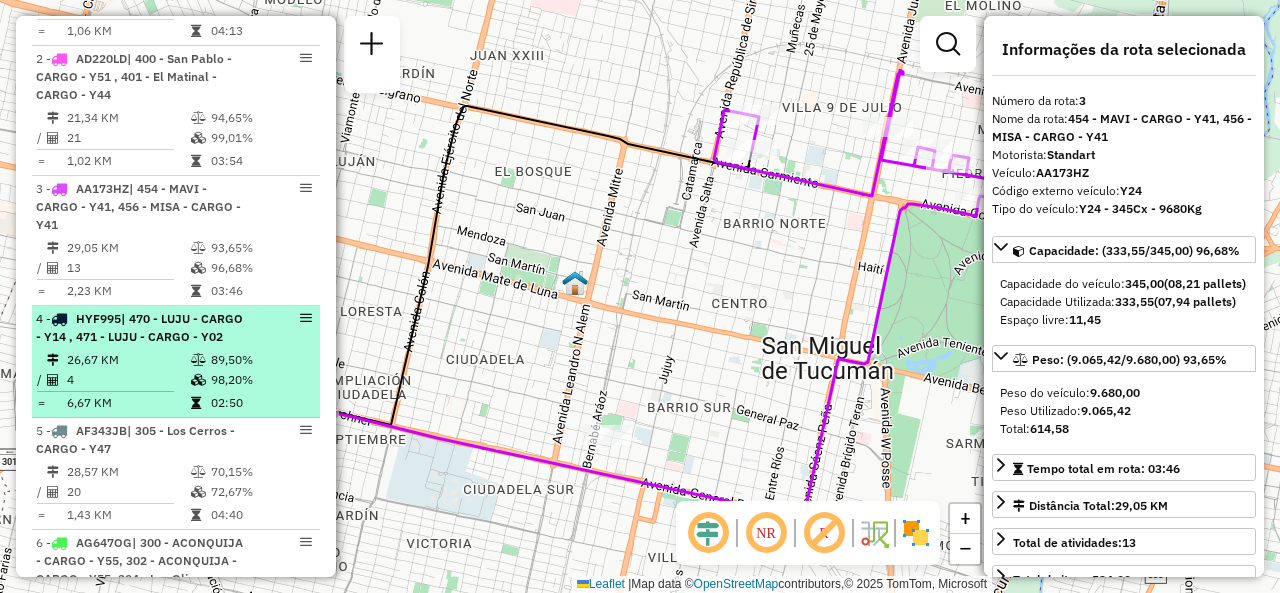 click on "| 470 - LUJU - CARGO - Y14 , 471 - LUJU - CARGO -  Y02" at bounding box center [139, 327] 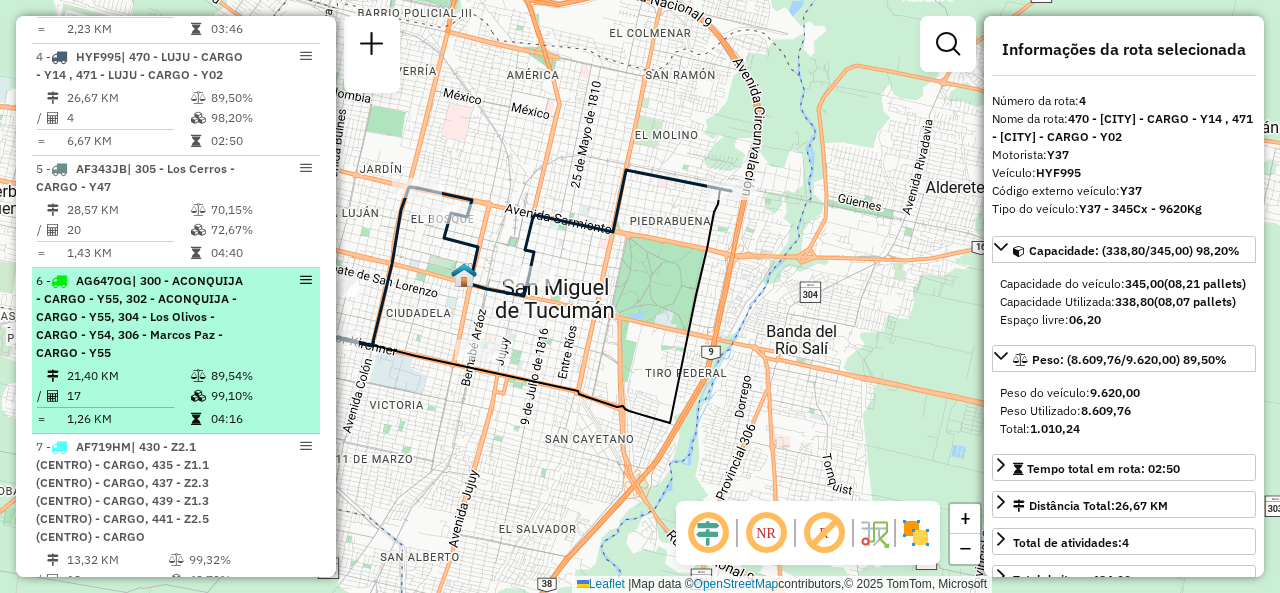 scroll, scrollTop: 1080, scrollLeft: 0, axis: vertical 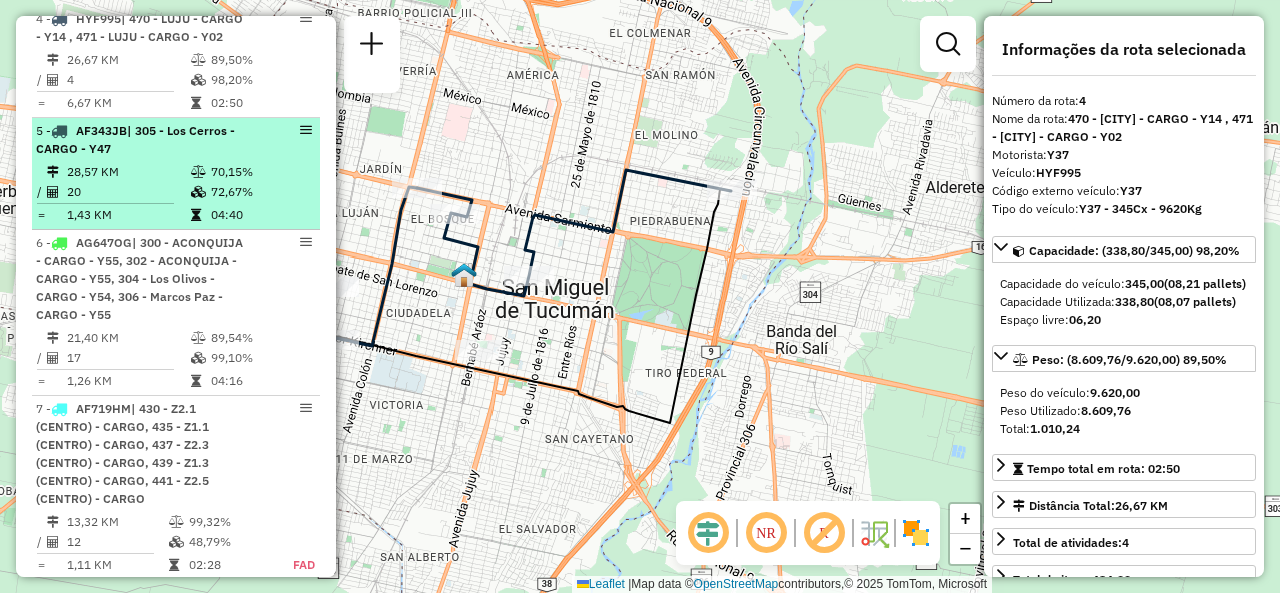 click on "20" at bounding box center (128, 192) 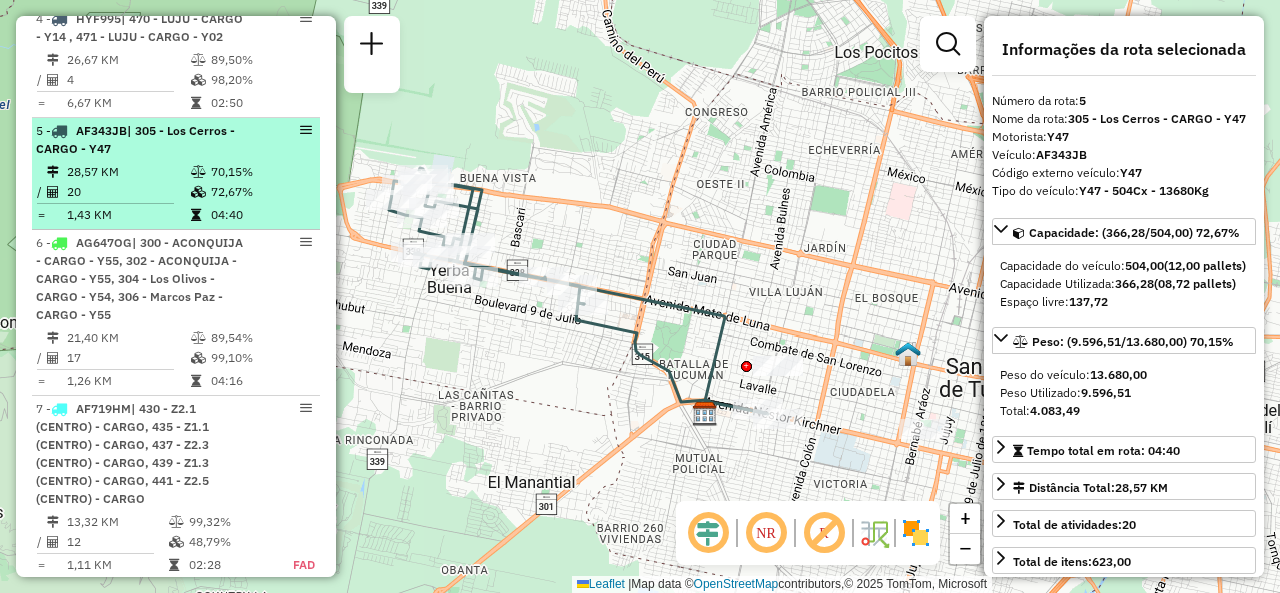 click on "20" at bounding box center [128, 192] 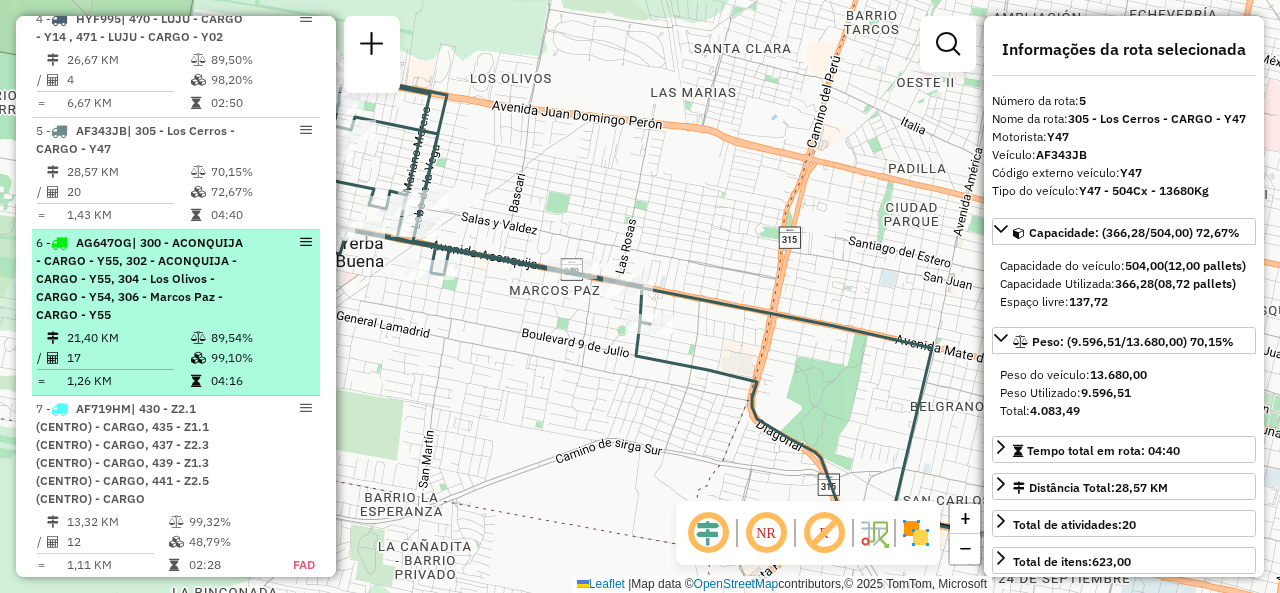 click on "| 300 - ACONQUIJA - CARGO - Y55, 302 -  ACONQUIJA - CARGO - Y55, 304  - Los Olivos - CARGO - Y54, 306 - Marcos Paz - CARGO - Y55" at bounding box center (139, 278) 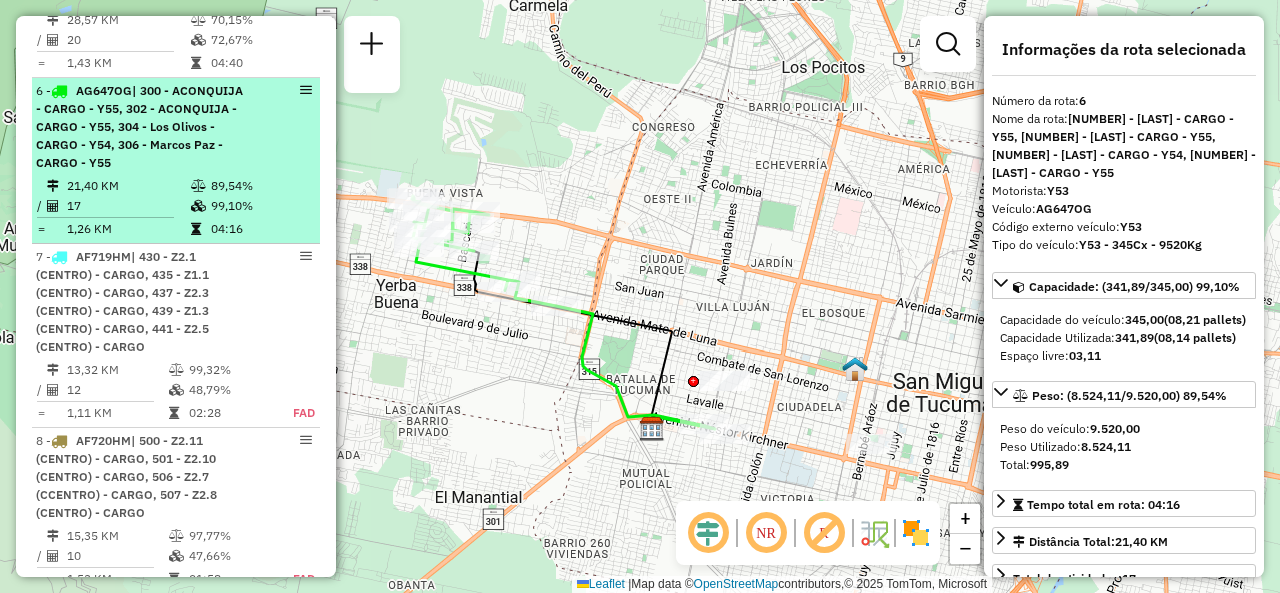 scroll, scrollTop: 1380, scrollLeft: 0, axis: vertical 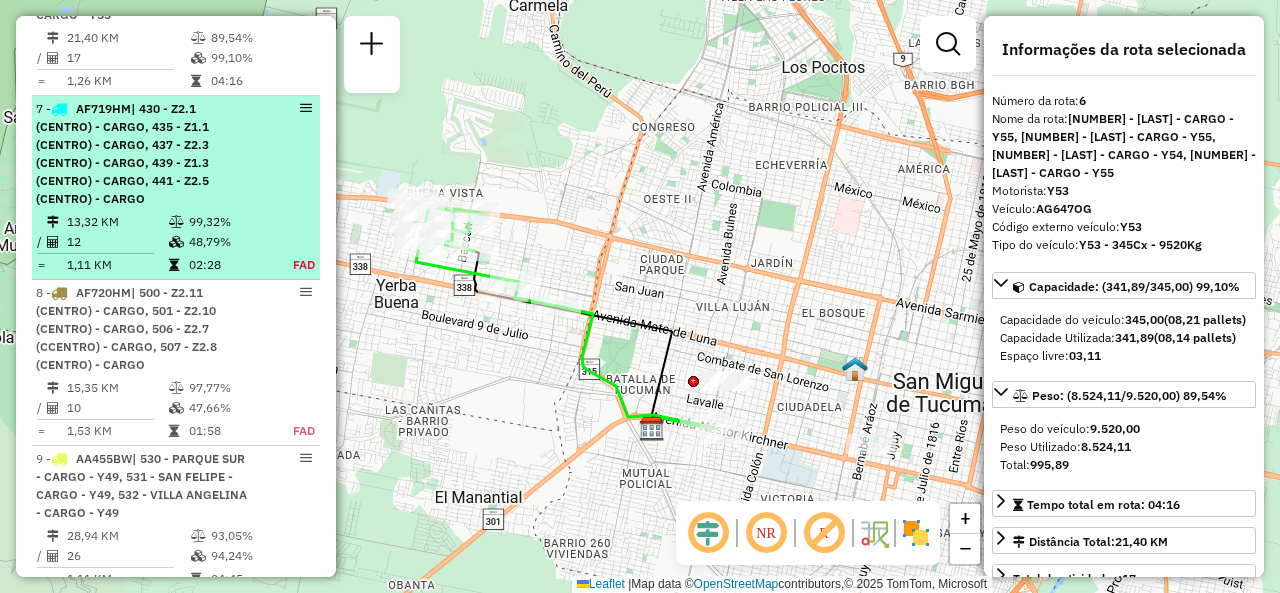 click on "| 430 - Z2.1 (CENTRO) - CARGO, 435 - Z1.1 (CENTRO) - CARGO, 437 - Z2.3 (CENTRO) -  CARGO, 439 - Z1.3 (CENTRO) - CARGO, 441 - Z2.5 (CENTRO) - CARGO" at bounding box center (122, 153) 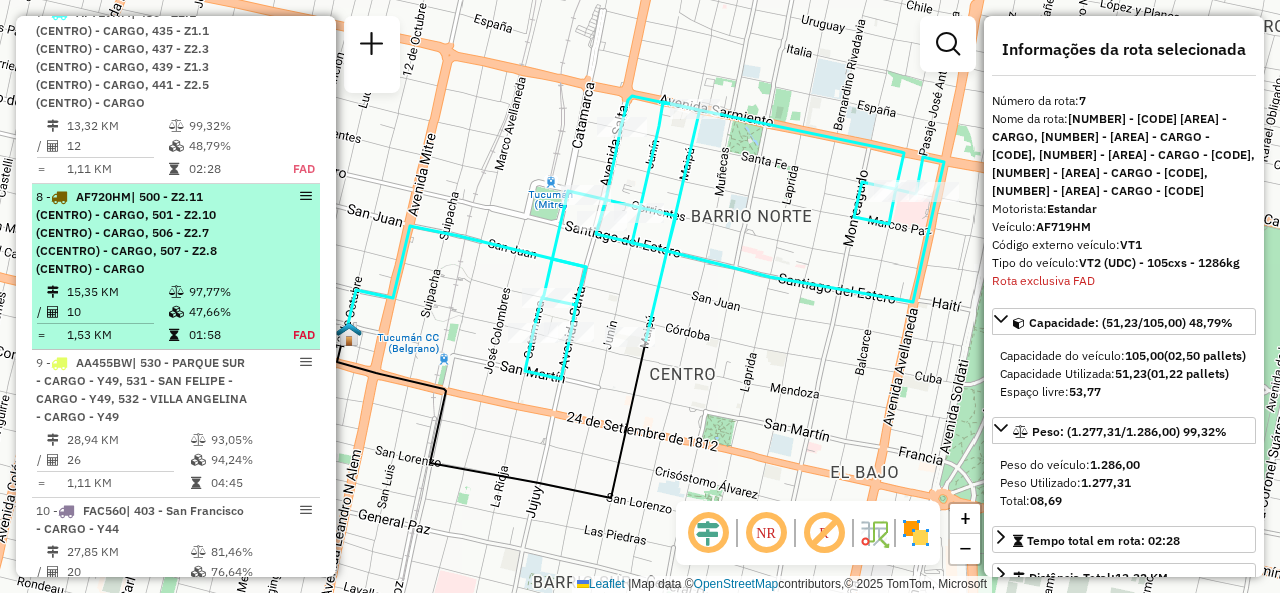 click on "| 500 -  Z2.11 (CENTRO) - CARGO, 501 - Z2.10 (CENTRO) - CARGO, 506 - Z2.7 (CCENTRO) - CARGO, 507 - Z2.8 (CENTRO) - CARGO" at bounding box center [126, 232] 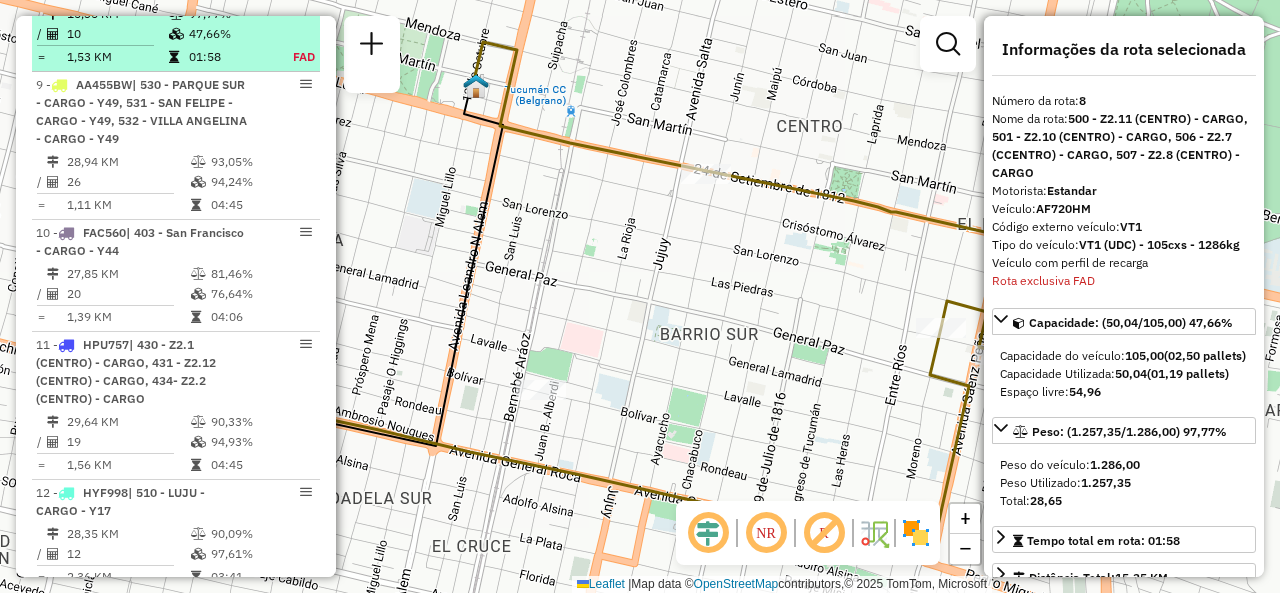 scroll, scrollTop: 1759, scrollLeft: 0, axis: vertical 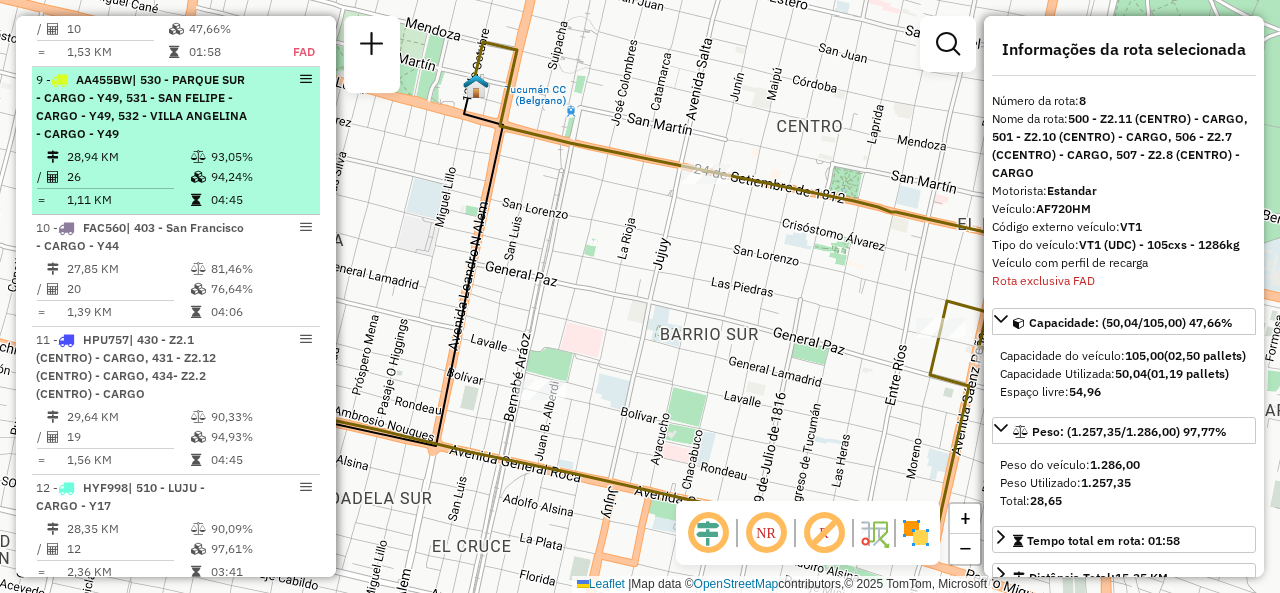 click on "26" at bounding box center [128, 177] 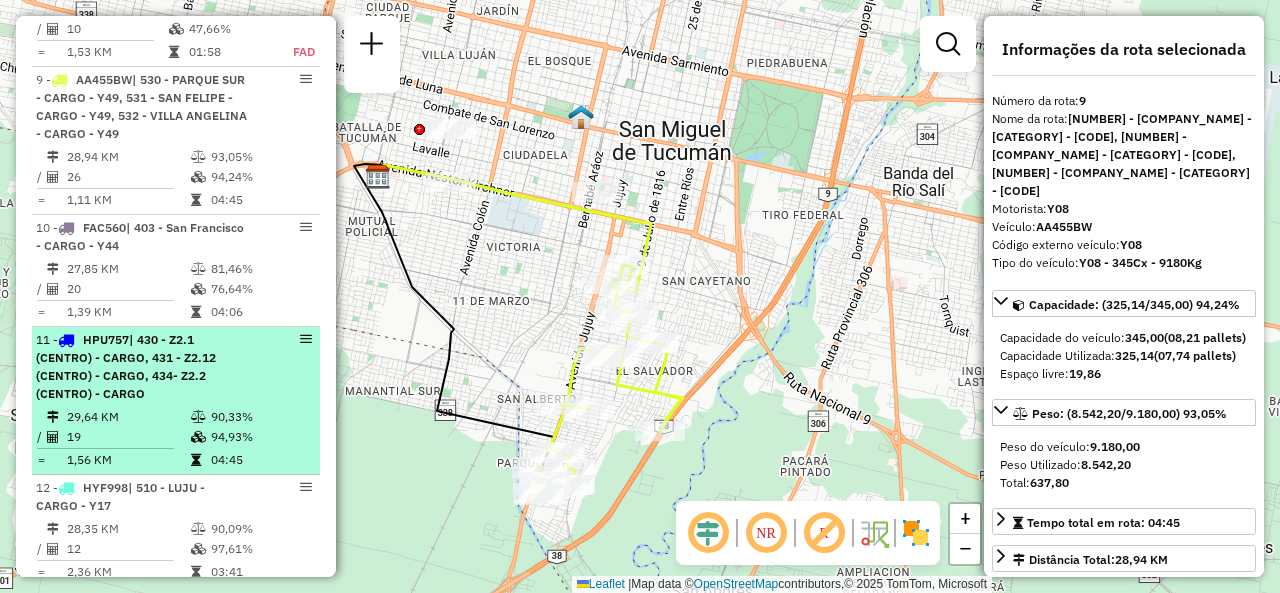 scroll, scrollTop: 1859, scrollLeft: 0, axis: vertical 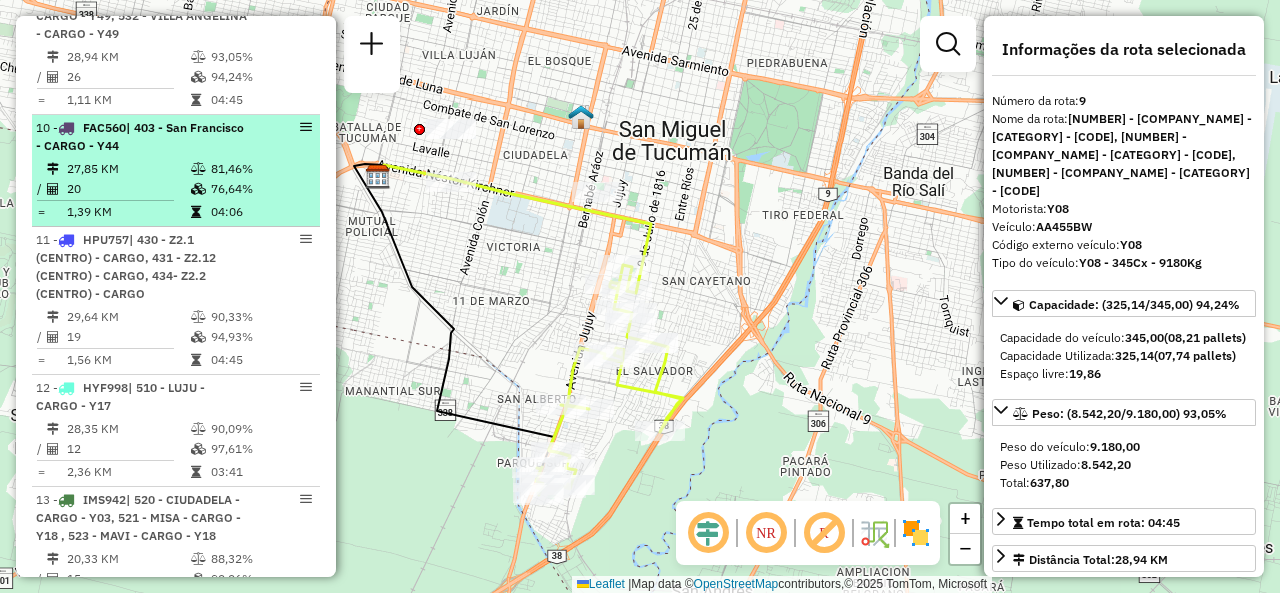 click on "27,85 KM" at bounding box center [128, 169] 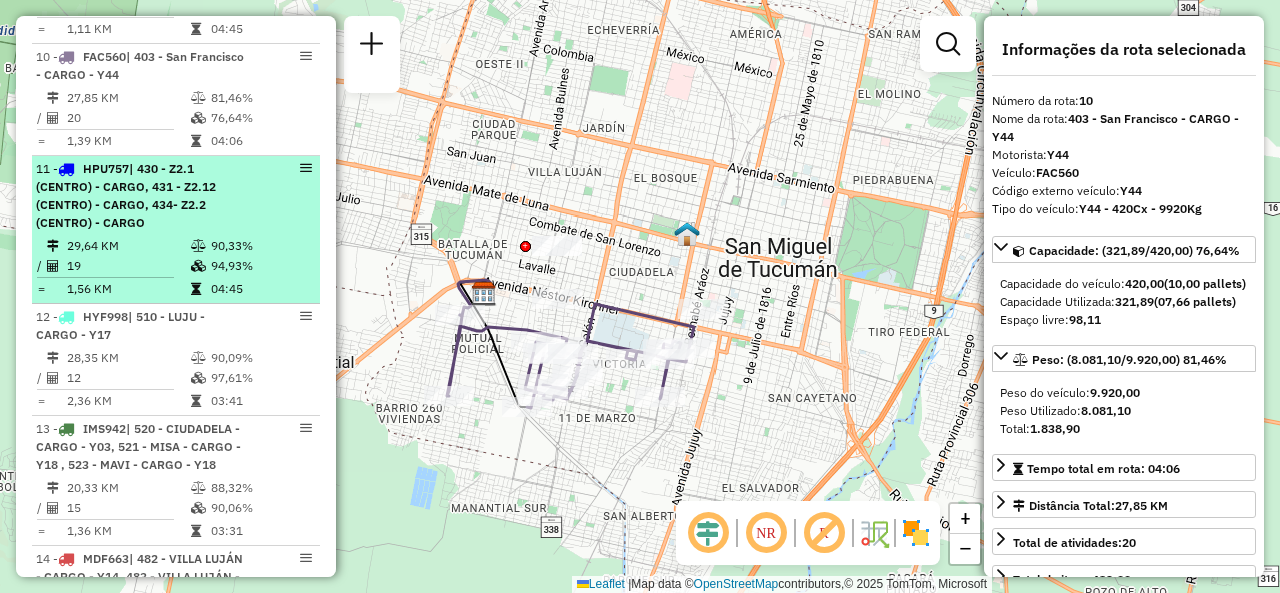 scroll, scrollTop: 1959, scrollLeft: 0, axis: vertical 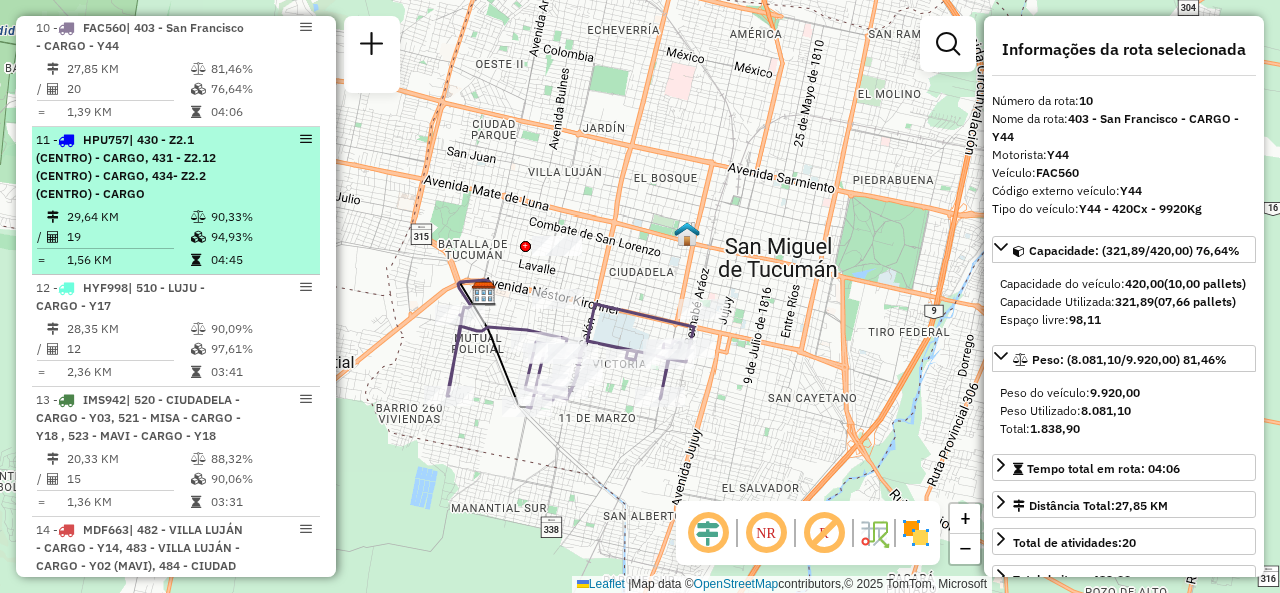 click on "| 430 - Z2.1 (CENTRO) - CARGO, 431 - Z2.12 (CENTRO)  - CARGO, 434- Z2.2 (CENTRO) - CARGO" at bounding box center [126, 166] 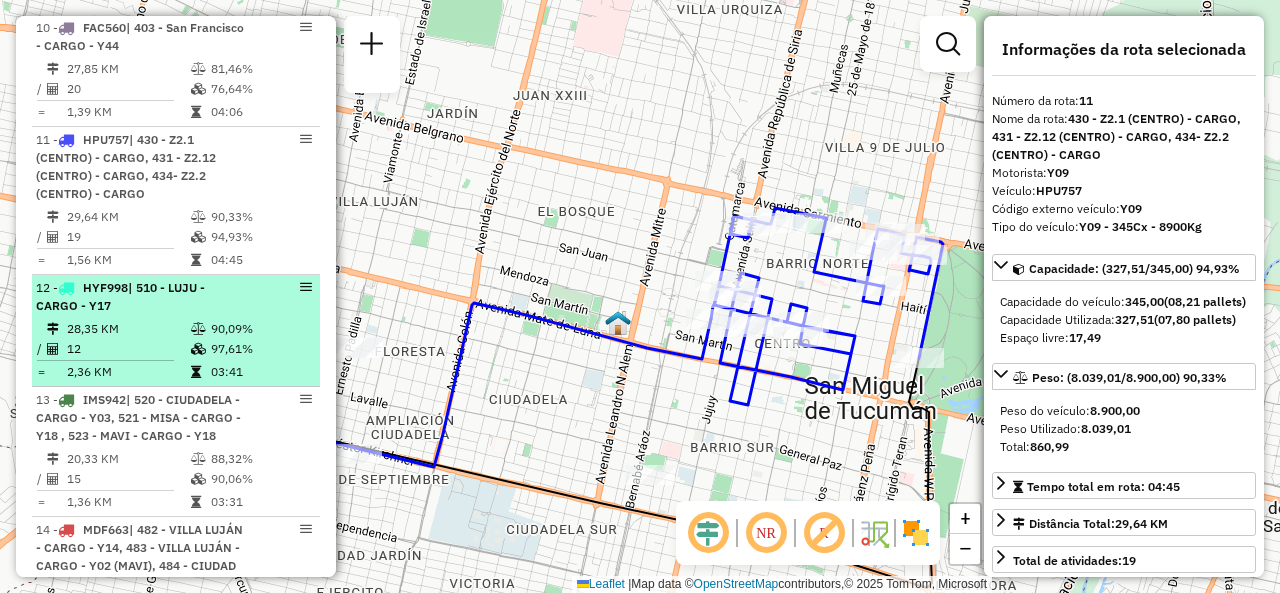 scroll, scrollTop: 2059, scrollLeft: 0, axis: vertical 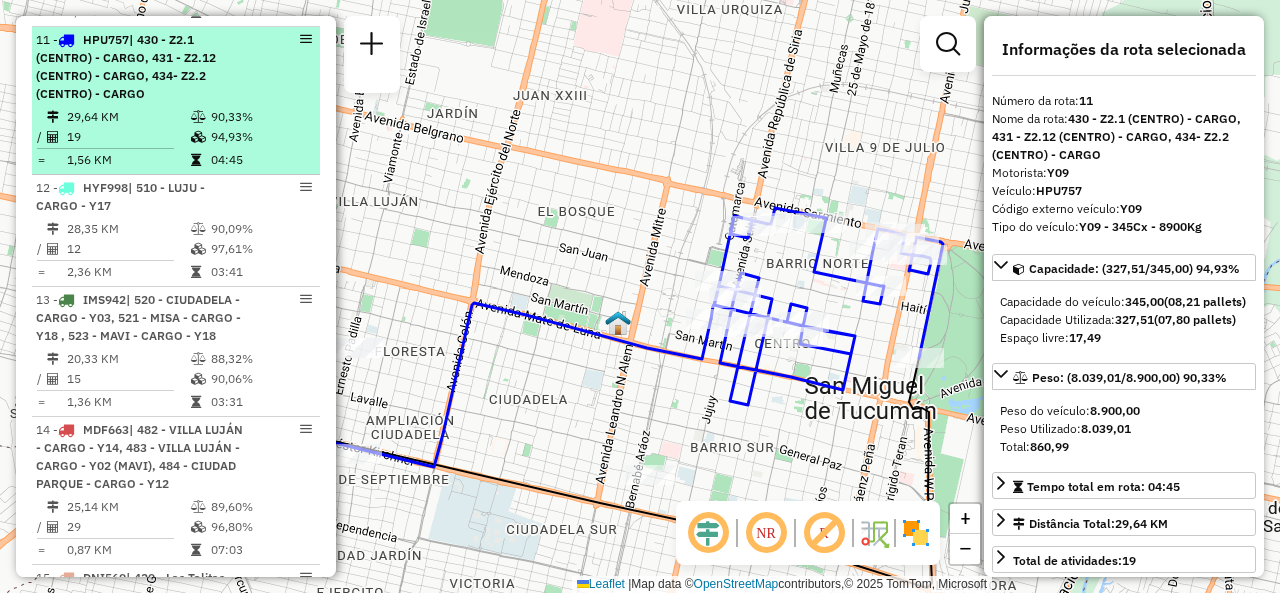 click on "| 430 - Z2.1 (CENTRO) - CARGO, 431 - Z2.12 (CENTRO)  - CARGO, 434- Z2.2 (CENTRO) - CARGO" at bounding box center [126, 66] 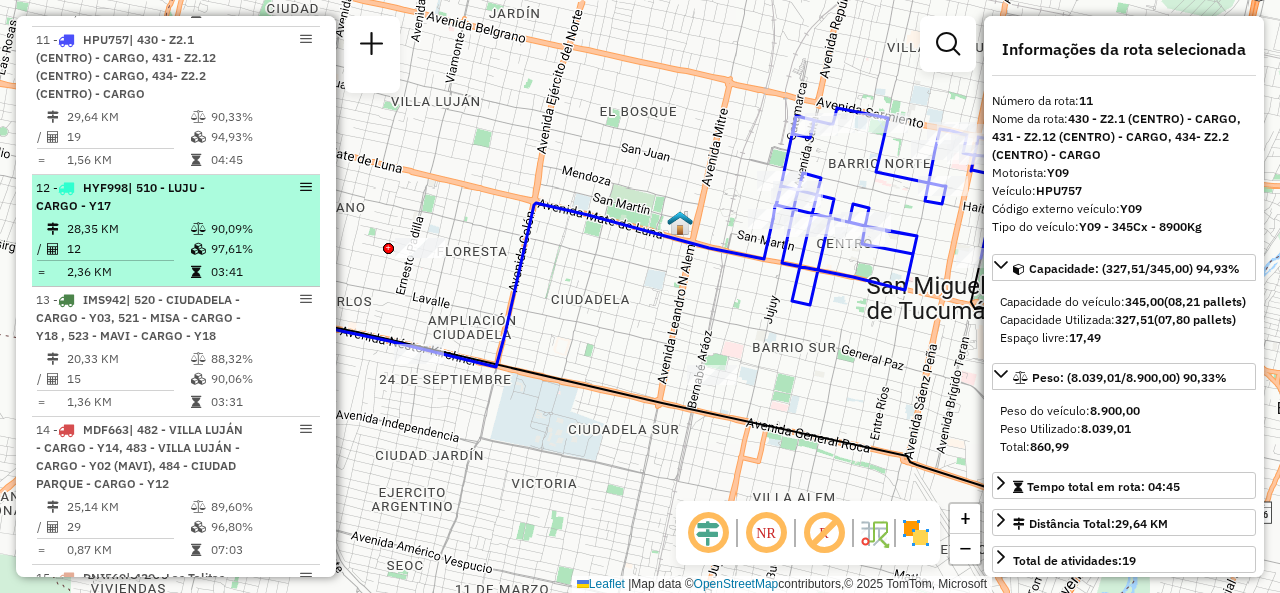 click on "28,35 KM" at bounding box center [128, 229] 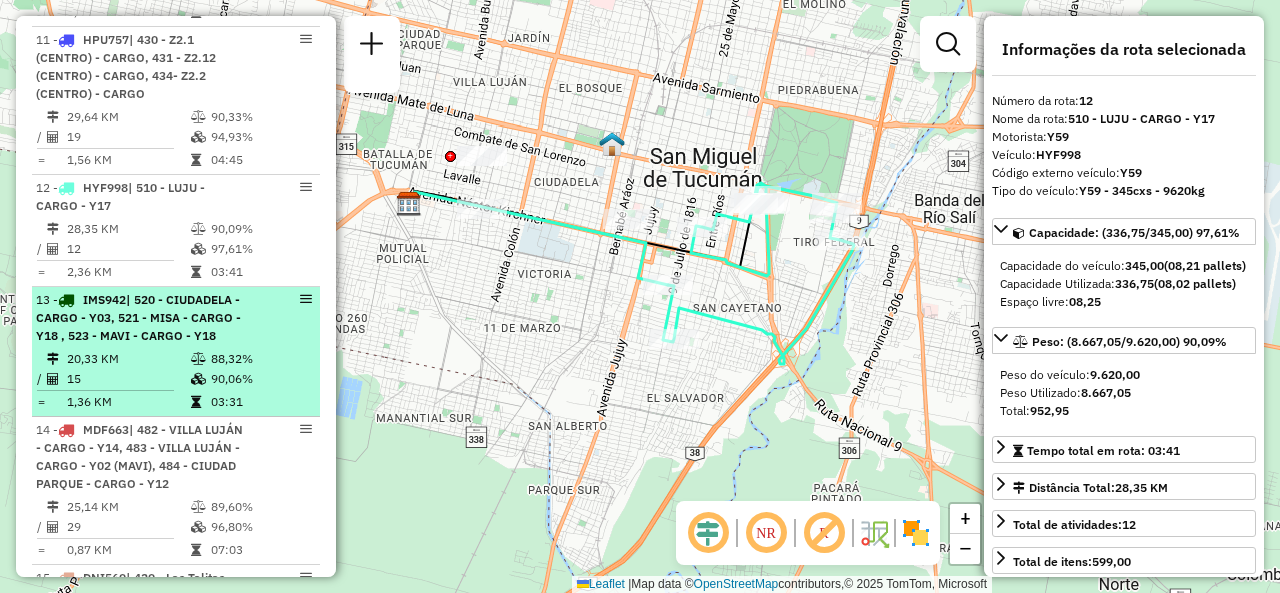 click on "13 -    [PLATE_NUMBER] | 520 - [CITY] - CARGO - Y03, 521 - [CITY] - CARGO - Y18 , 523 - [CITY] - CARGO - Y18" at bounding box center (142, 318) 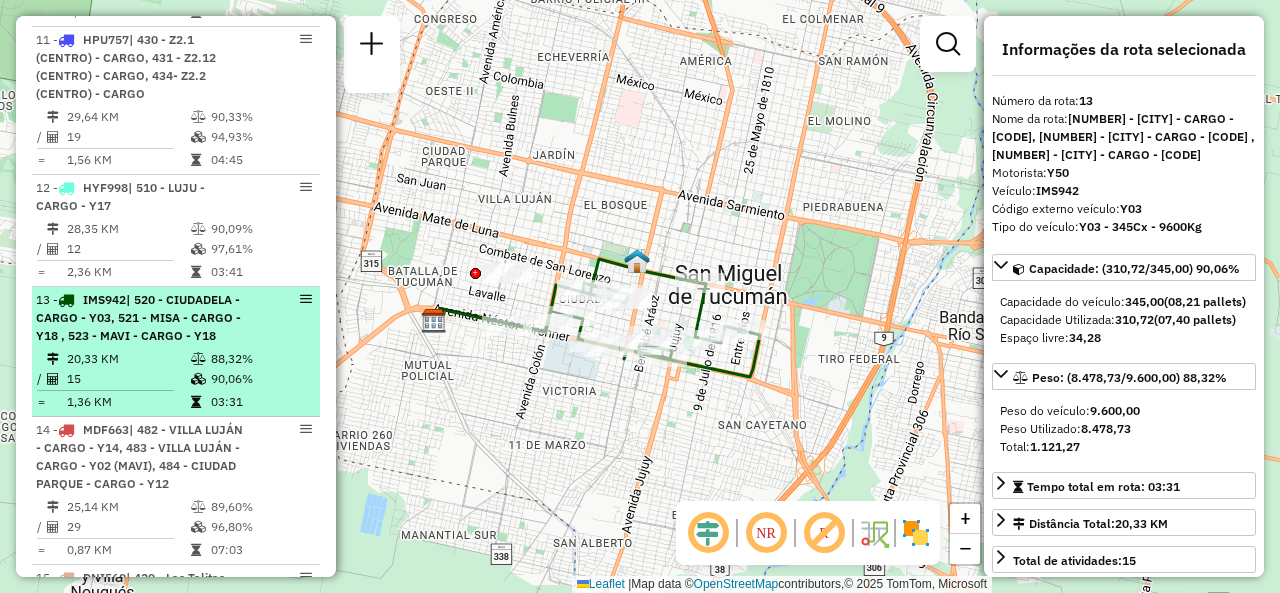 scroll, scrollTop: 2159, scrollLeft: 0, axis: vertical 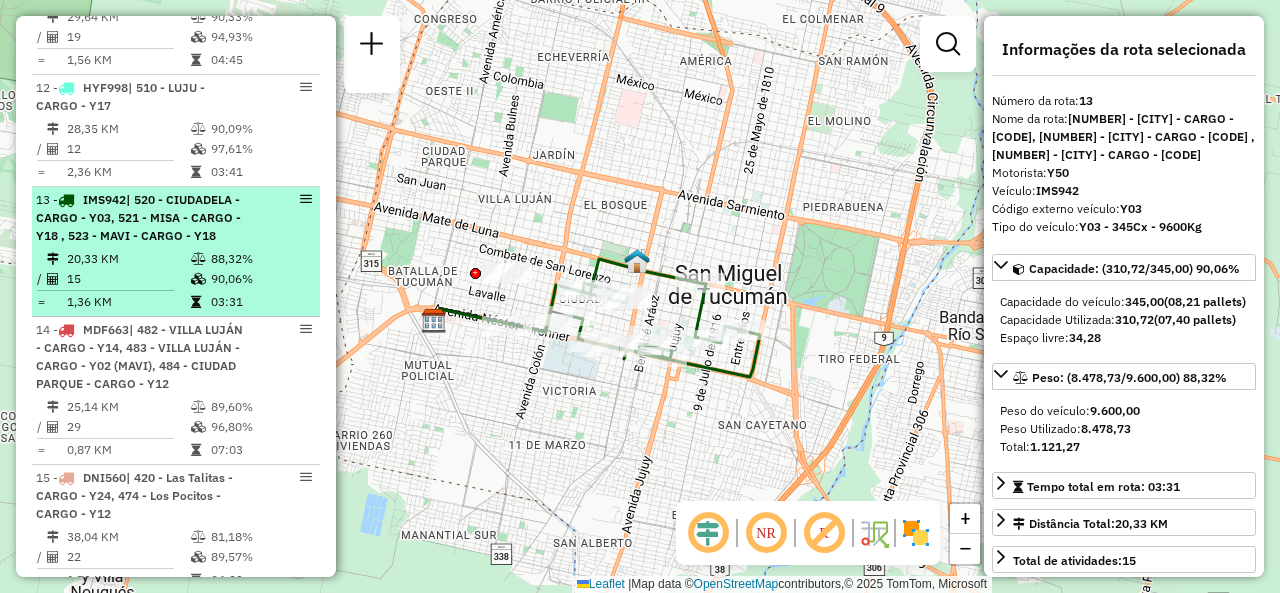 click on "20,33 KM" at bounding box center (128, 259) 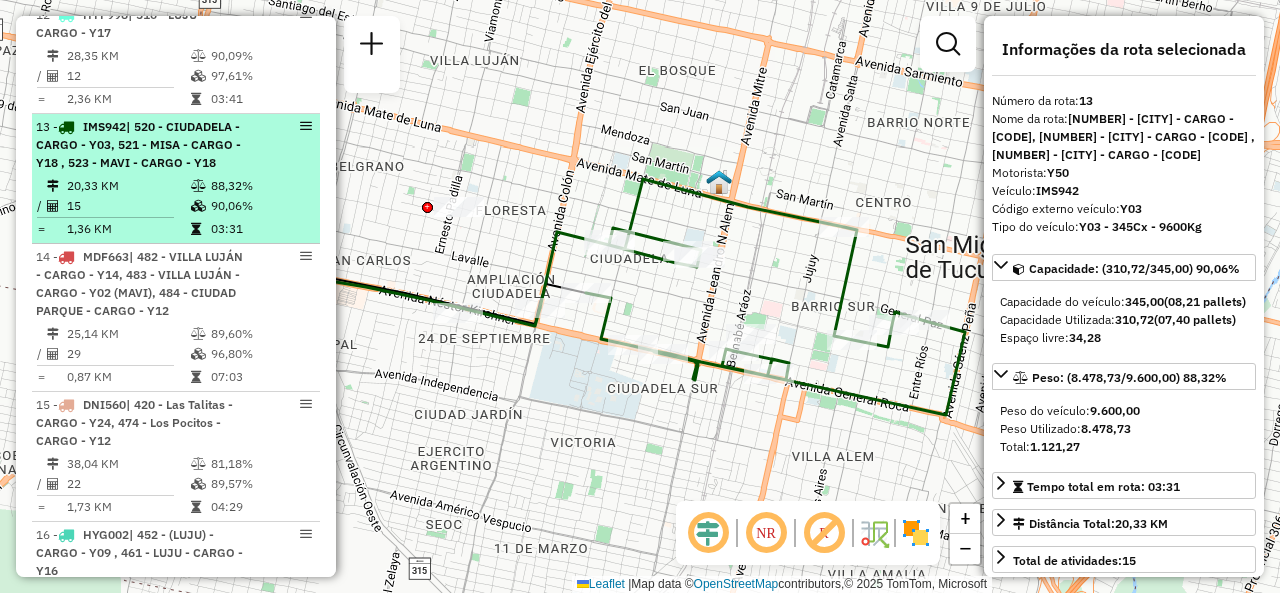 scroll, scrollTop: 2259, scrollLeft: 0, axis: vertical 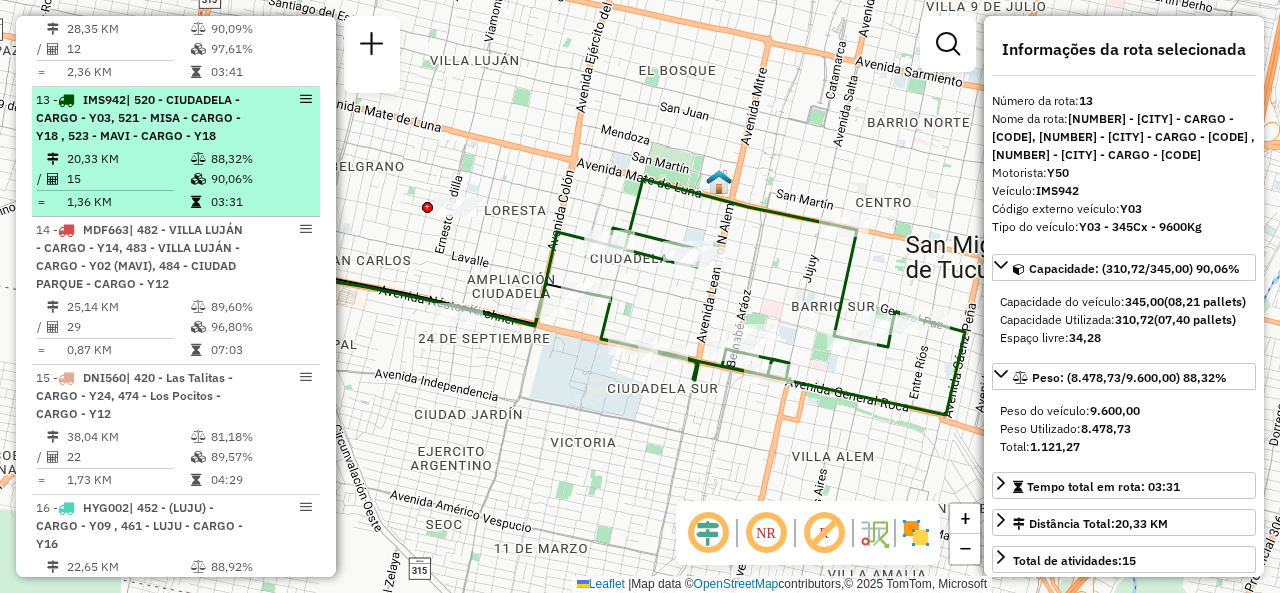 click on "[NUMBER] - [CODE] - [COMPANY_NAME] - [CATEGORY] - [CODE], [NUMBER] - [CODE] - [COMPANY_NAME] - [CATEGORY] - [CODE] ([CODE]), [NUMBER] - [CODE] - [CITY_NAME] - [CATEGORY] - [CODE]" at bounding box center [142, 257] 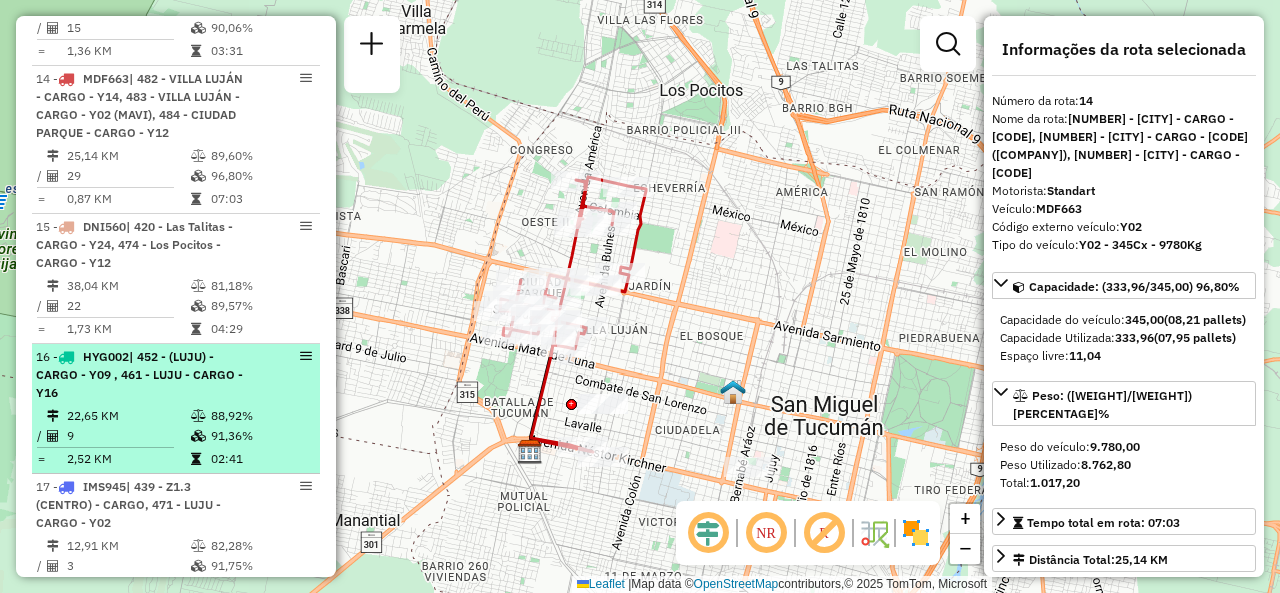 scroll, scrollTop: 2459, scrollLeft: 0, axis: vertical 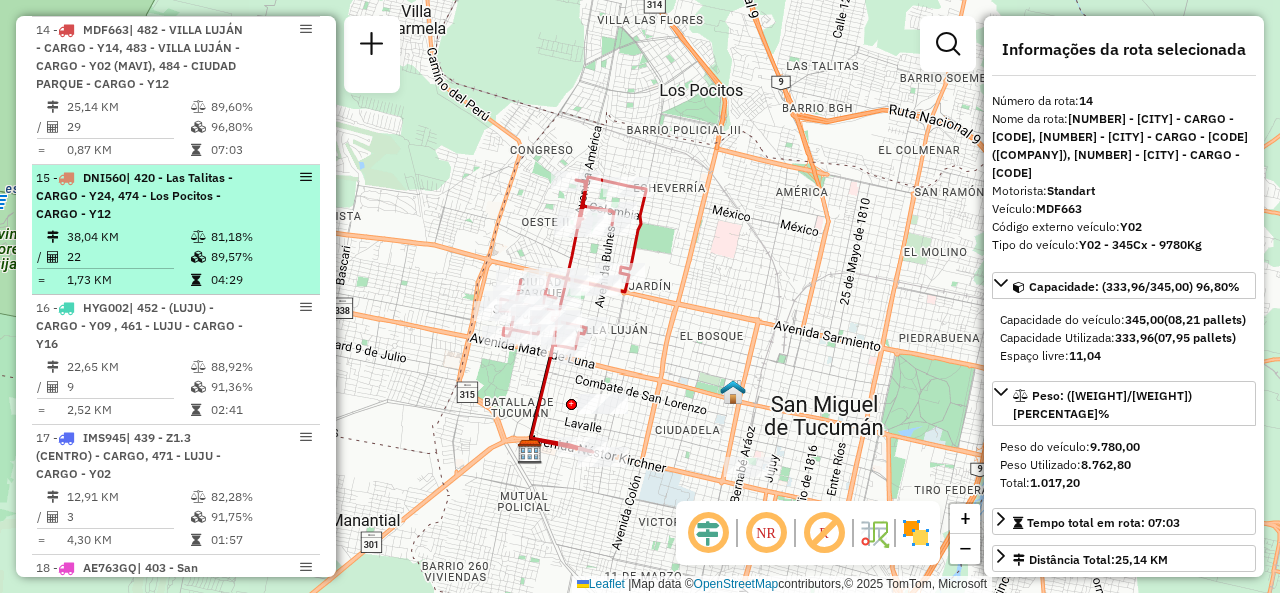 click on "38,04 KM" at bounding box center (128, 237) 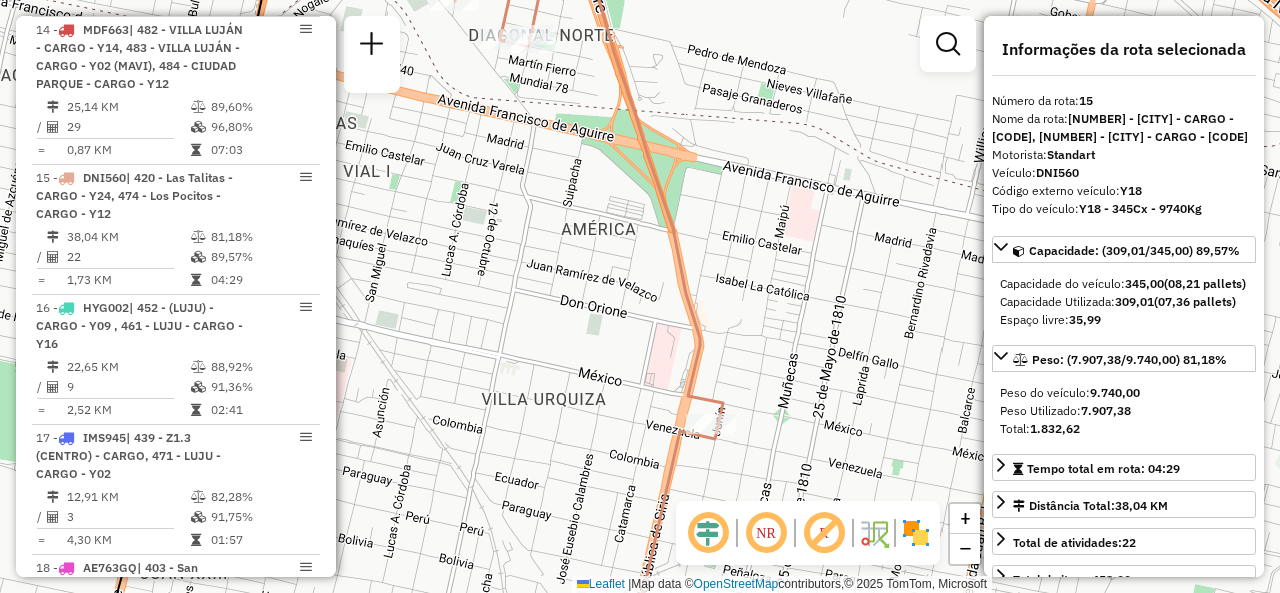 drag, startPoint x: 572, startPoint y: 209, endPoint x: 584, endPoint y: 351, distance: 142.50613 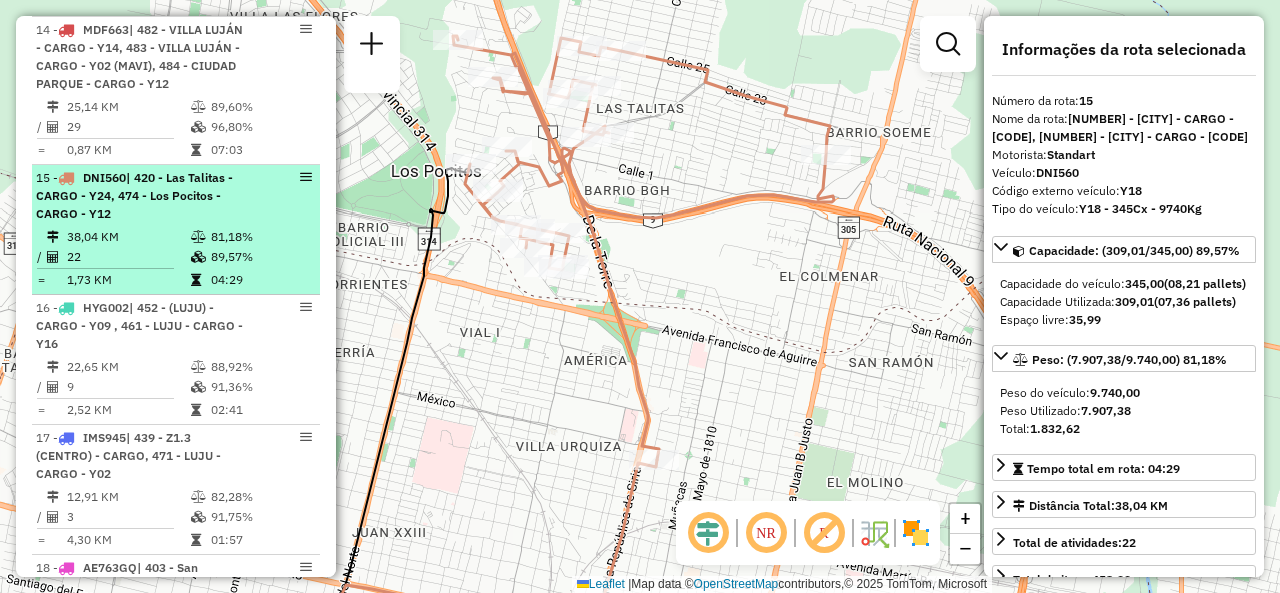 click on "[NUMBER] - [CODE] | [NUMBER] - [CITY] - CARGO - [CODE], [NUMBER] - [CITY] - CARGO - [CODE]" at bounding box center (142, 196) 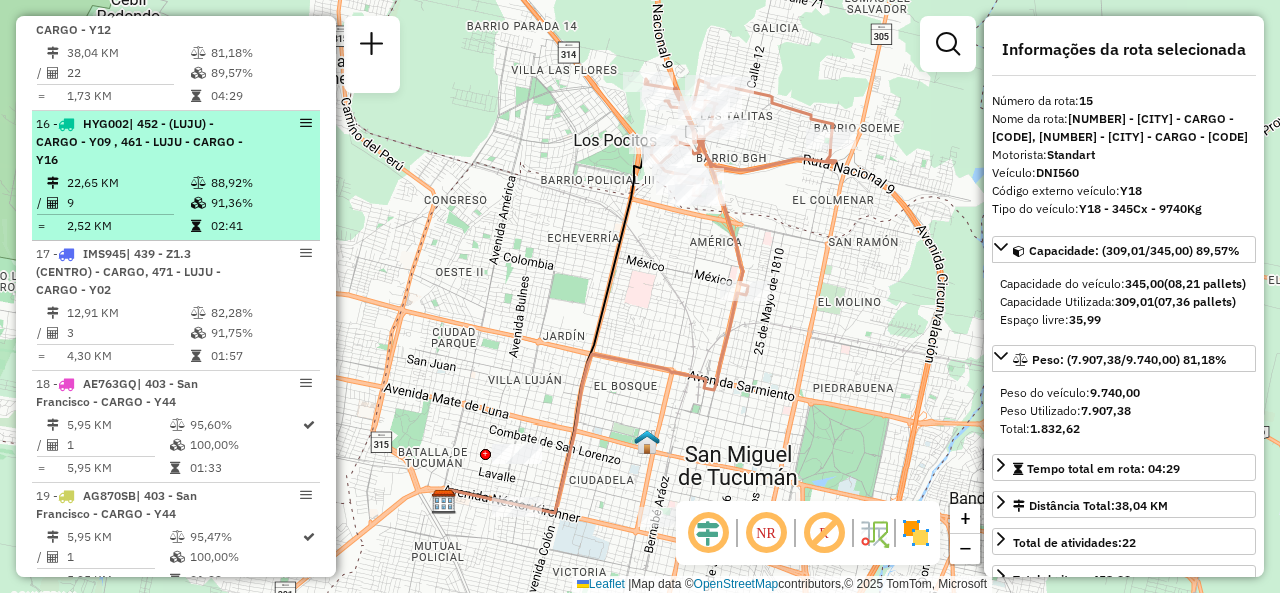 scroll, scrollTop: 2659, scrollLeft: 0, axis: vertical 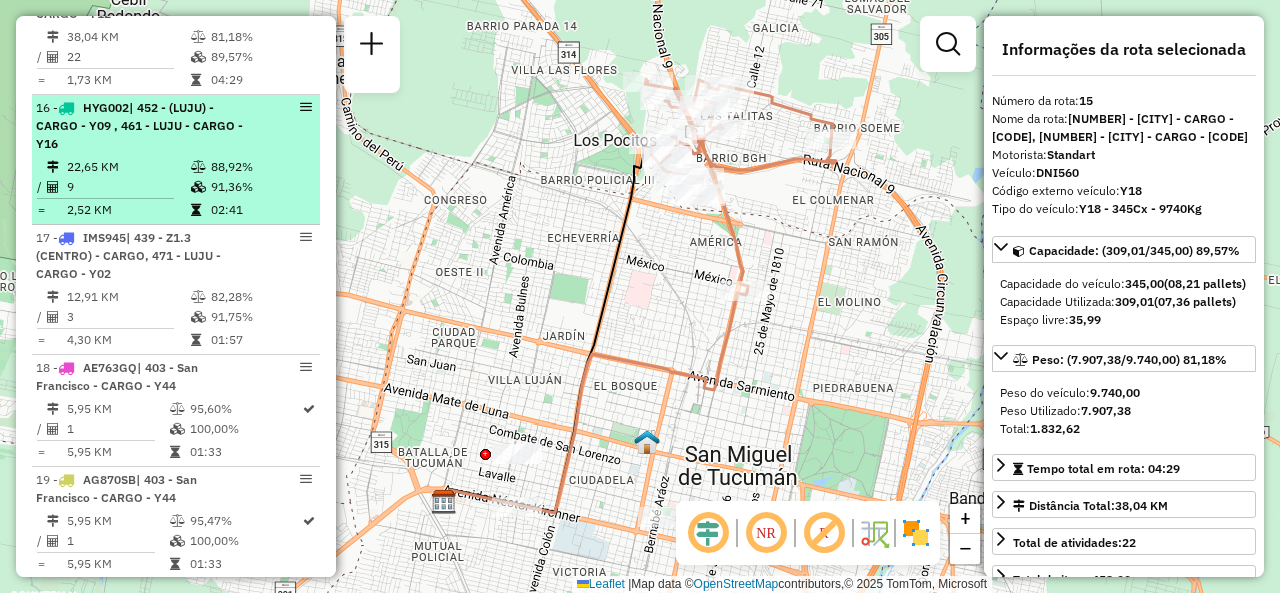 click on "9" at bounding box center [128, 187] 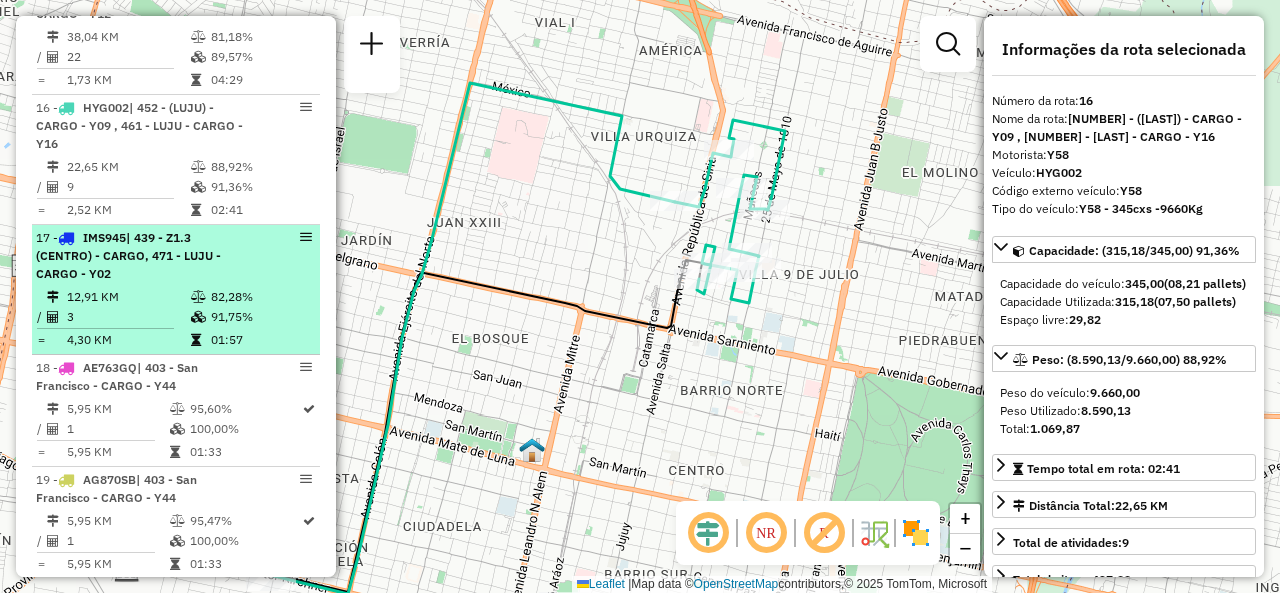 scroll, scrollTop: 2759, scrollLeft: 0, axis: vertical 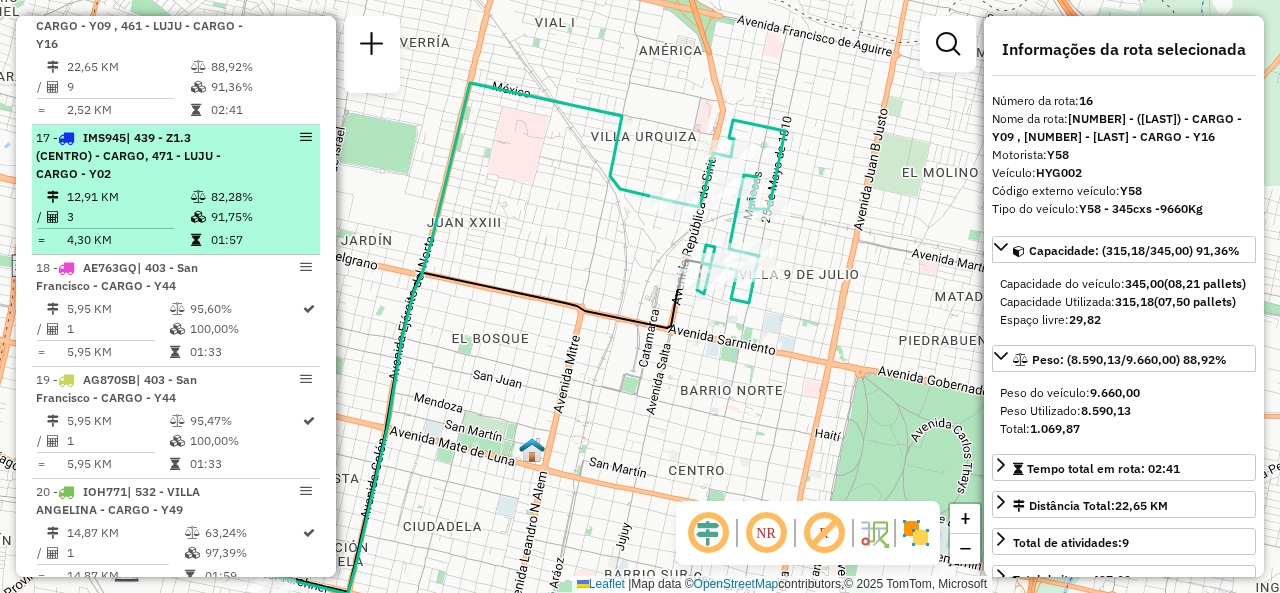 click on "12,91 KM" at bounding box center [128, 197] 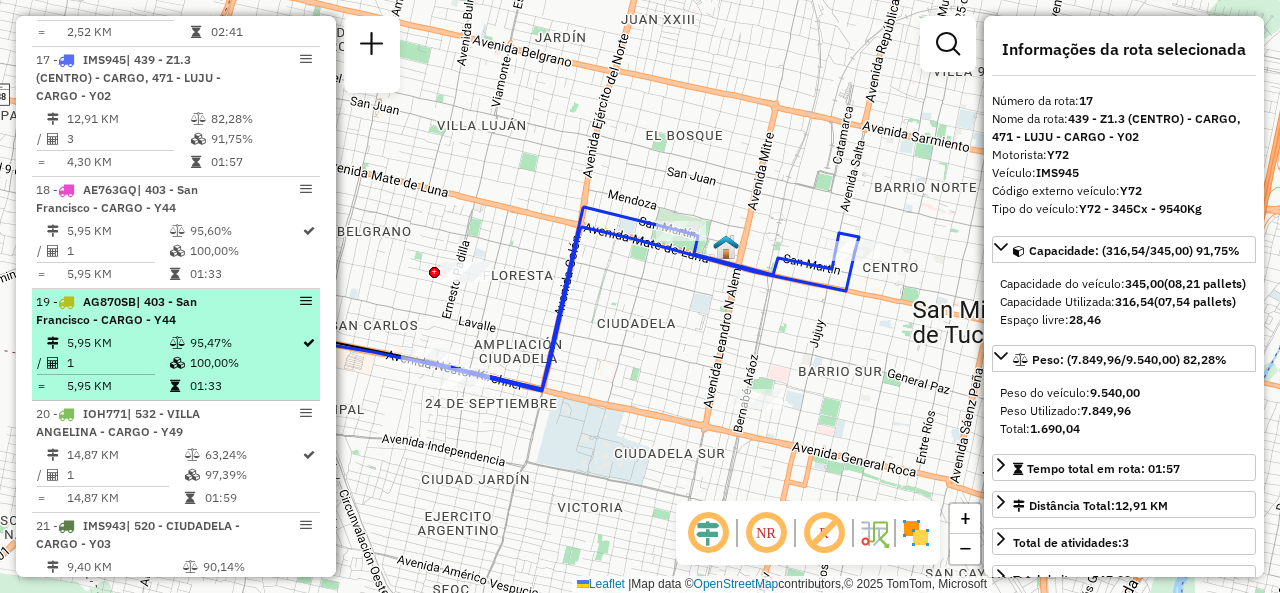 scroll, scrollTop: 2859, scrollLeft: 0, axis: vertical 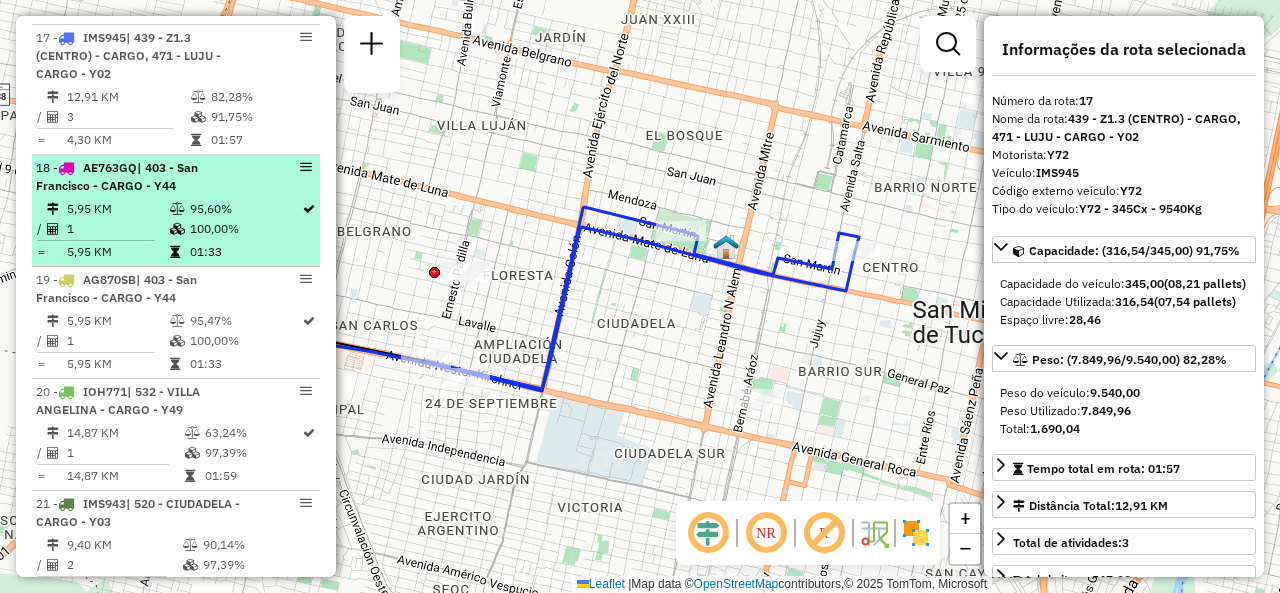 click on "| 403 - San Francisco - CARGO - Y44" at bounding box center (117, 176) 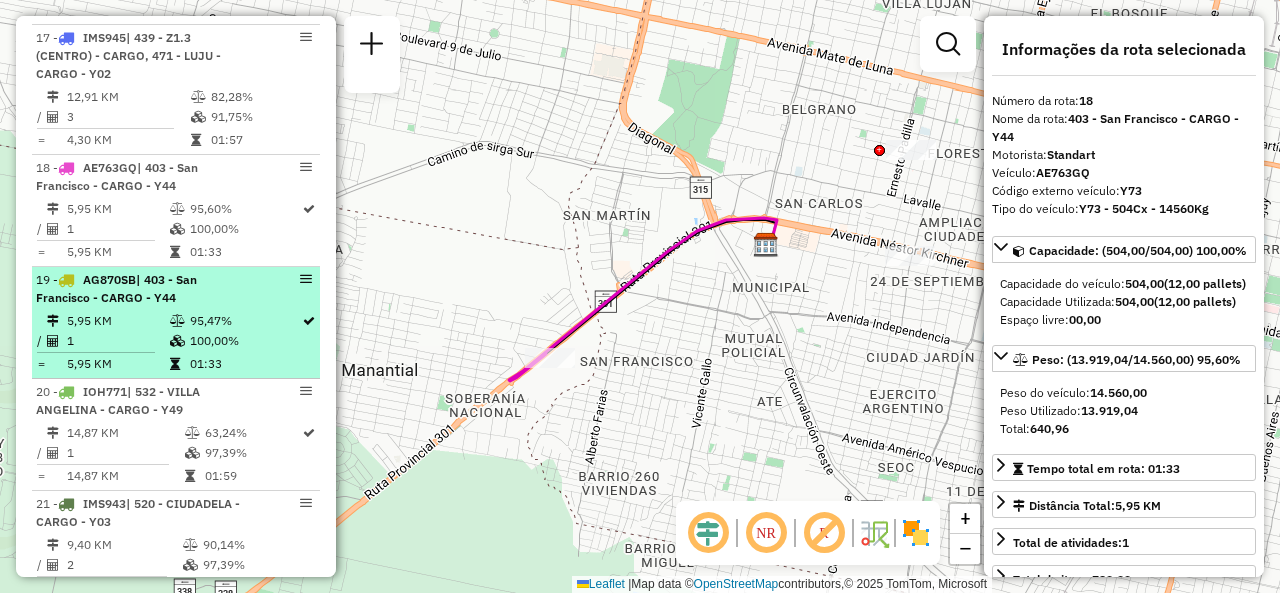 click on "| 403 - San Francisco - CARGO - Y44" at bounding box center (116, 288) 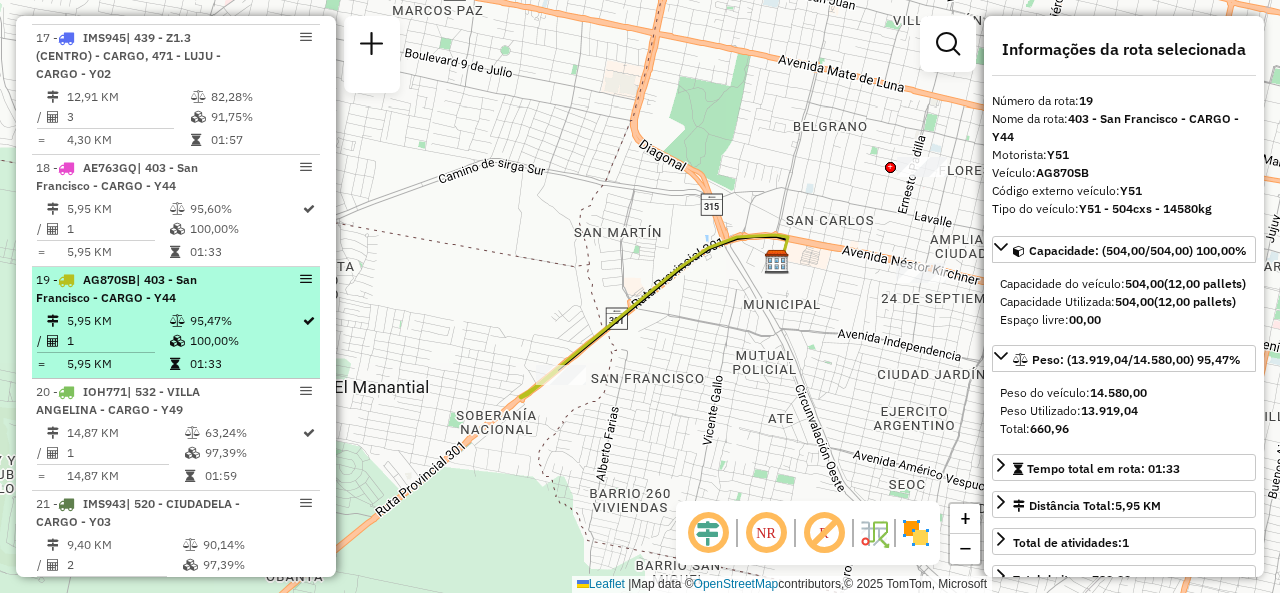 scroll, scrollTop: 2959, scrollLeft: 0, axis: vertical 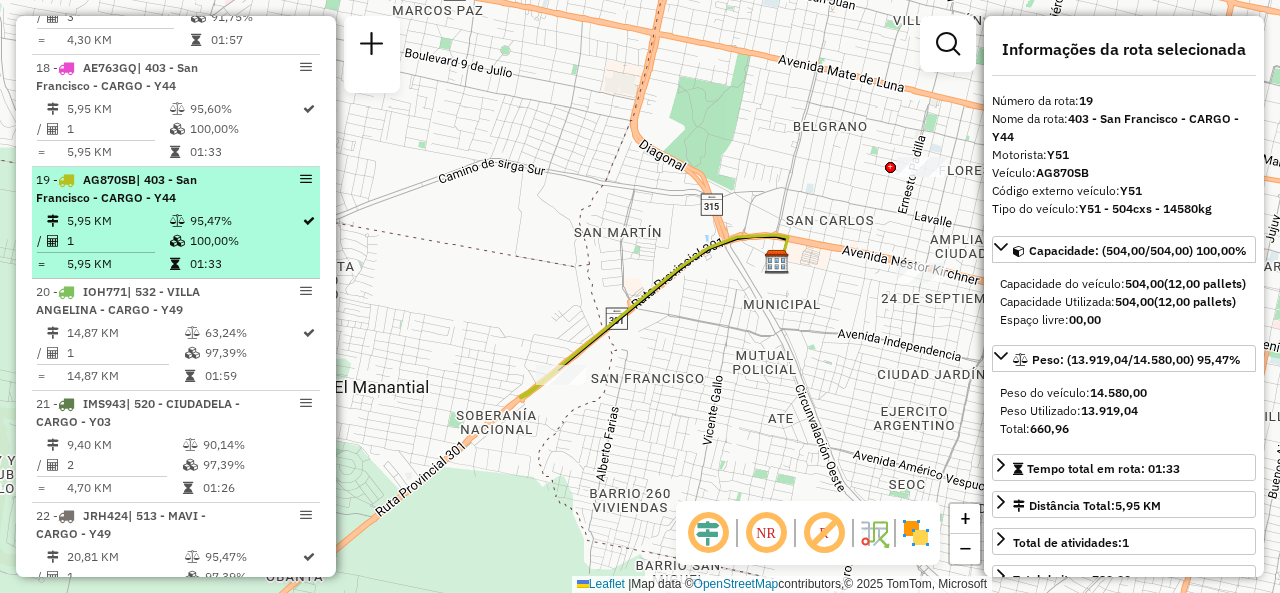 click on "5,95 KM" at bounding box center [117, 221] 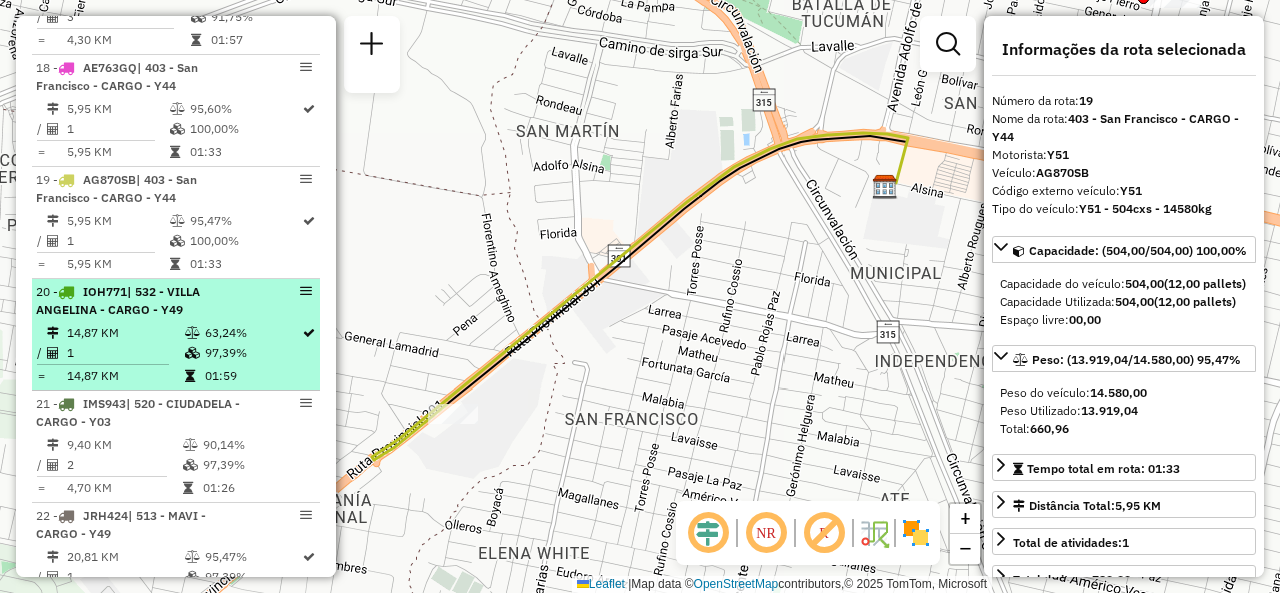 click at bounding box center [192, 333] 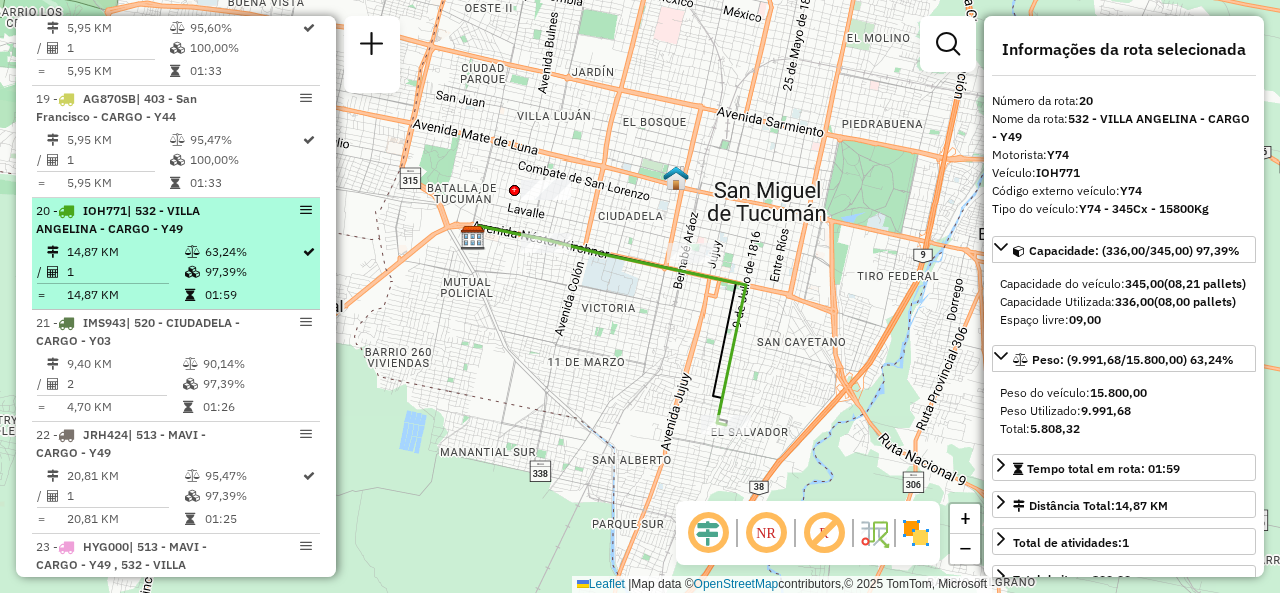 scroll, scrollTop: 3159, scrollLeft: 0, axis: vertical 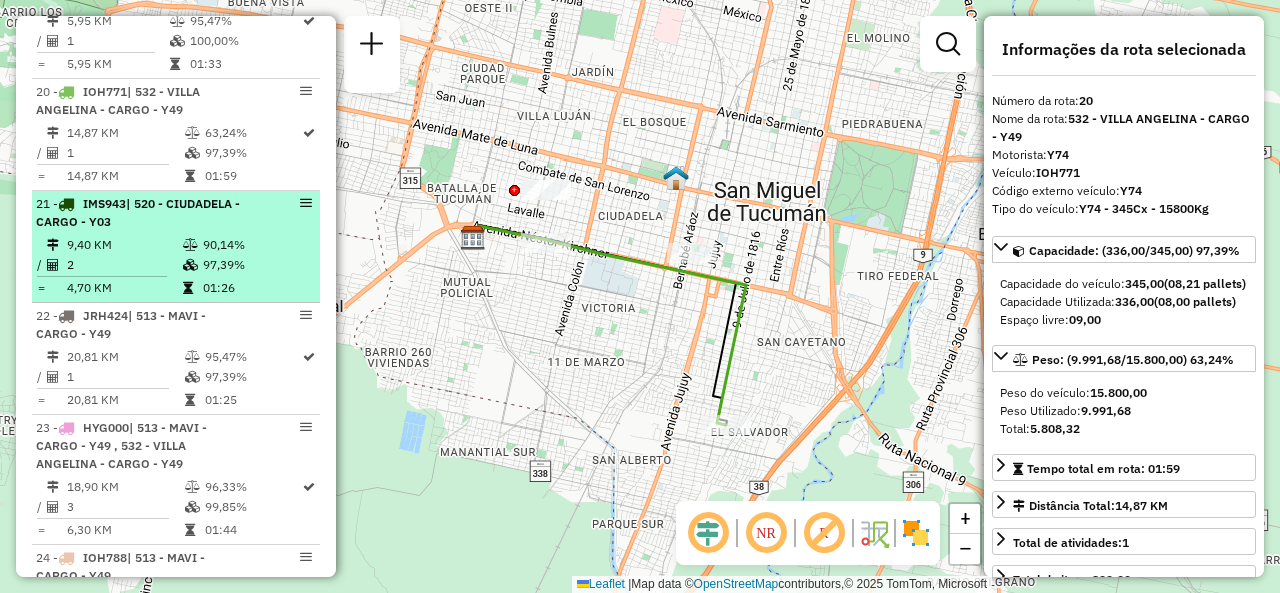 click on "9,40 KM" at bounding box center [124, 245] 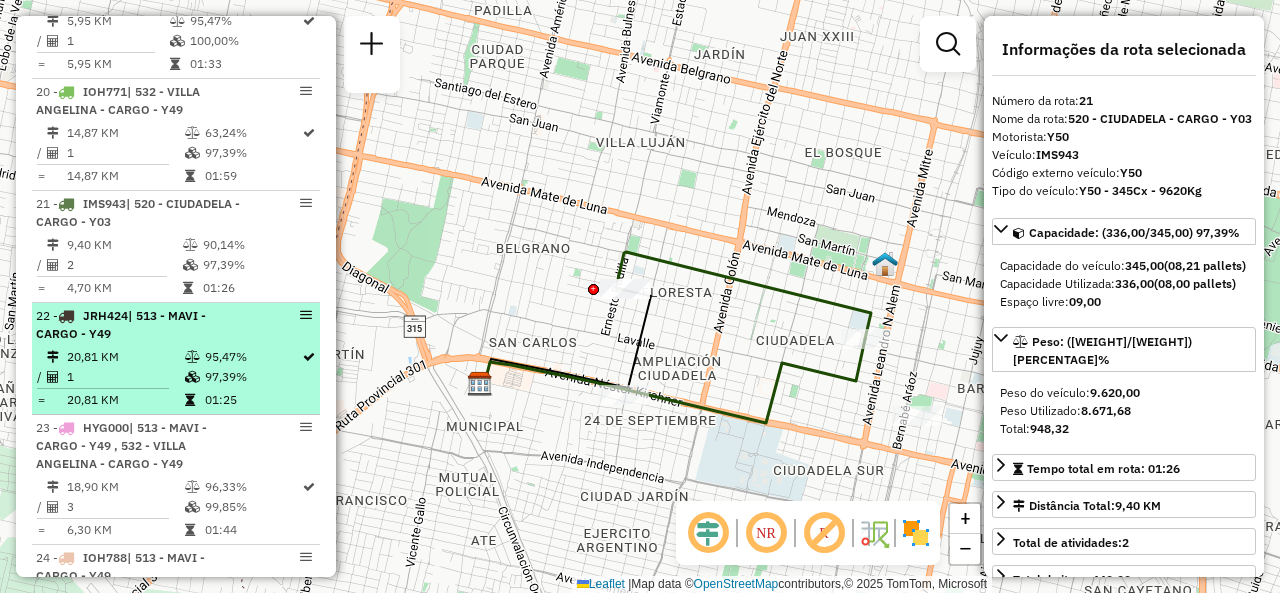 click on "20,81 KM" at bounding box center [125, 357] 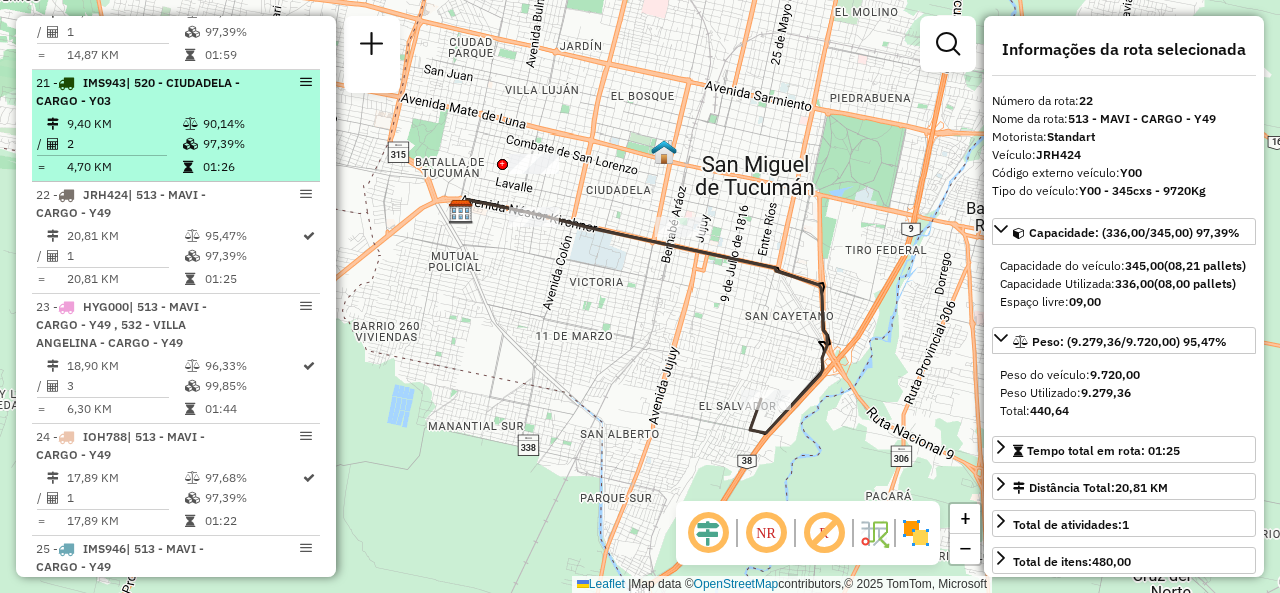 scroll, scrollTop: 3359, scrollLeft: 0, axis: vertical 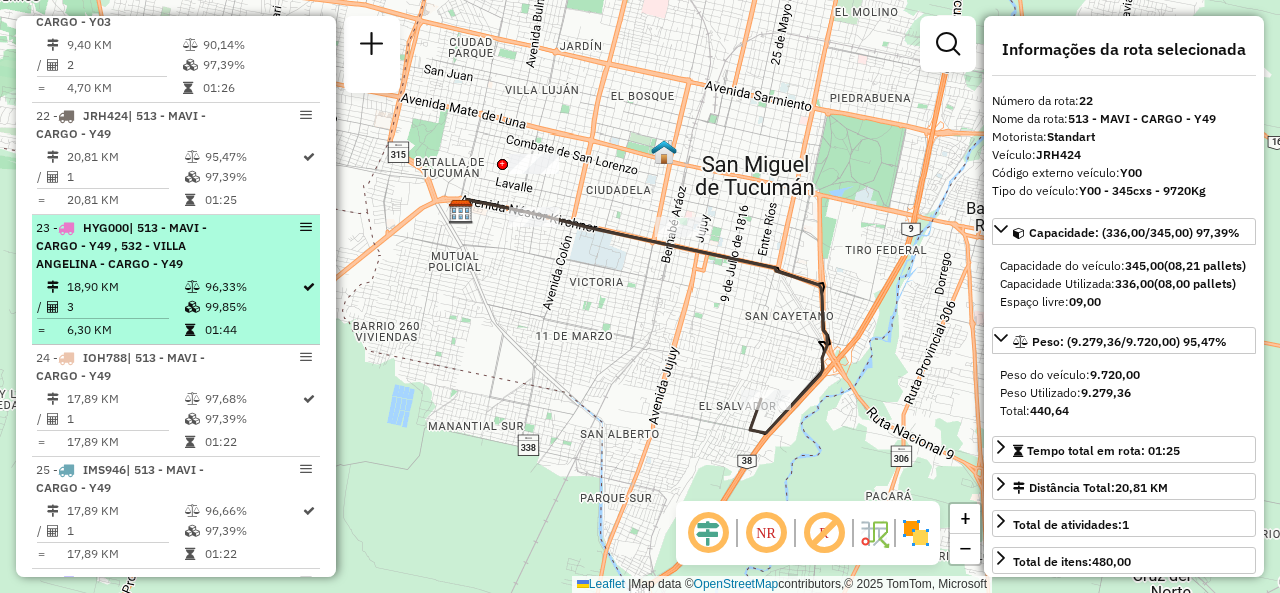click on "| 513 - MAVI - CARGO - Y49 , 532 - VILLA ANGELINA - CARGO - Y49" at bounding box center (121, 245) 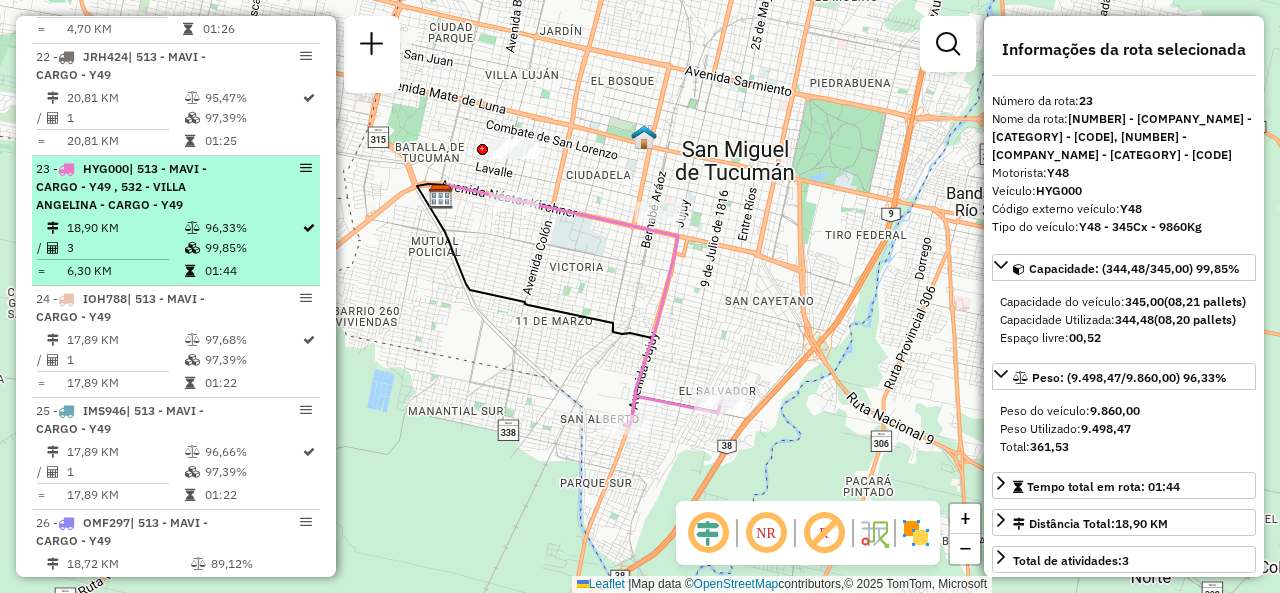scroll, scrollTop: 3459, scrollLeft: 0, axis: vertical 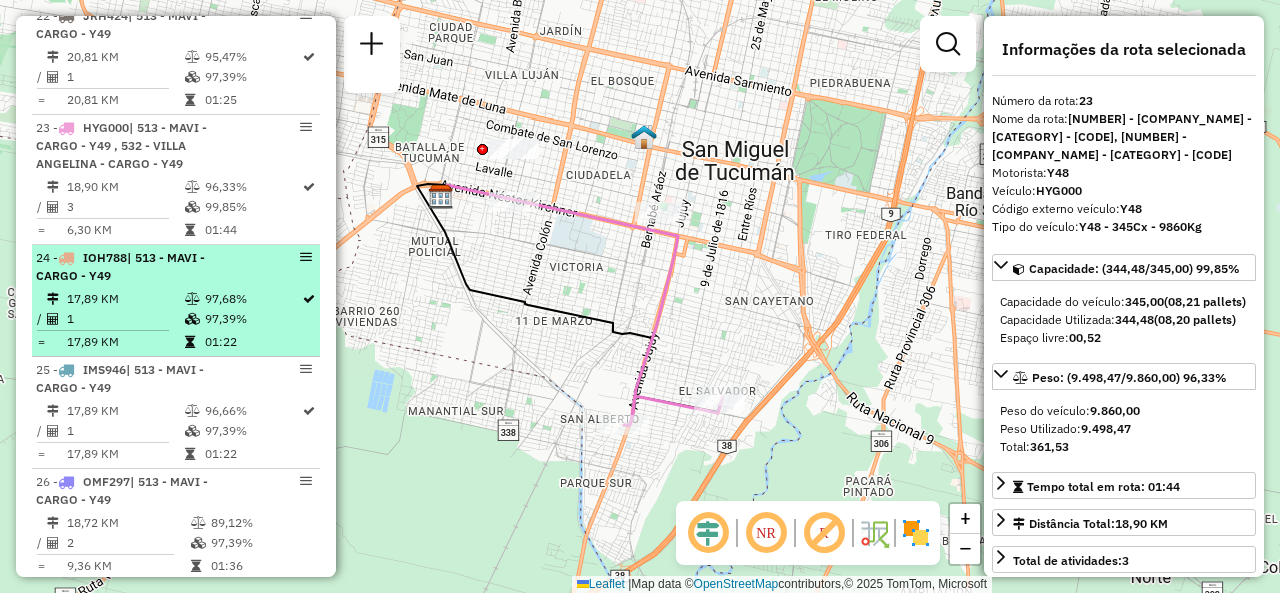 click on "24 -    [PLATE_NUMBER] | 513 - [CITY] - CARGO - Y49" at bounding box center (142, 267) 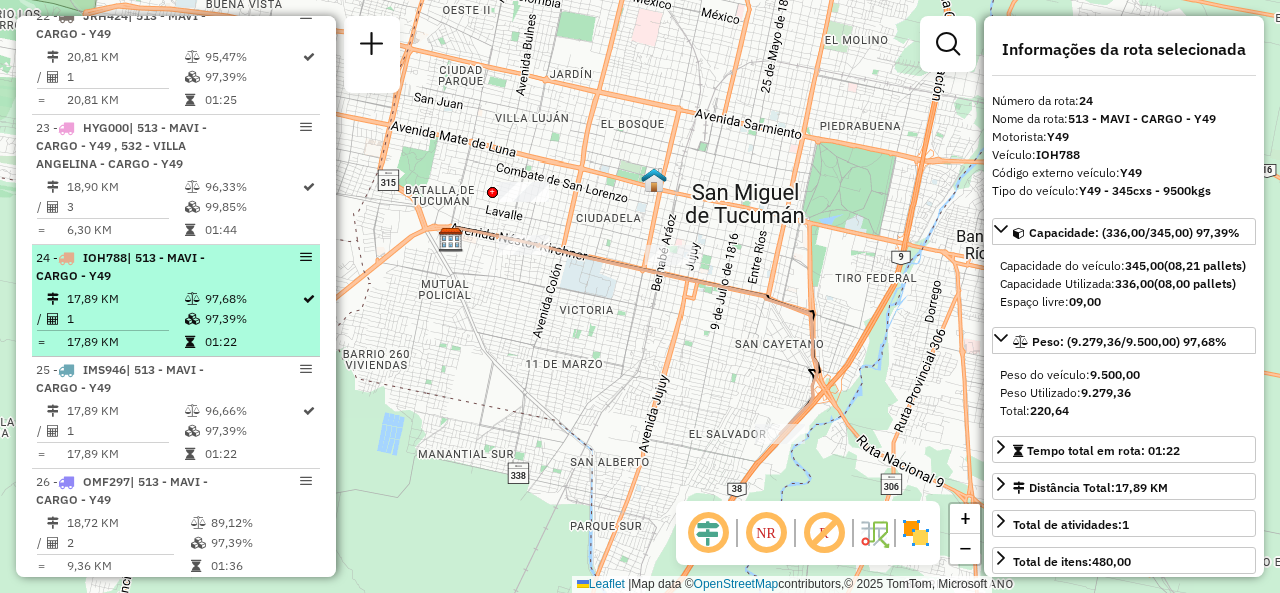click on "24 -    [PLATE_NUMBER] | 513 - [CITY] - CARGO - Y49" at bounding box center (142, 267) 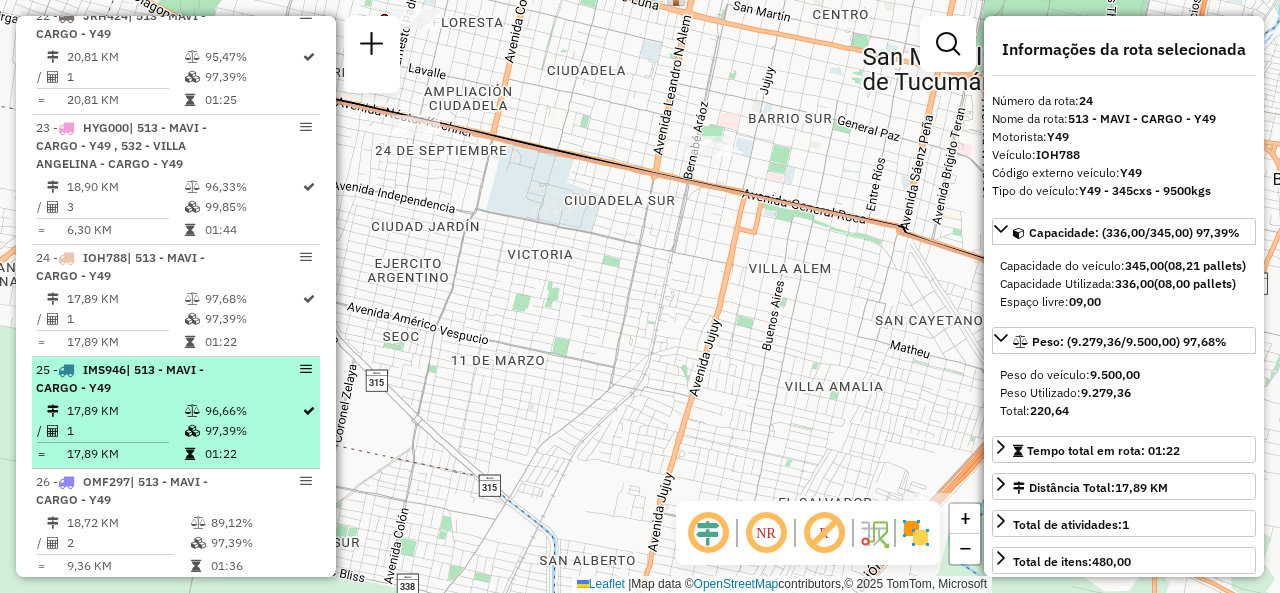 click on "17,89 KM" at bounding box center (125, 411) 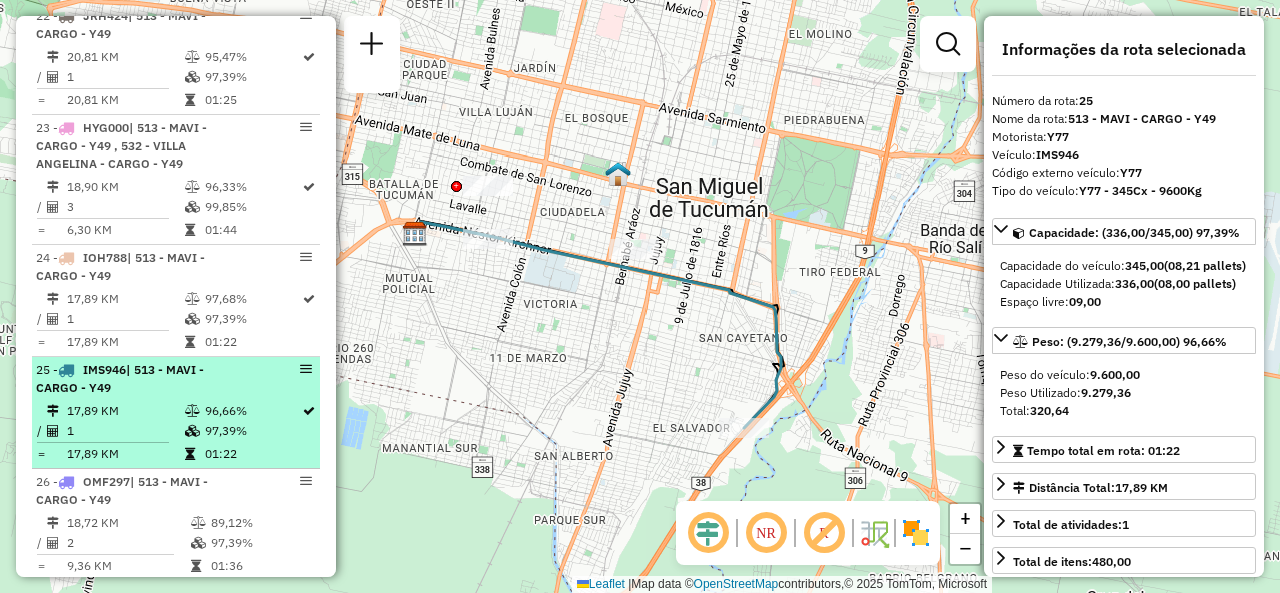click on "17,89 KM" at bounding box center [125, 411] 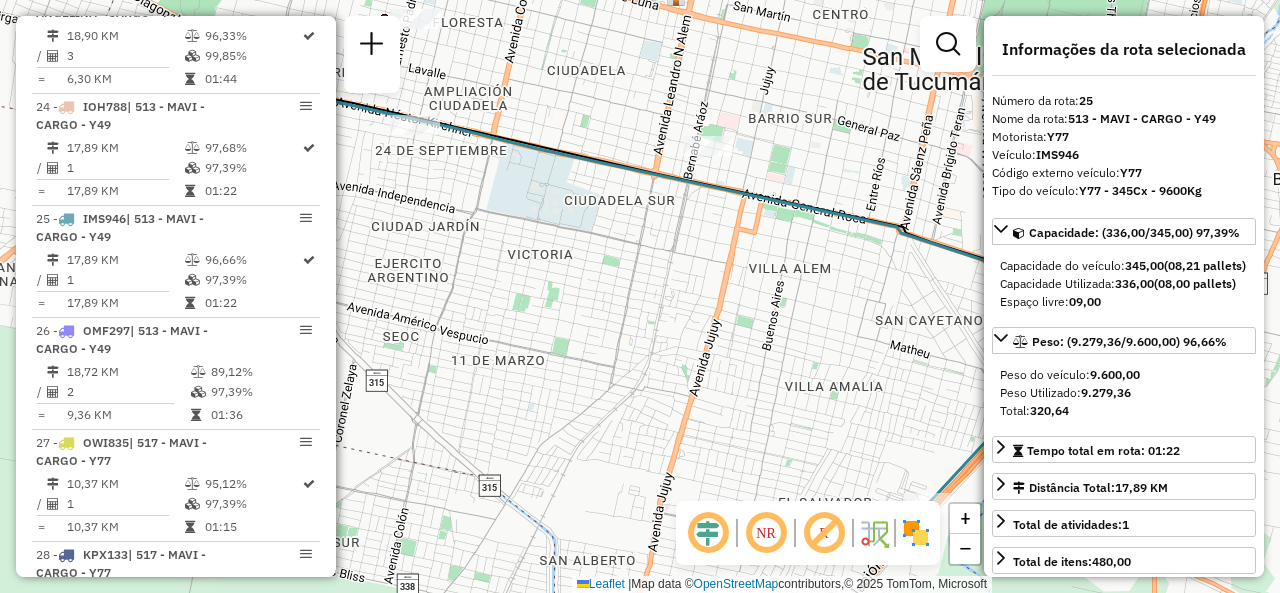 scroll, scrollTop: 3659, scrollLeft: 0, axis: vertical 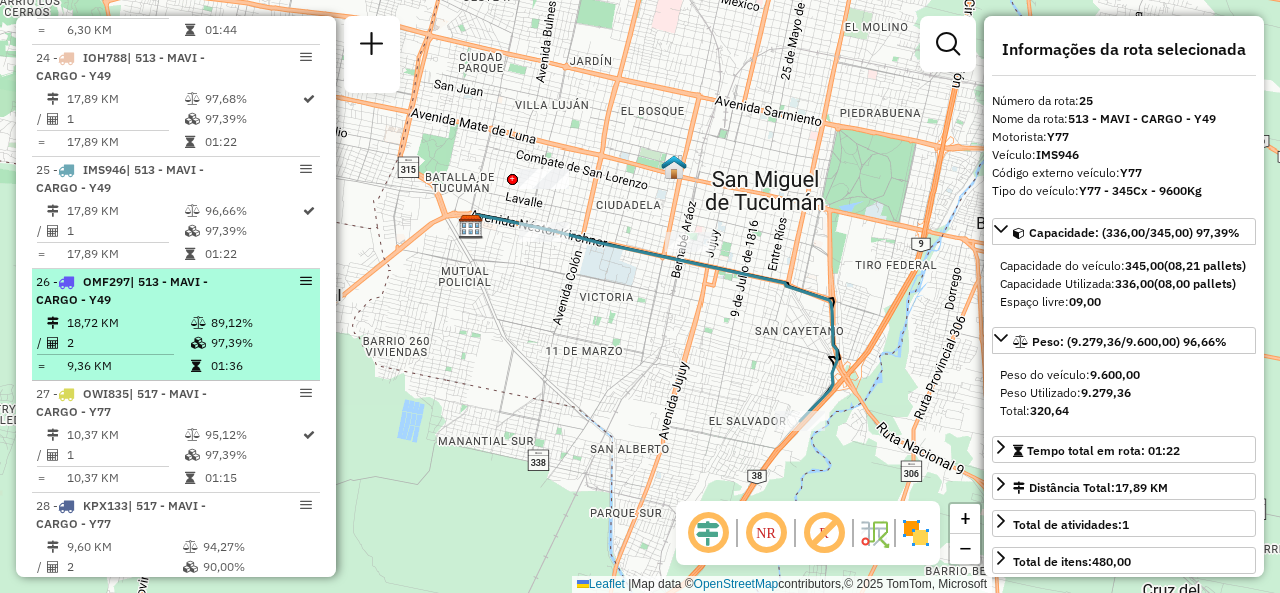 click on "26 -       OMF297   | 513 - MAVI - CARGO - Y49" at bounding box center [142, 291] 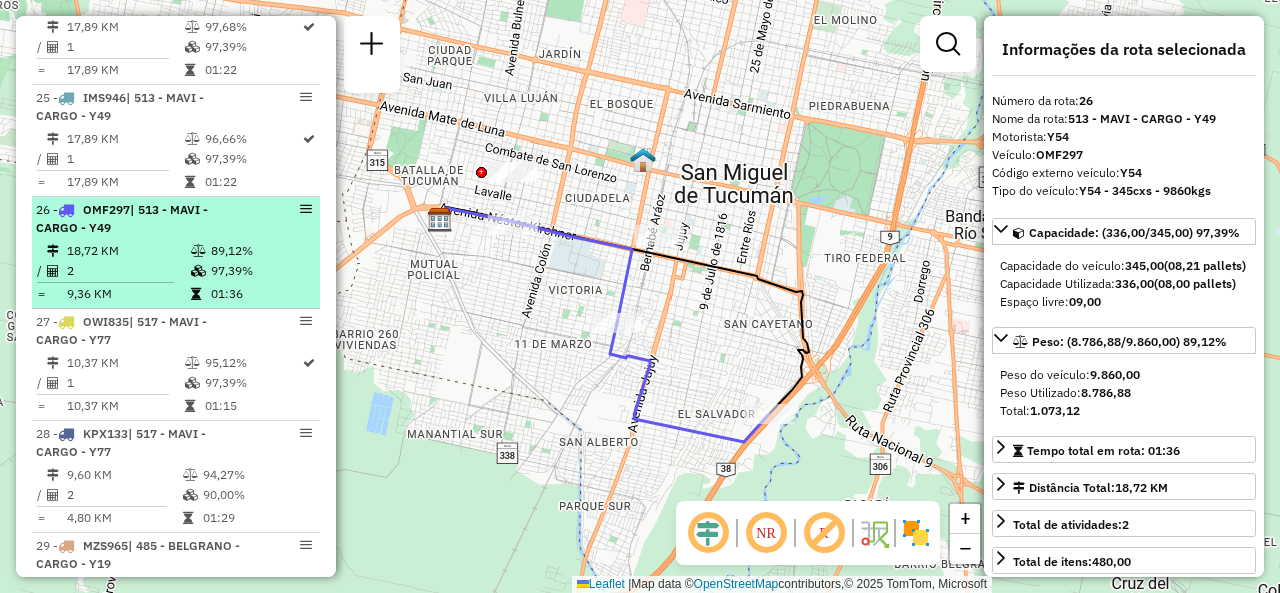 scroll, scrollTop: 3759, scrollLeft: 0, axis: vertical 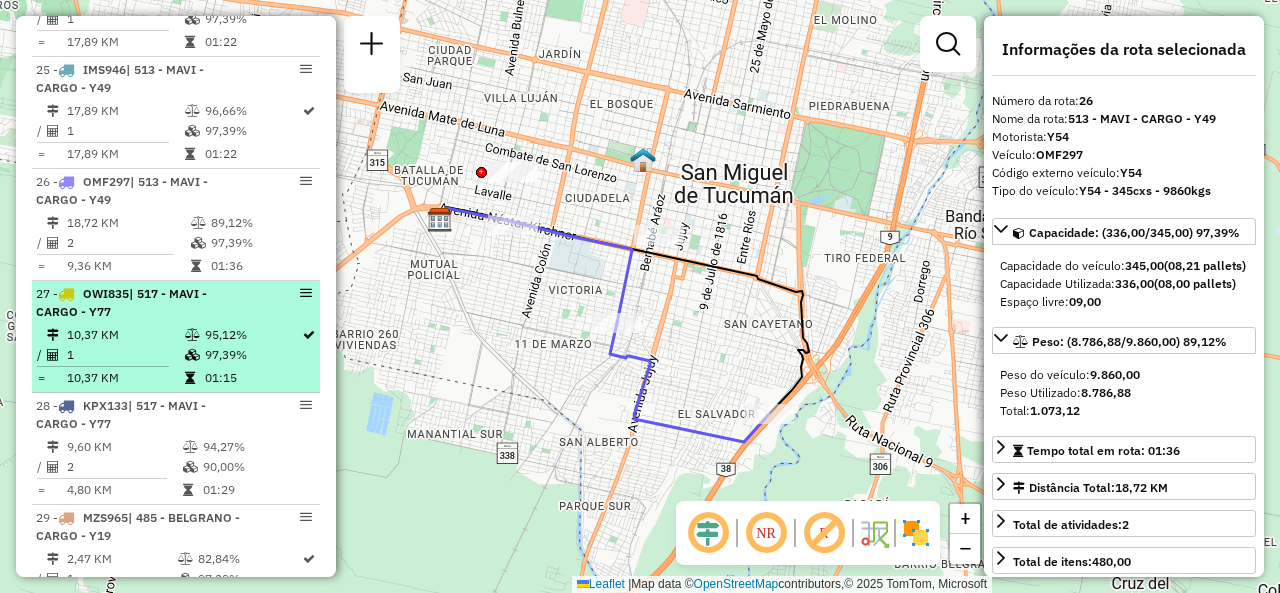 click on "27 -    [PLATE_NUMBER] | 517 - [CITY] - CARGO - Y77" at bounding box center (142, 303) 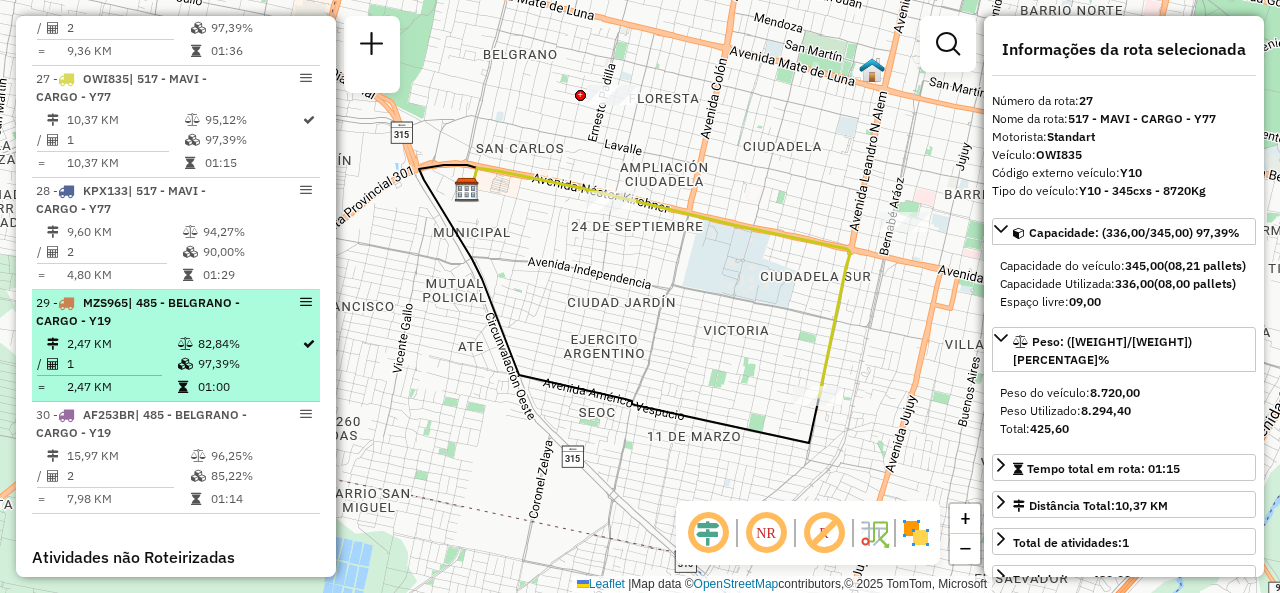 scroll, scrollTop: 4059, scrollLeft: 0, axis: vertical 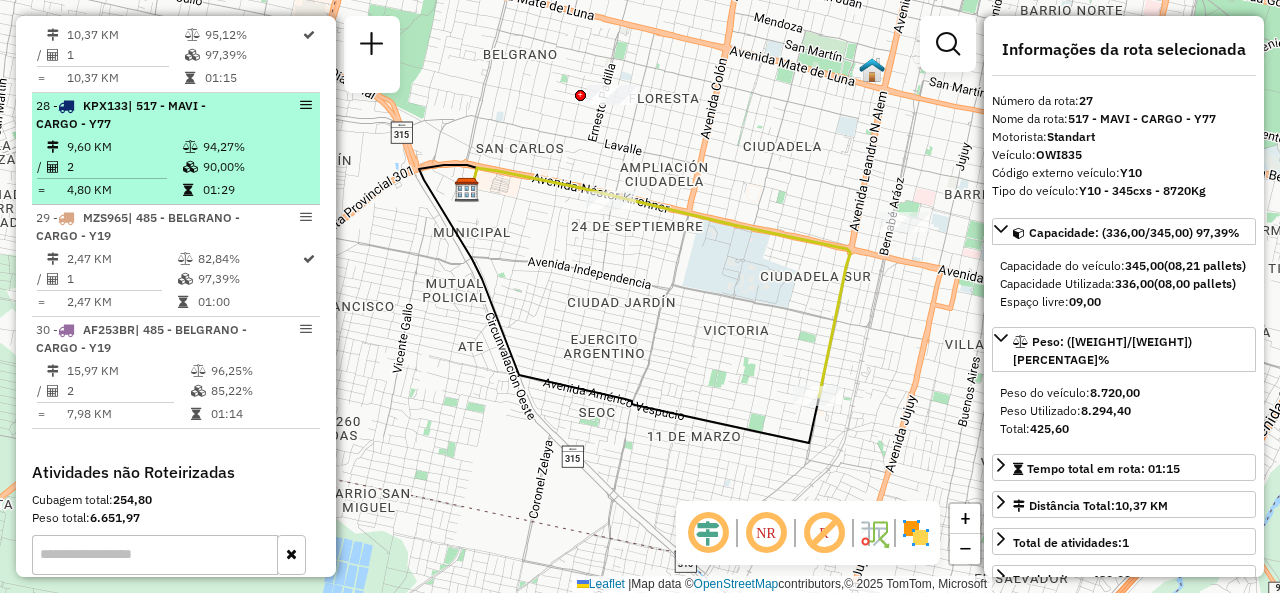 click on "2" at bounding box center [124, 167] 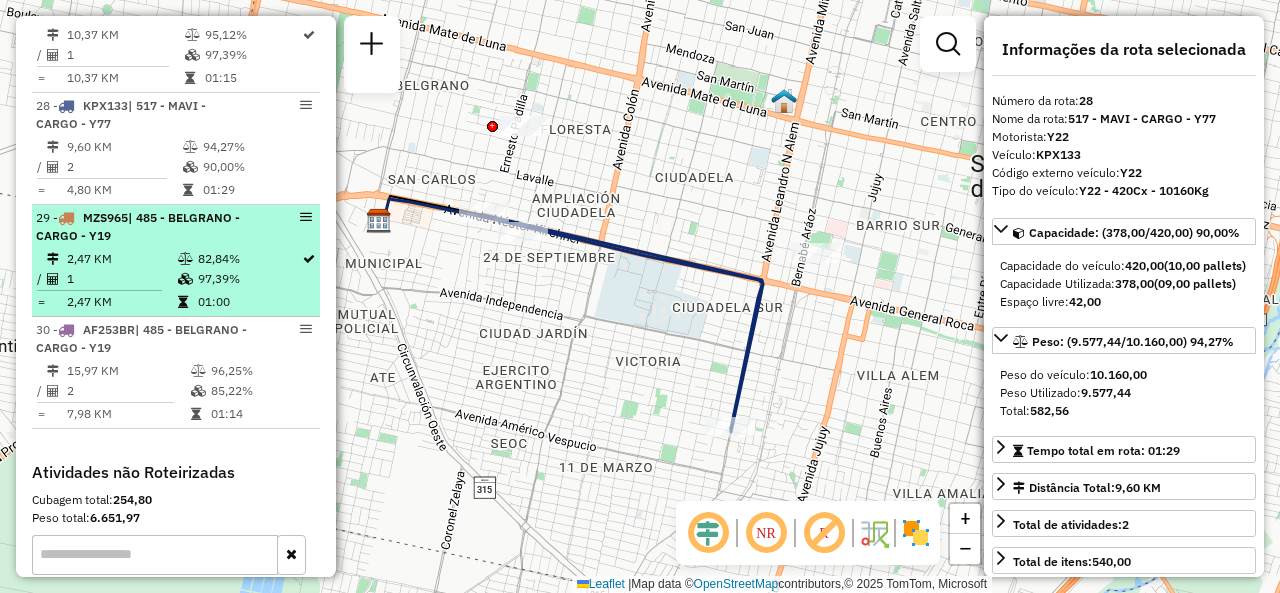 click on "1" at bounding box center [121, 279] 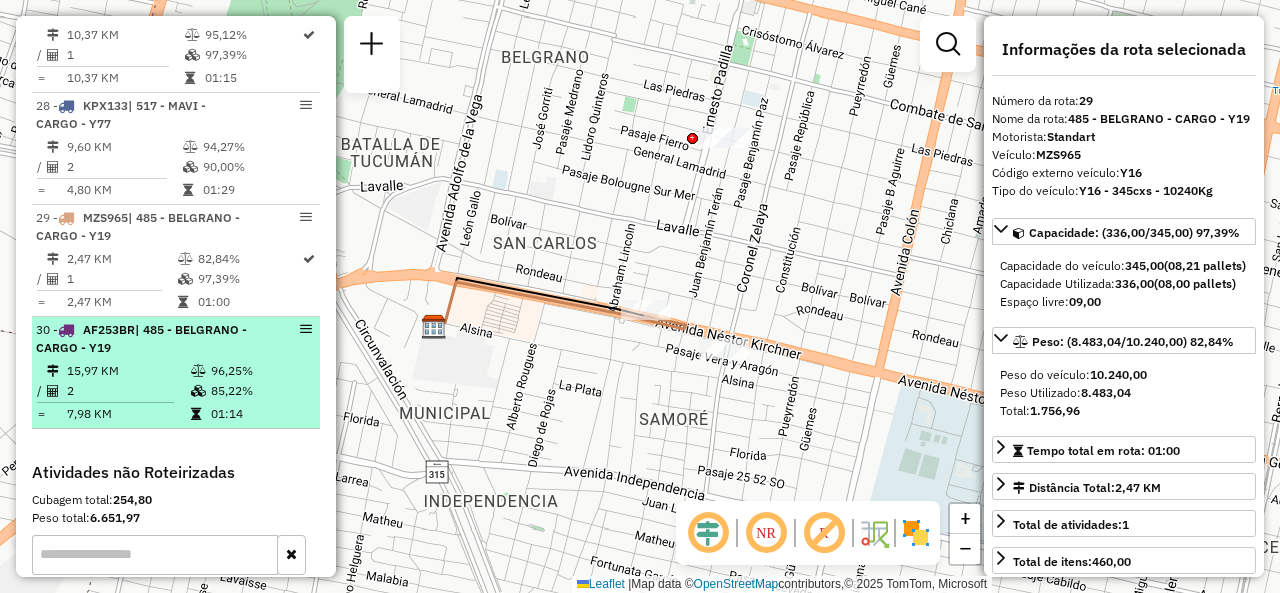 click on "2" at bounding box center (128, 391) 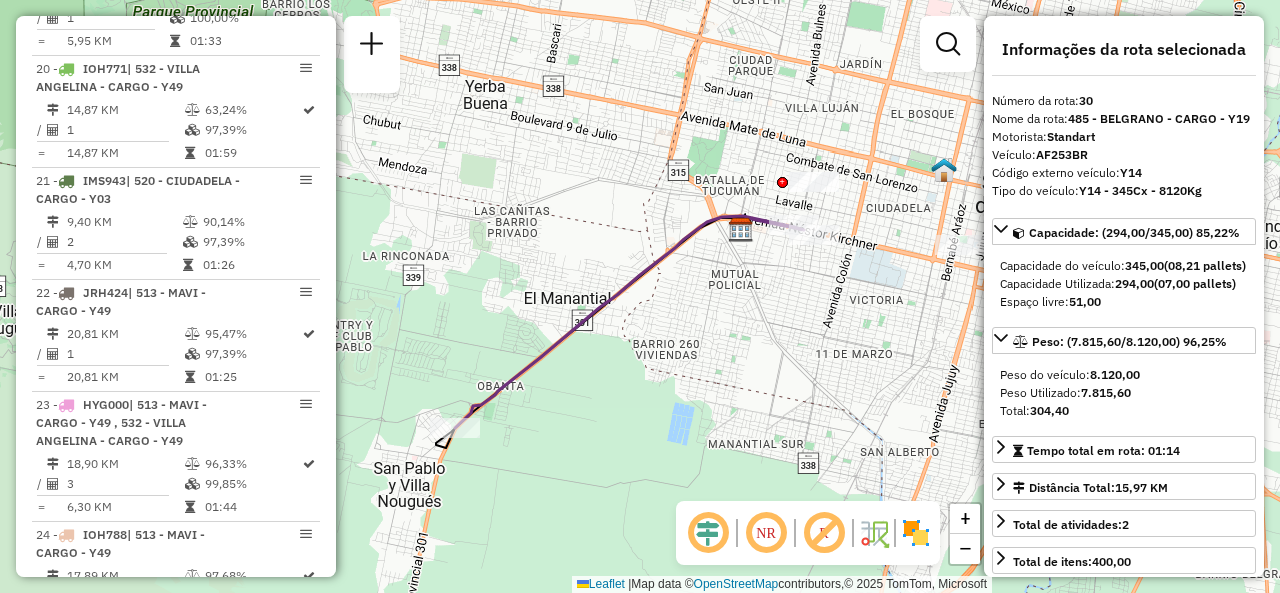 scroll, scrollTop: 3059, scrollLeft: 0, axis: vertical 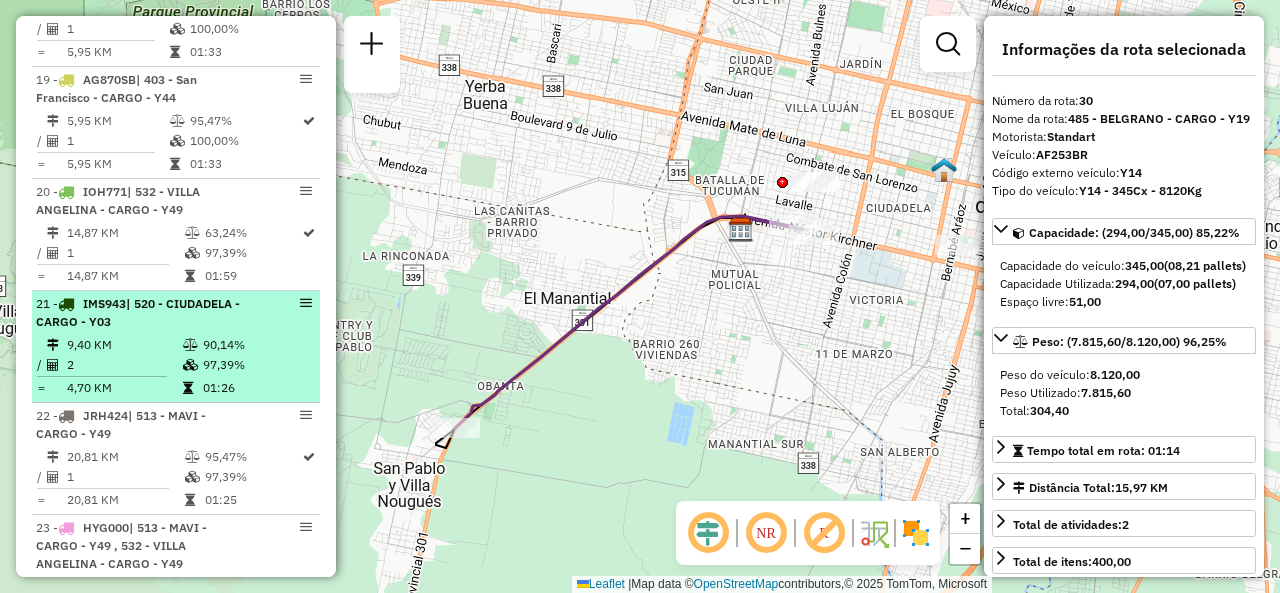 click on "2" at bounding box center (124, 365) 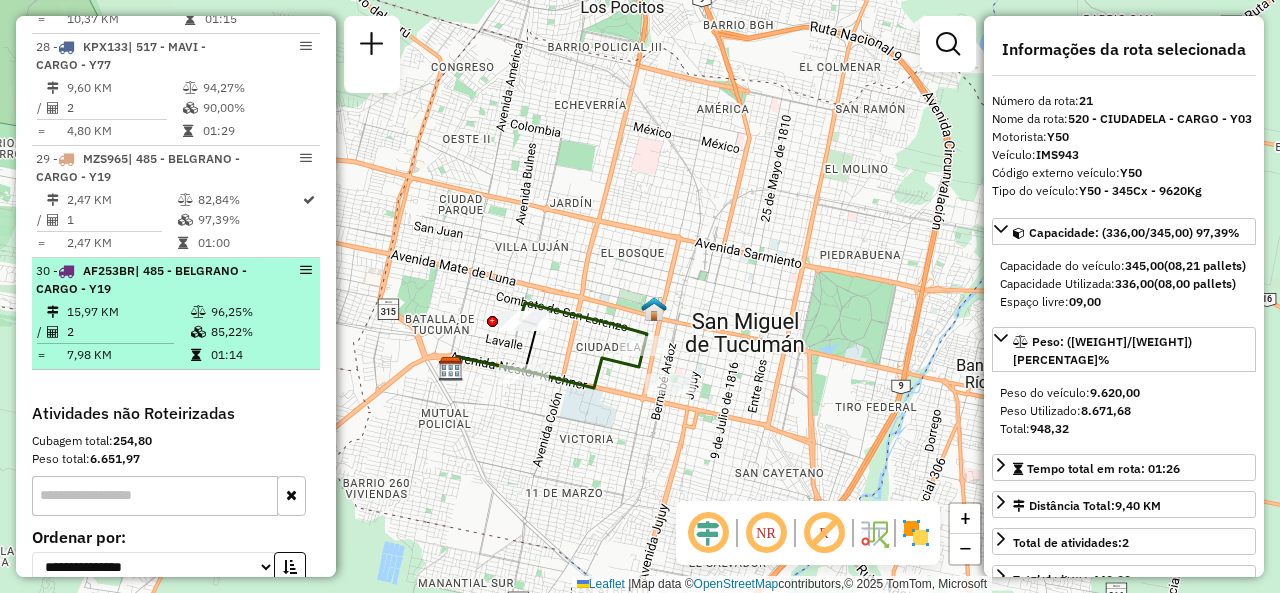 scroll, scrollTop: 4032, scrollLeft: 0, axis: vertical 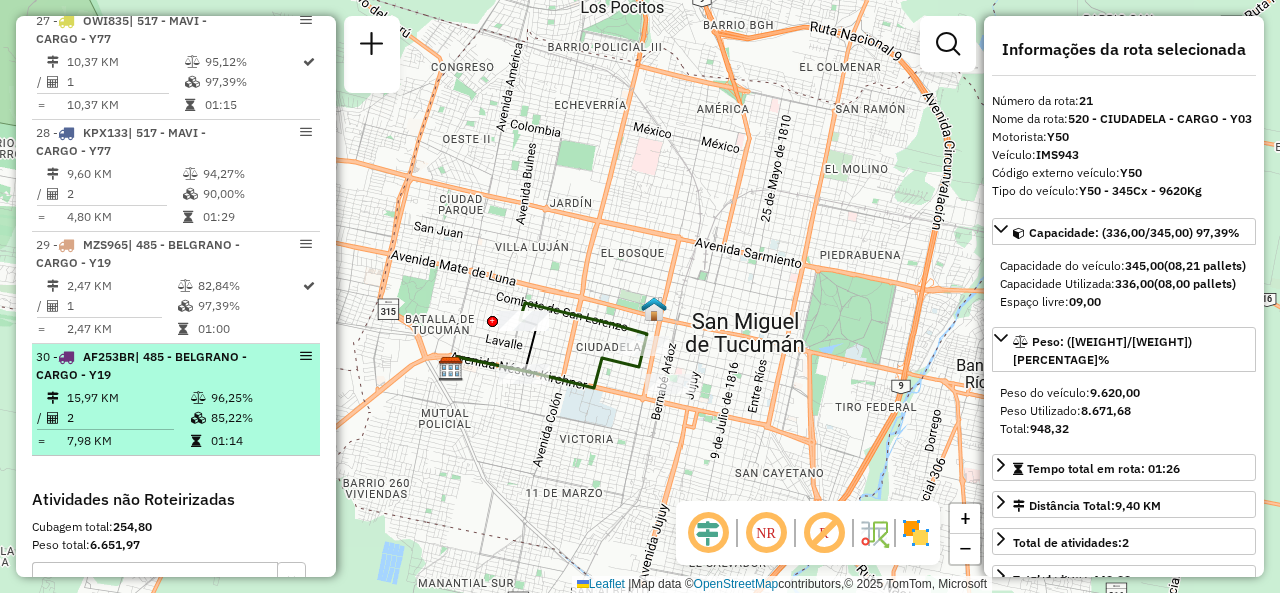 click on "[NUMBER] - [CODE] | [NUMBER] - [CITY] - CARGO - [CODE]" at bounding box center (142, 366) 